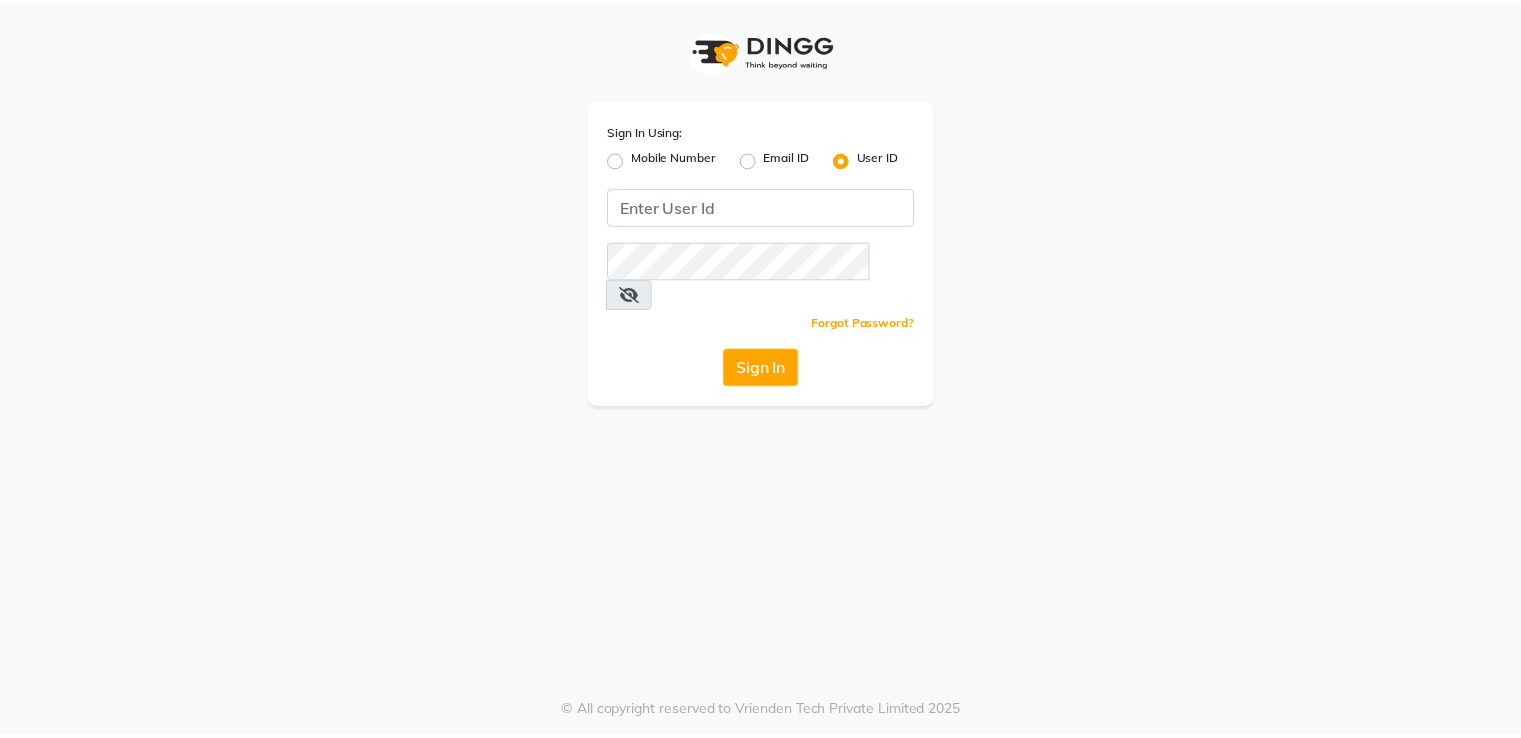 scroll, scrollTop: 0, scrollLeft: 0, axis: both 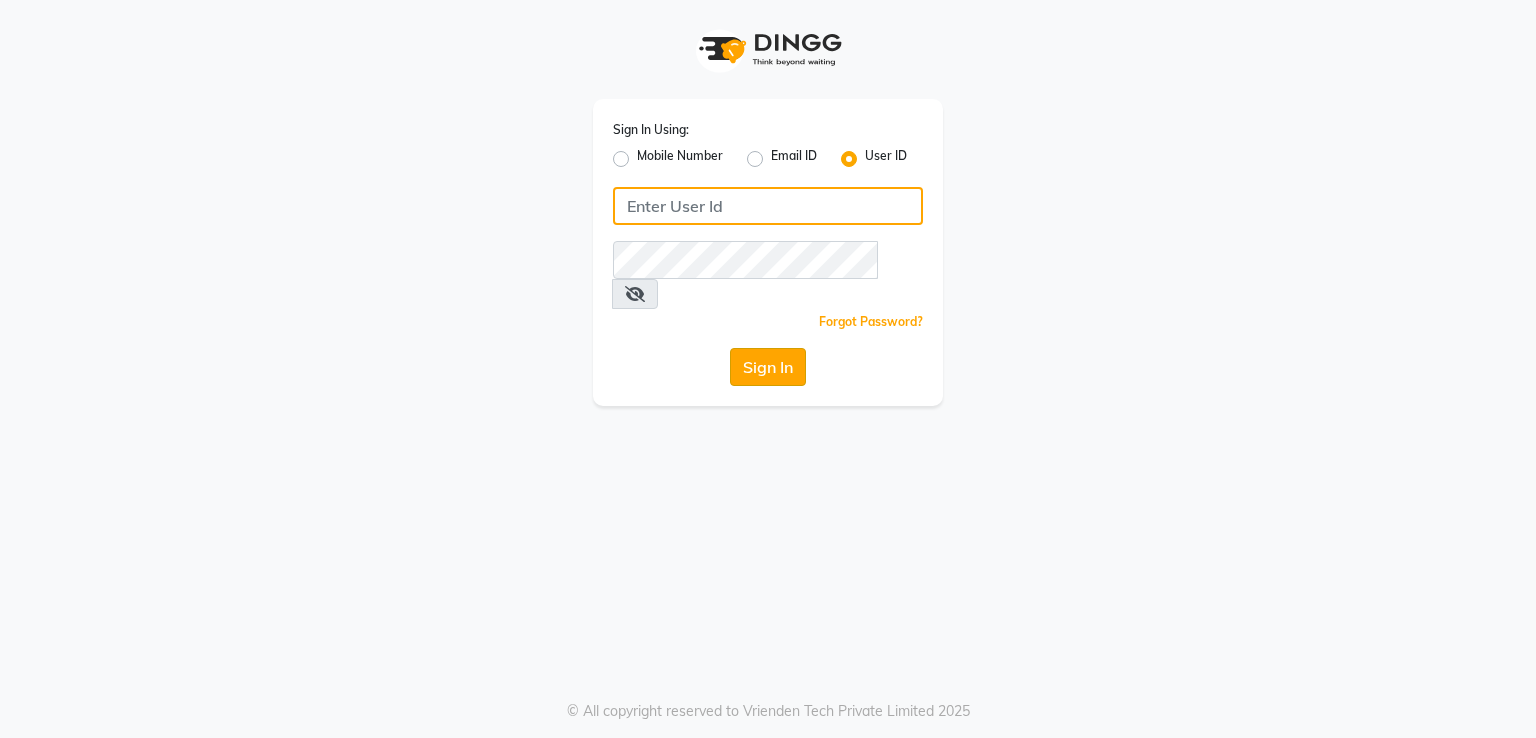 type on "shaan" 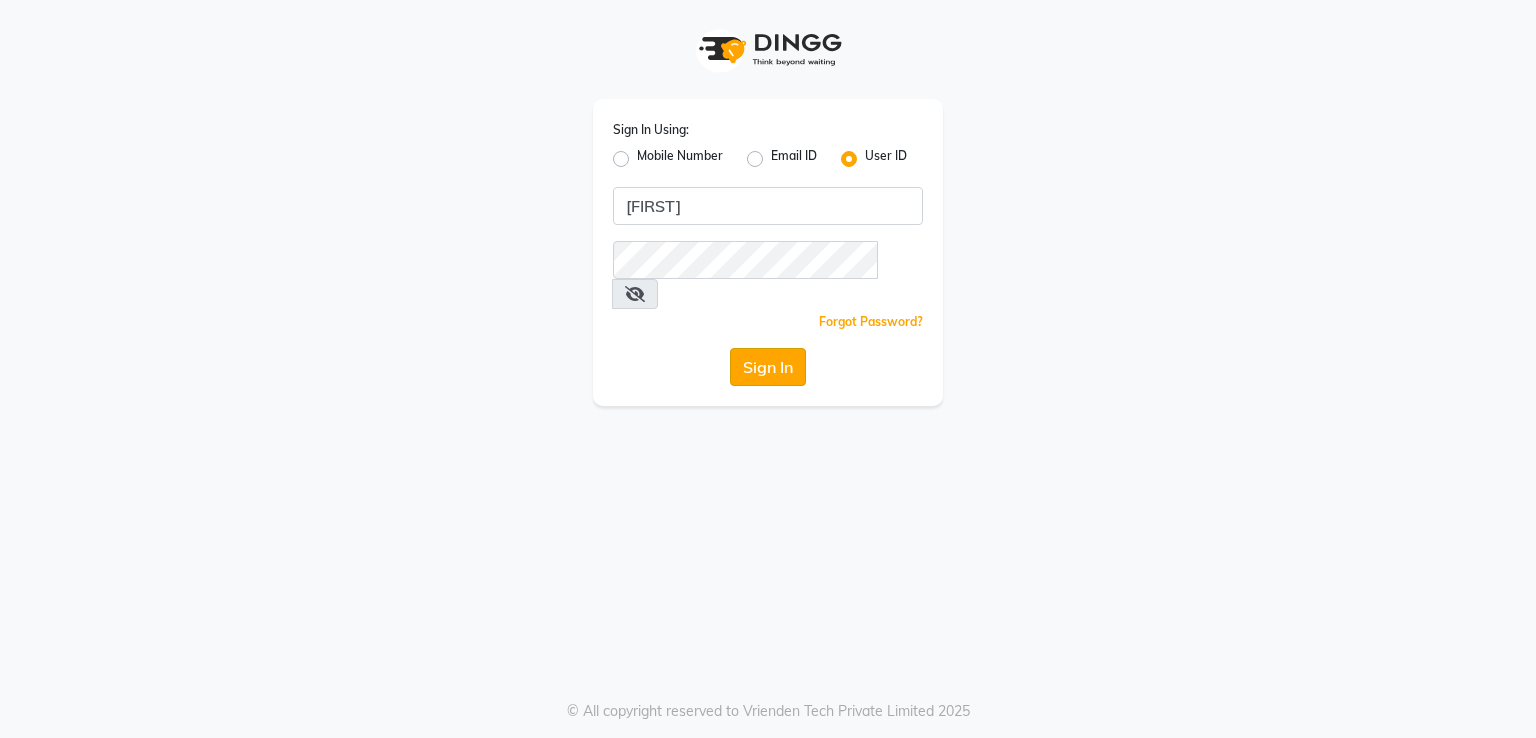click on "Sign In" 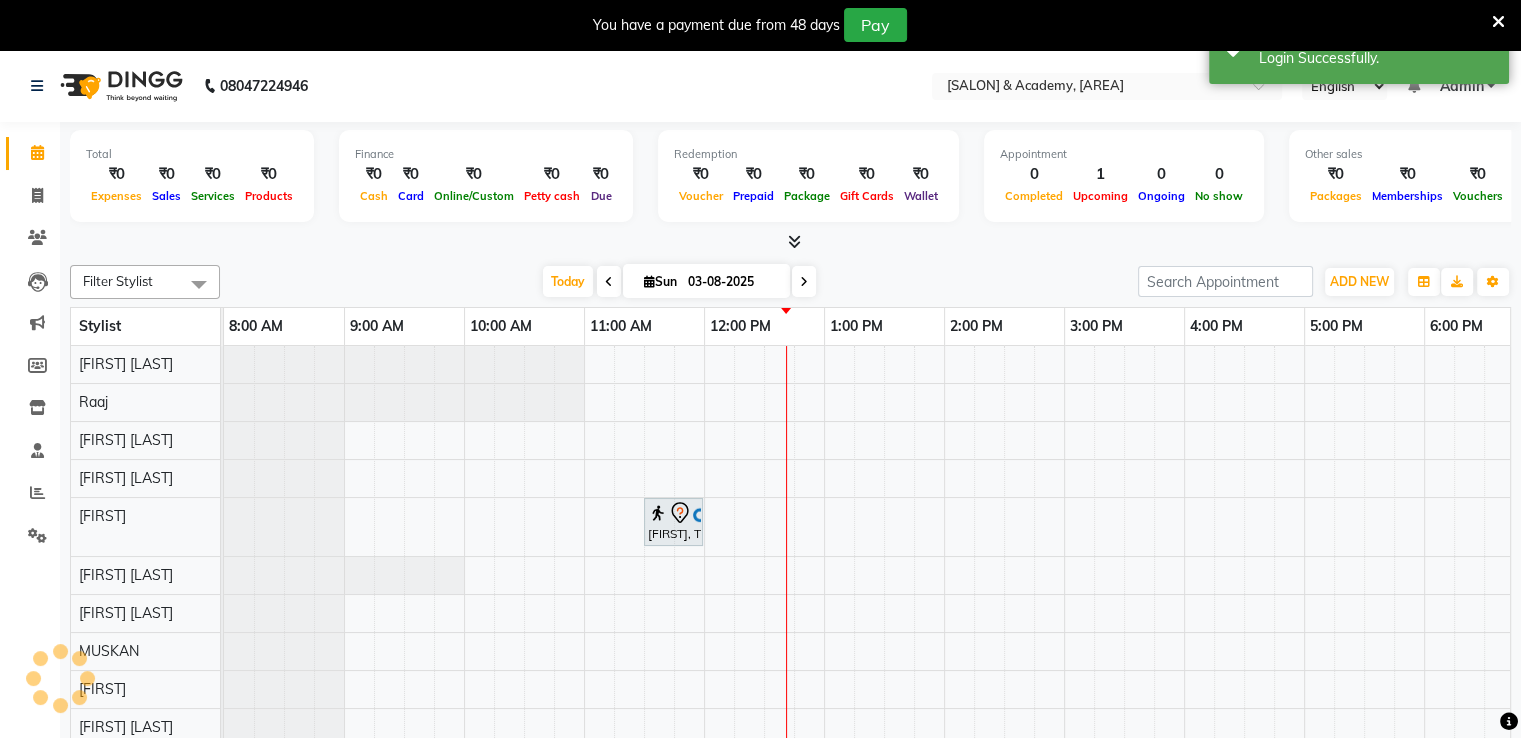 scroll, scrollTop: 0, scrollLeft: 0, axis: both 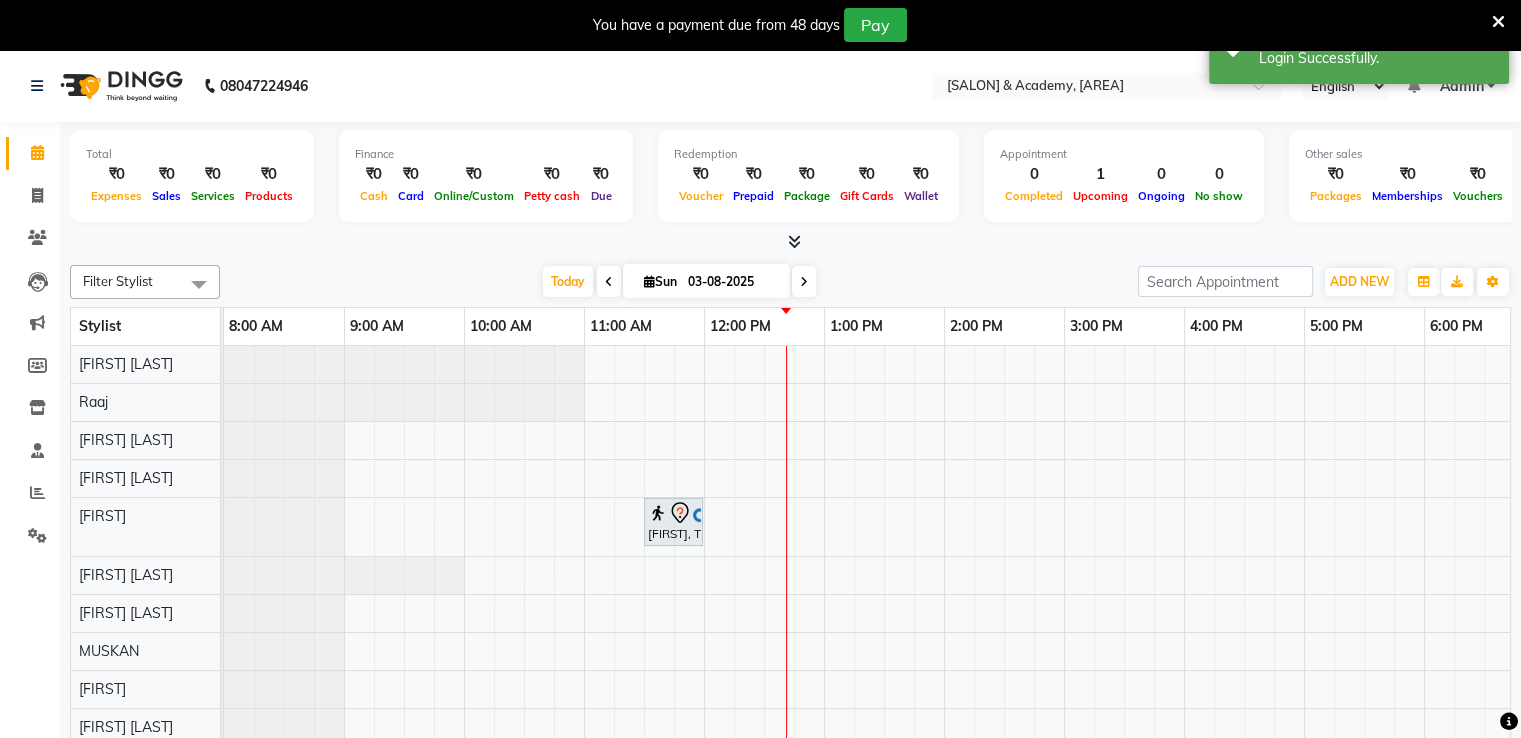 click at bounding box center [1498, 22] 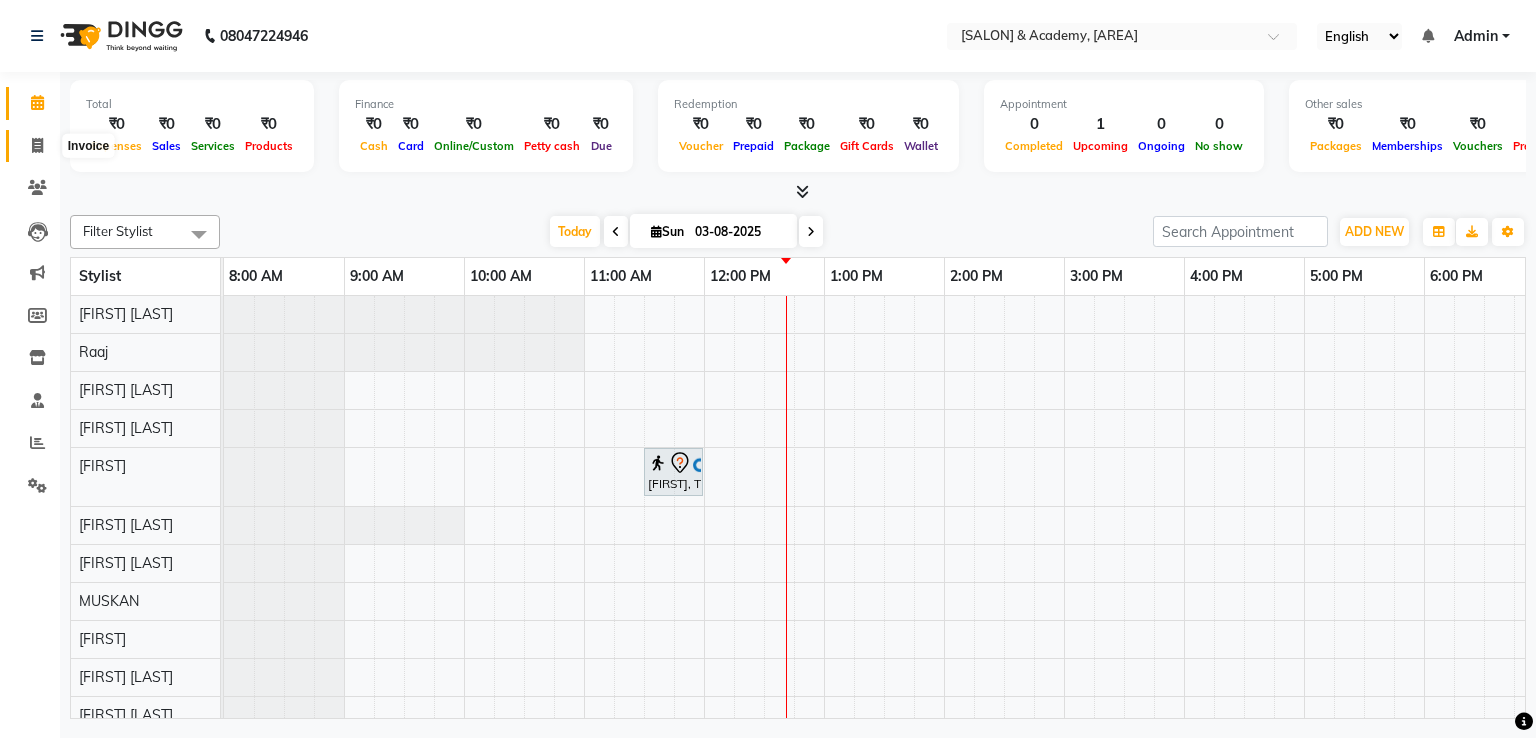 click 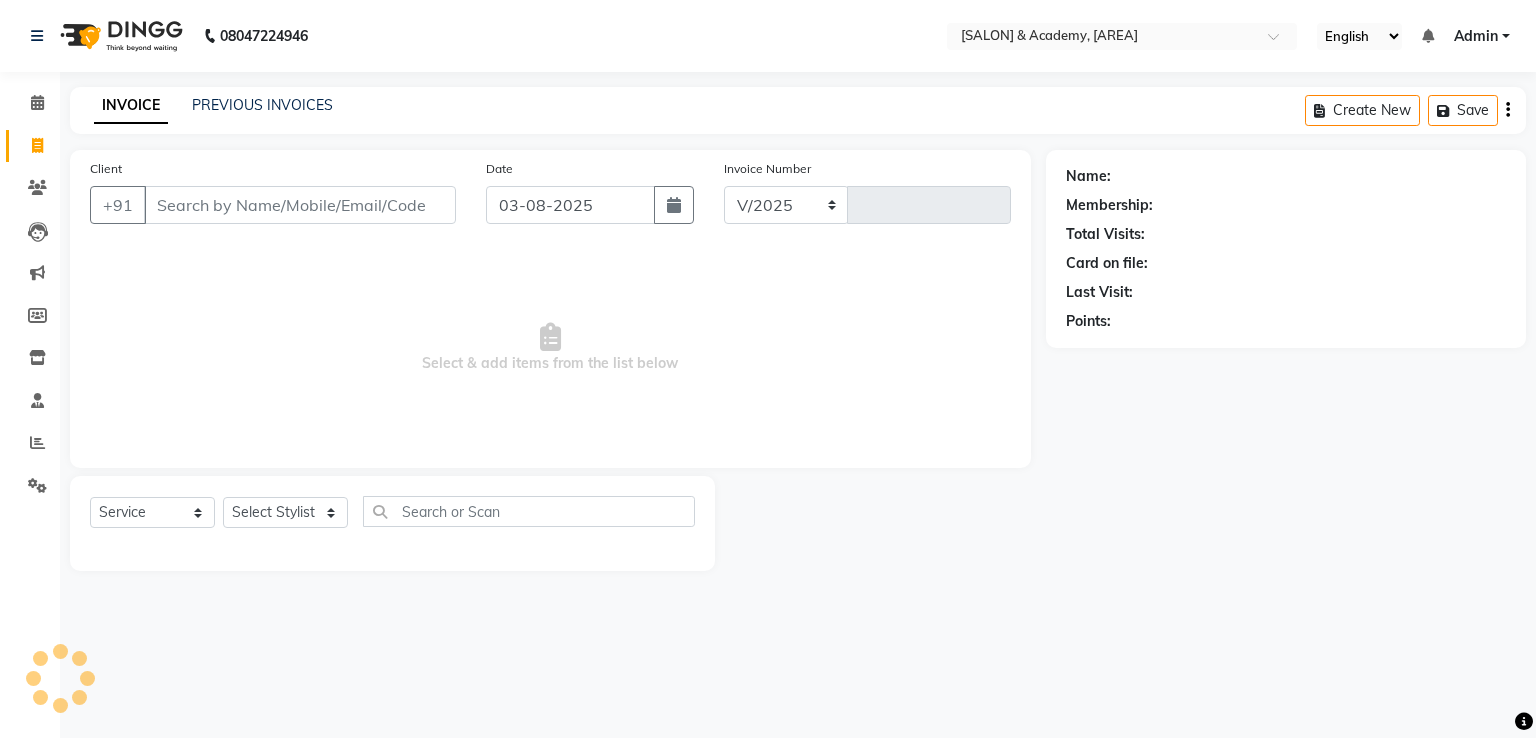 select on "6360" 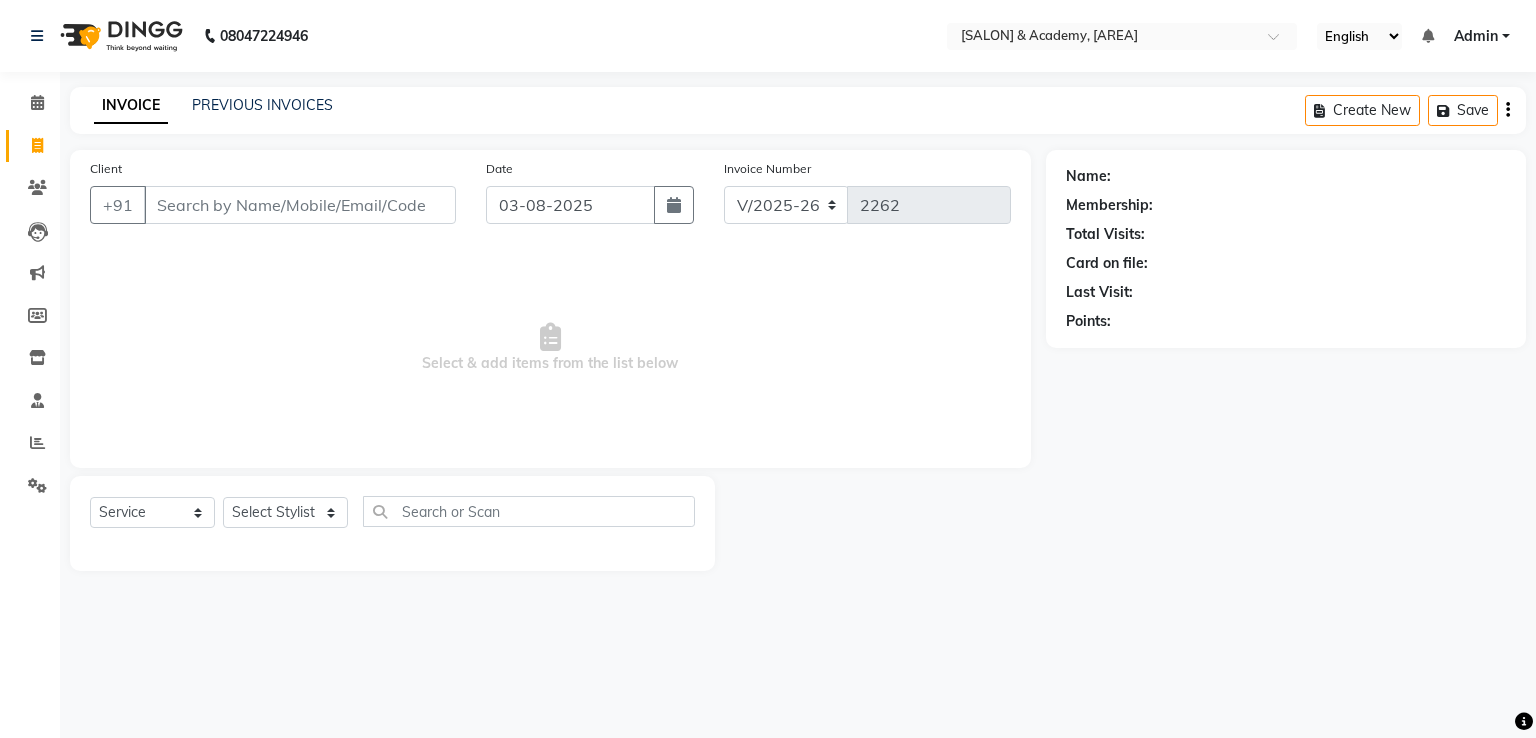 click on "Client +91" 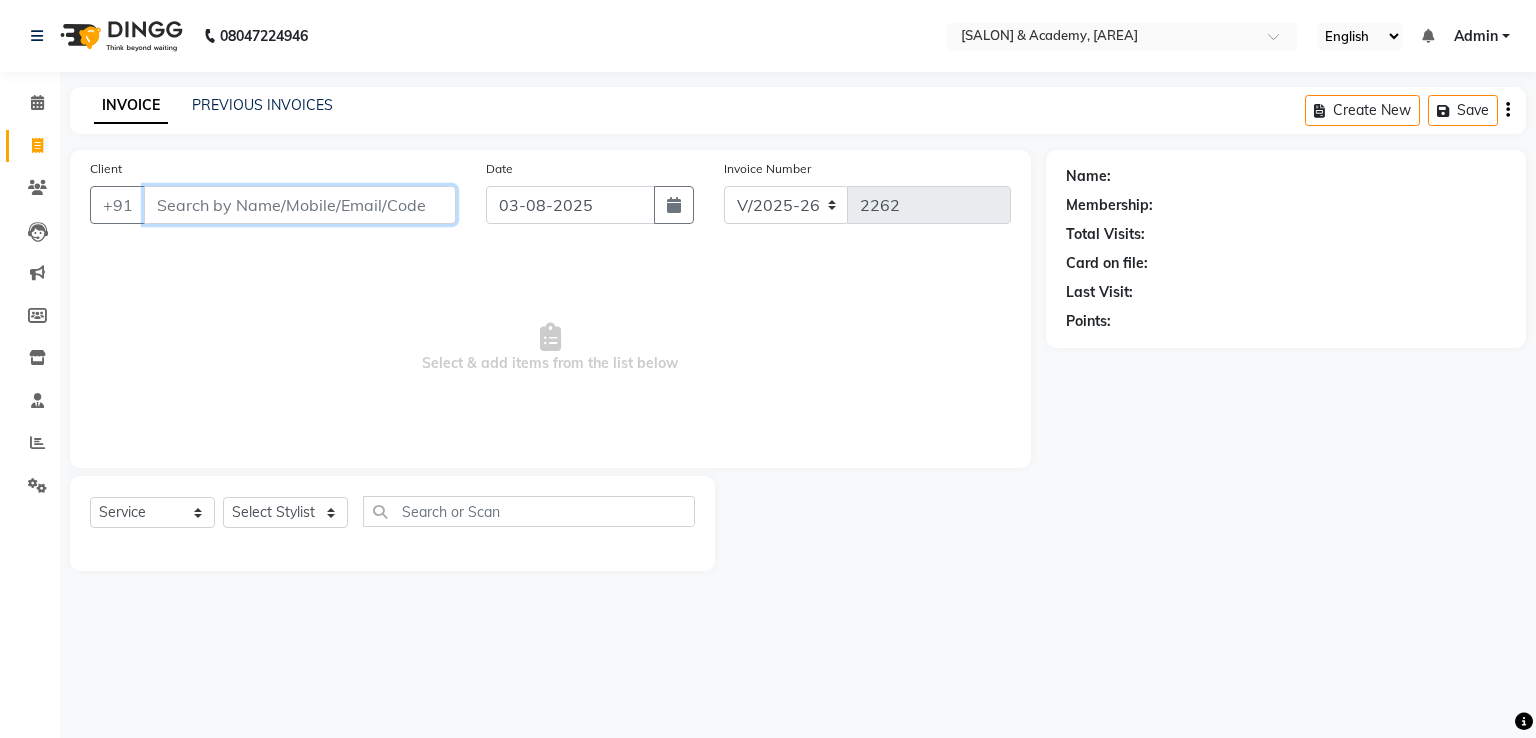 click on "Client" at bounding box center [300, 205] 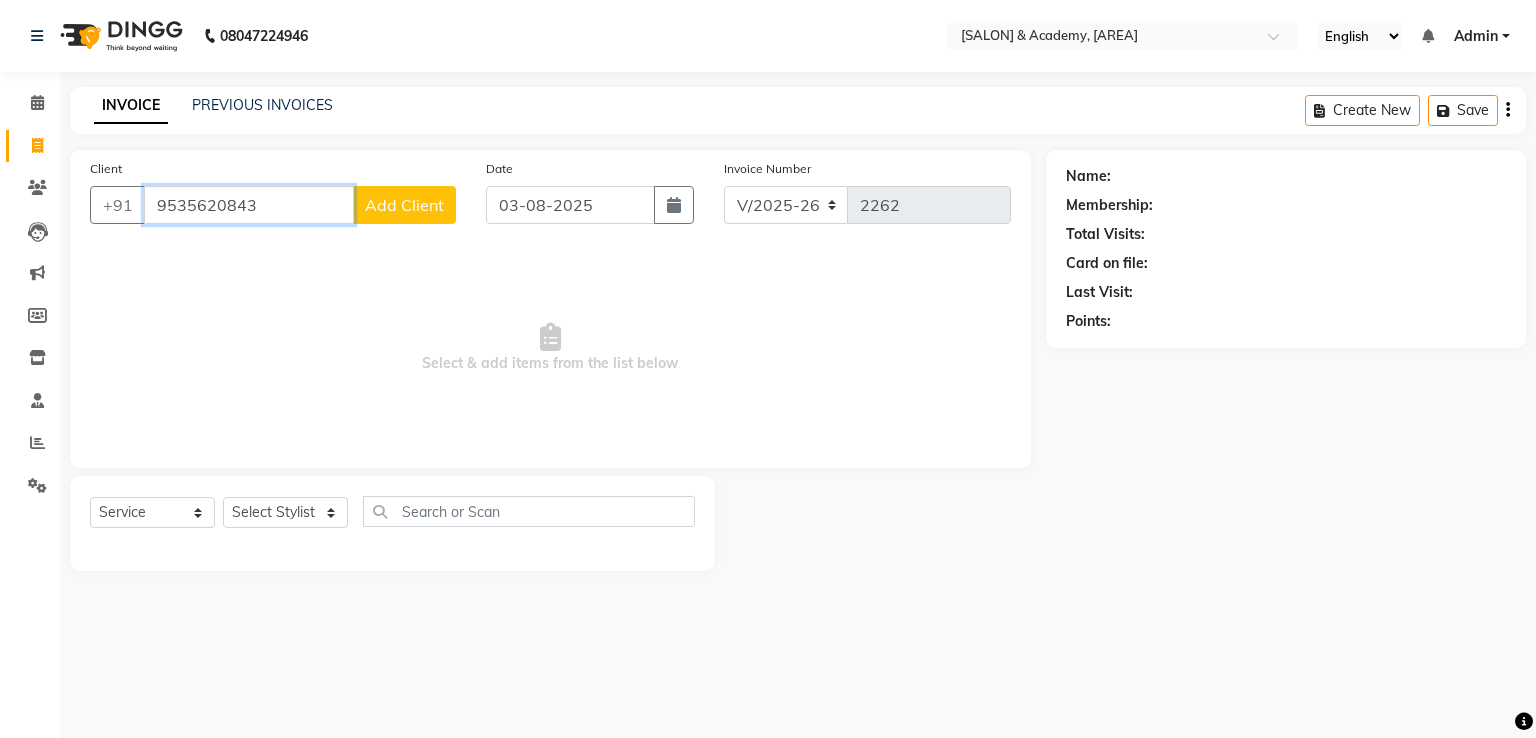 type on "9535620843" 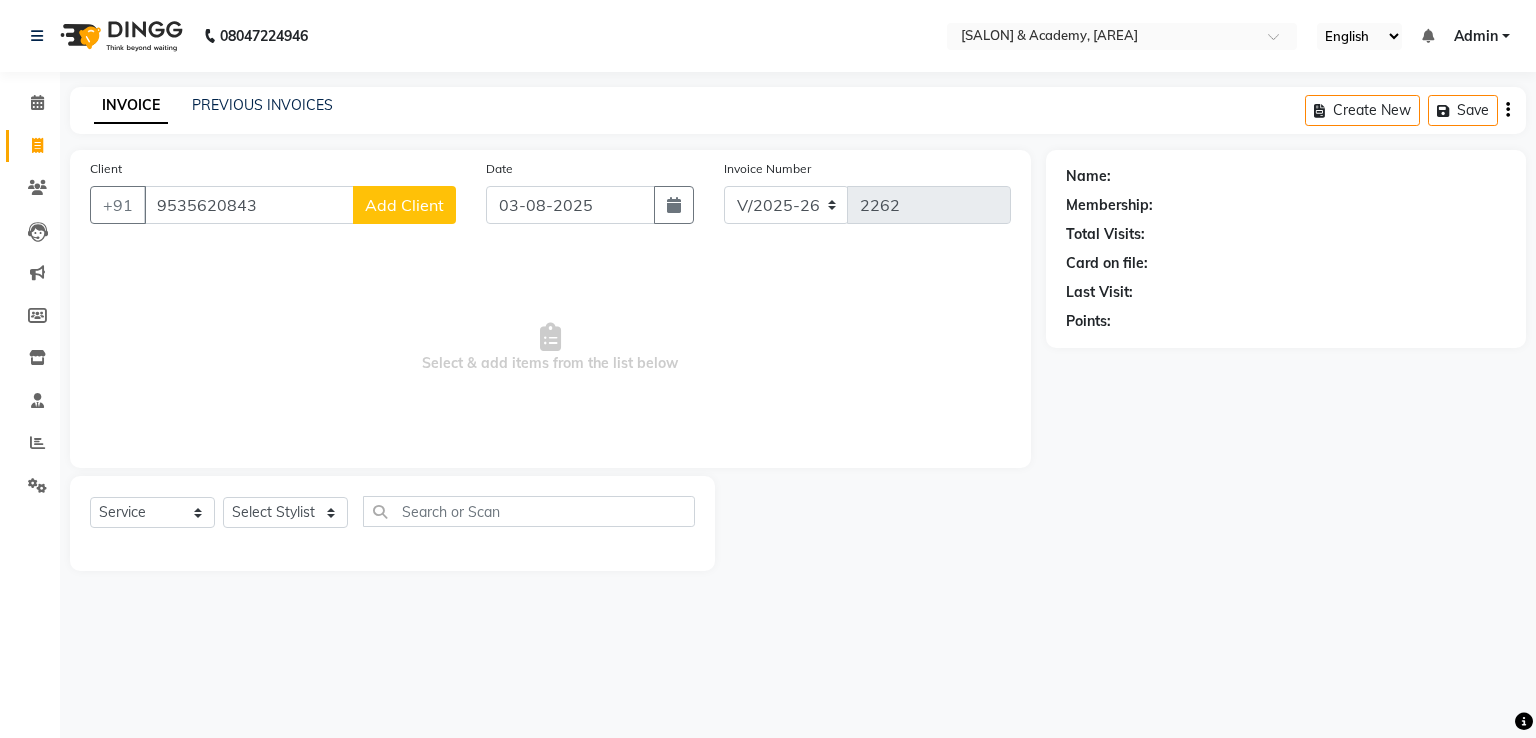 click on "Add Client" 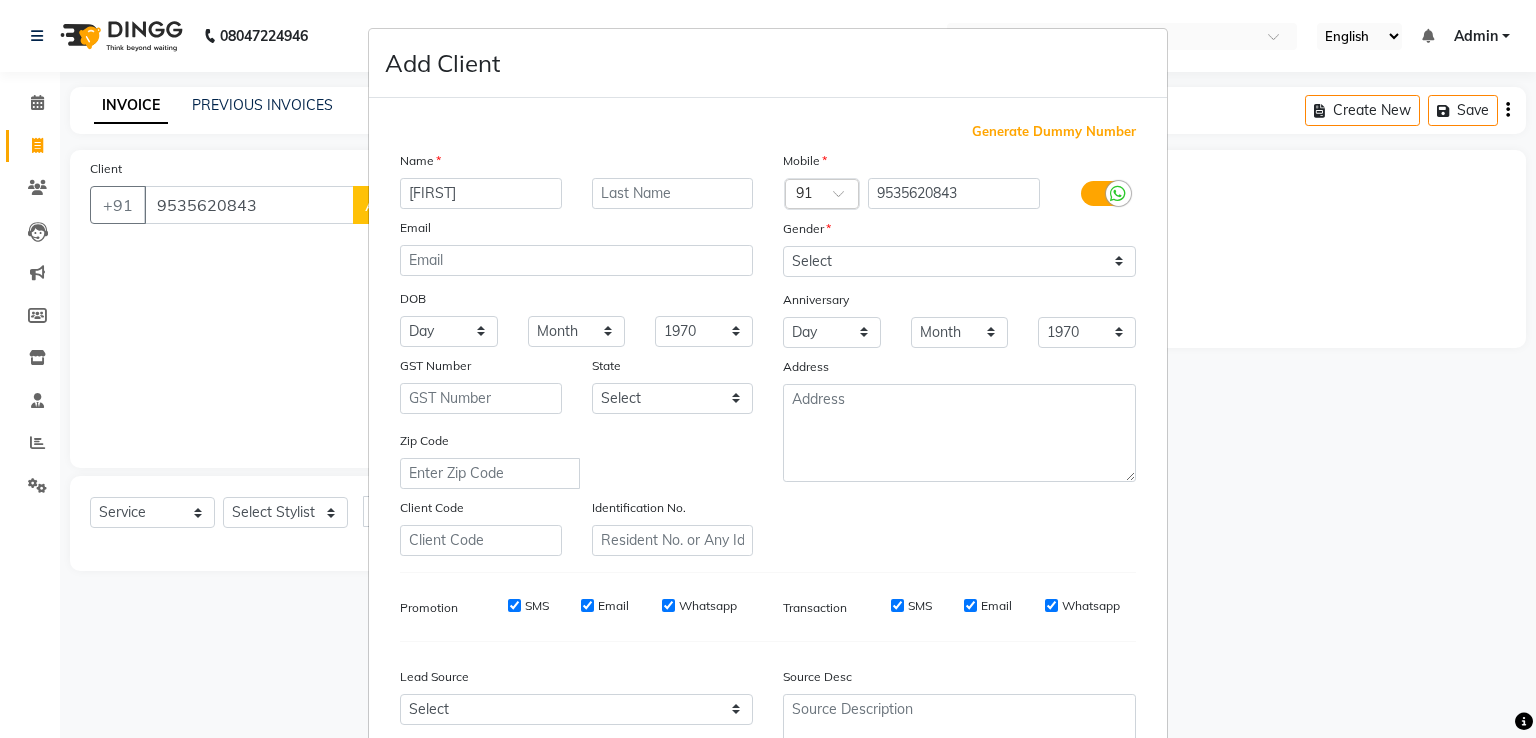 type on "amithy" 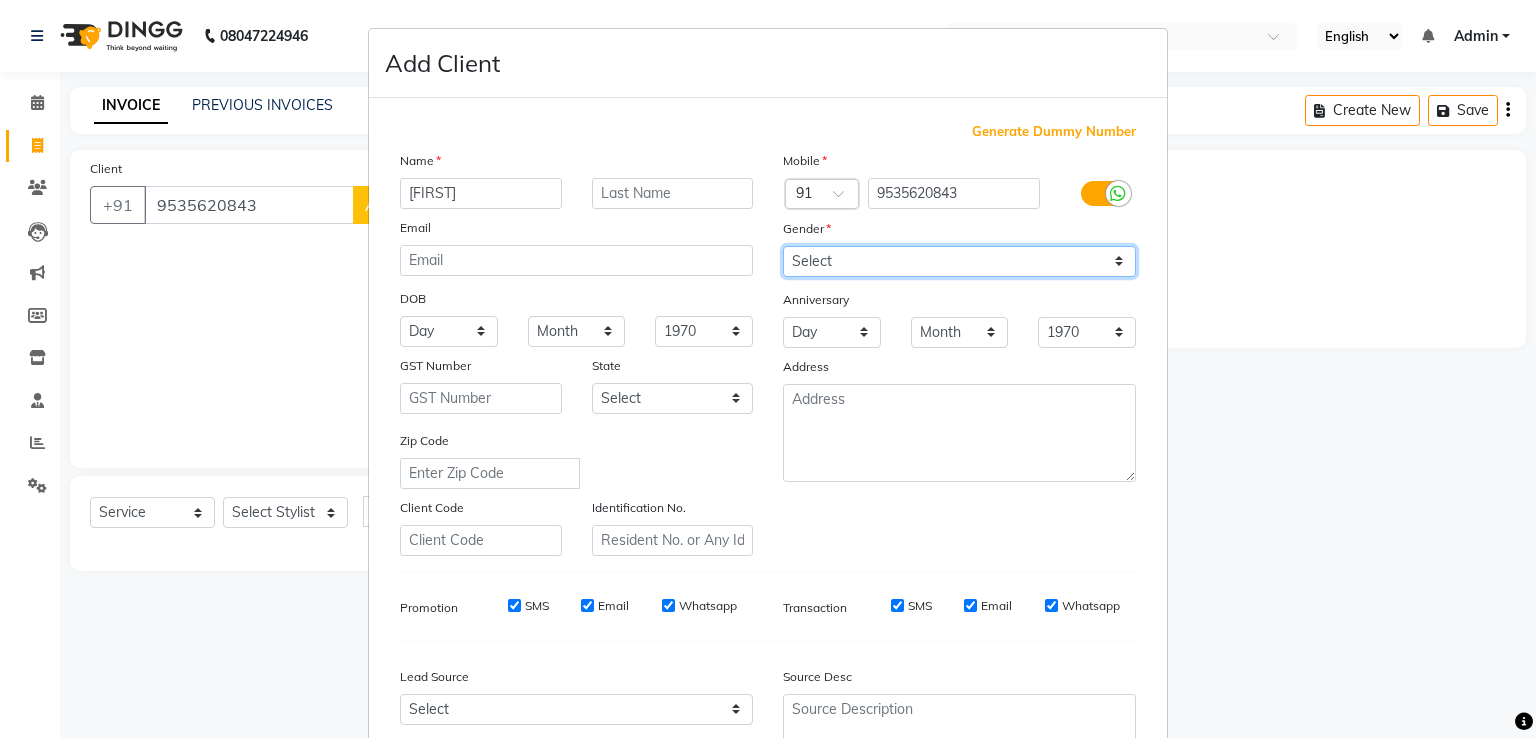 click on "Select Male Female Other Prefer Not To Say" at bounding box center (959, 261) 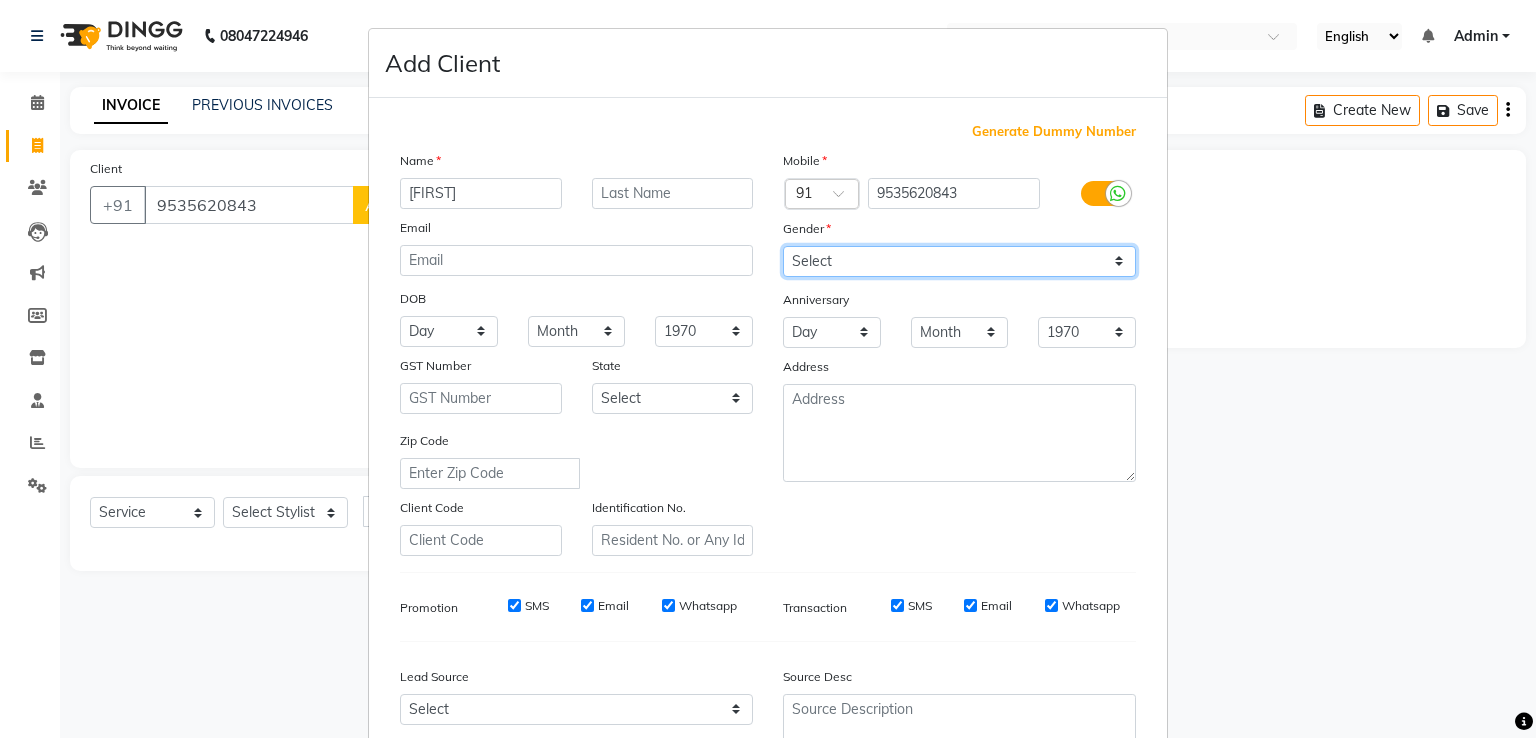 select on "male" 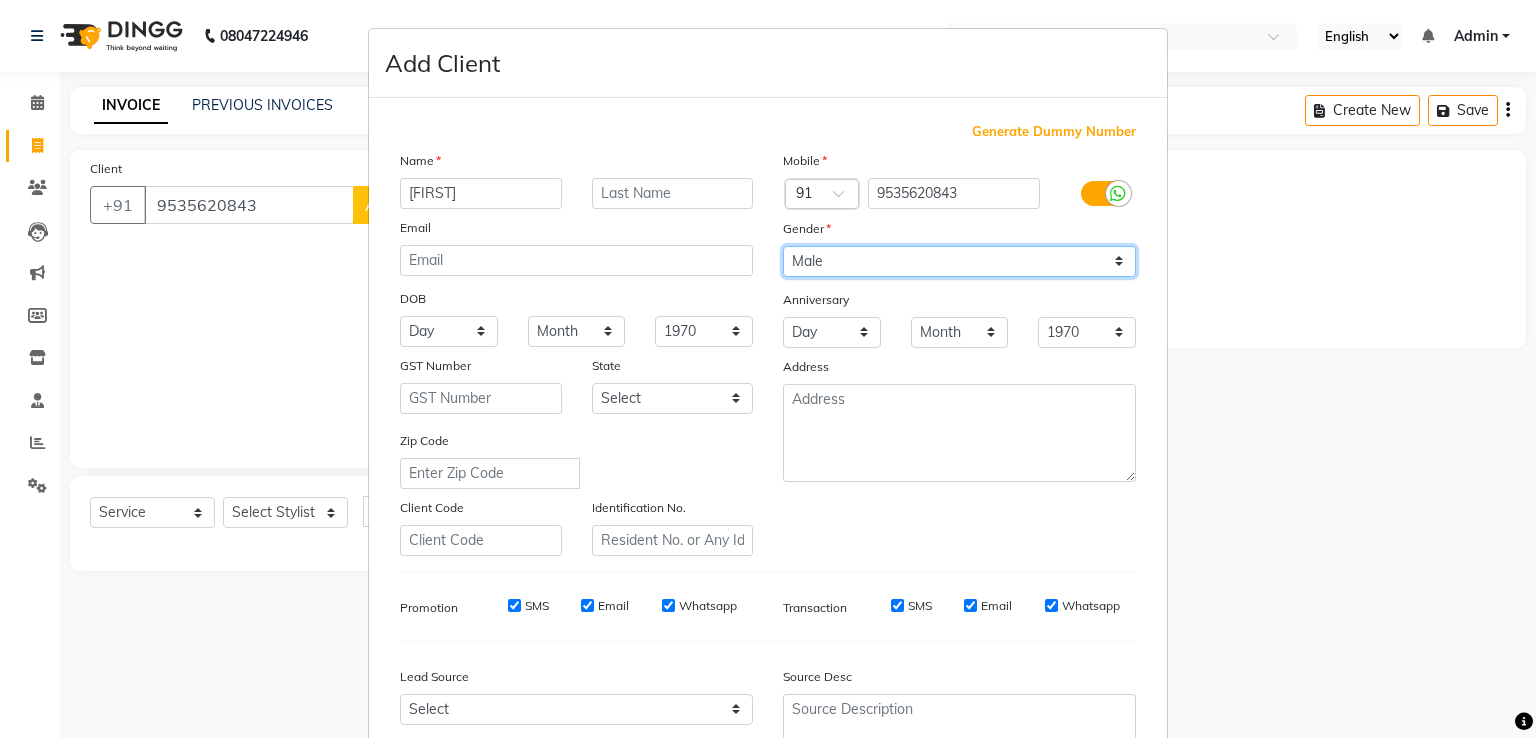 click on "Select Male Female Other Prefer Not To Say" at bounding box center (959, 261) 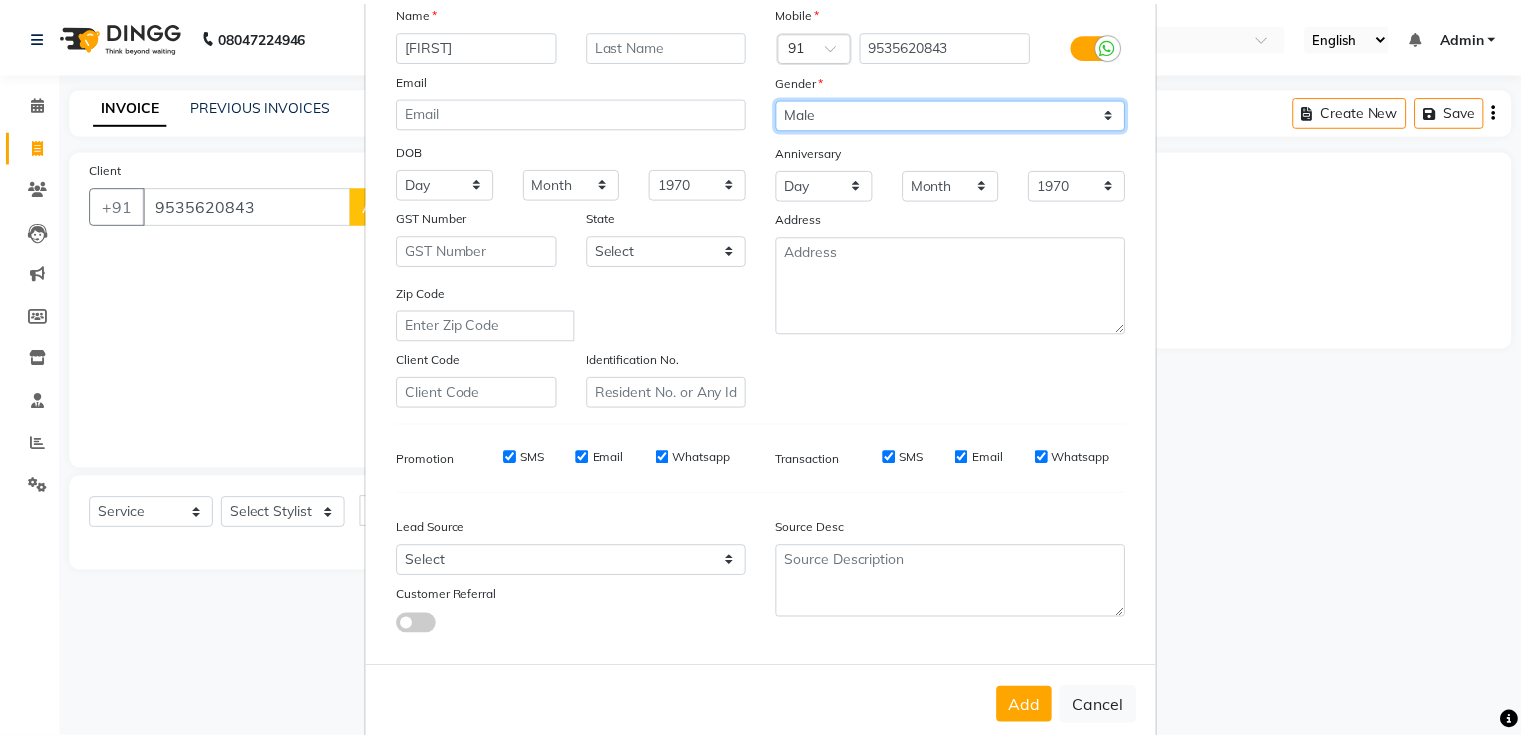 scroll, scrollTop: 195, scrollLeft: 0, axis: vertical 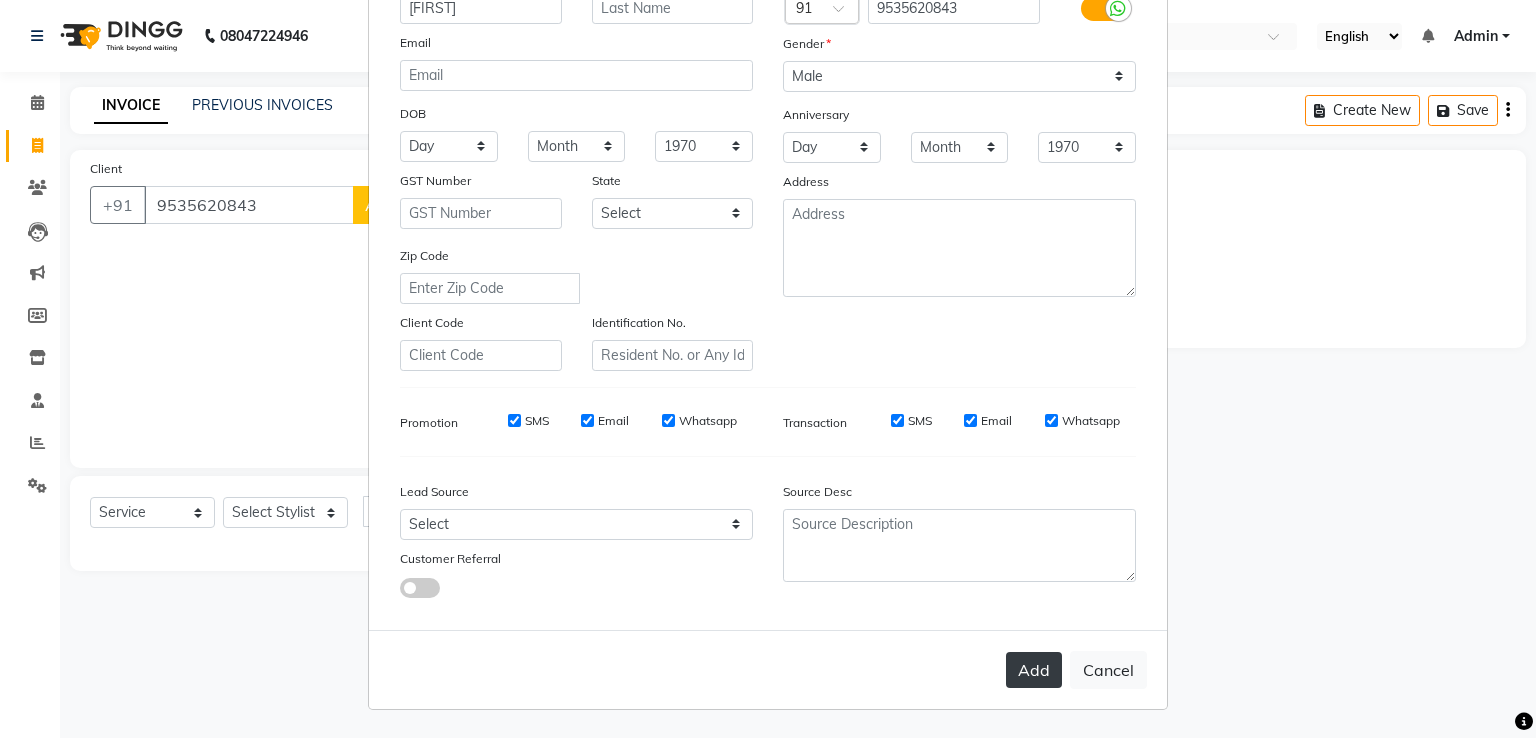 click on "Add" at bounding box center (1034, 670) 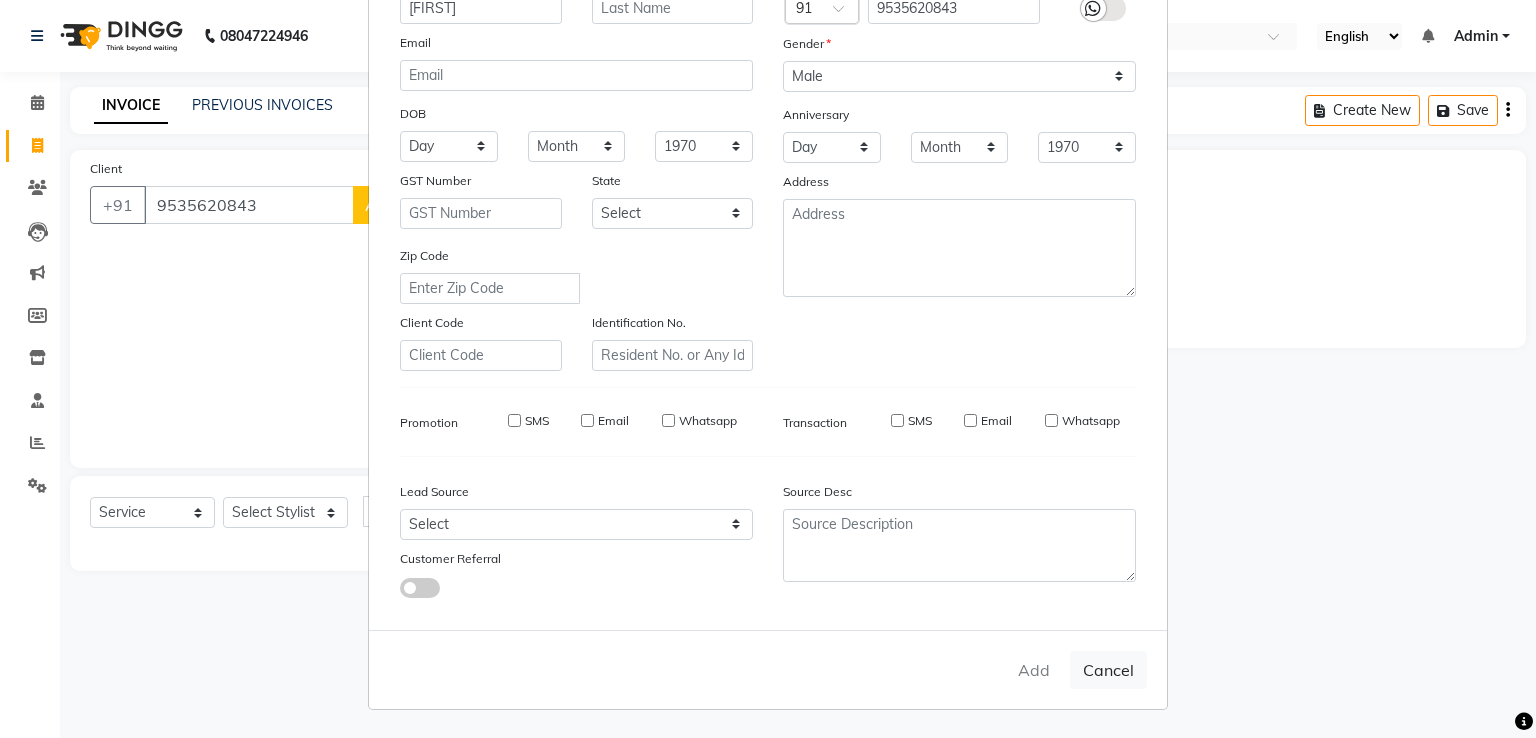 type 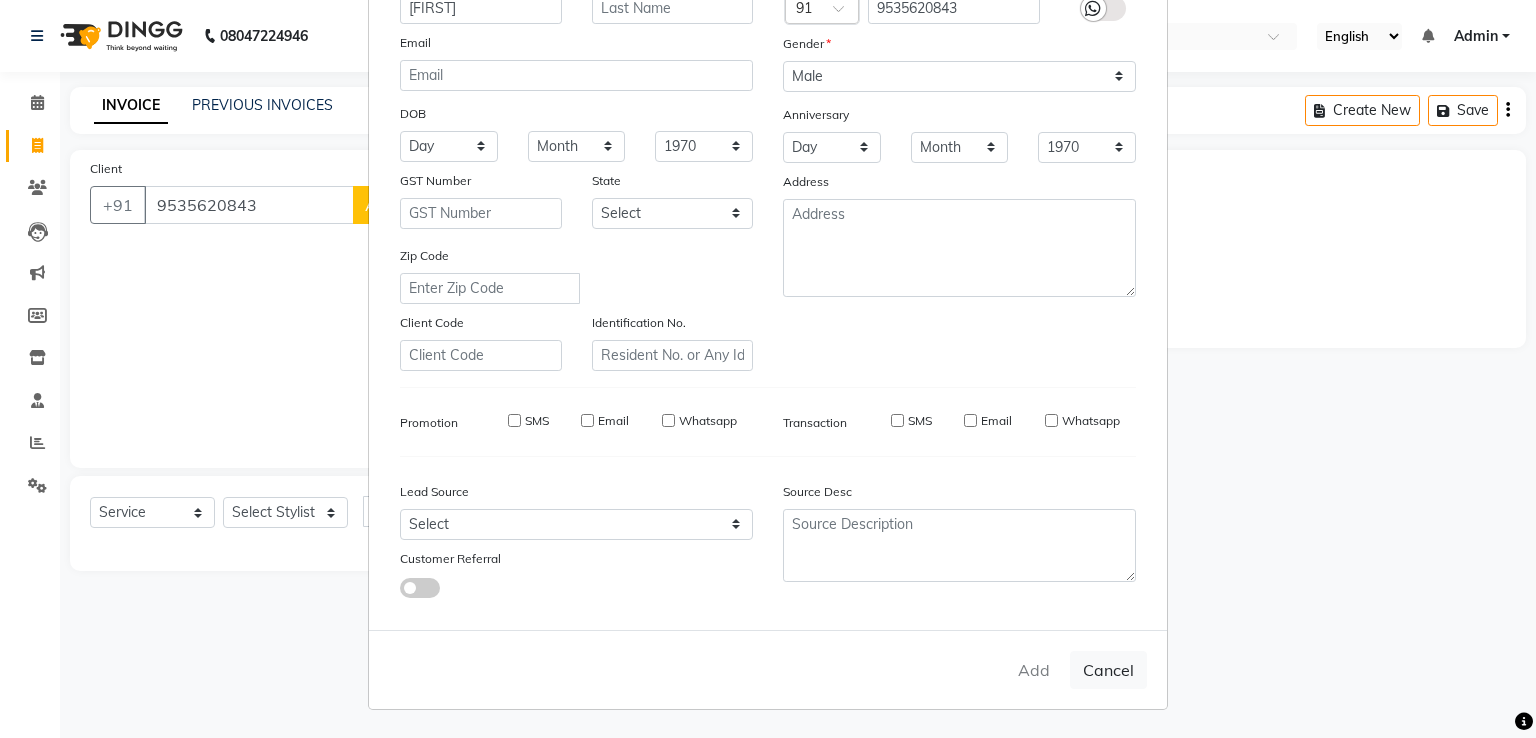 select 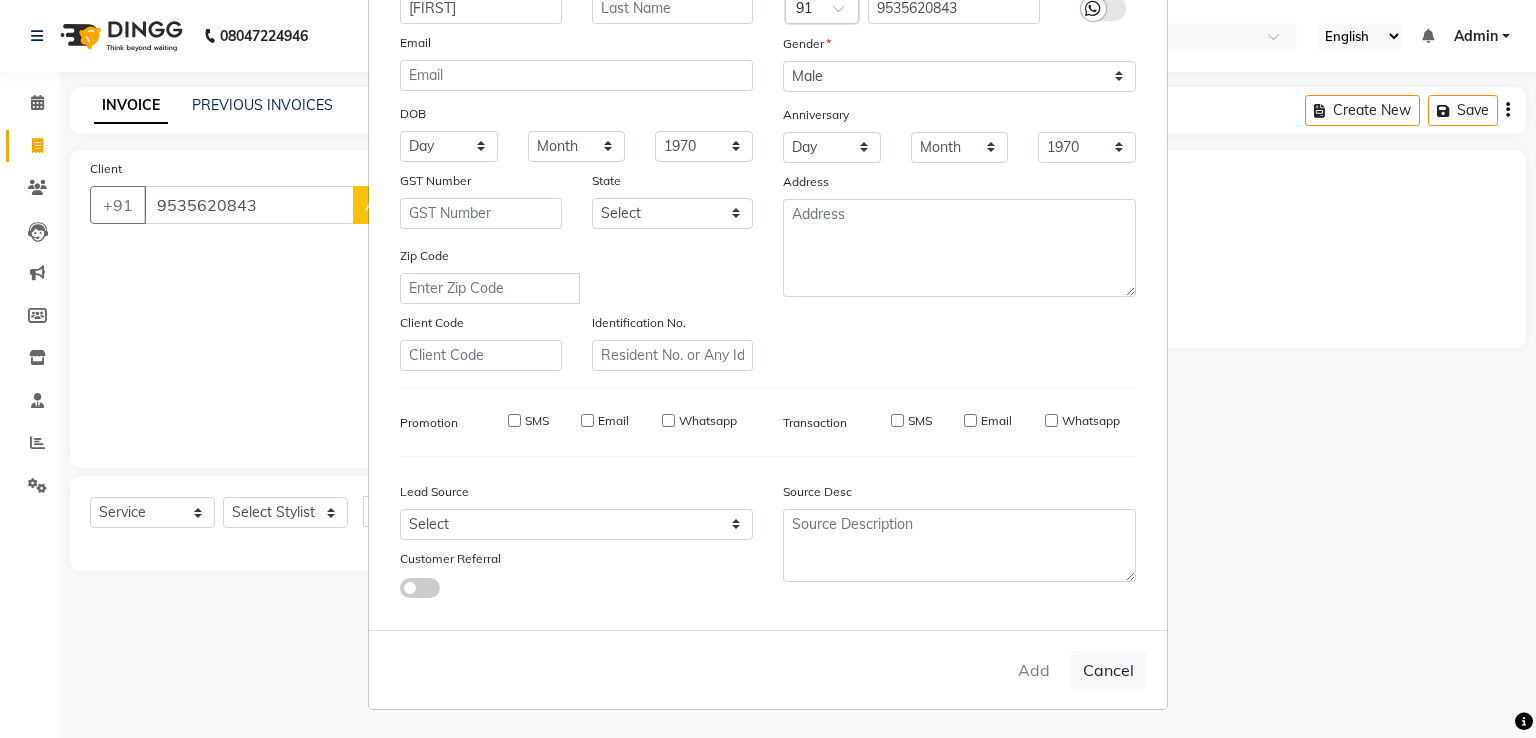 select 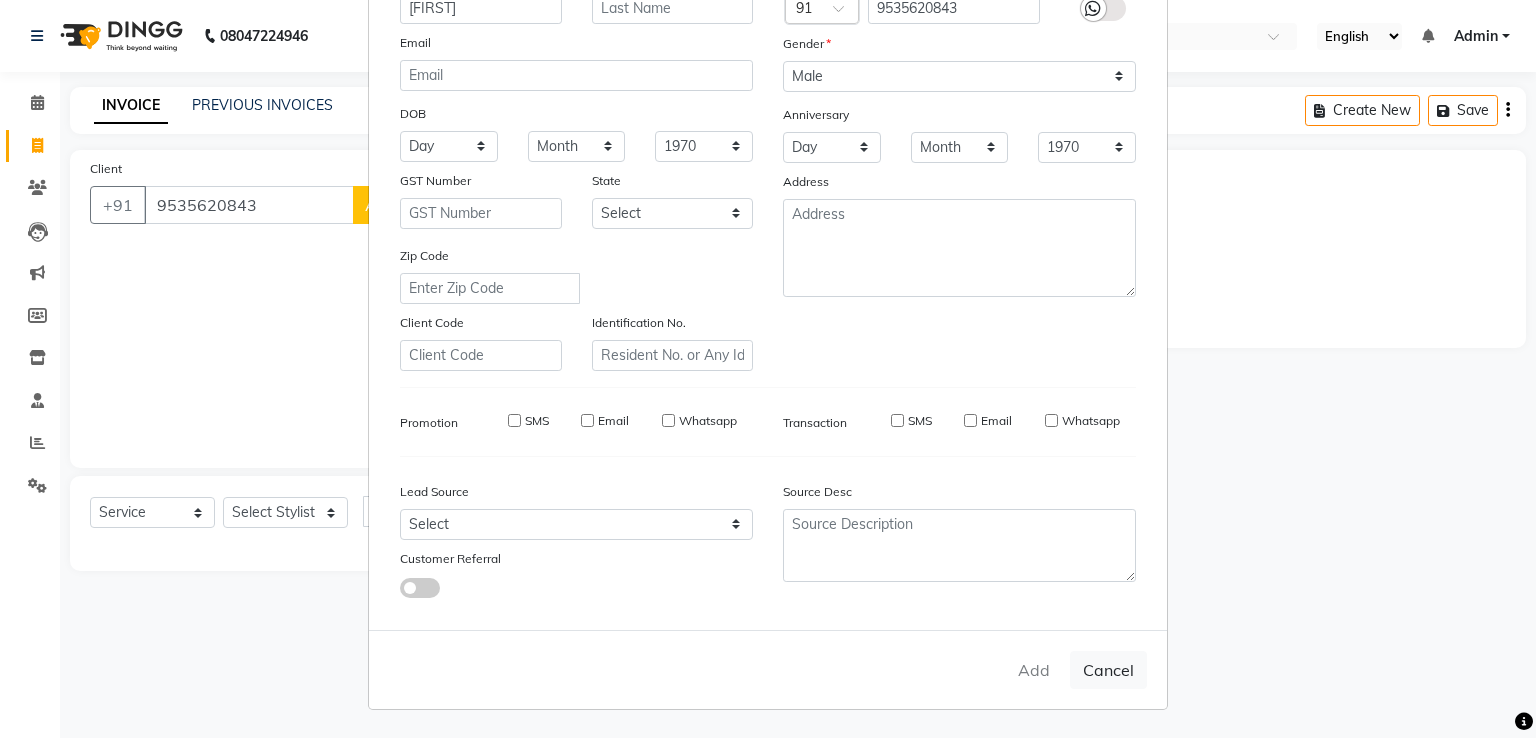 checkbox on "false" 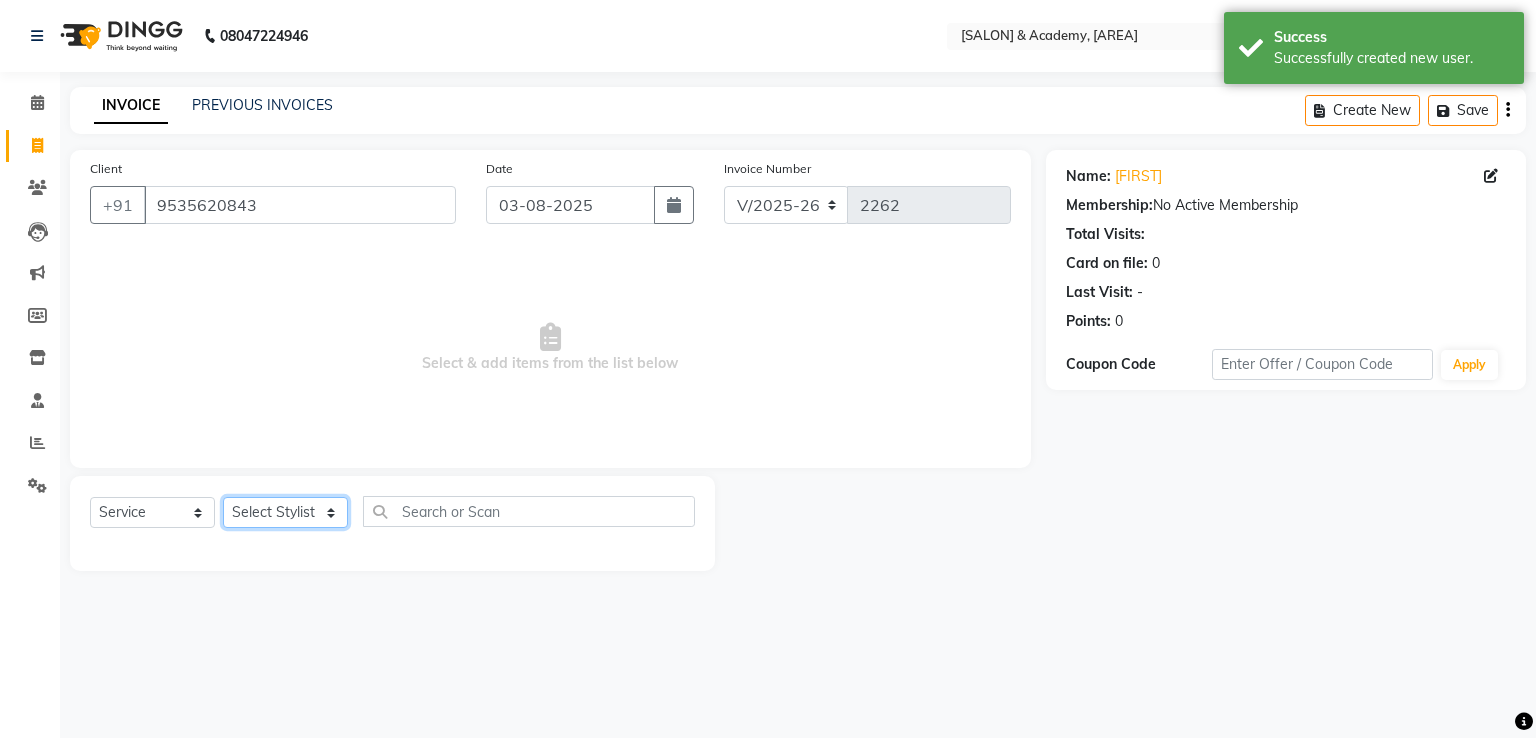 click on "Select Stylist Ameer AHMAD ankita  mascarenhas ASHISH THAPA MUSKAN  nisha vishal patil Raaj sahil salmani SANJANA  sanju Shaan Ahmed shital shah Tasleem ahmad salmani" 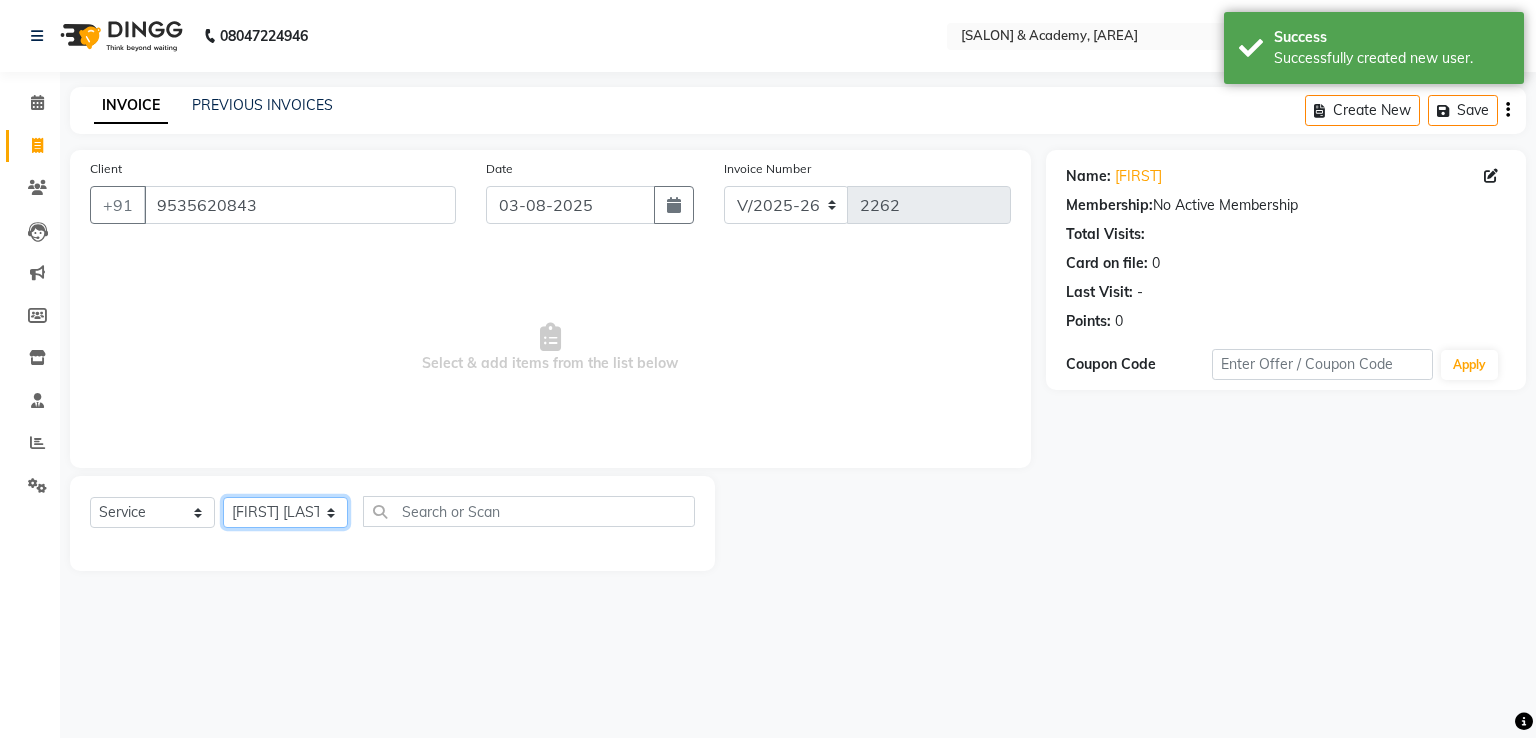 click on "Select Stylist Ameer AHMAD ankita  mascarenhas ASHISH THAPA MUSKAN  nisha vishal patil Raaj sahil salmani SANJANA  sanju Shaan Ahmed shital shah Tasleem ahmad salmani" 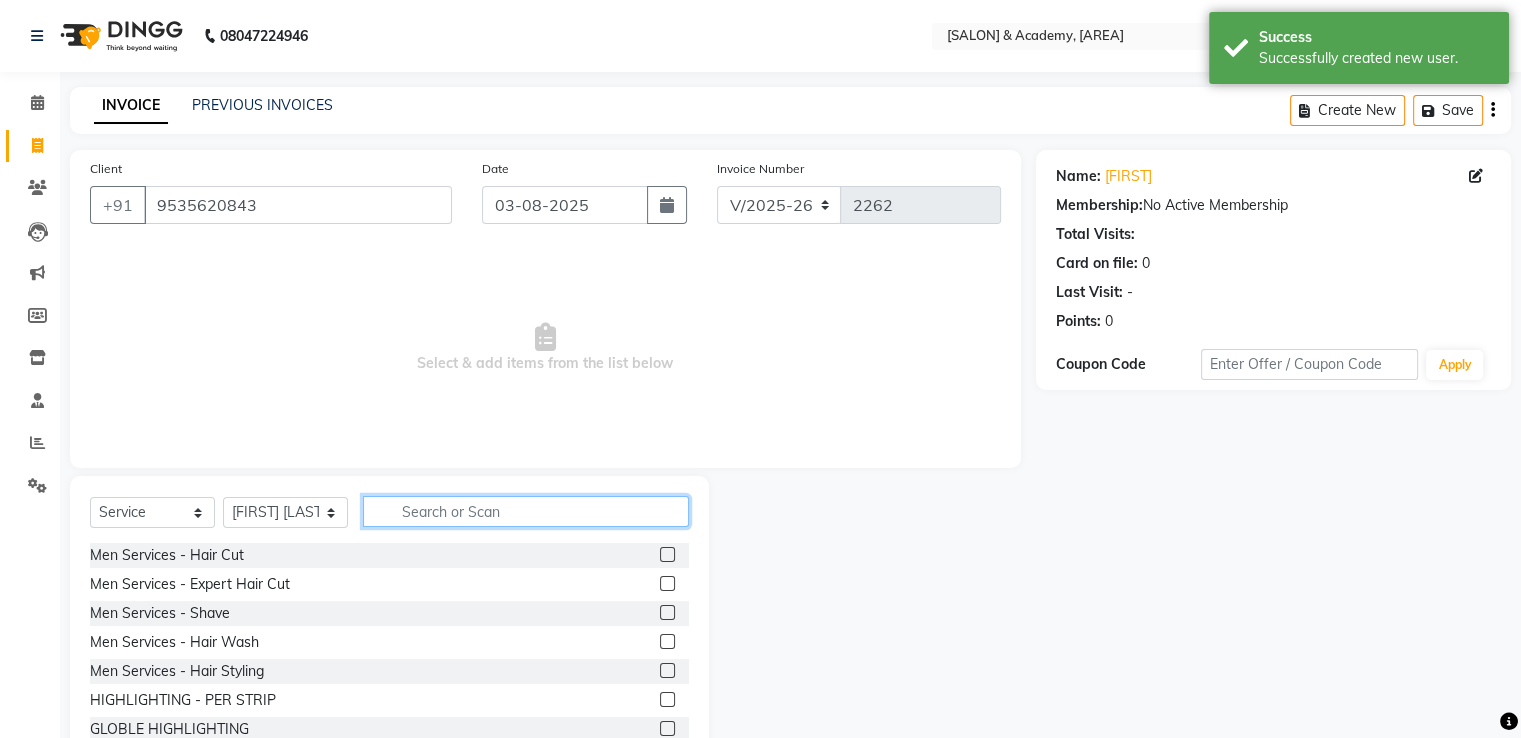 click 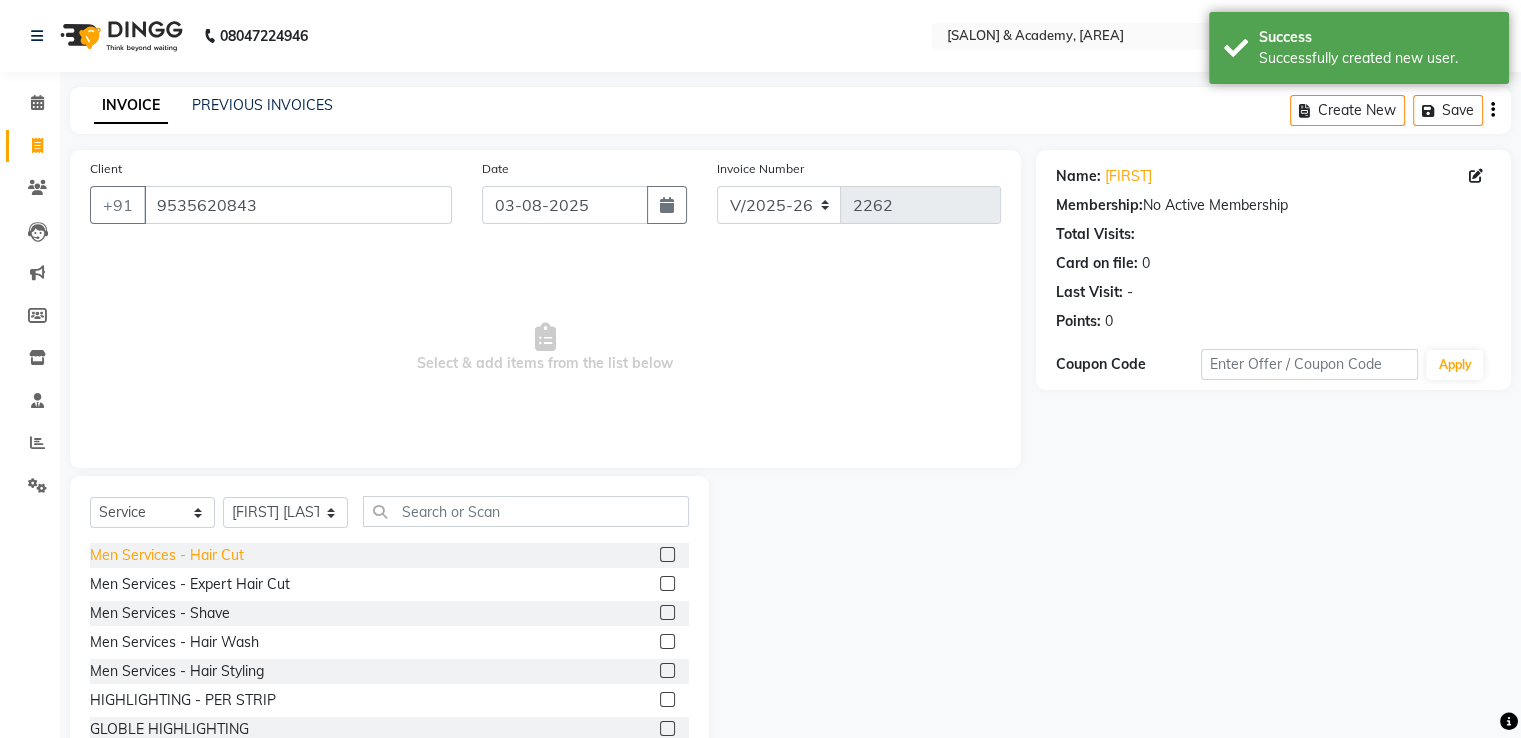 click on "Men Services  - Hair Cut" 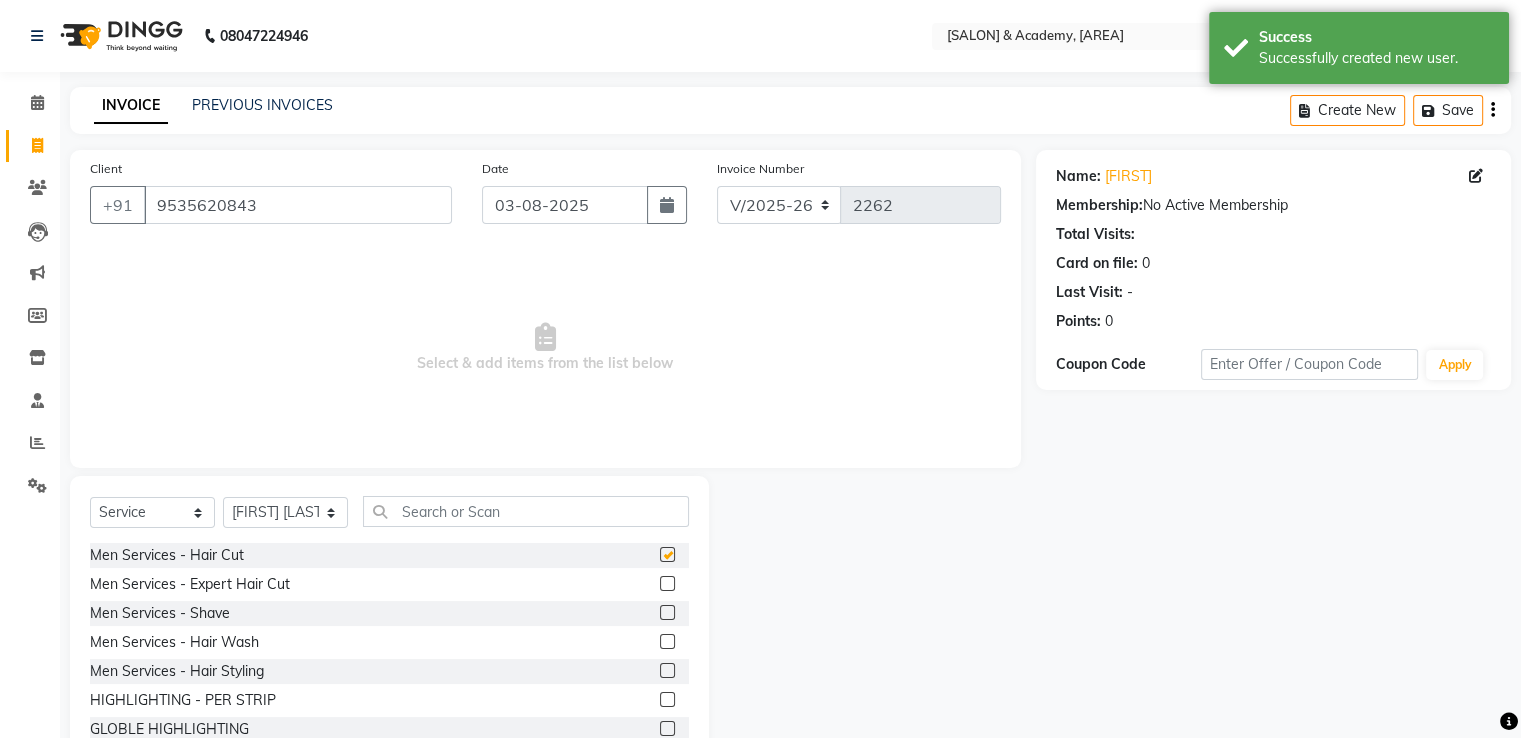 checkbox on "false" 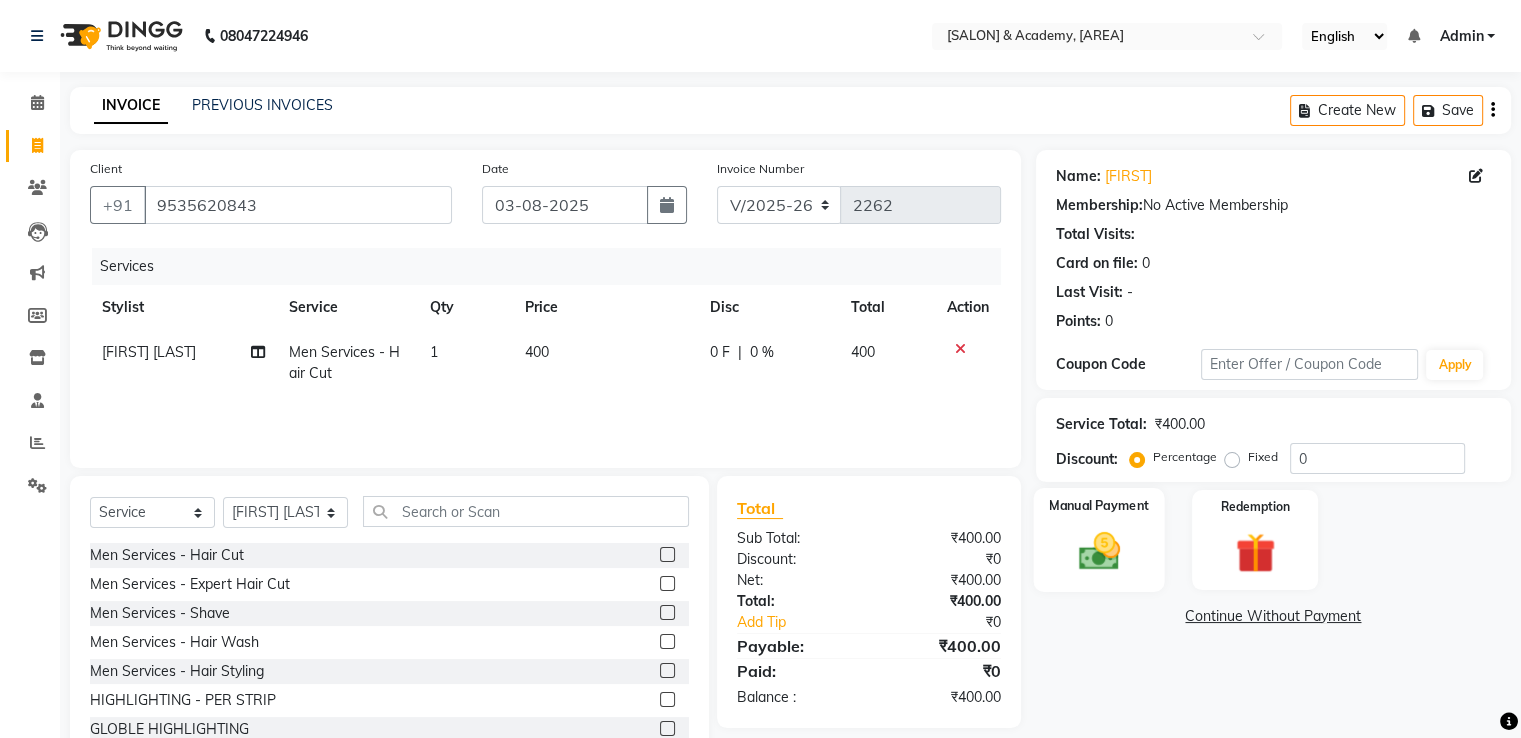click 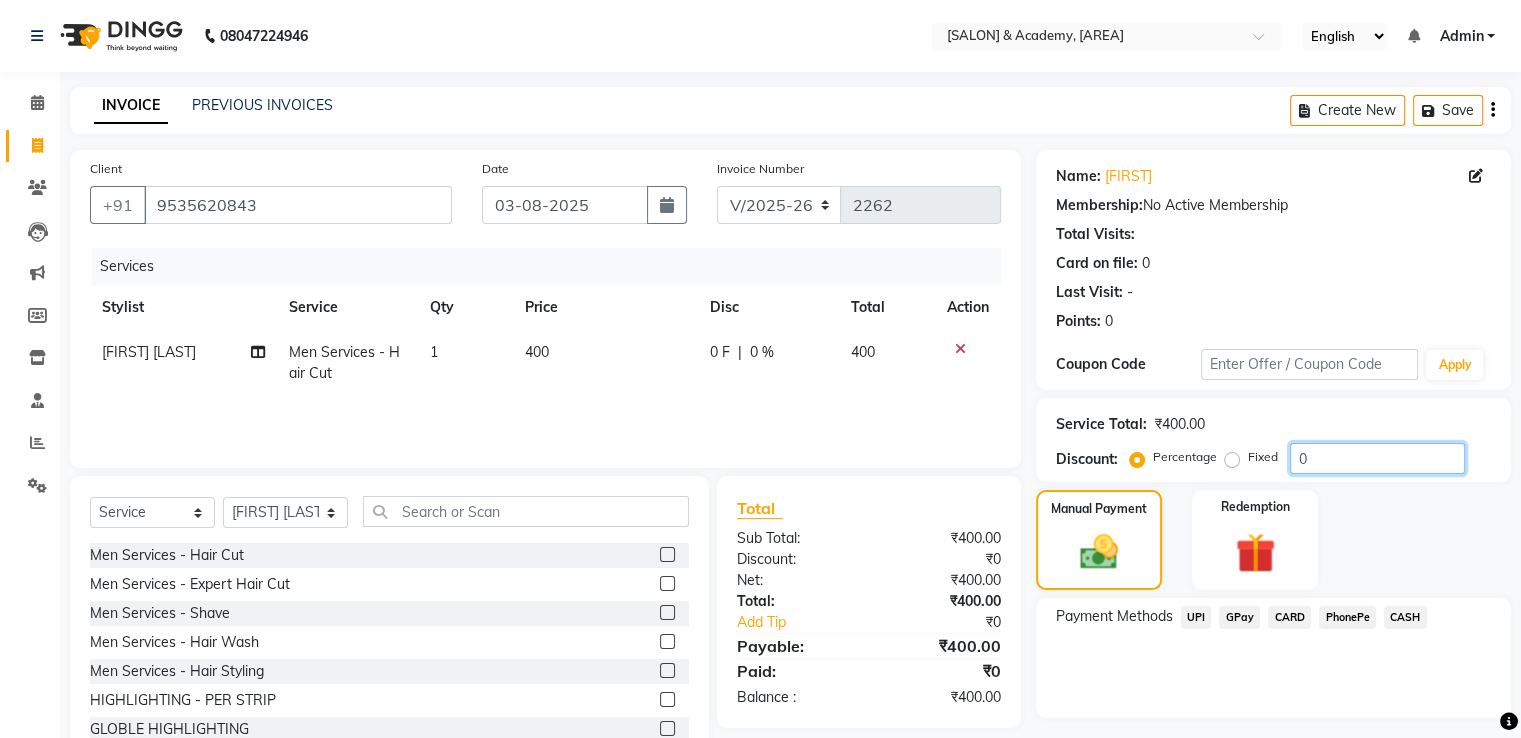 click on "0" 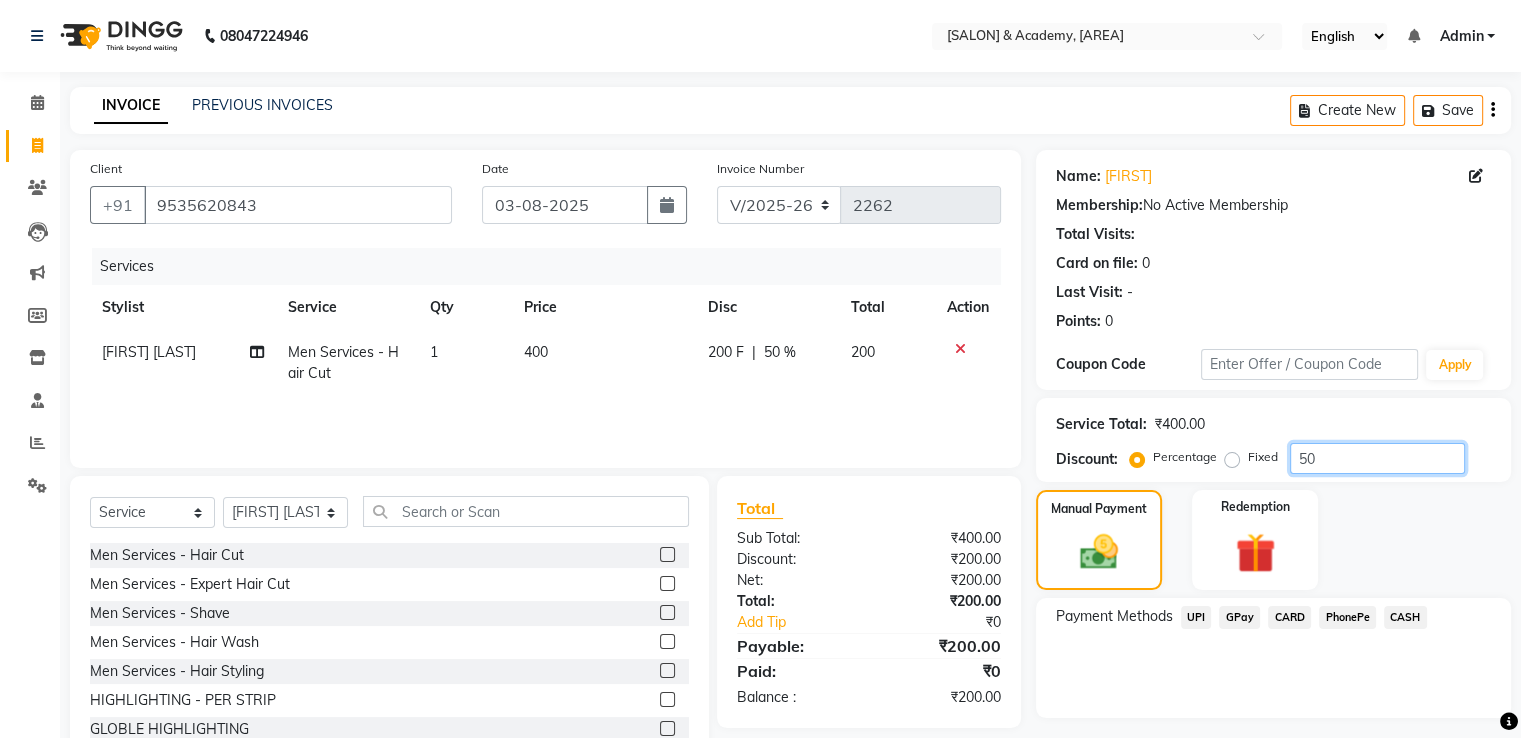 type on "50" 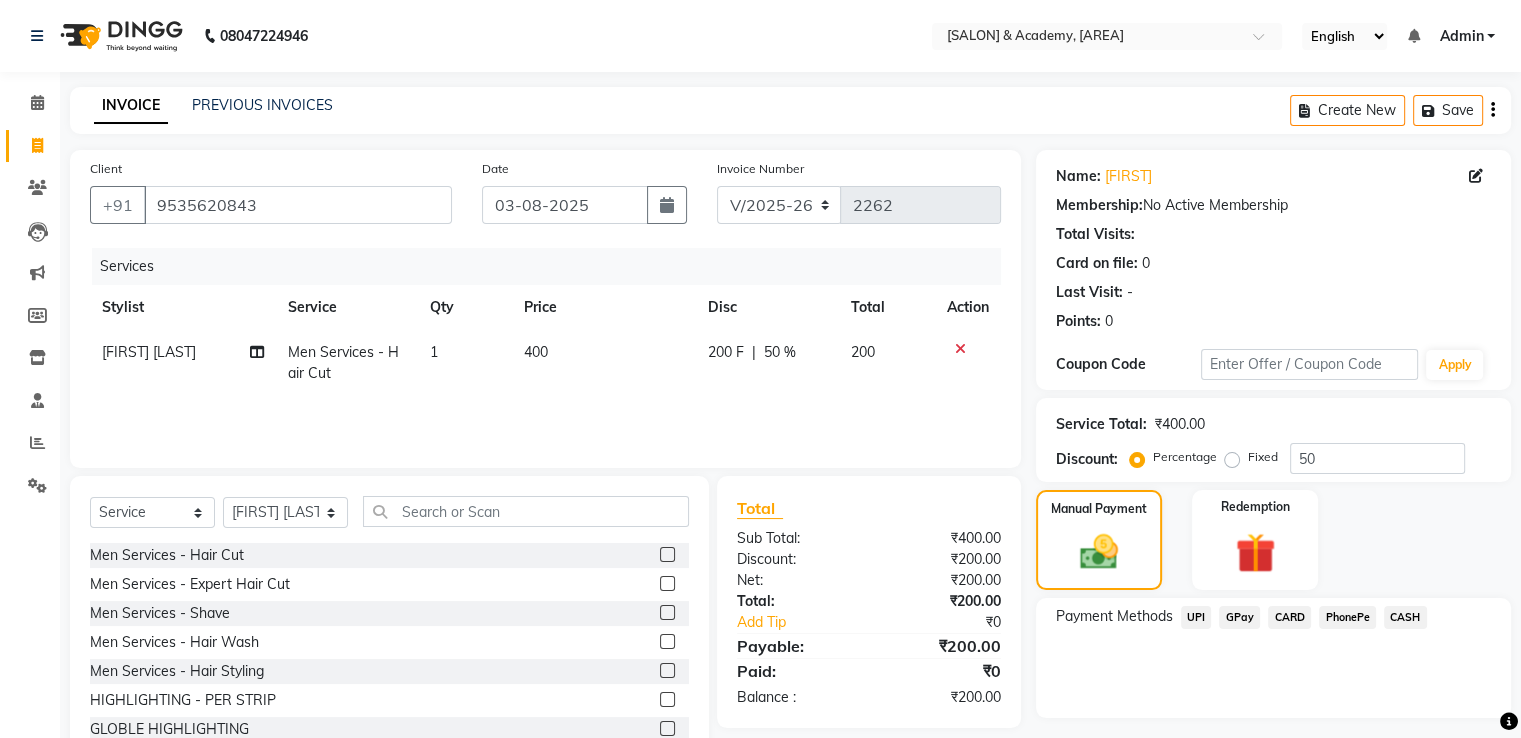 click on "GPay" 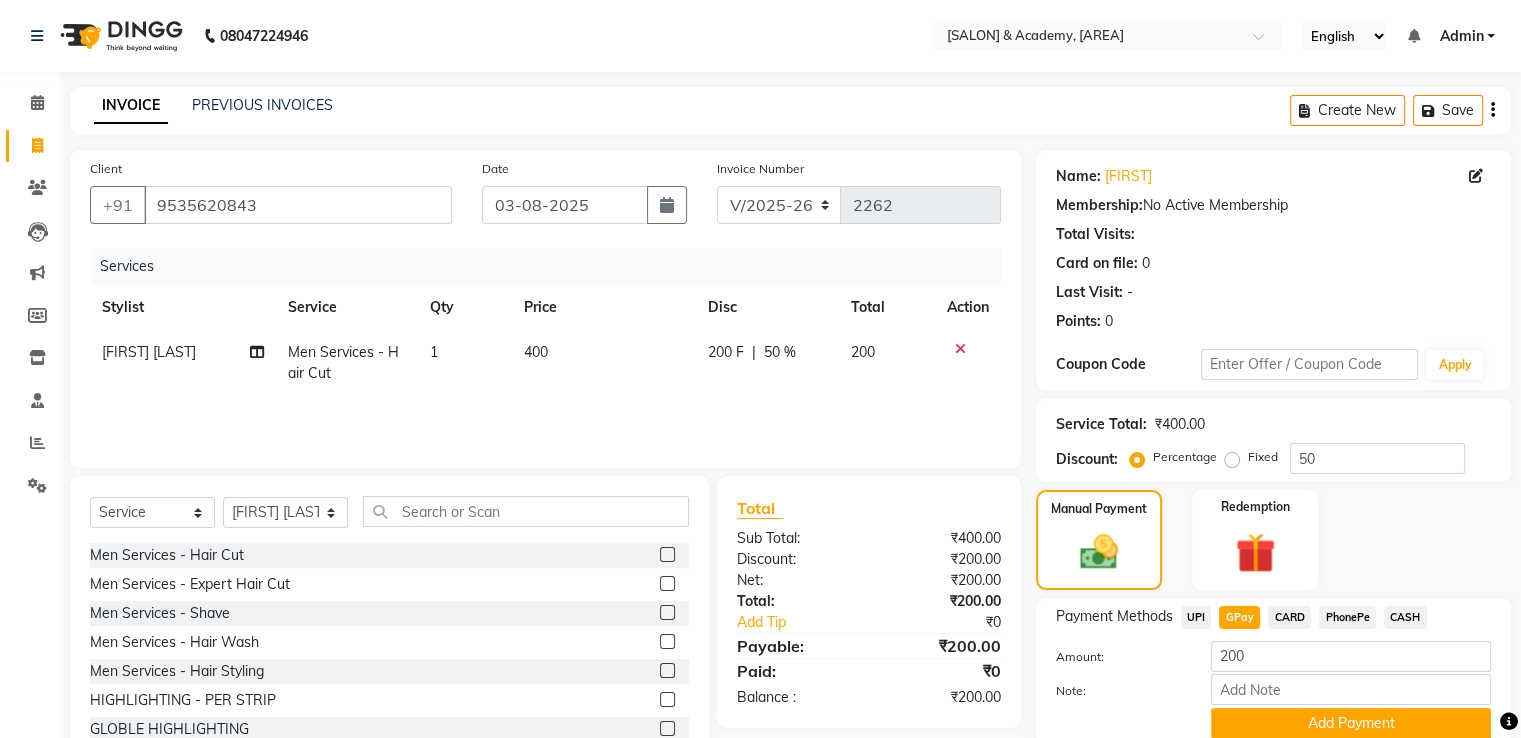 scroll, scrollTop: 81, scrollLeft: 0, axis: vertical 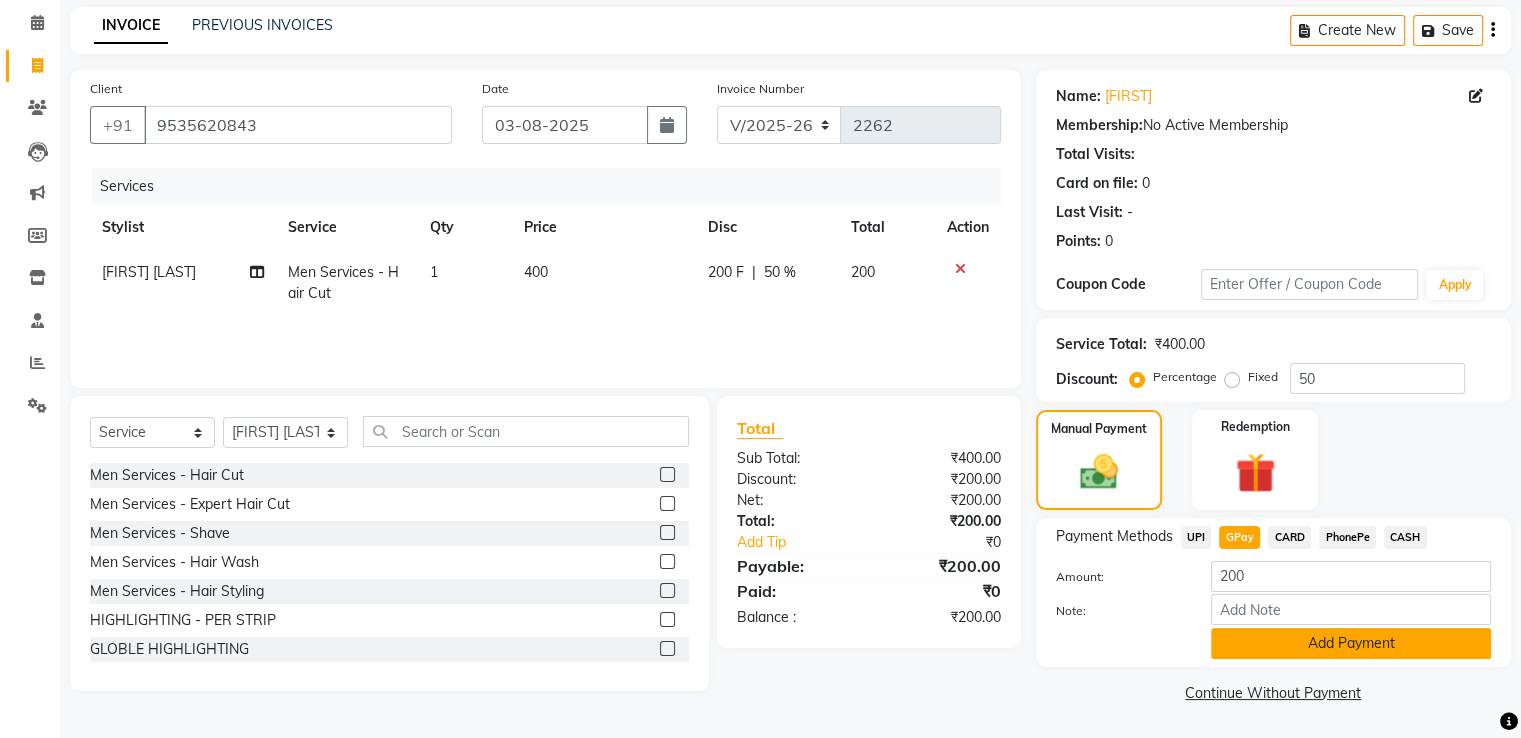click on "Add Payment" 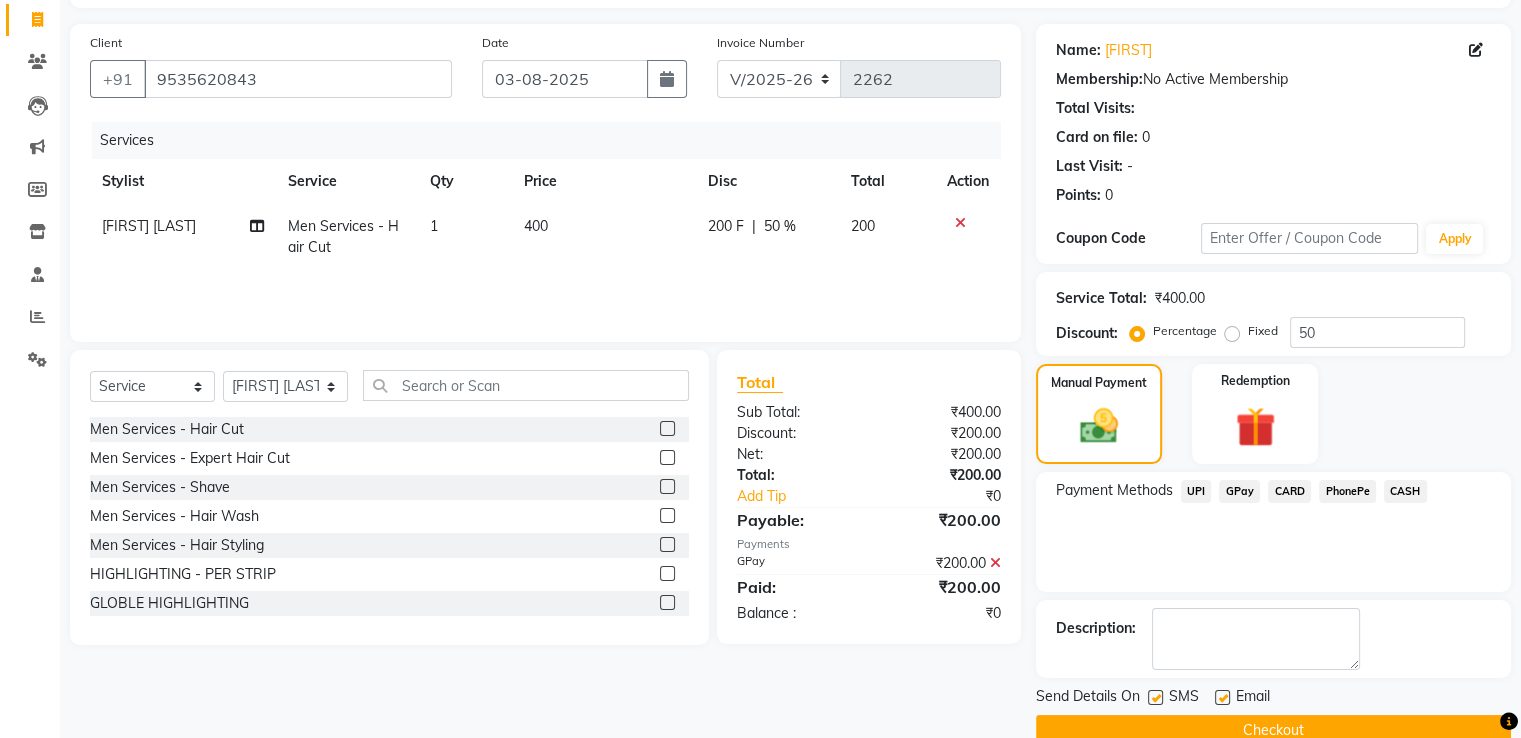 scroll, scrollTop: 163, scrollLeft: 0, axis: vertical 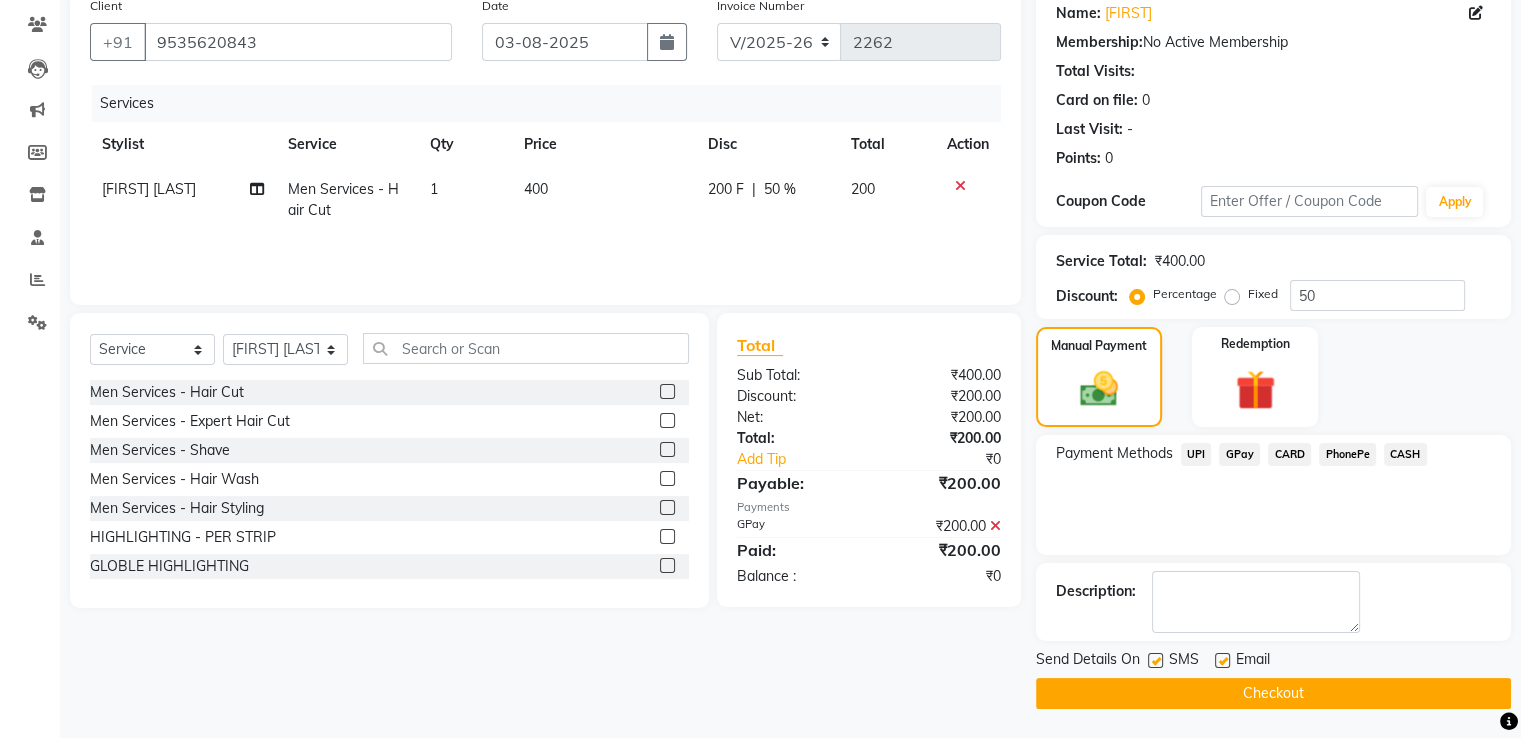 click 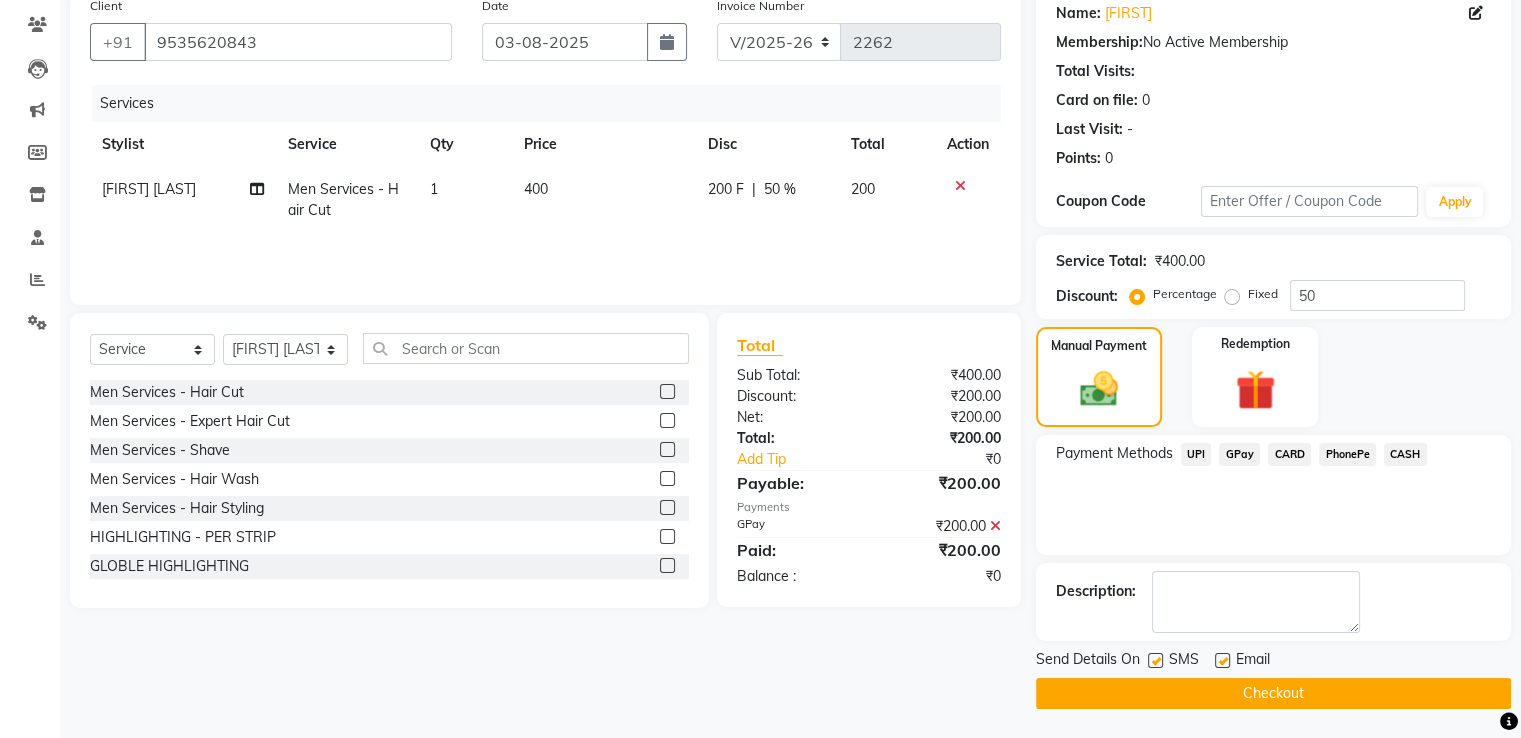 click at bounding box center [1221, 661] 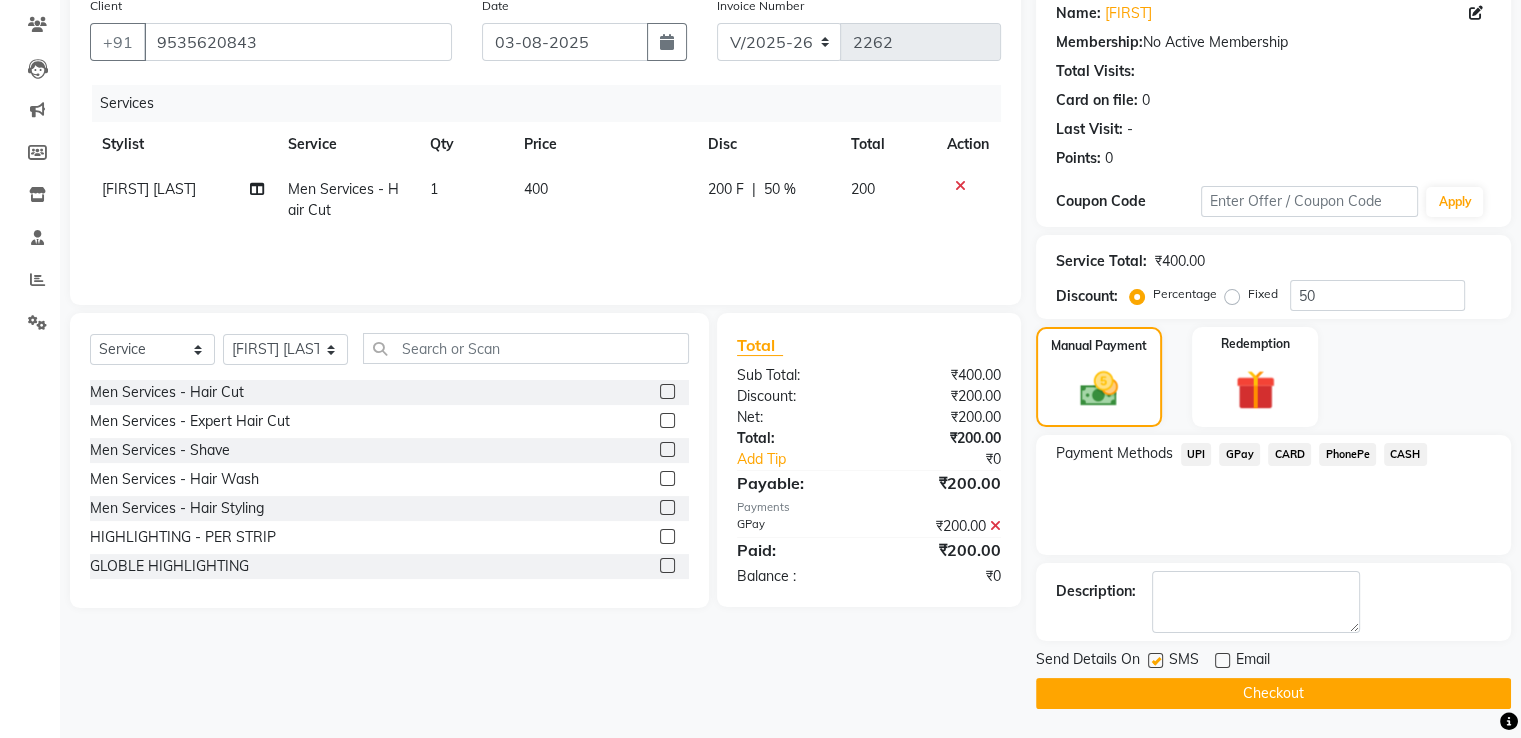 click 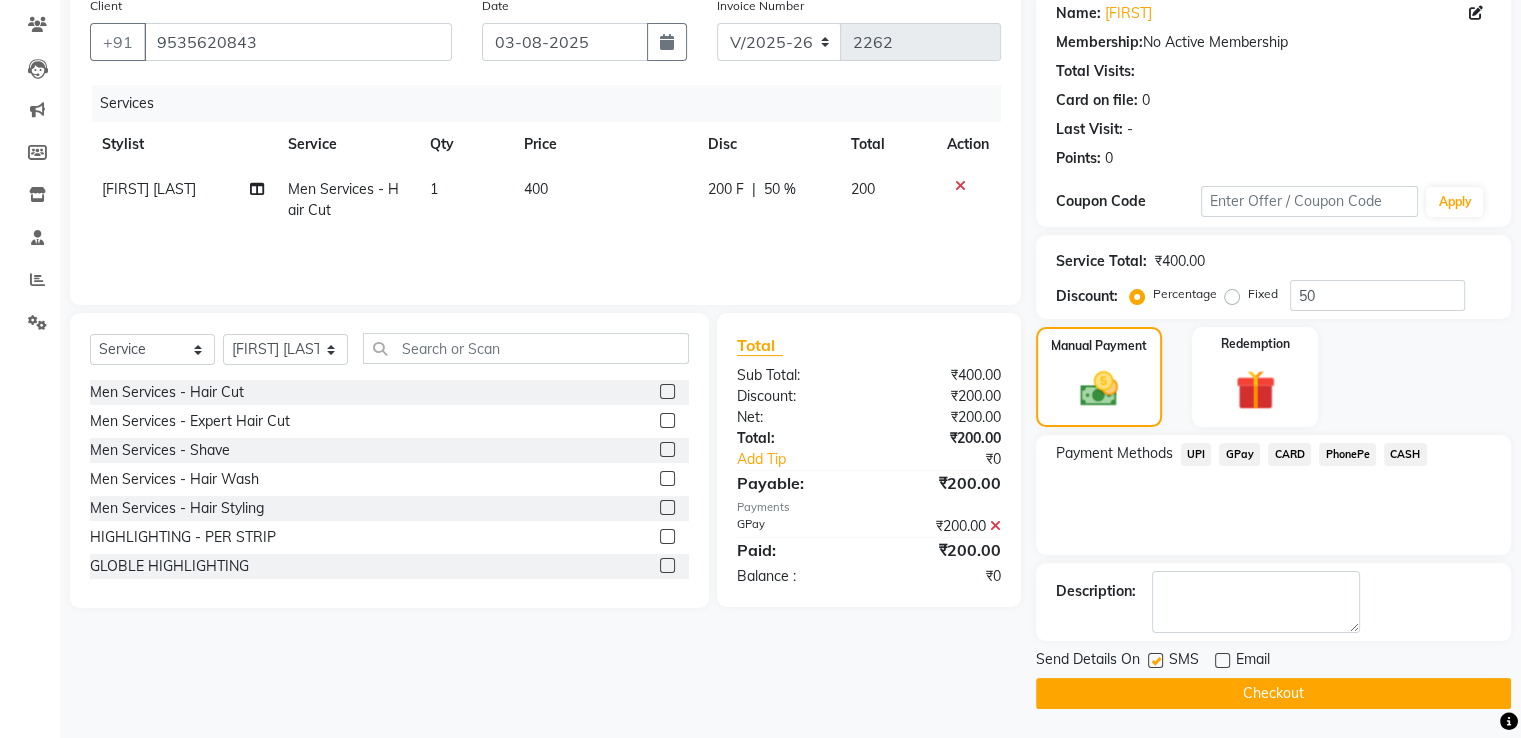 click at bounding box center [1154, 661] 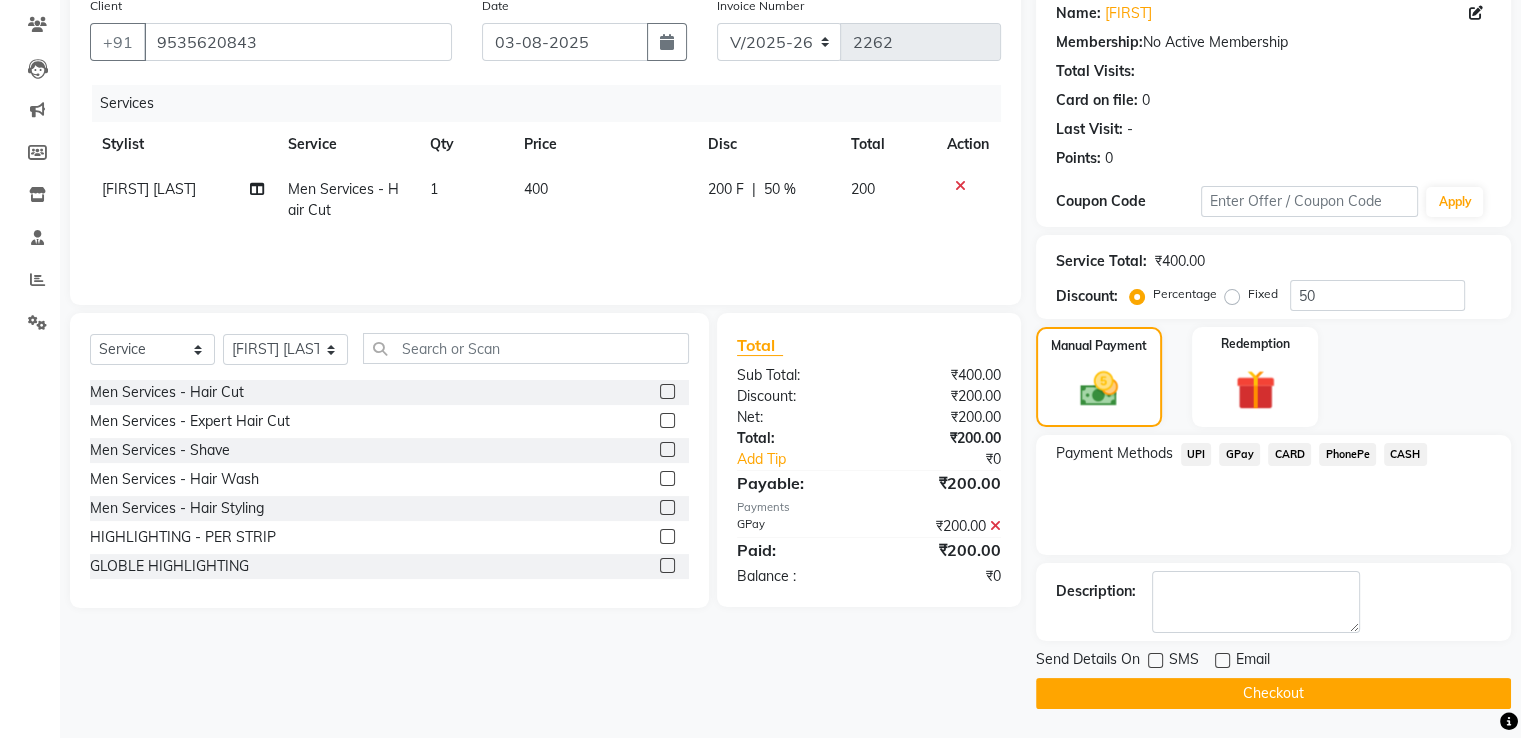 click on "Checkout" 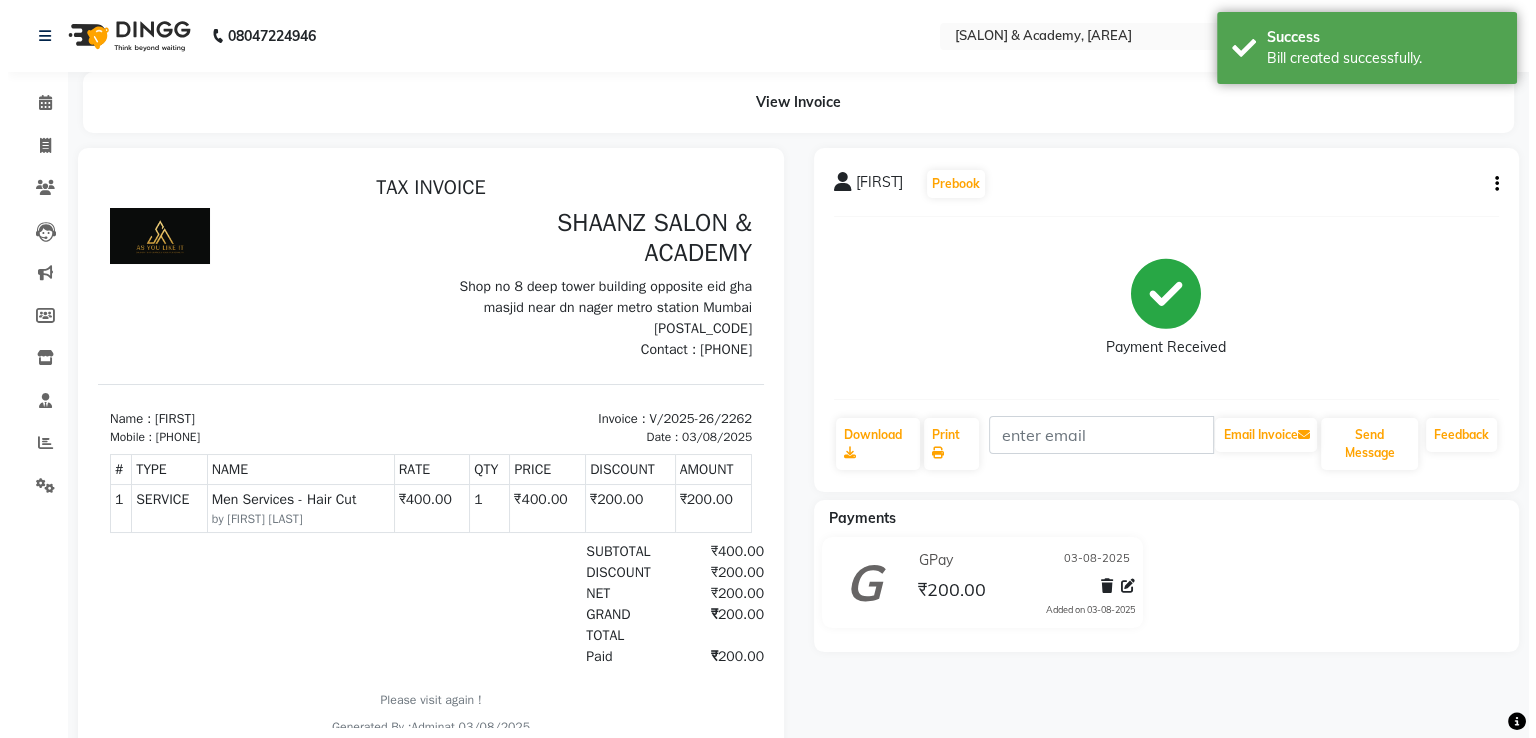 scroll, scrollTop: 0, scrollLeft: 0, axis: both 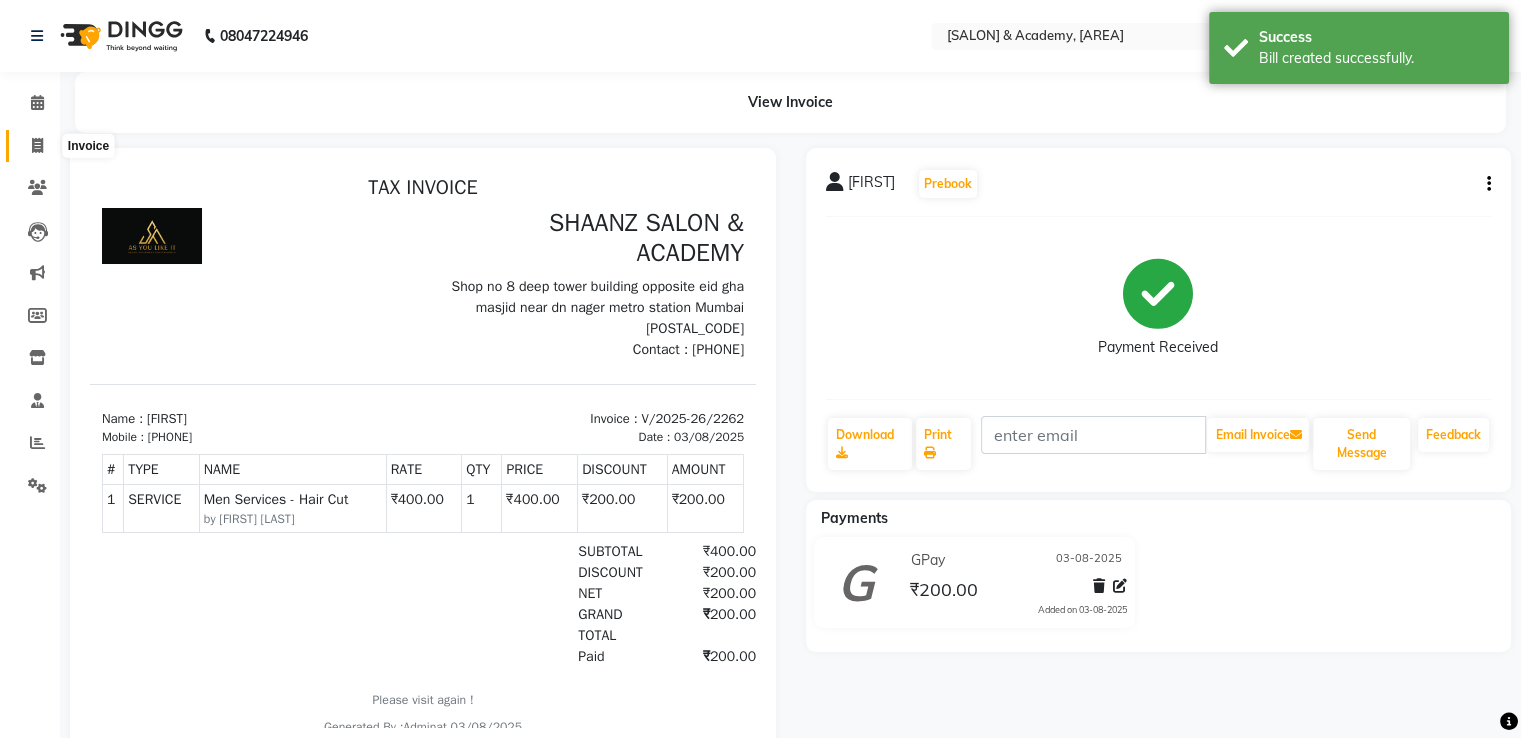 click 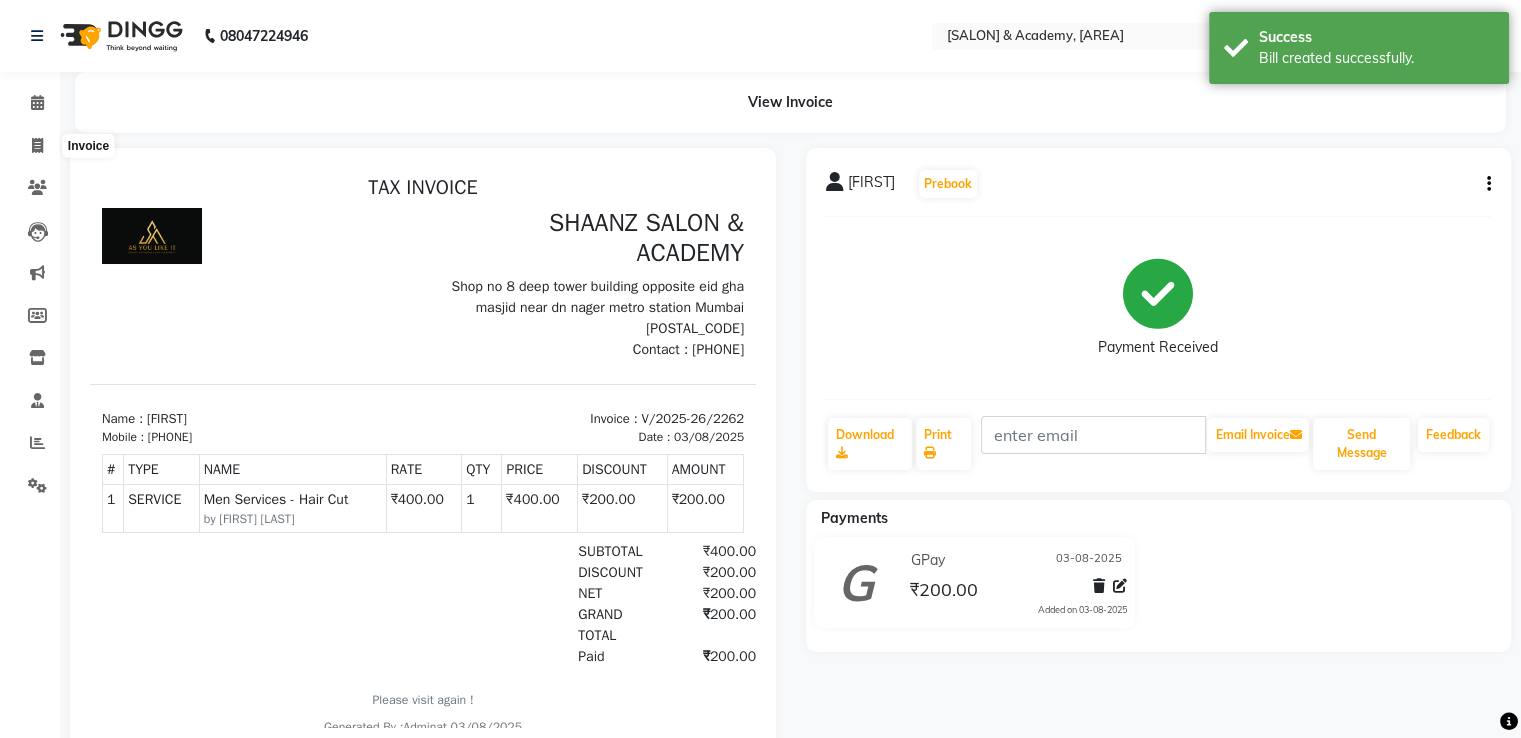 select on "service" 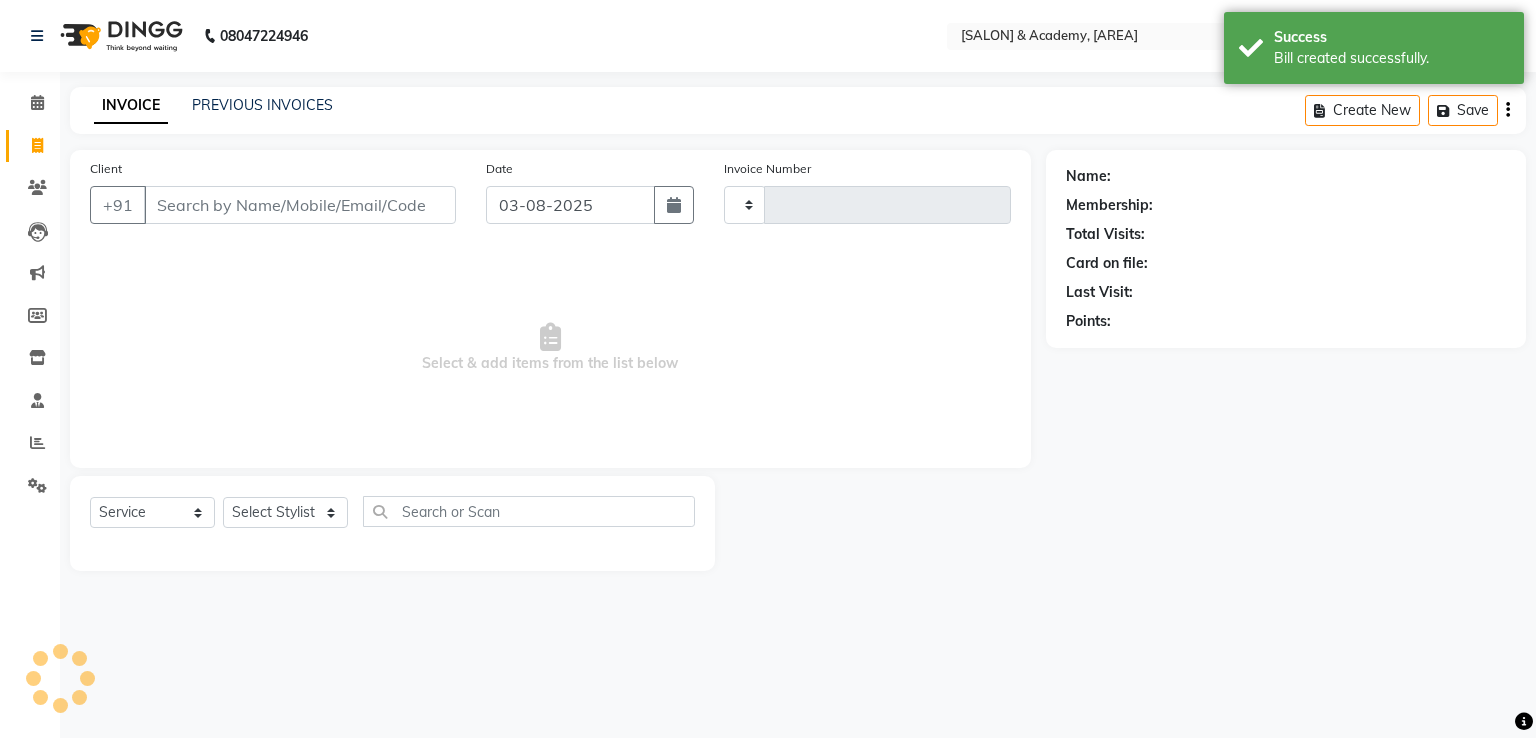 click on "Client" at bounding box center (300, 205) 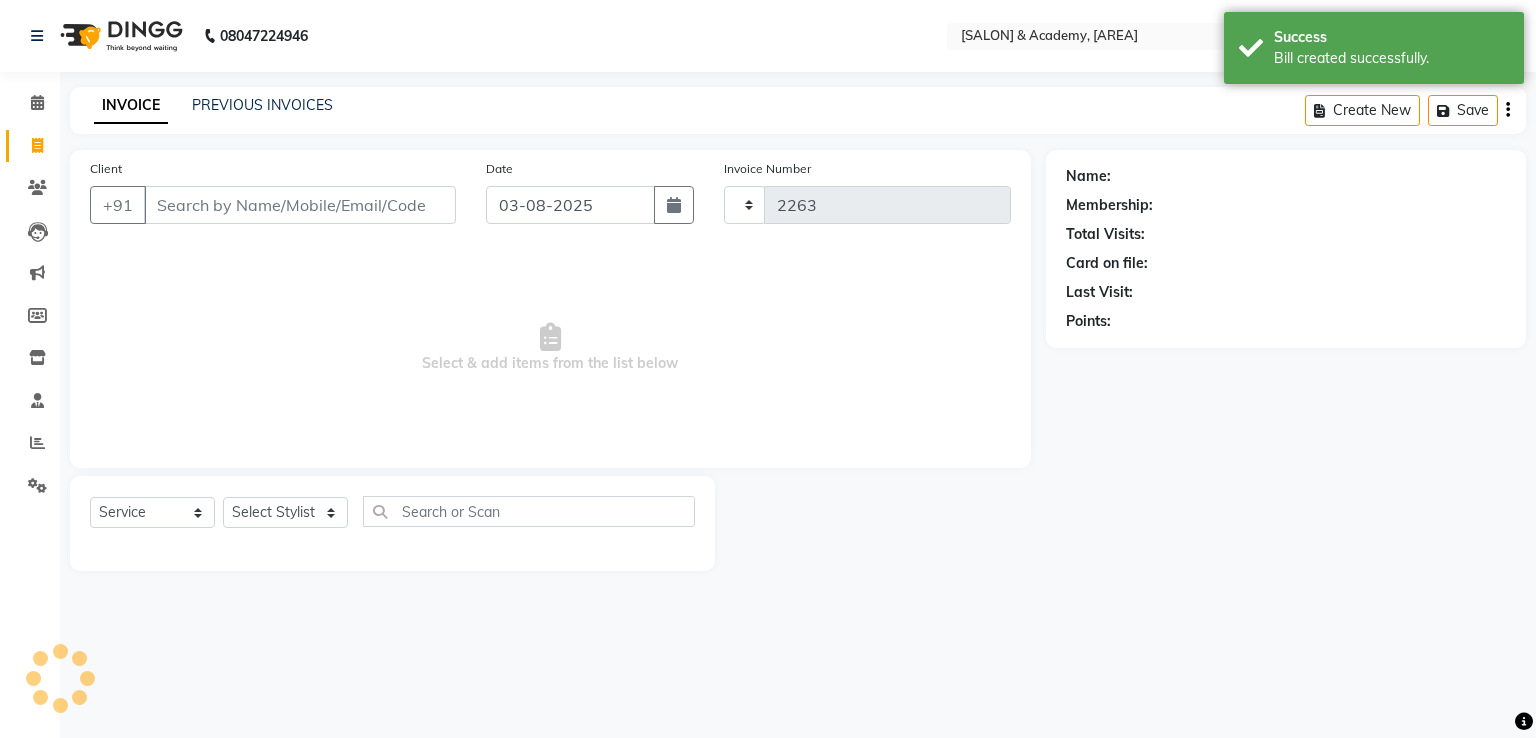 select on "6360" 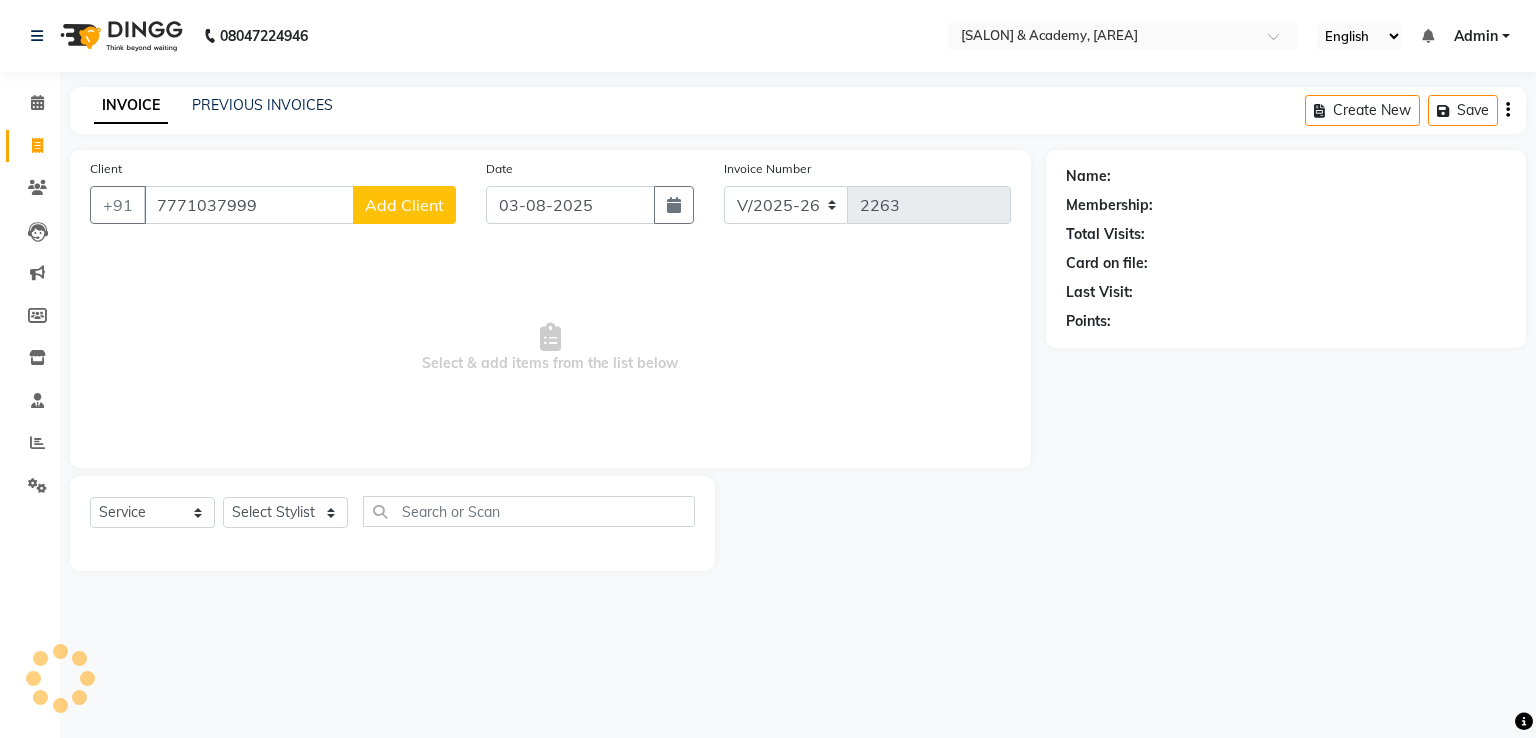 type on "7771037999" 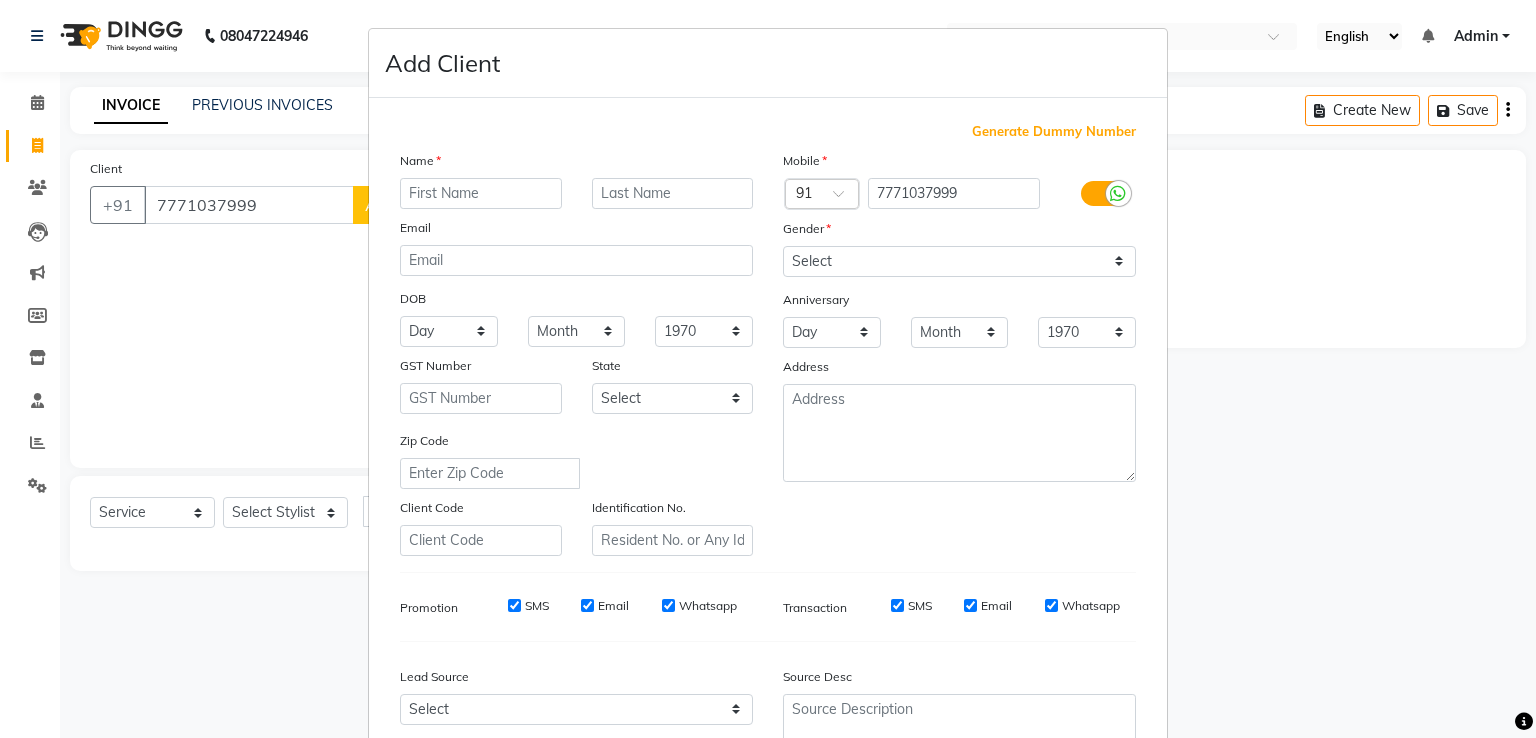 click at bounding box center (481, 193) 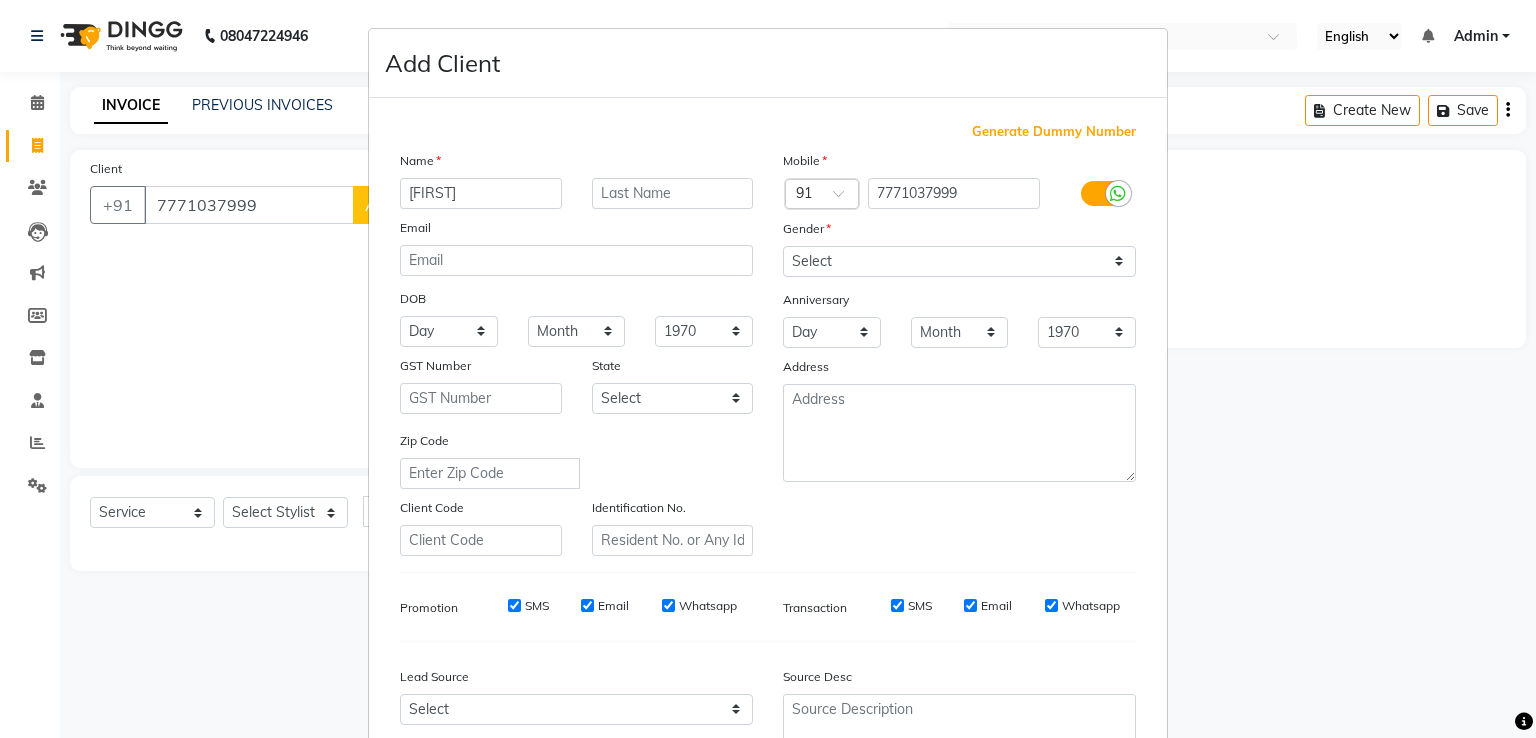 type on "sanidhy" 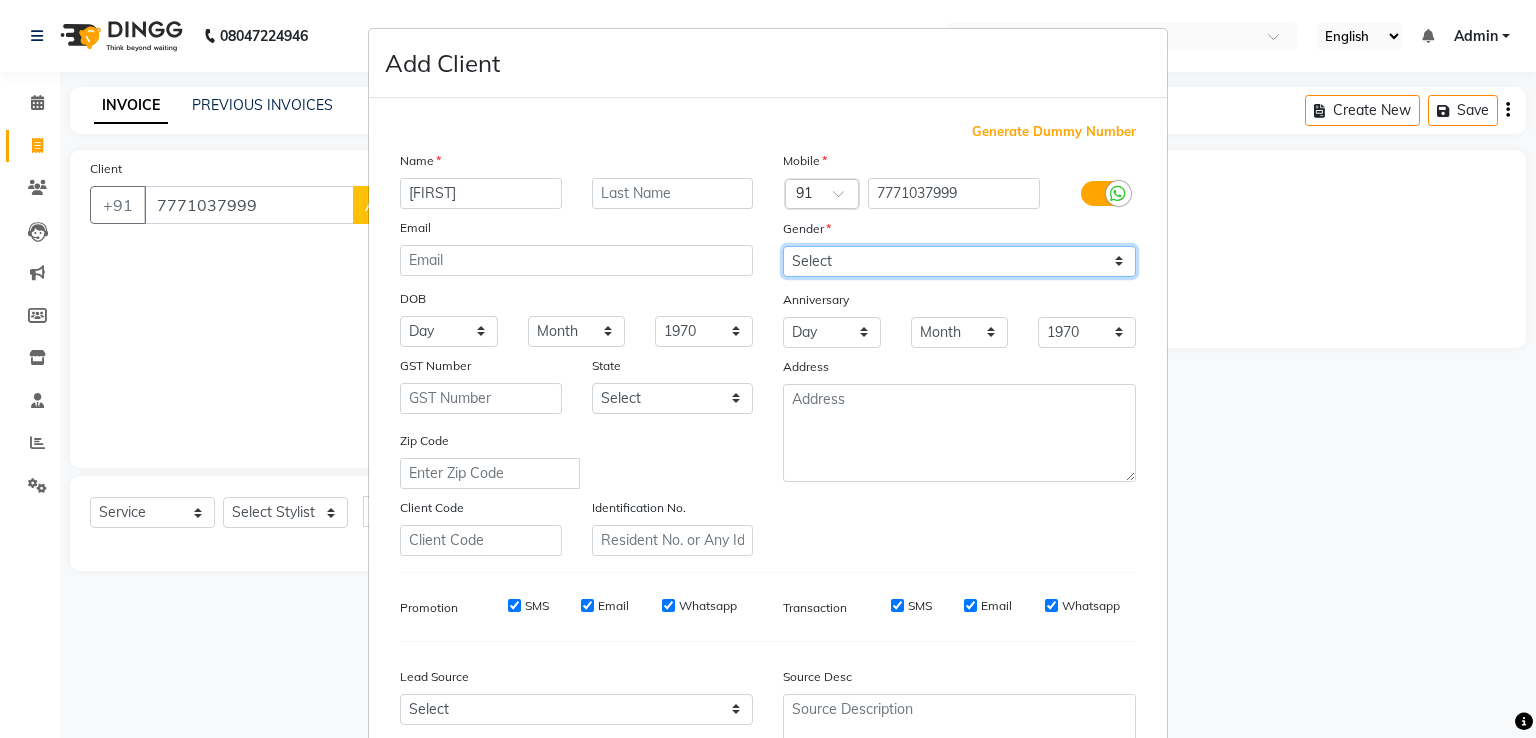 click on "Select Male Female Other Prefer Not To Say" at bounding box center (959, 261) 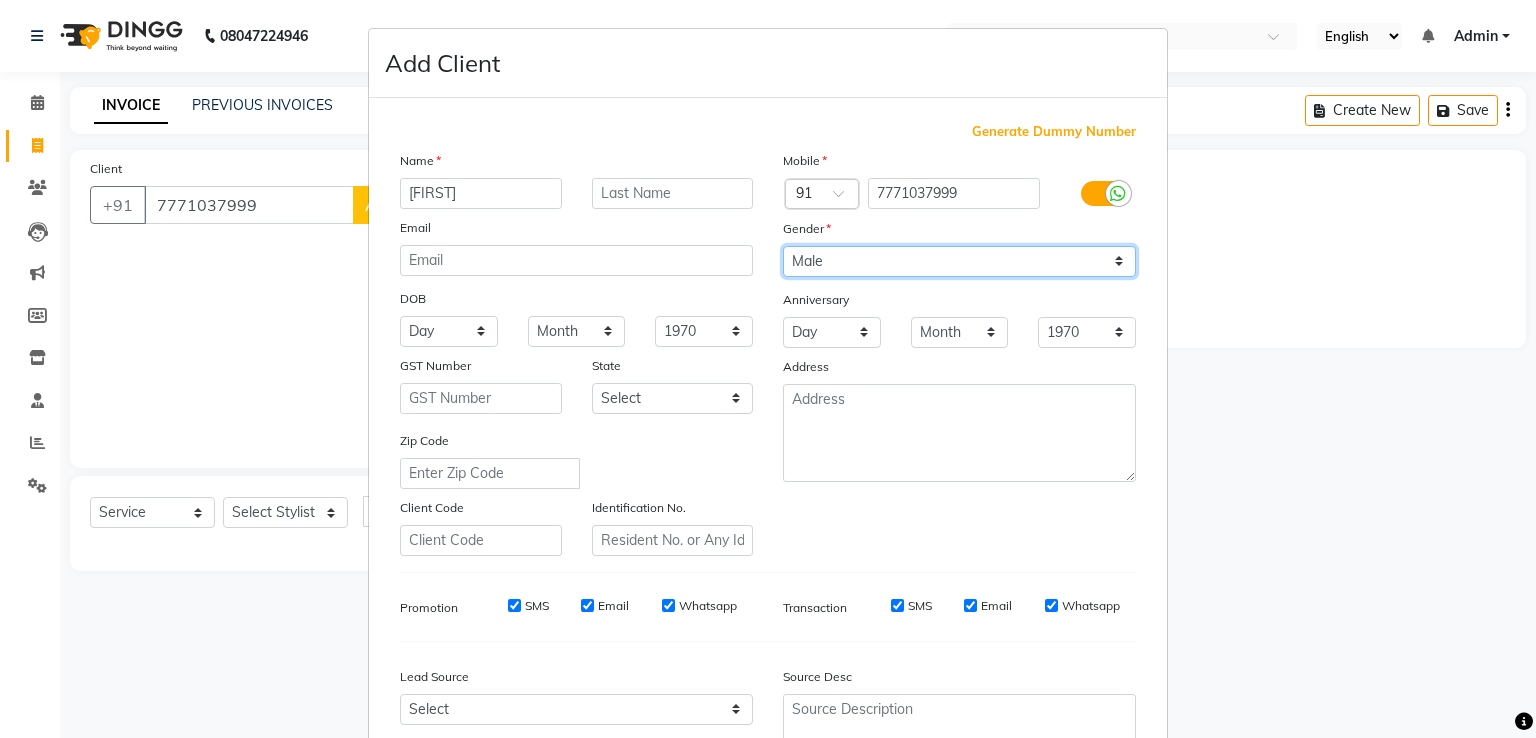click on "Select Male Female Other Prefer Not To Say" at bounding box center [959, 261] 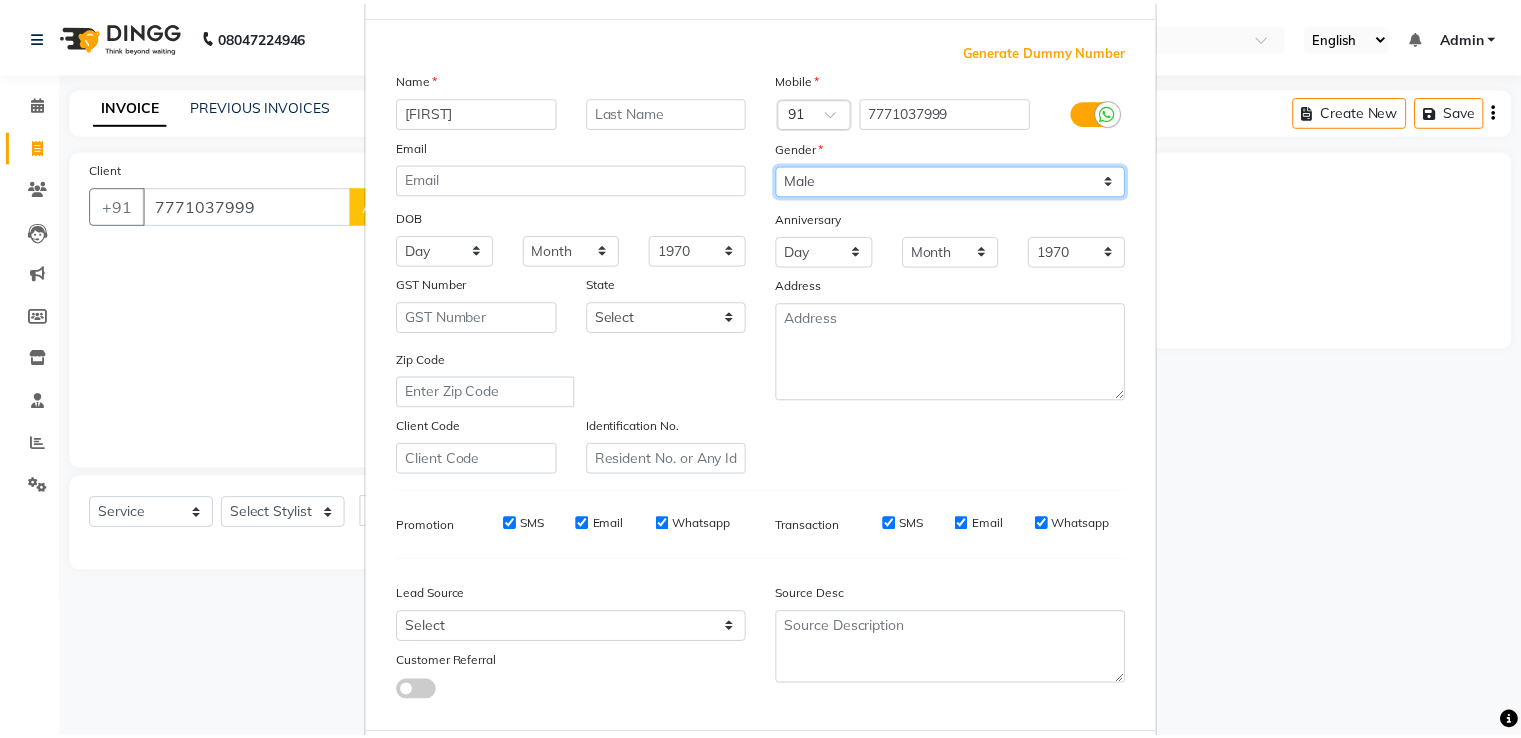 scroll, scrollTop: 195, scrollLeft: 0, axis: vertical 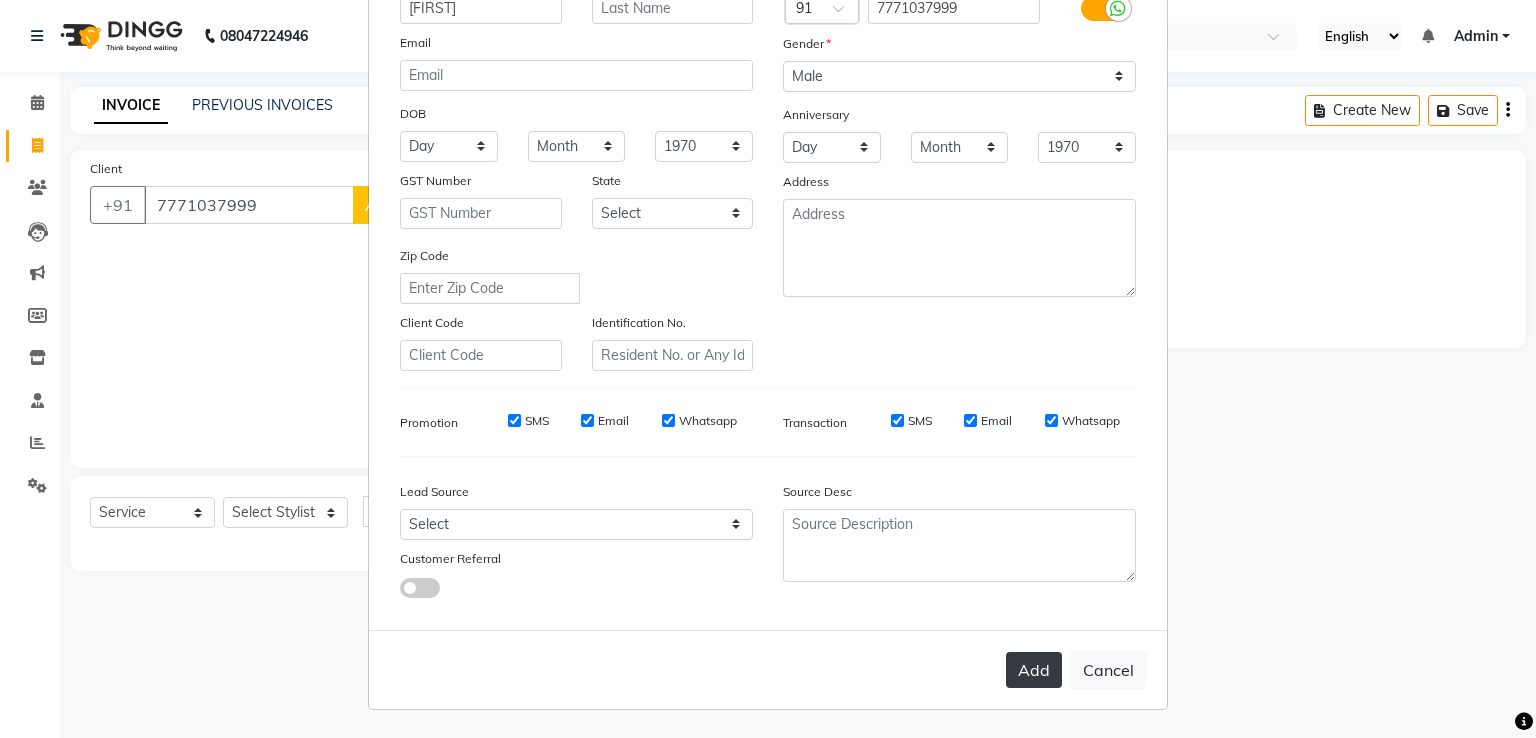click on "Add" at bounding box center [1034, 670] 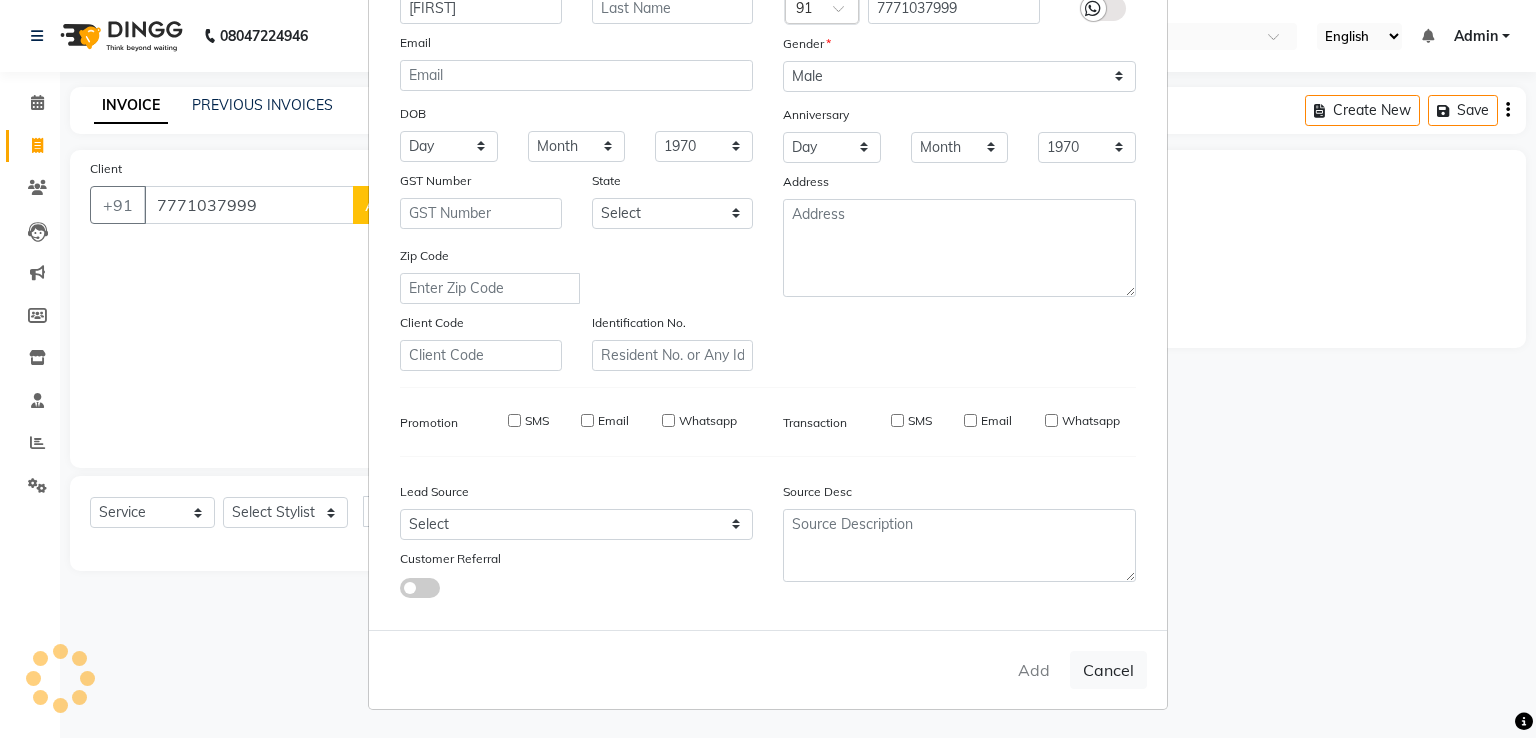 type 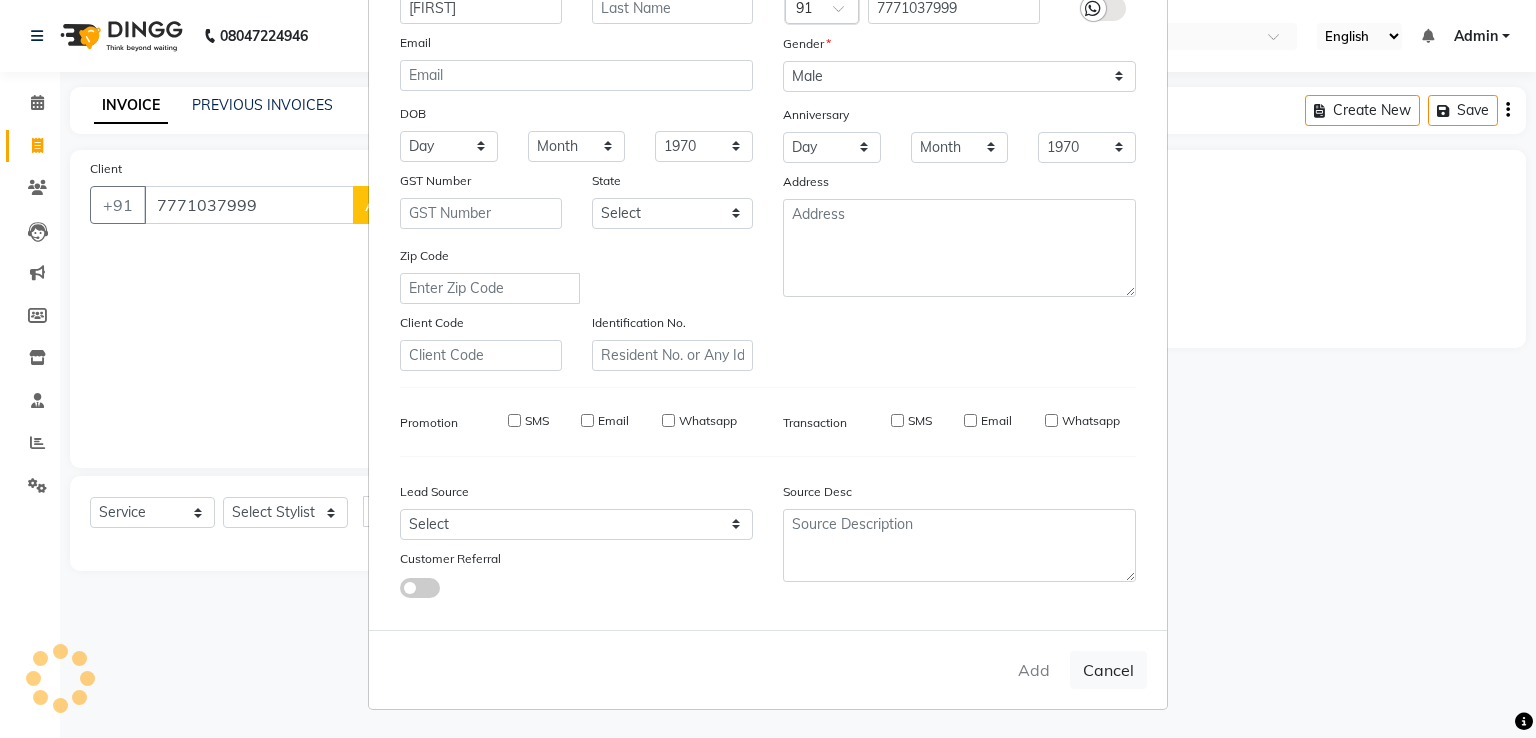 select 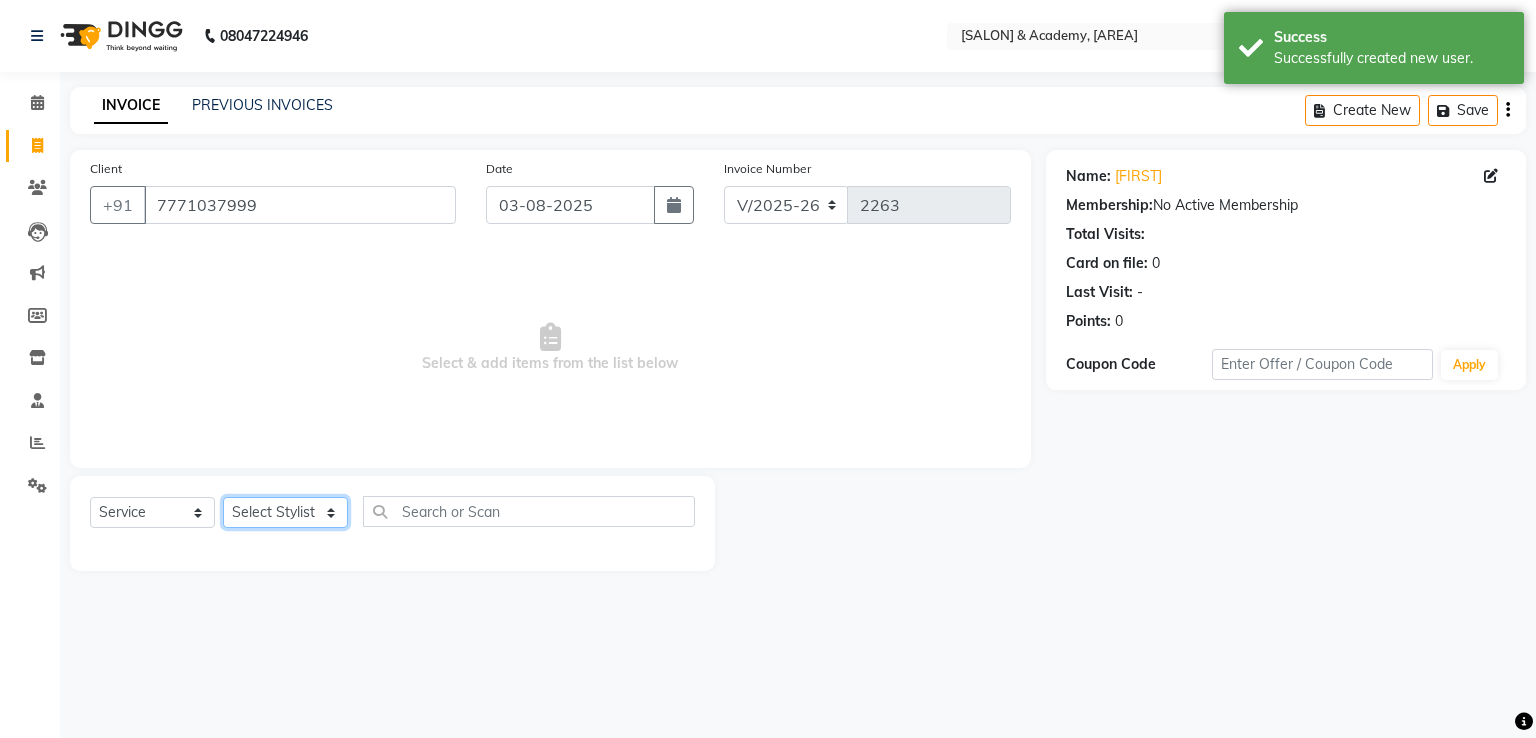 click on "Select Stylist Ameer AHMAD ankita  mascarenhas ASHISH THAPA MUSKAN  nisha vishal patil Raaj sahil salmani SANJANA  sanju Shaan Ahmed shital shah Tasleem ahmad salmani" 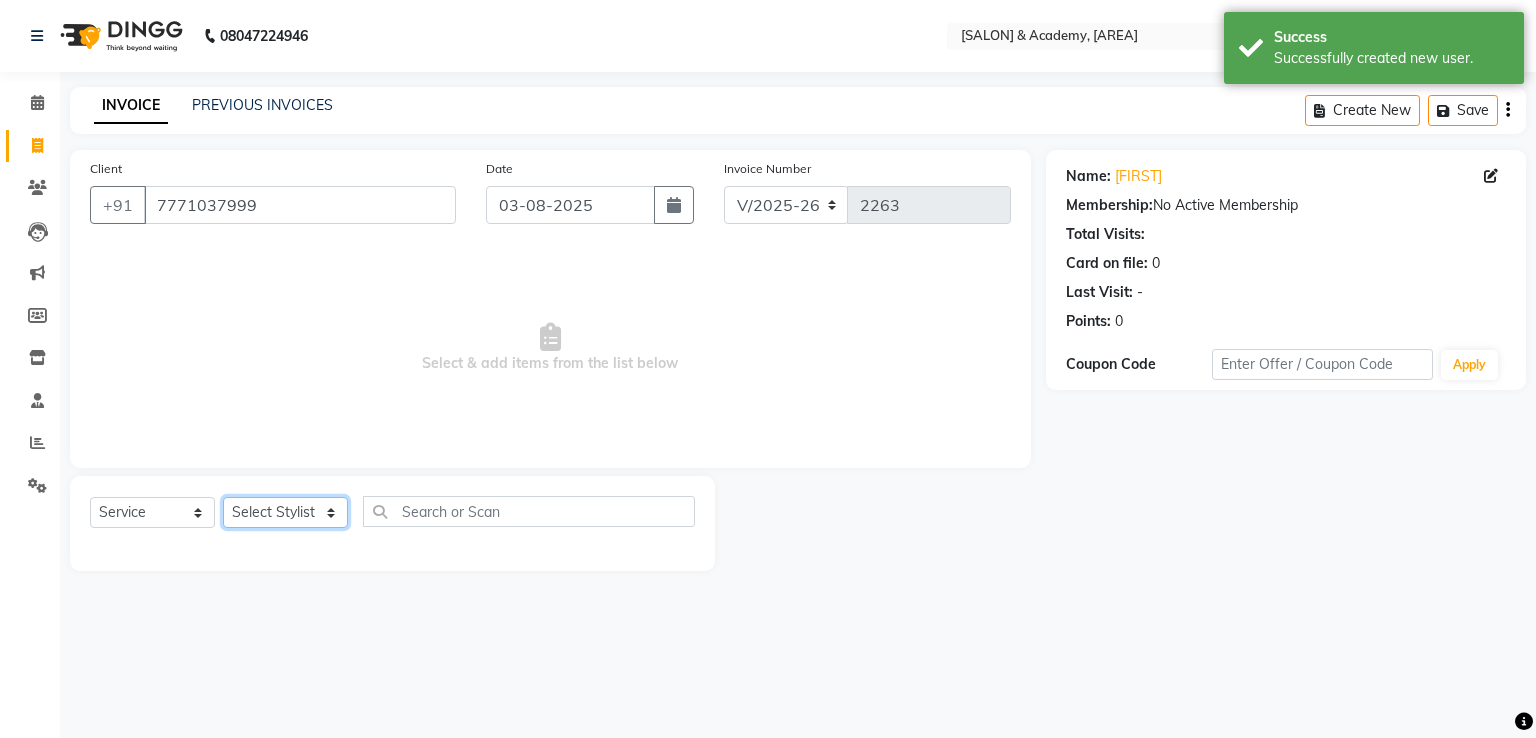 select on "47609" 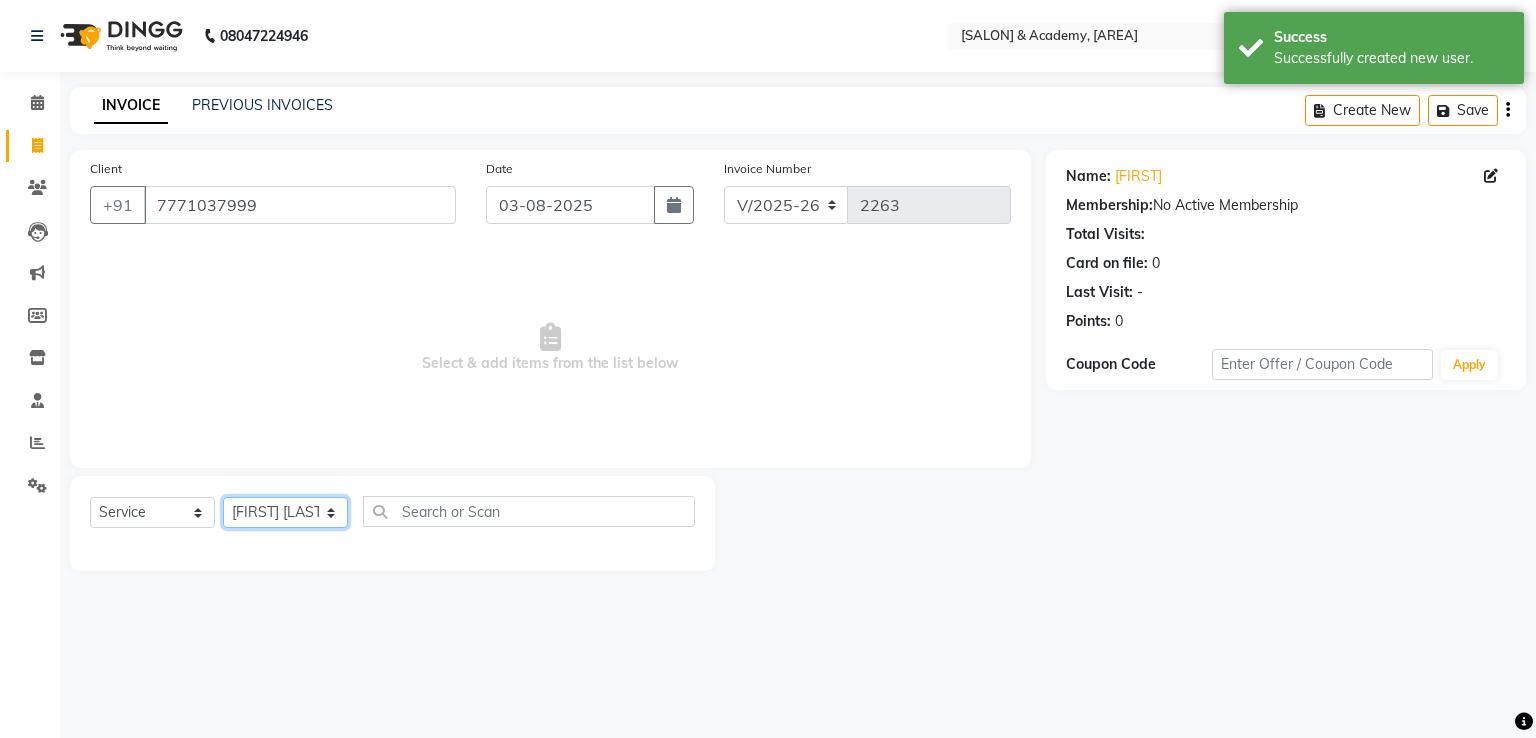 click on "Select Stylist Ameer AHMAD ankita  mascarenhas ASHISH THAPA MUSKAN  nisha vishal patil Raaj sahil salmani SANJANA  sanju Shaan Ahmed shital shah Tasleem ahmad salmani" 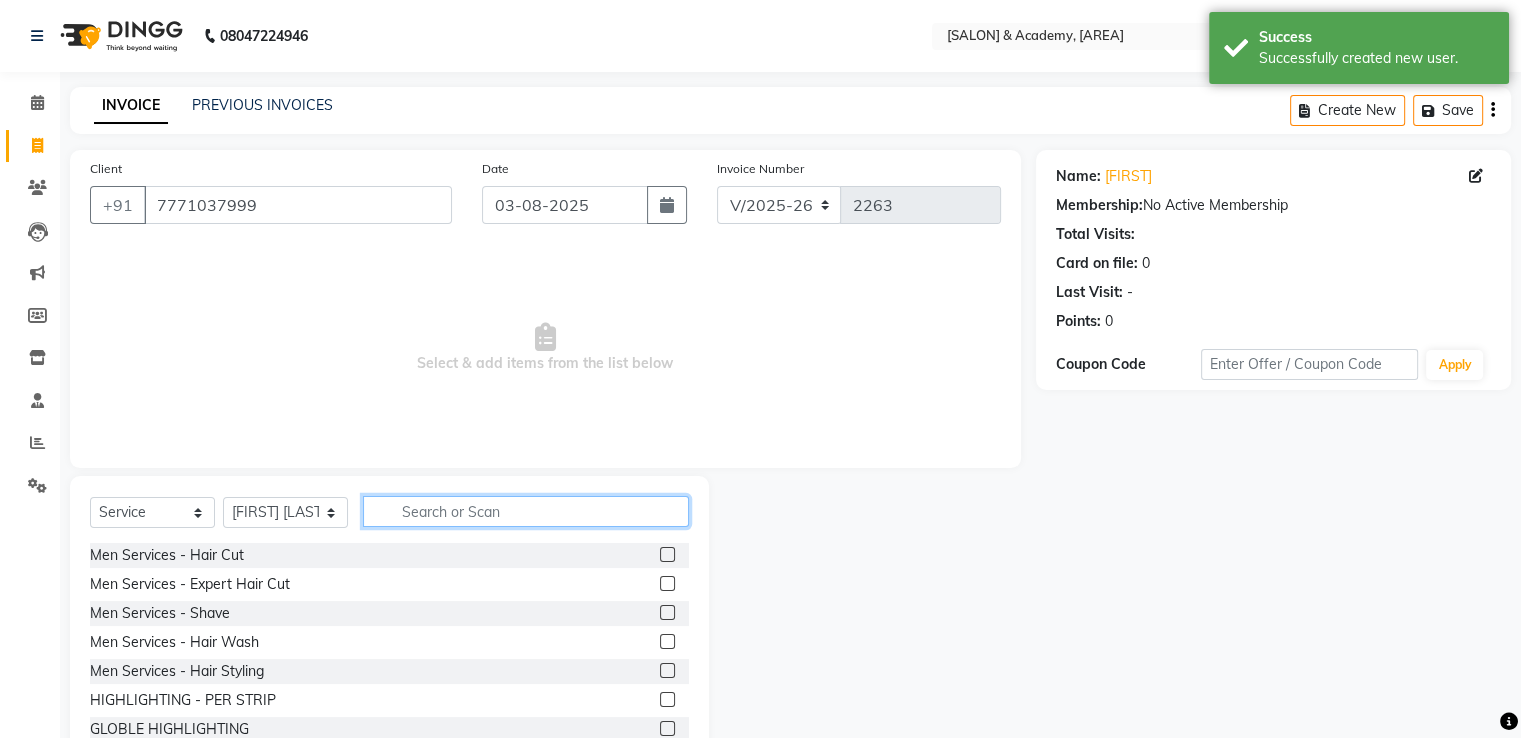 click 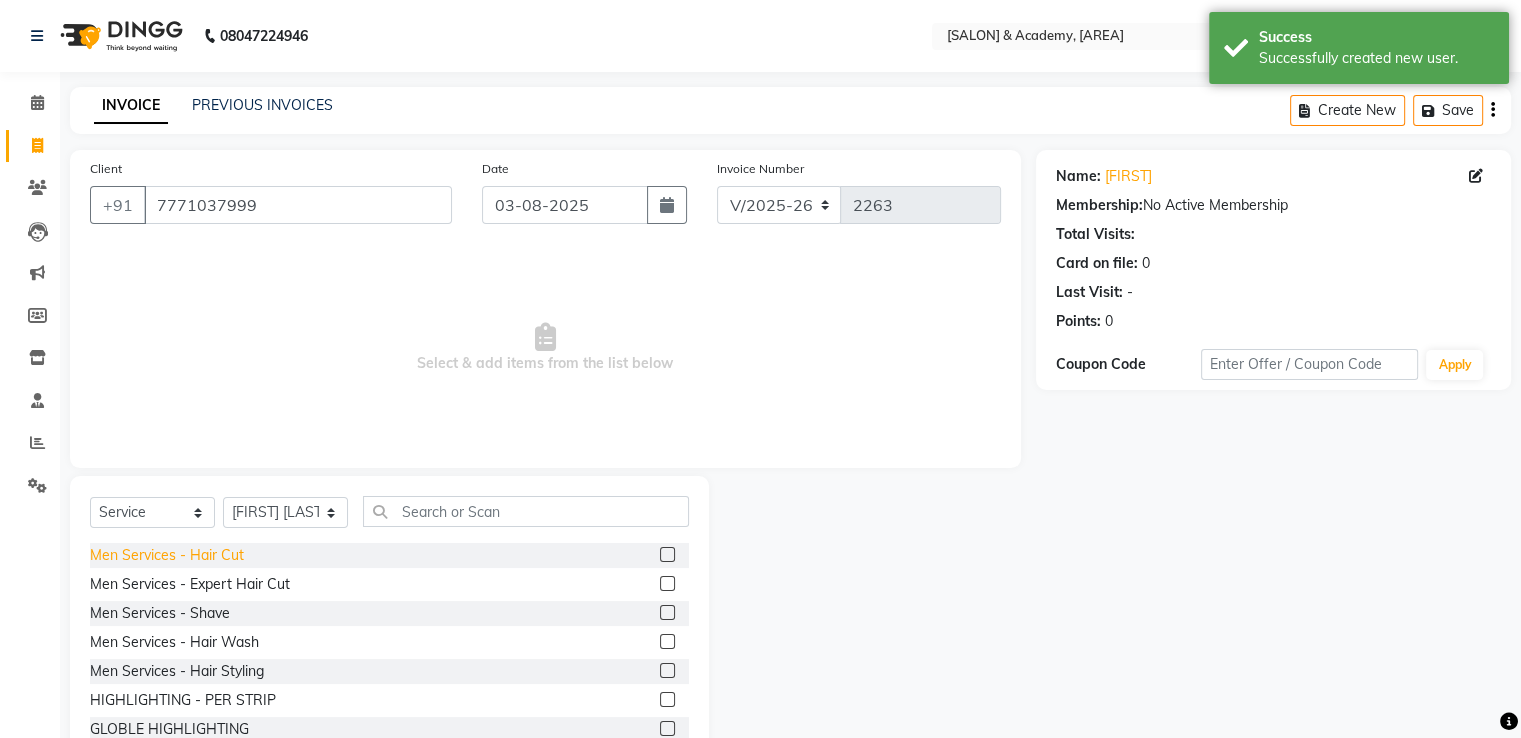 click on "Men Services  - Hair Cut" 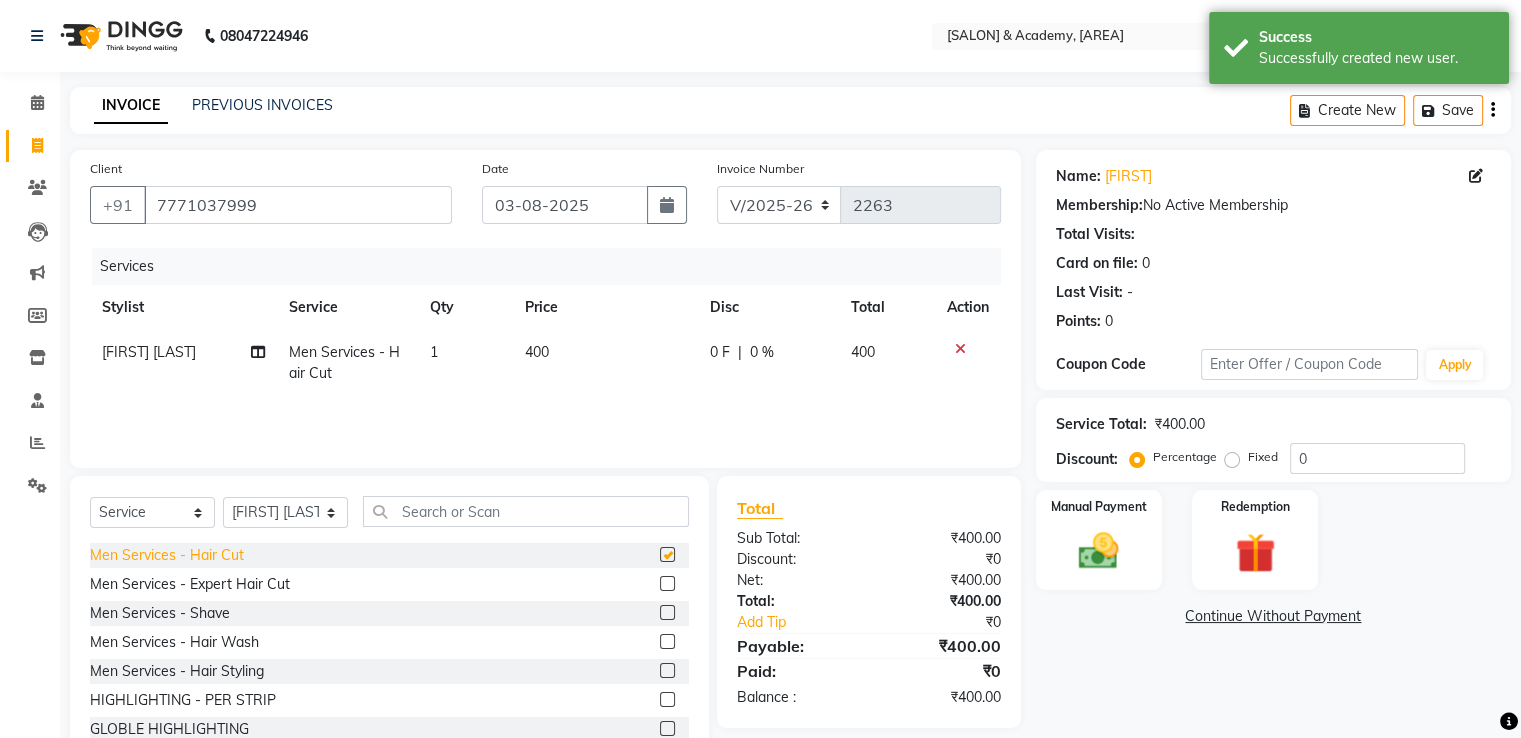 checkbox on "false" 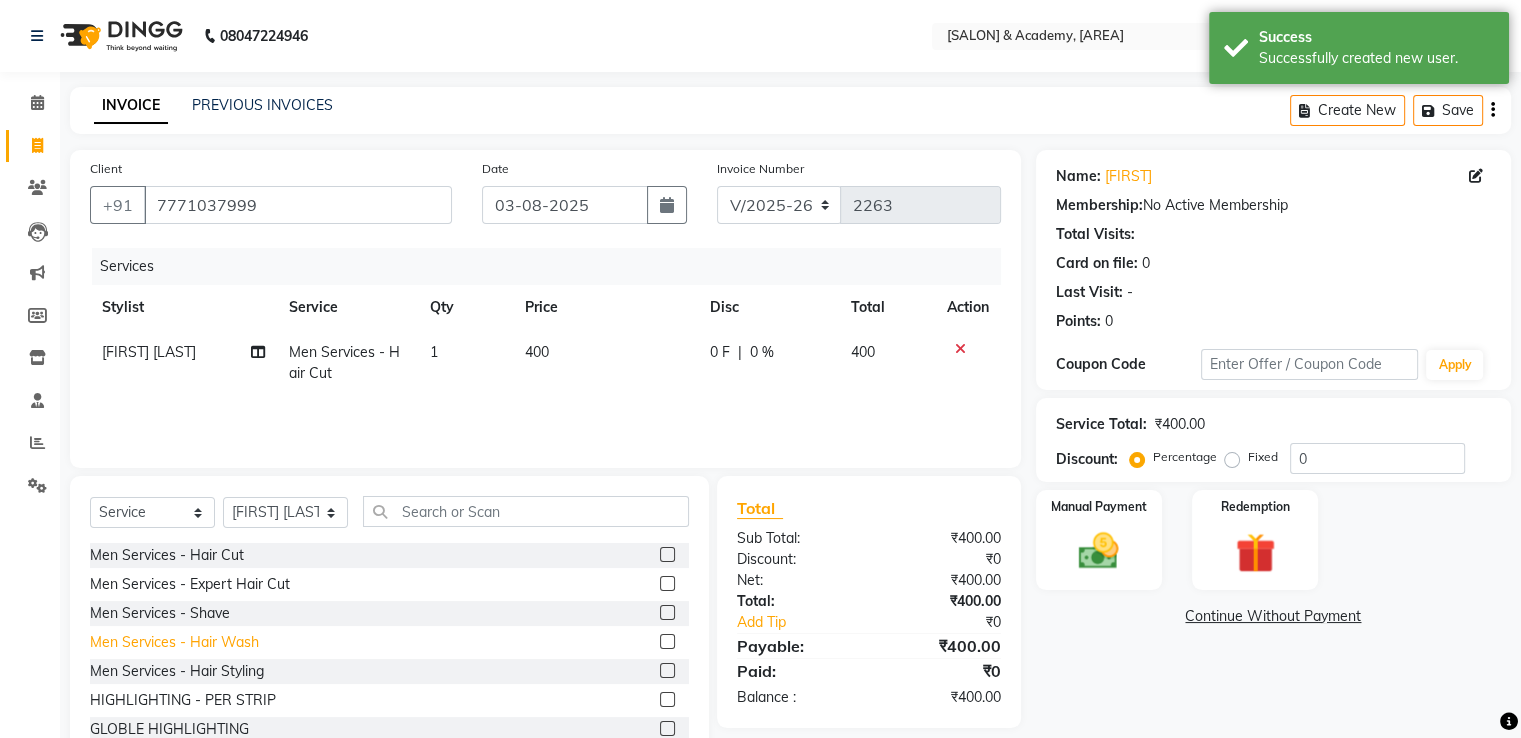 click on "Men Services  - Hair Wash" 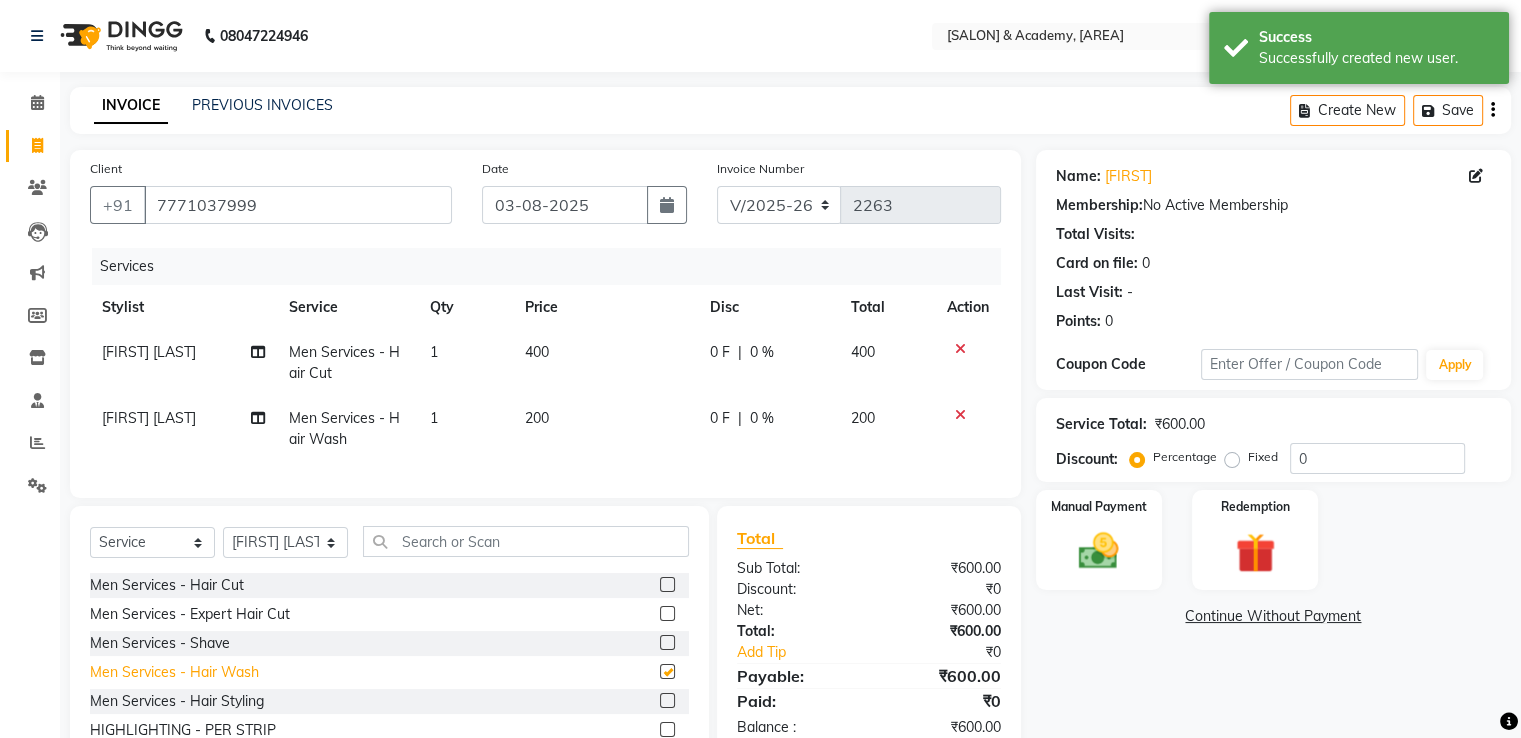 checkbox on "false" 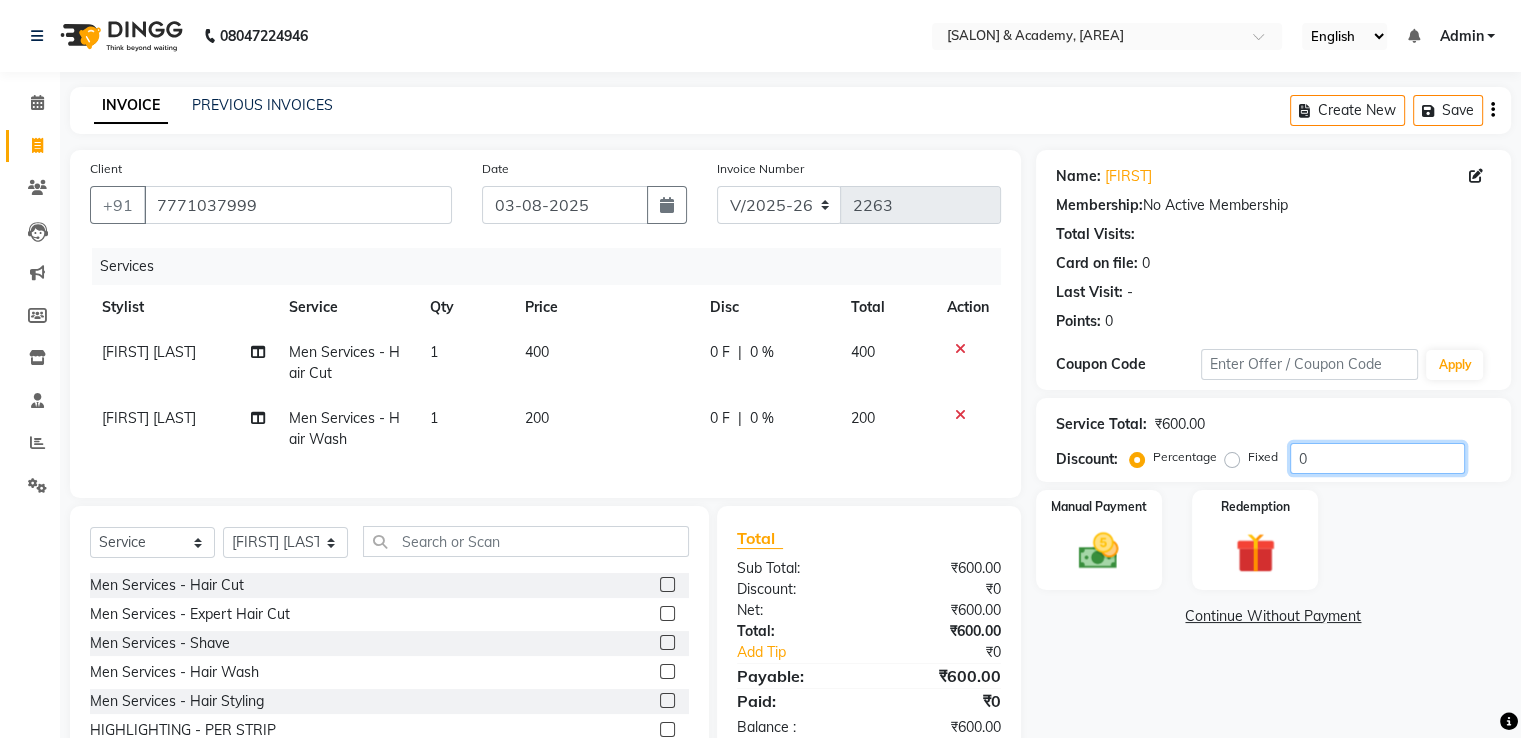 click on "0" 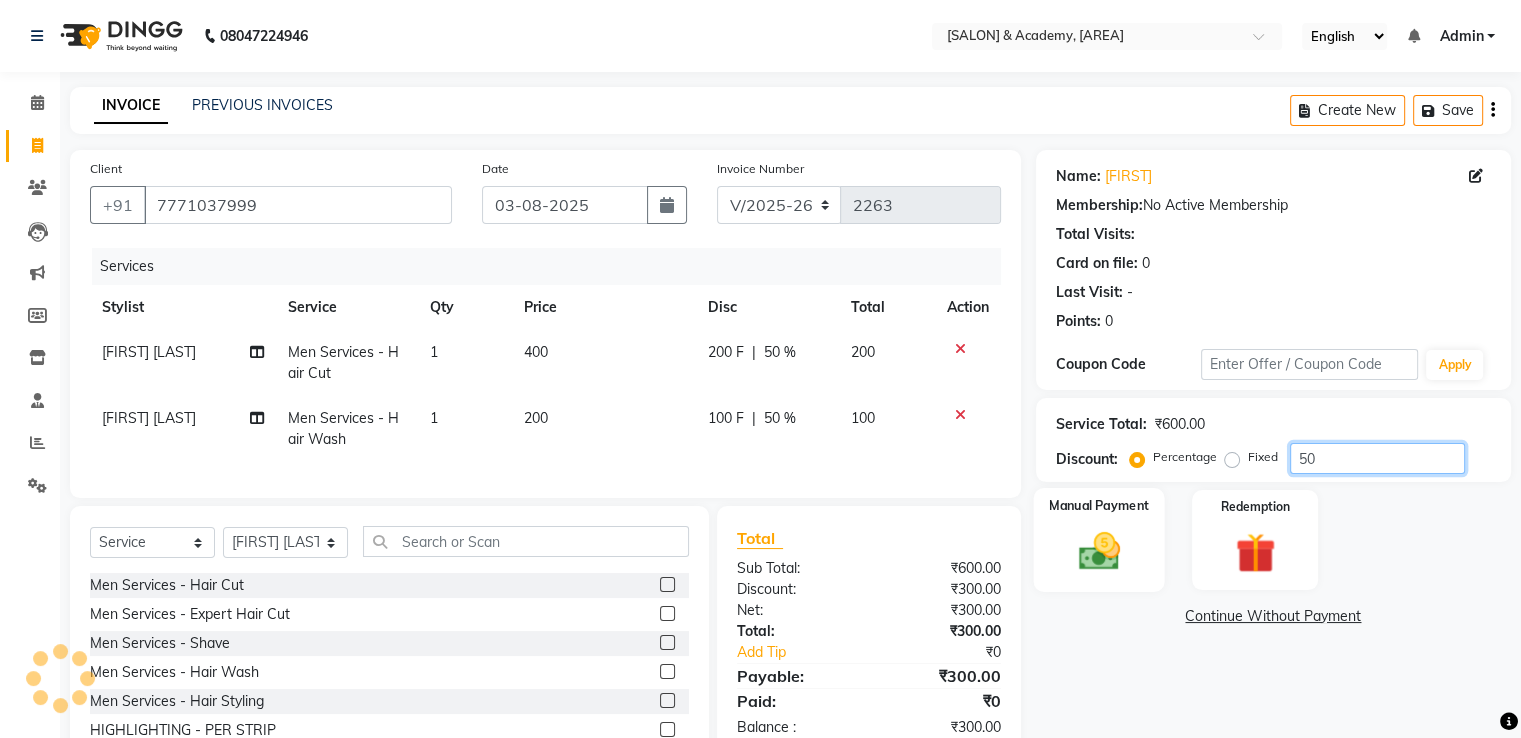 type on "50" 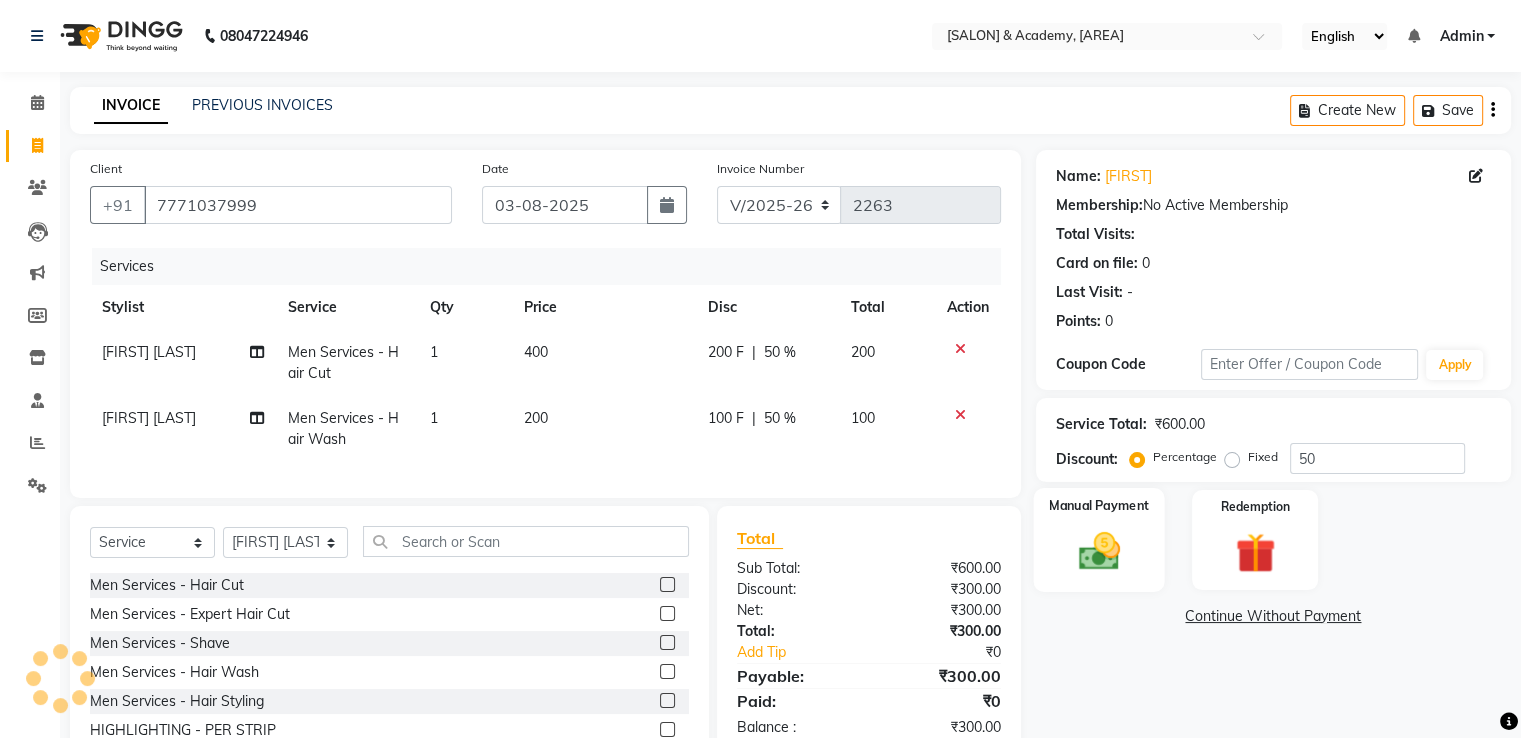 click 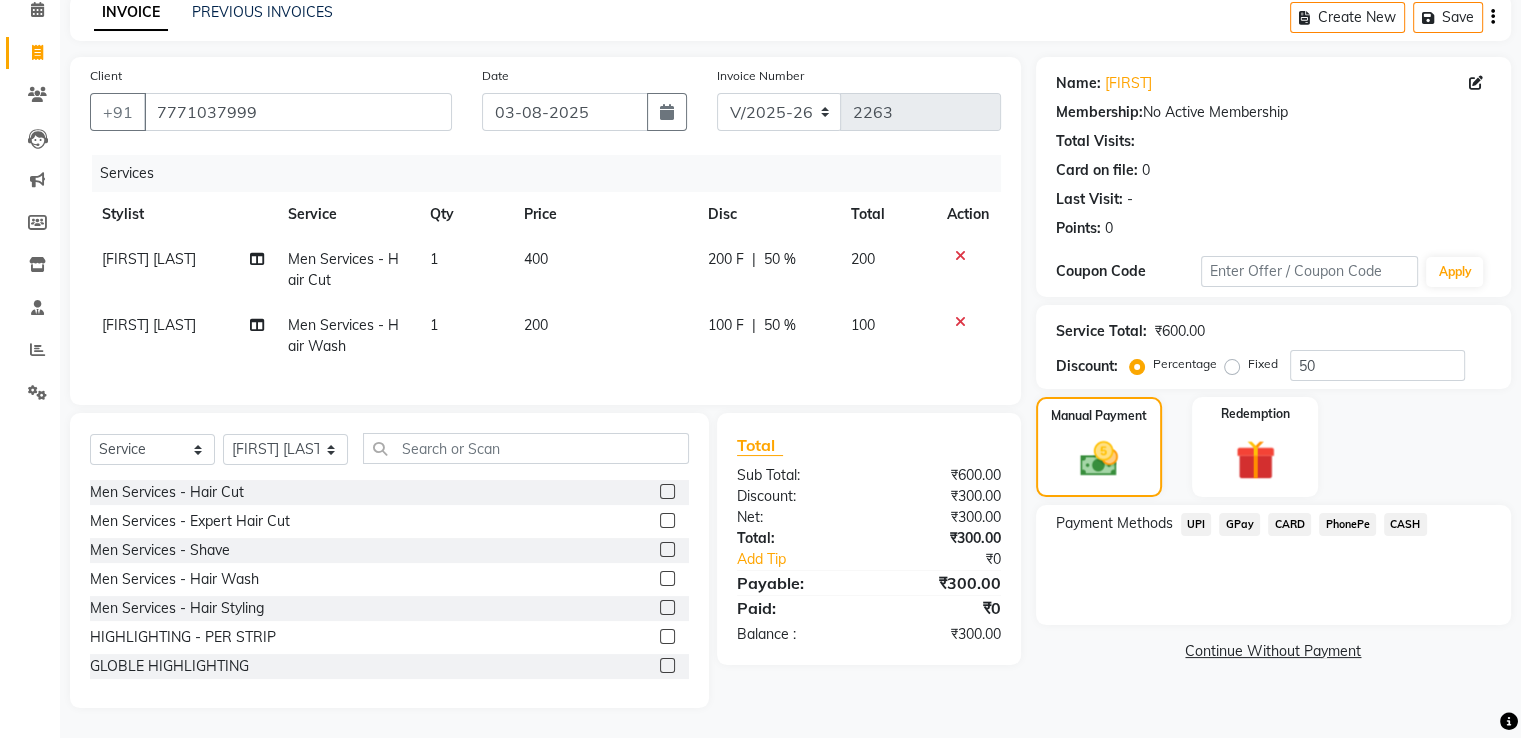 scroll, scrollTop: 109, scrollLeft: 0, axis: vertical 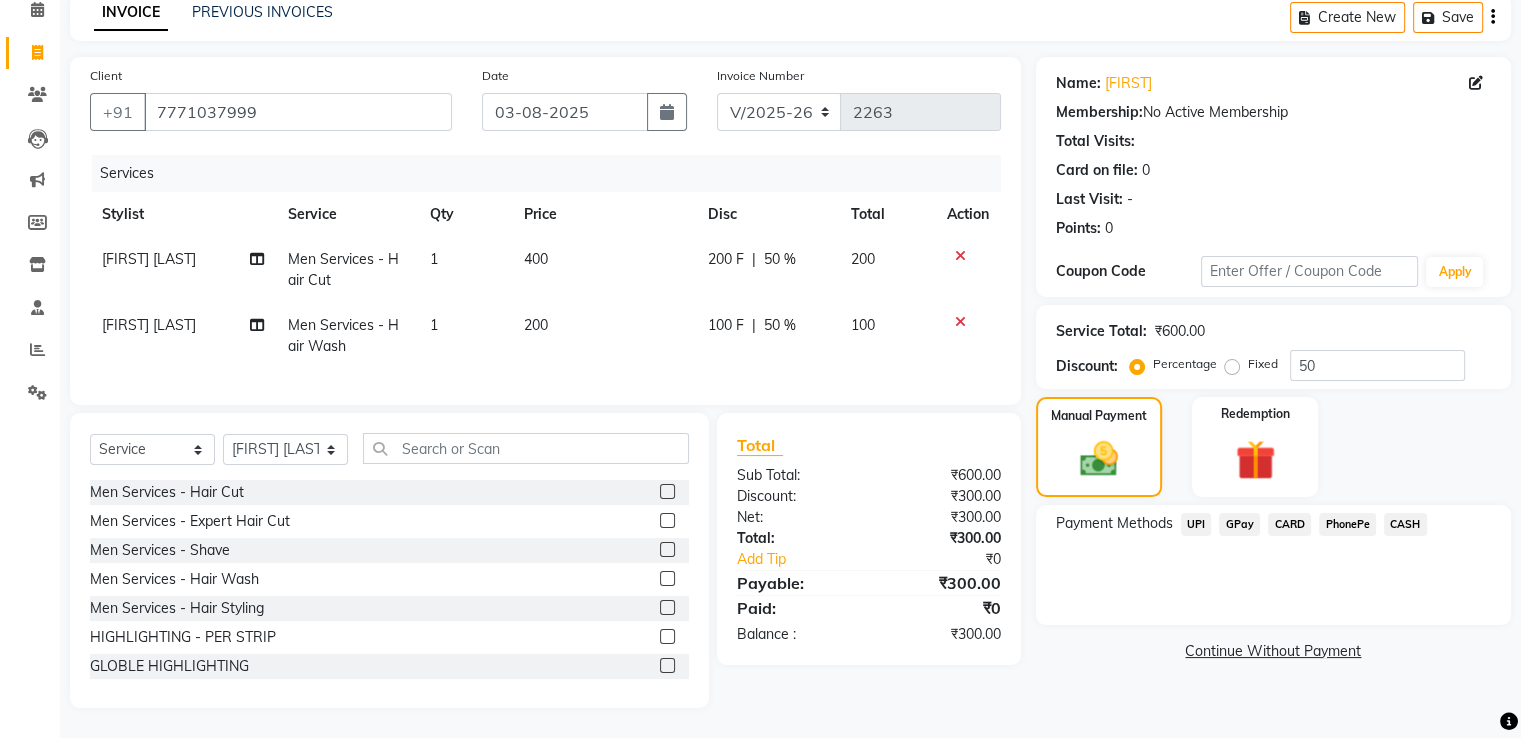 click on "GPay" 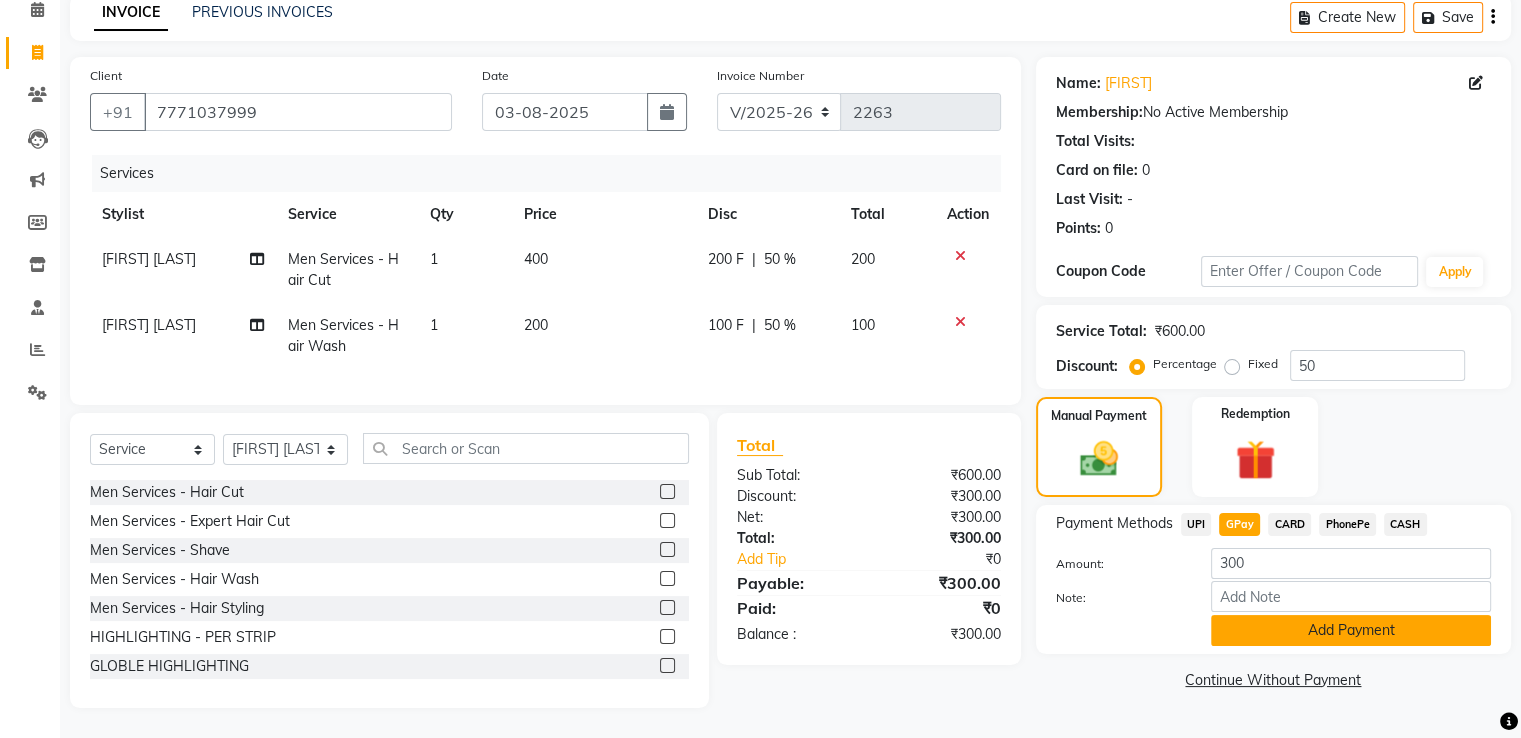 click on "Add Payment" 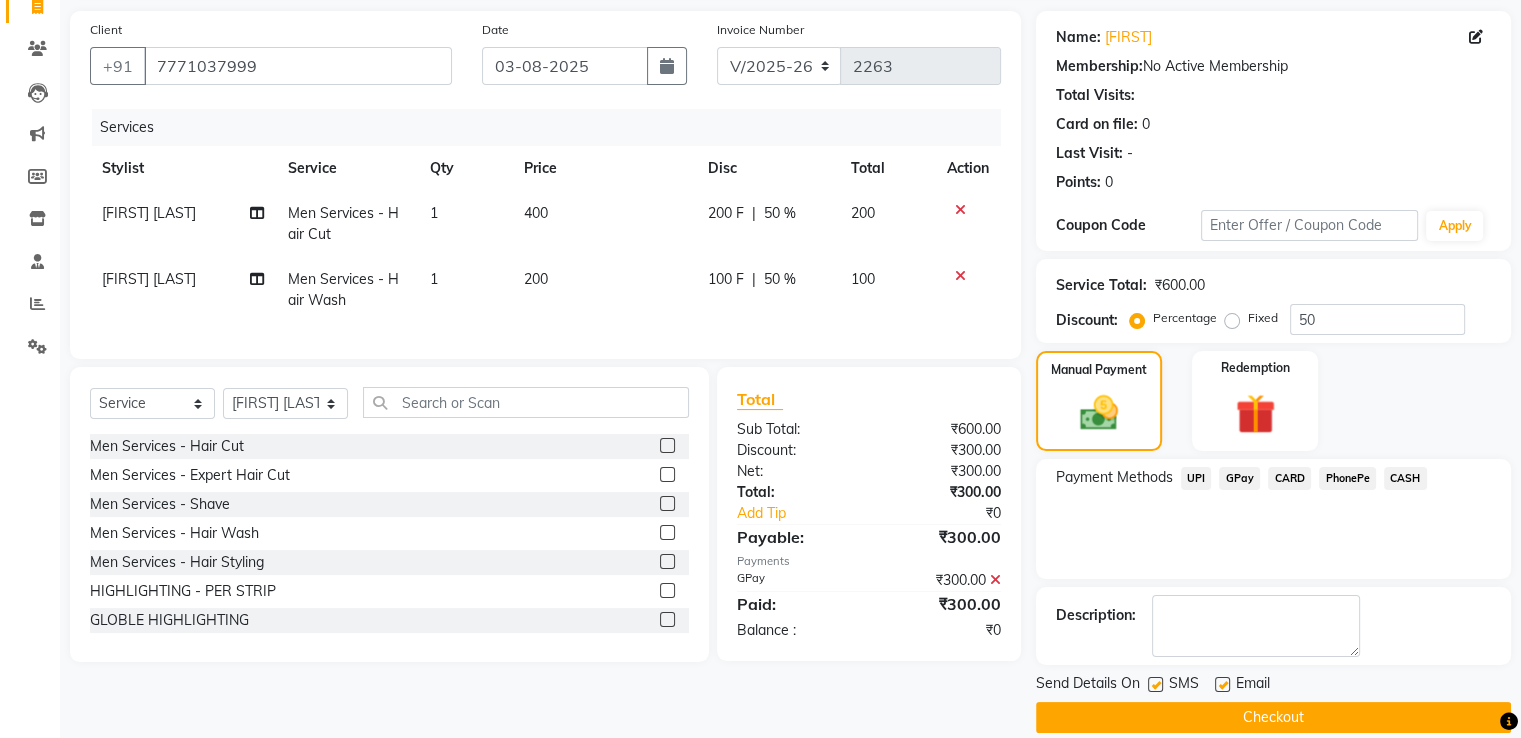 scroll, scrollTop: 163, scrollLeft: 0, axis: vertical 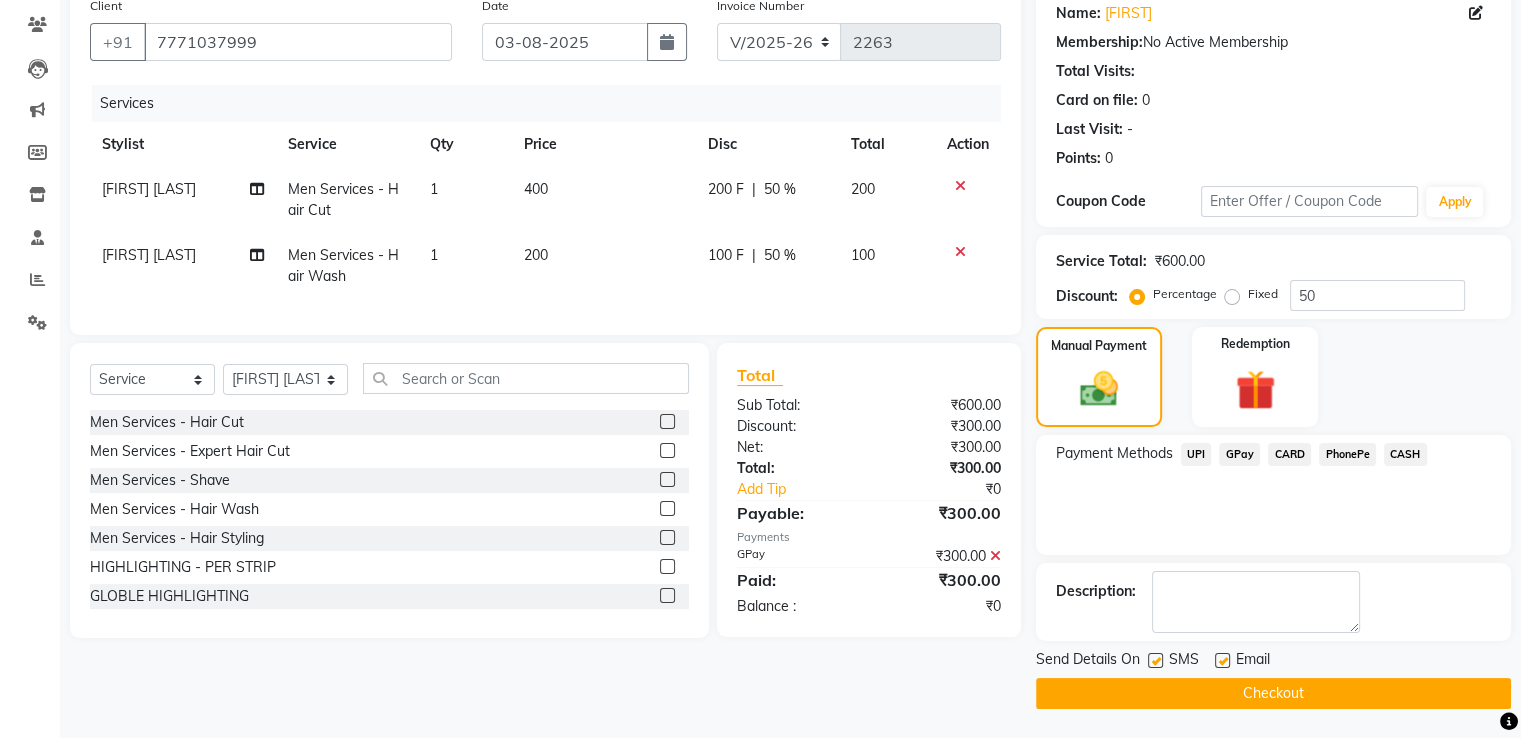 click 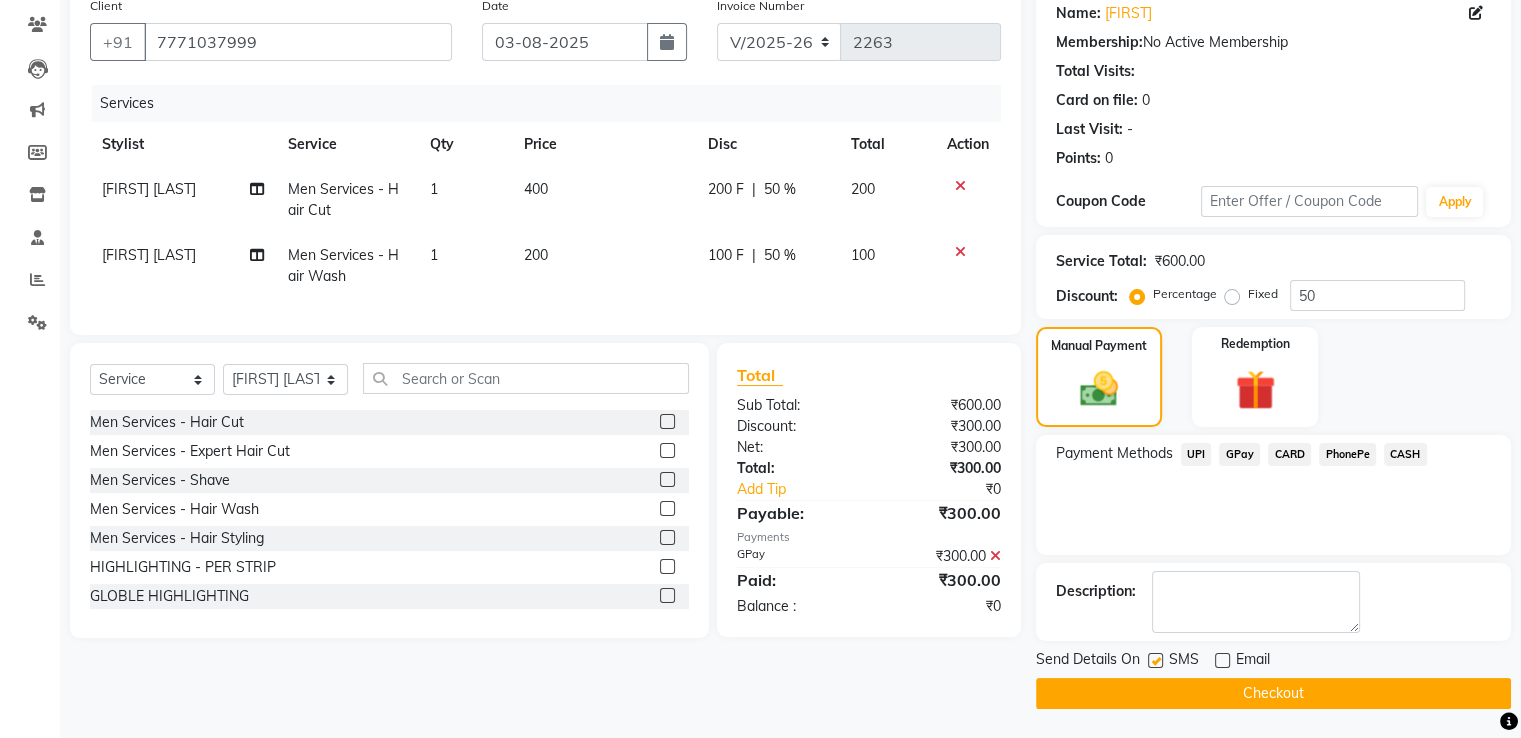 click 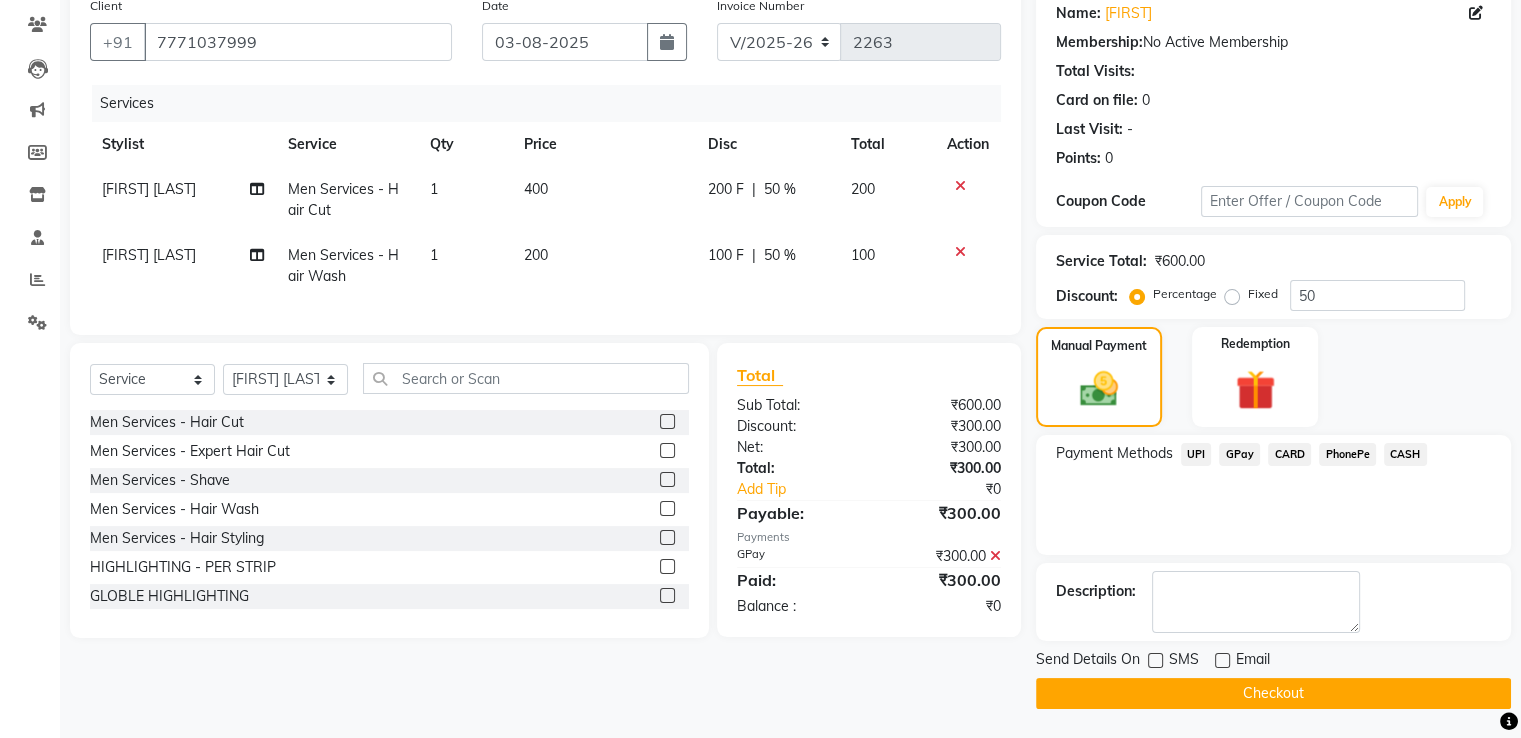 click on "Checkout" 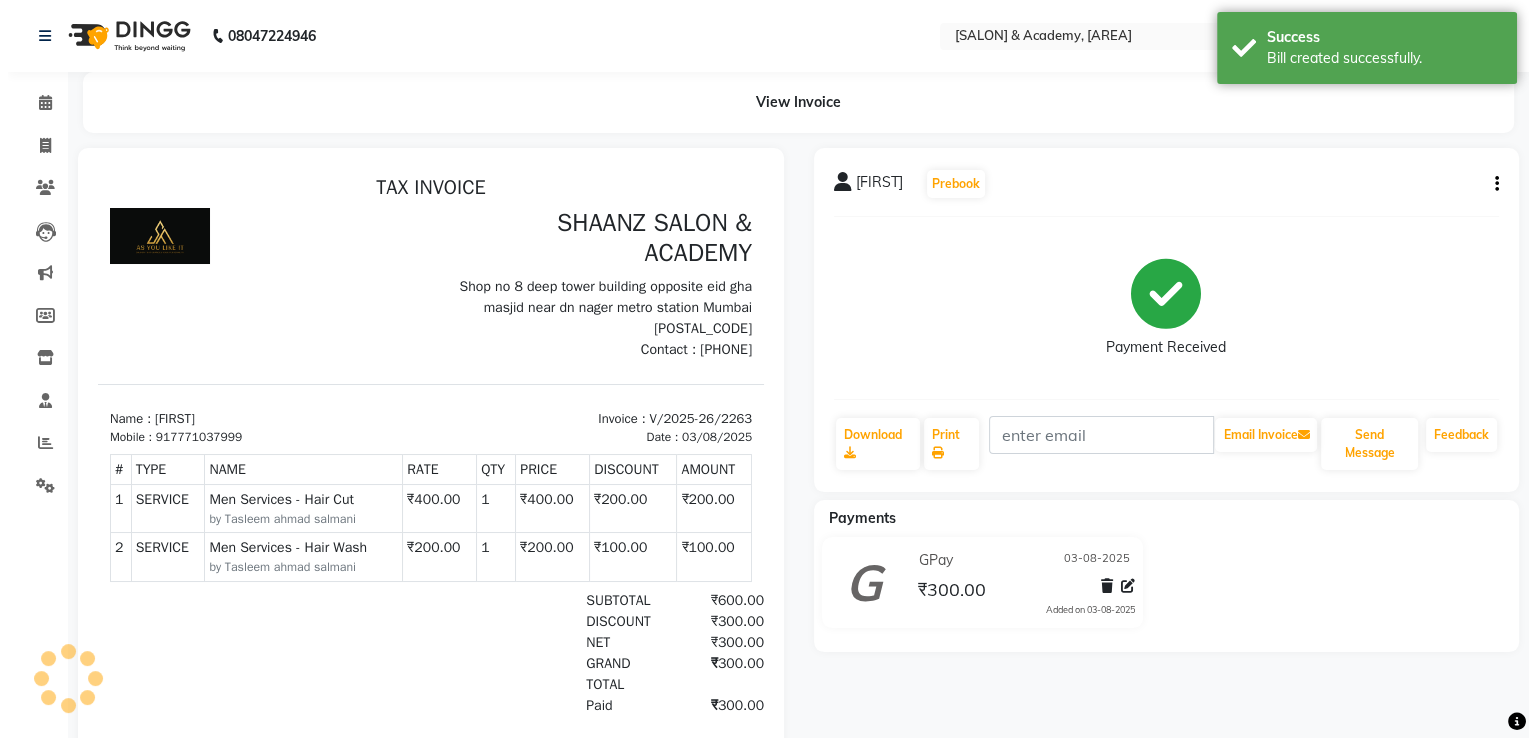 scroll, scrollTop: 0, scrollLeft: 0, axis: both 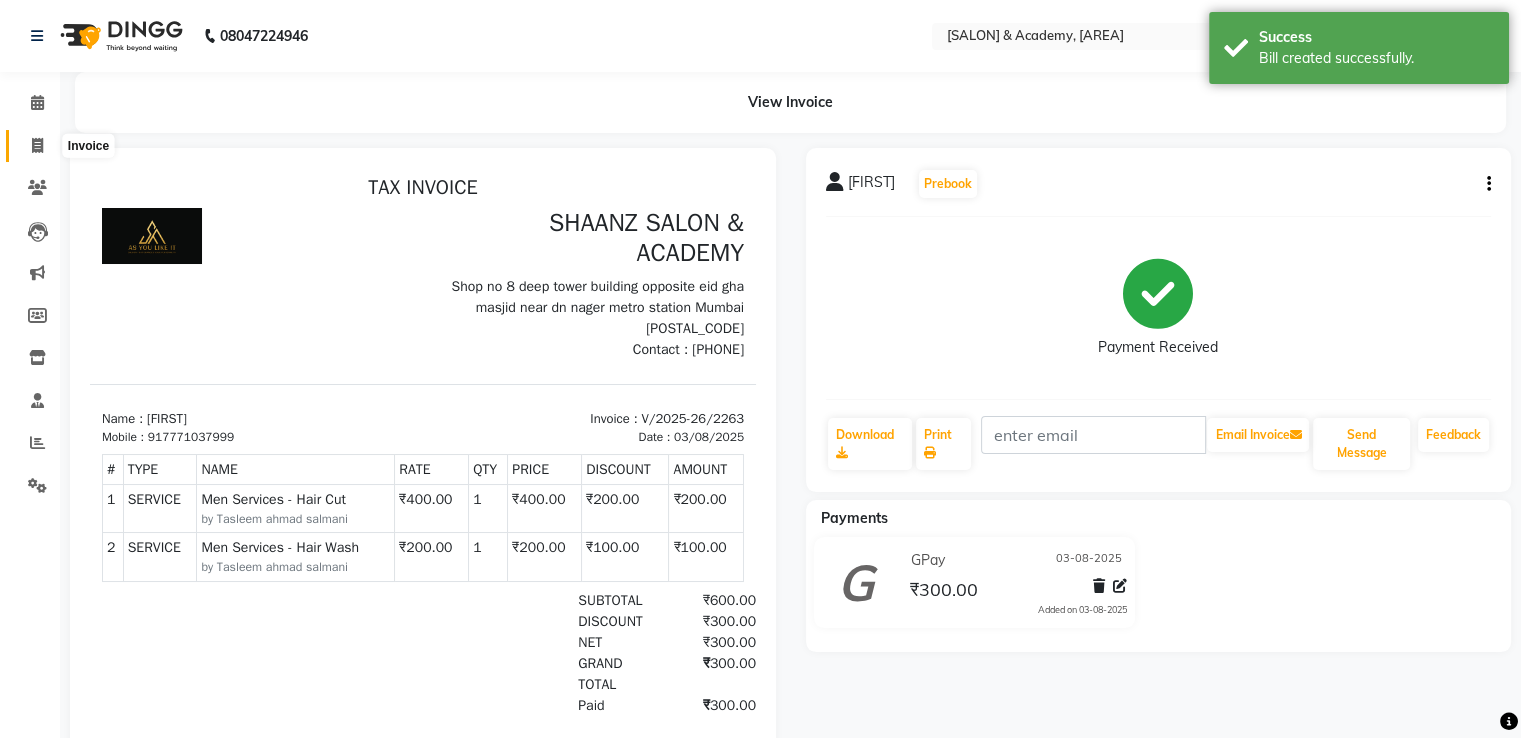 click 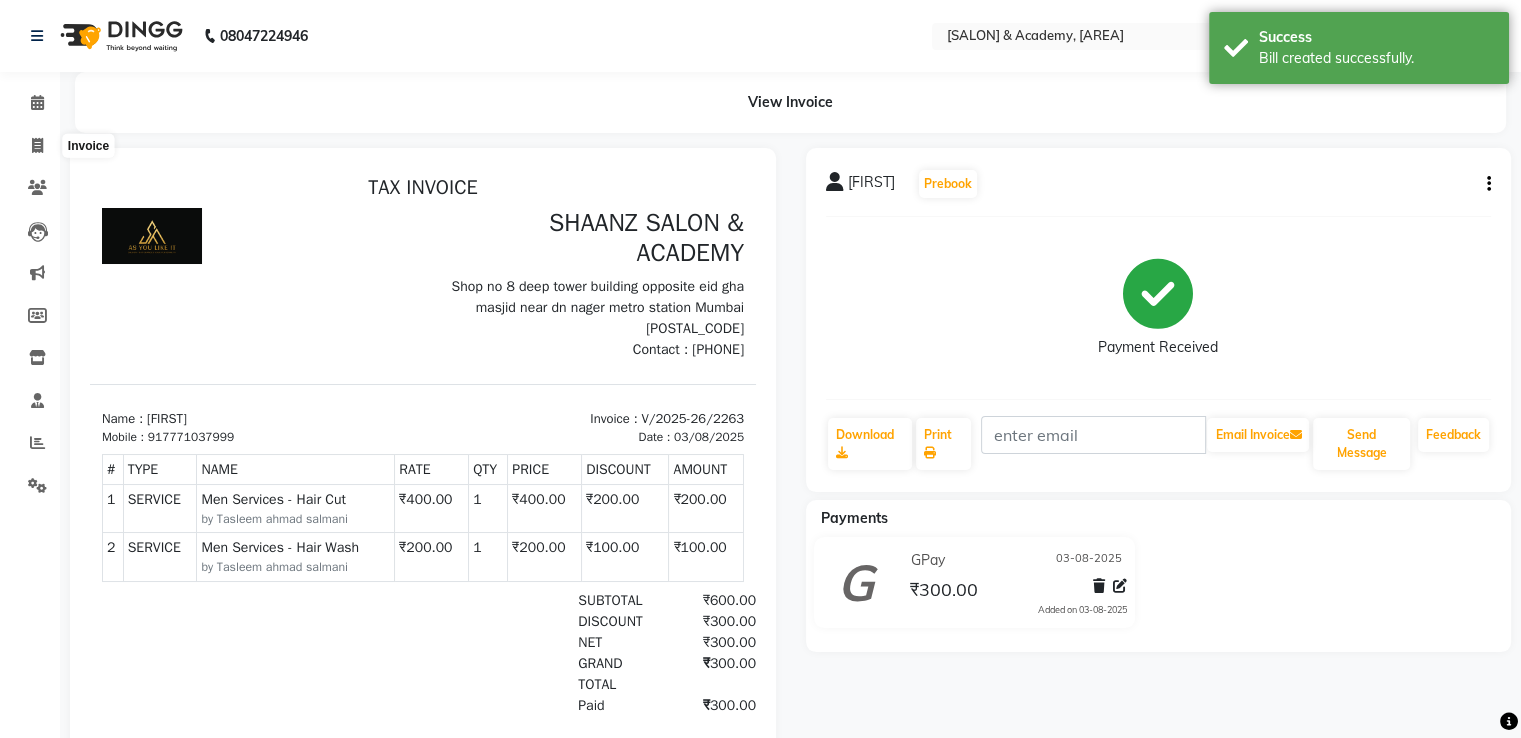 select on "6360" 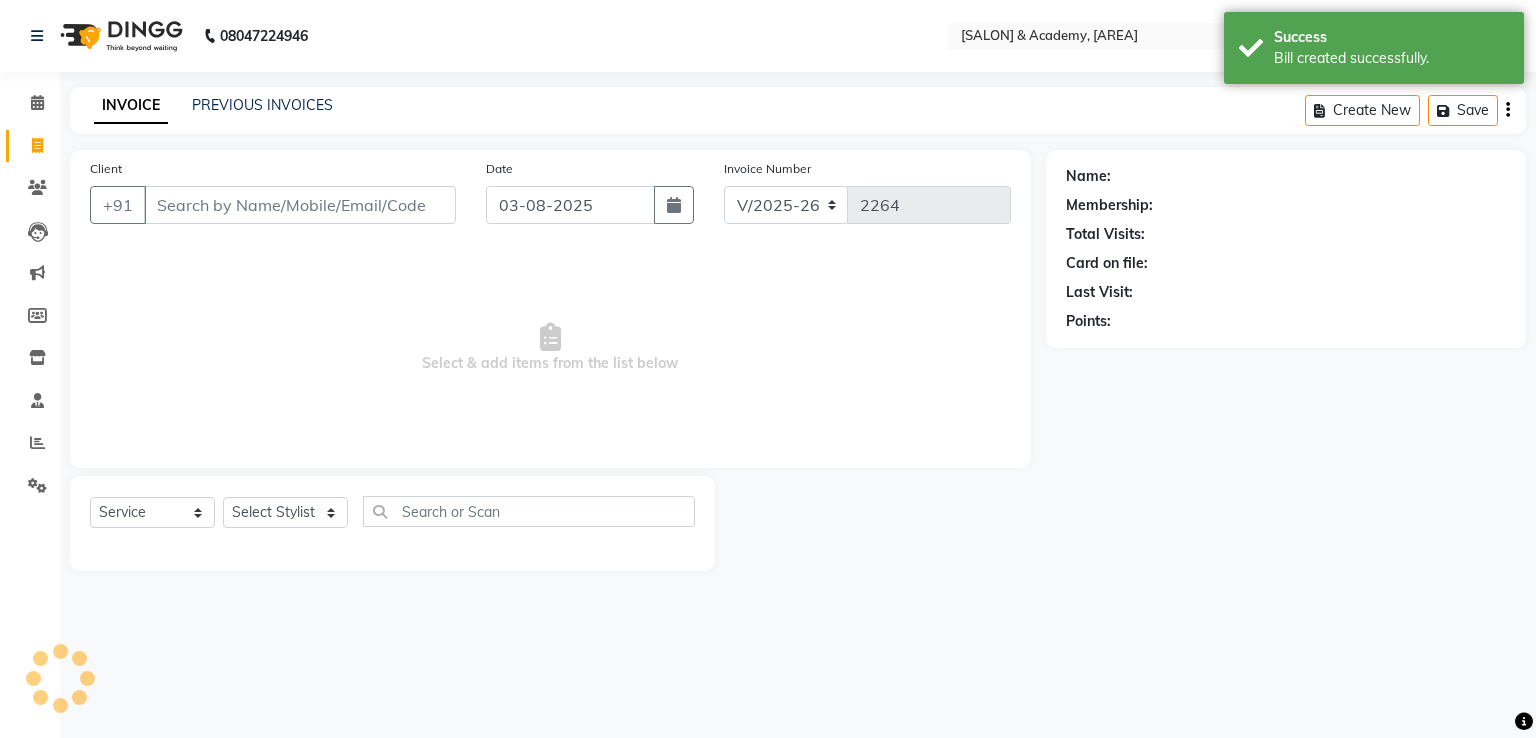 click on "Client" at bounding box center [300, 205] 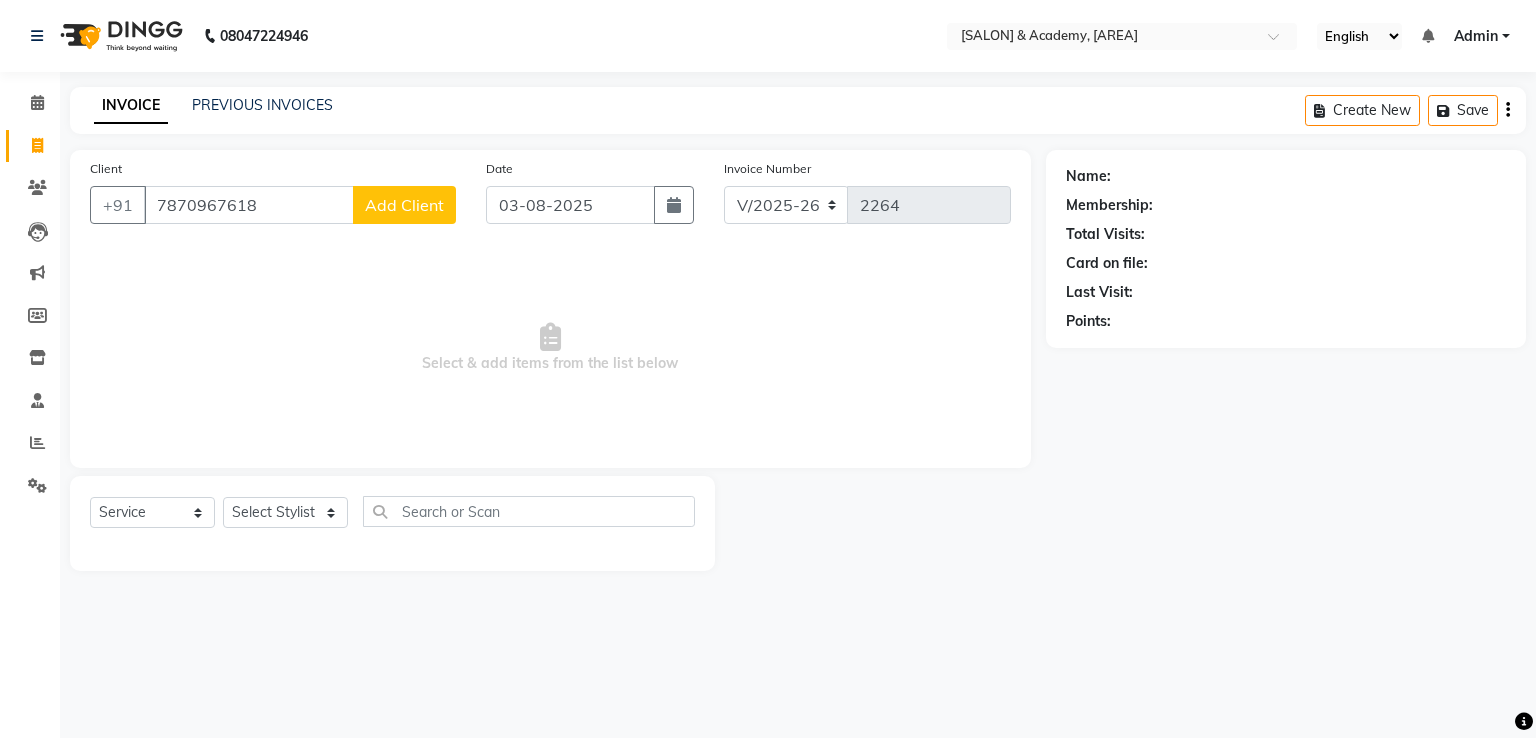 type on "7870967618" 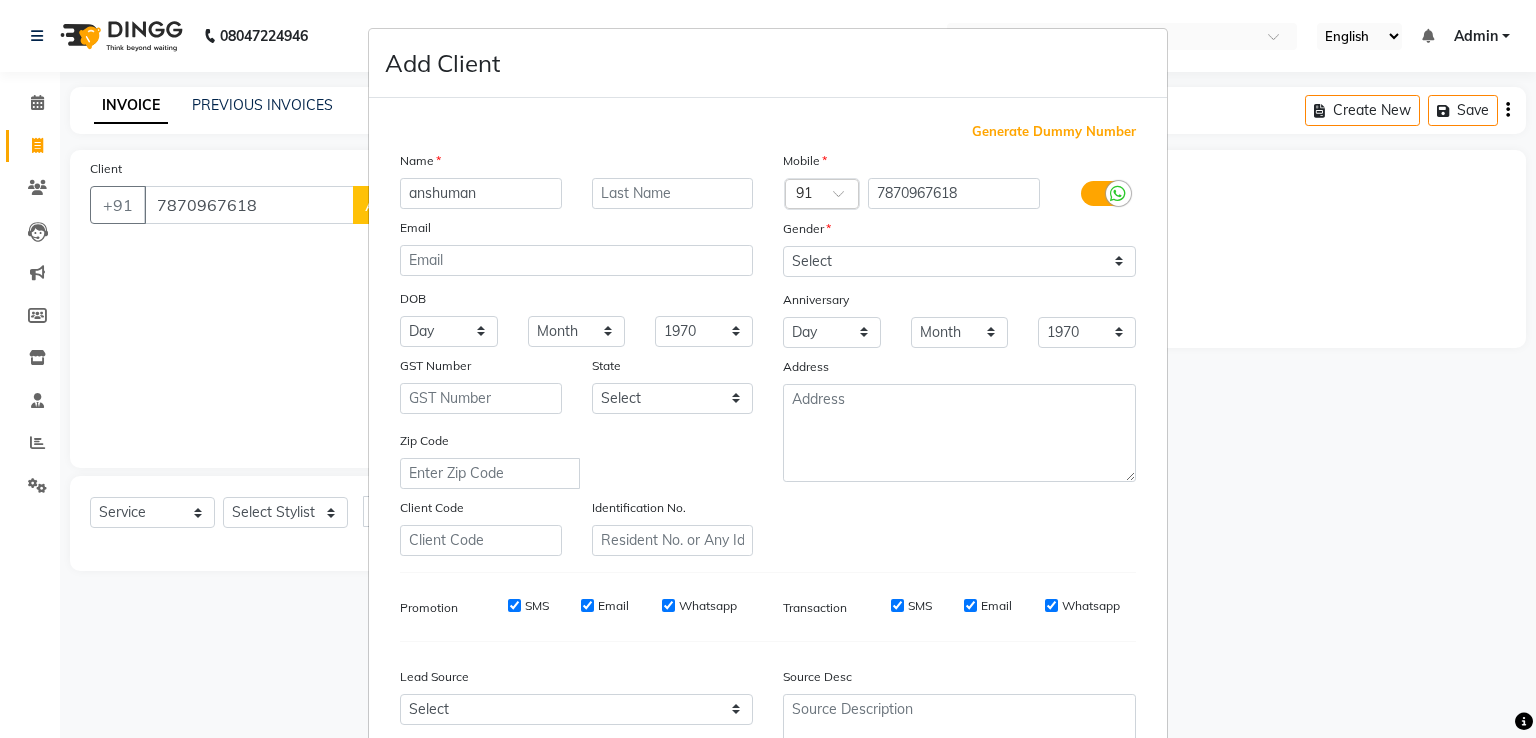 type on "anshuman" 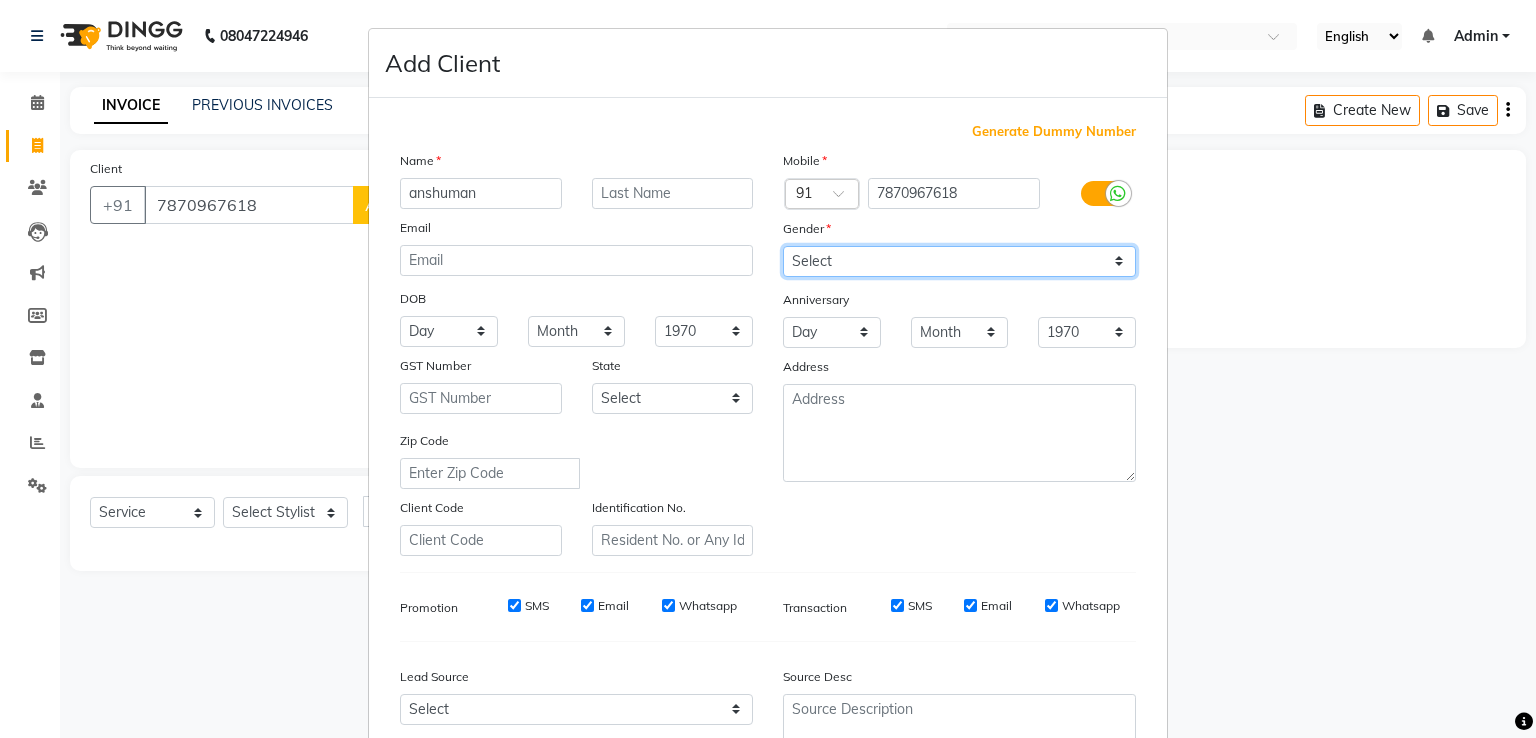 click on "Select Male Female Other Prefer Not To Say" at bounding box center (959, 261) 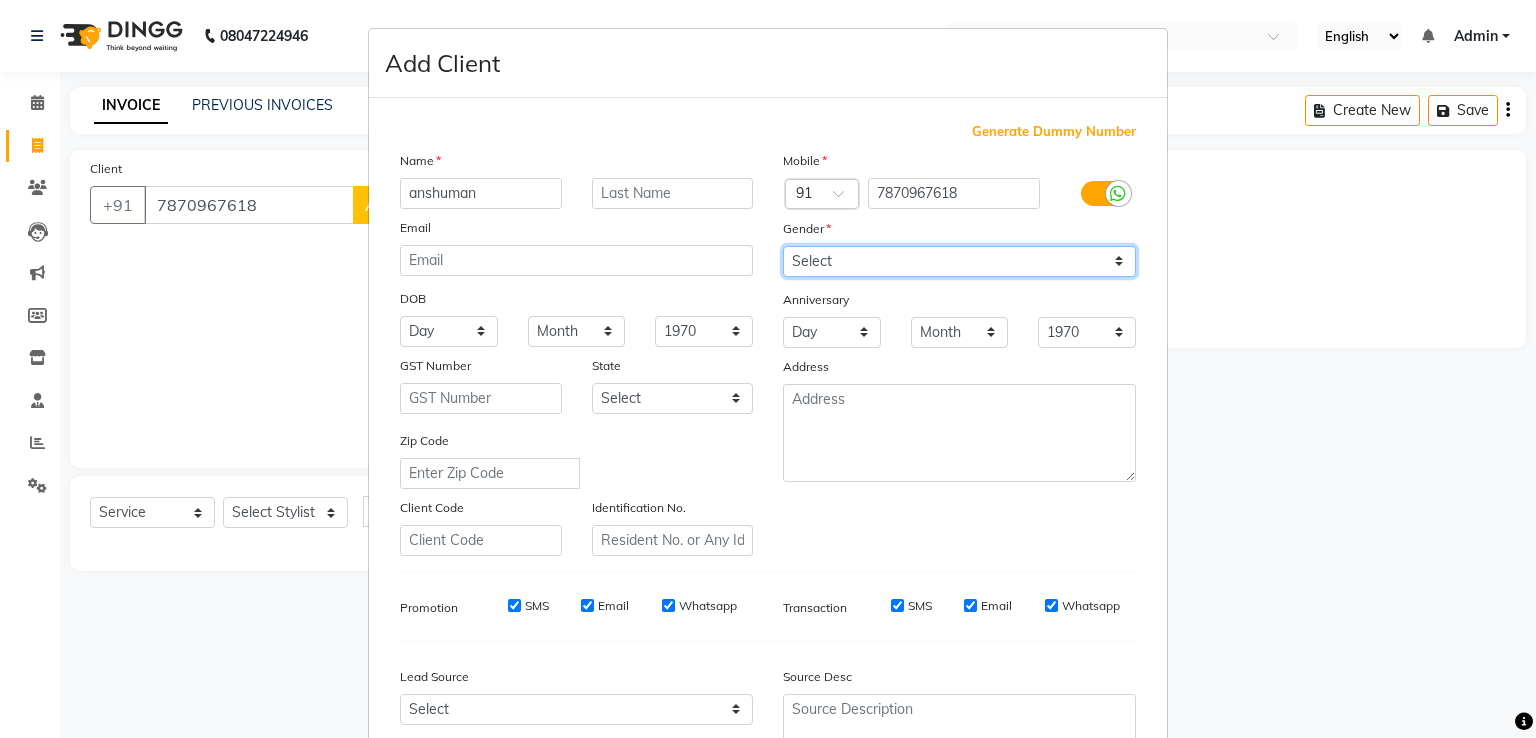 select on "male" 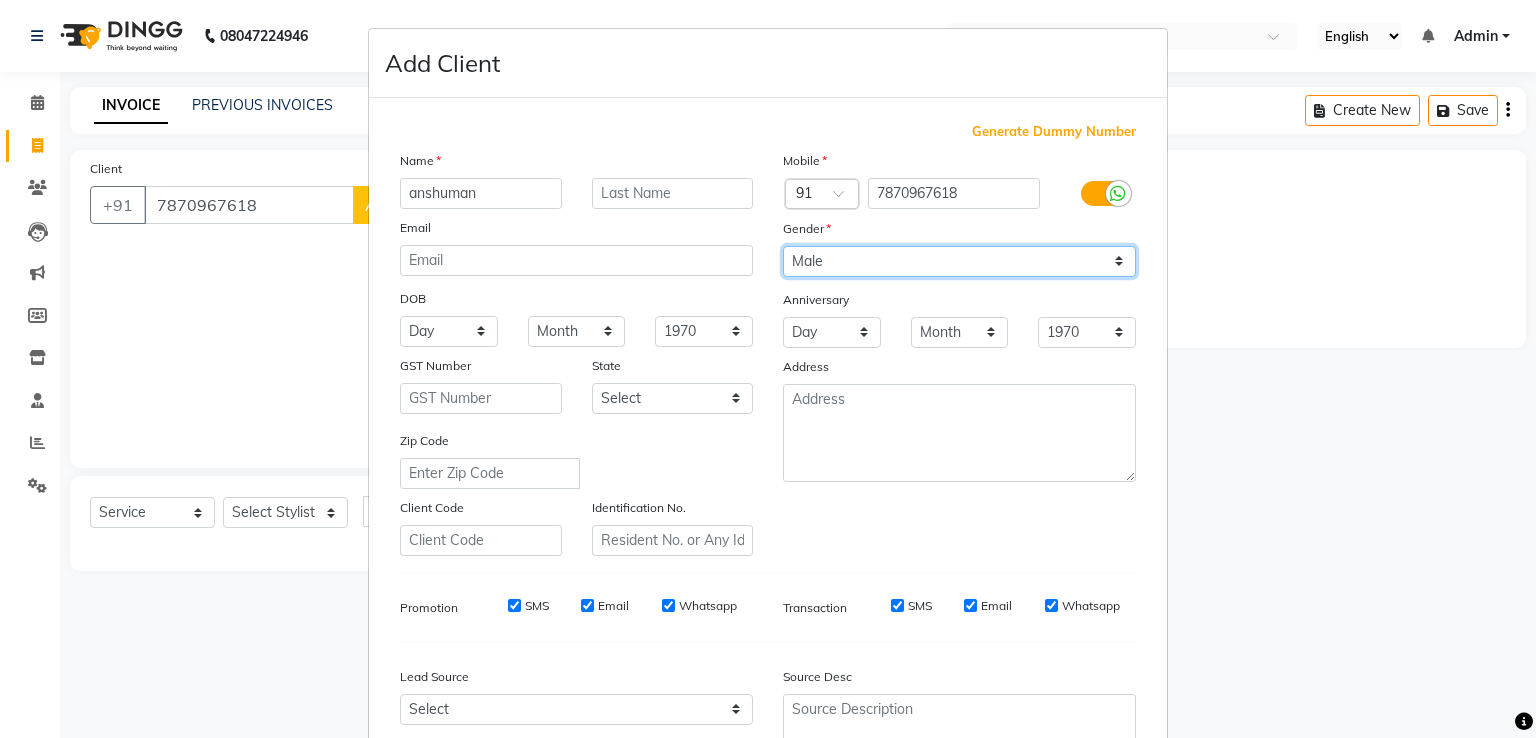 click on "Select Male Female Other Prefer Not To Say" at bounding box center (959, 261) 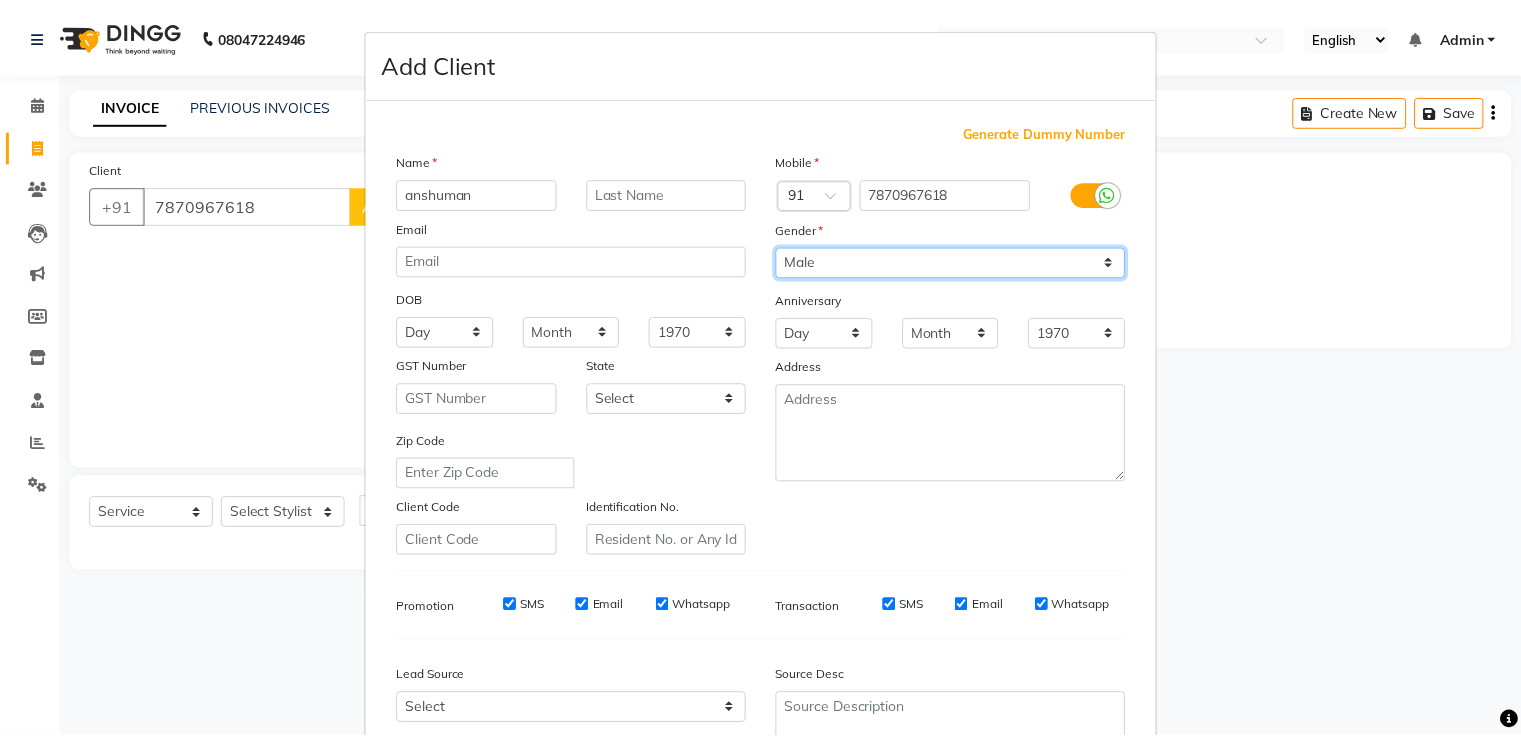 scroll, scrollTop: 195, scrollLeft: 0, axis: vertical 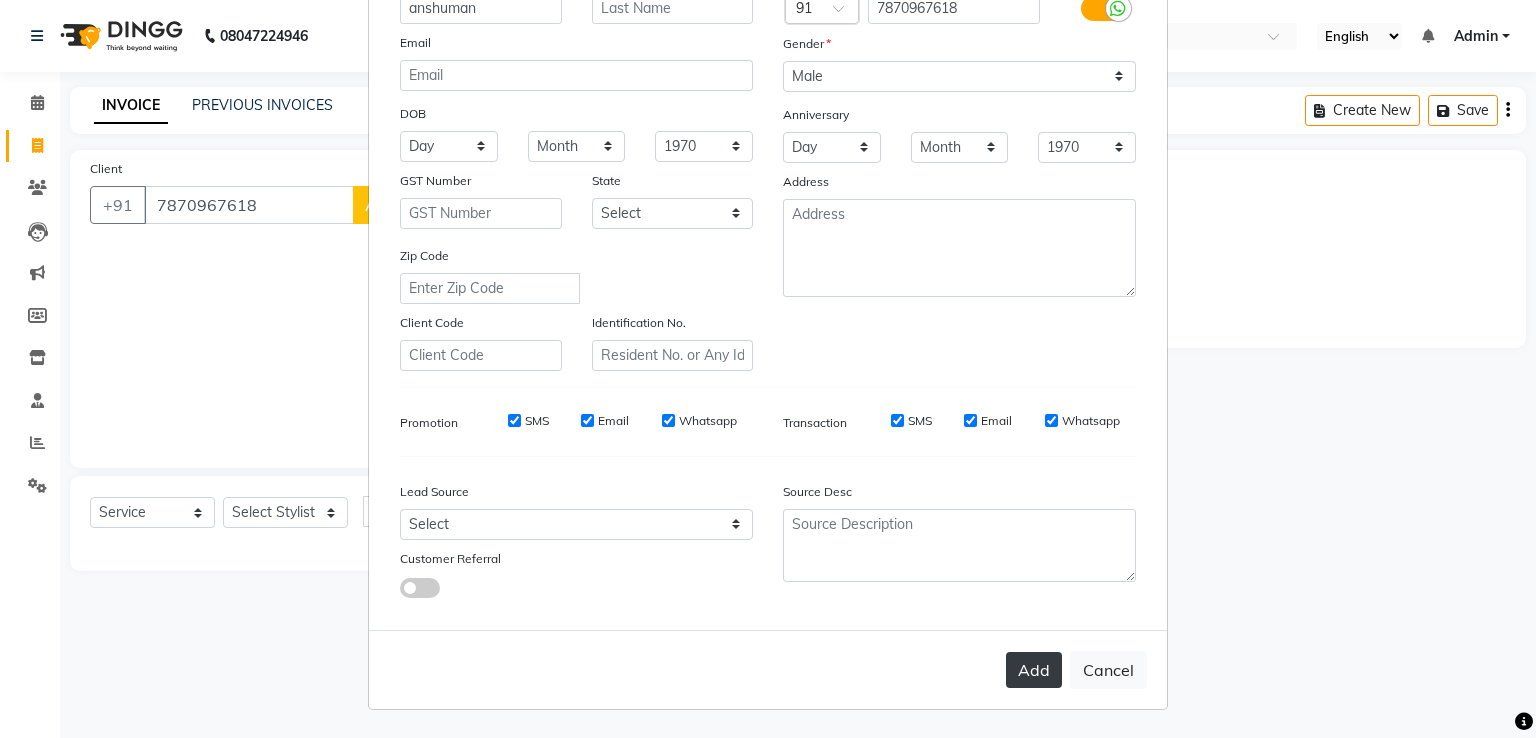 click on "Add" at bounding box center (1034, 670) 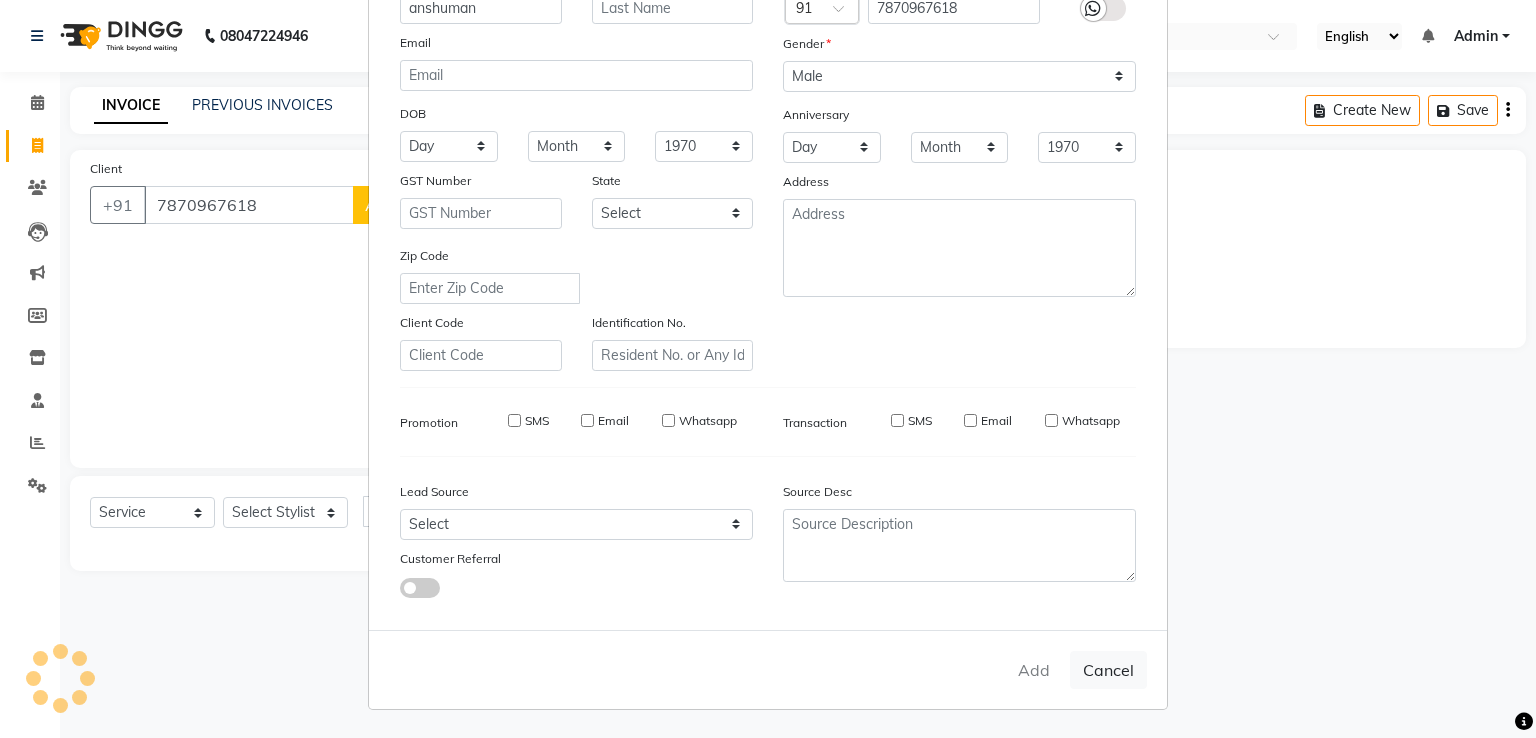 type 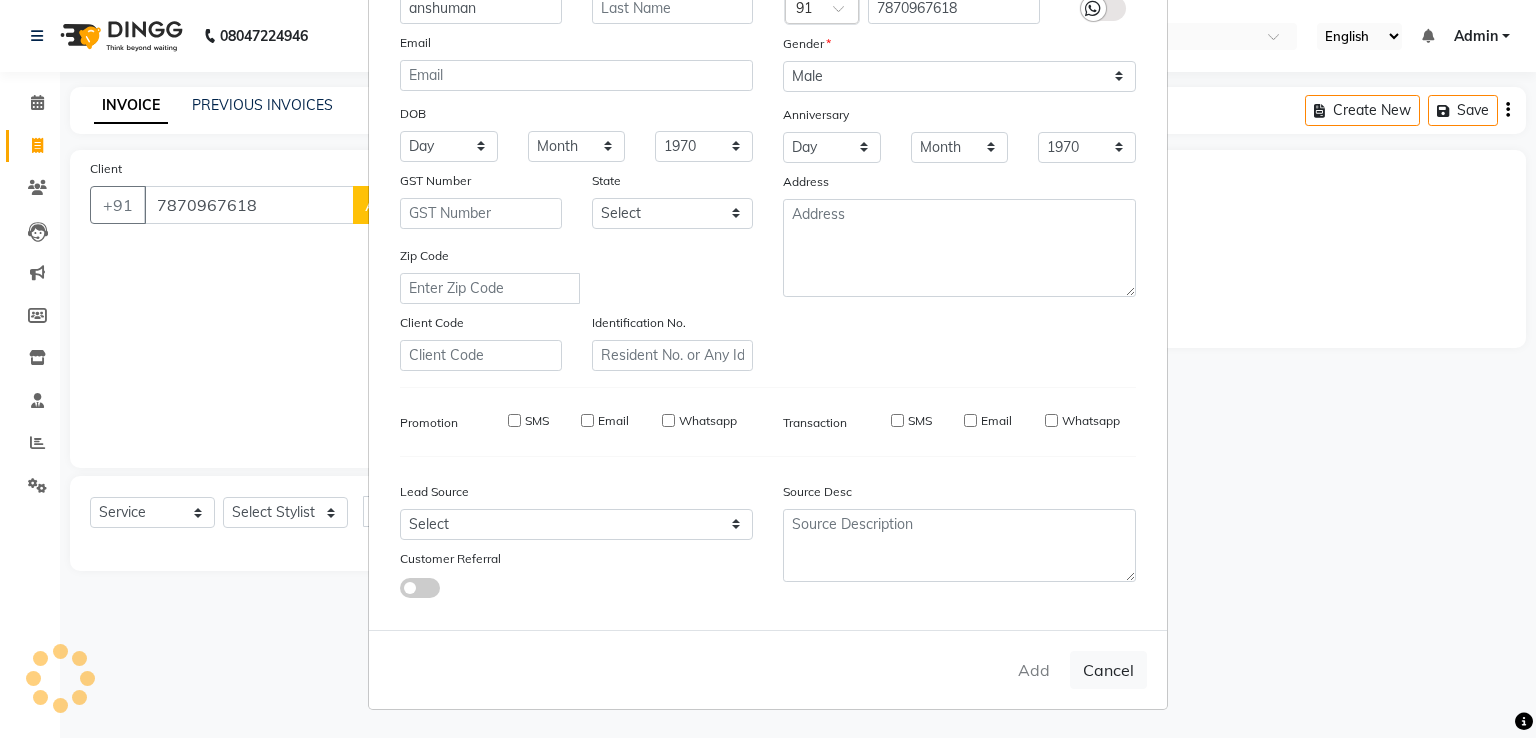 select 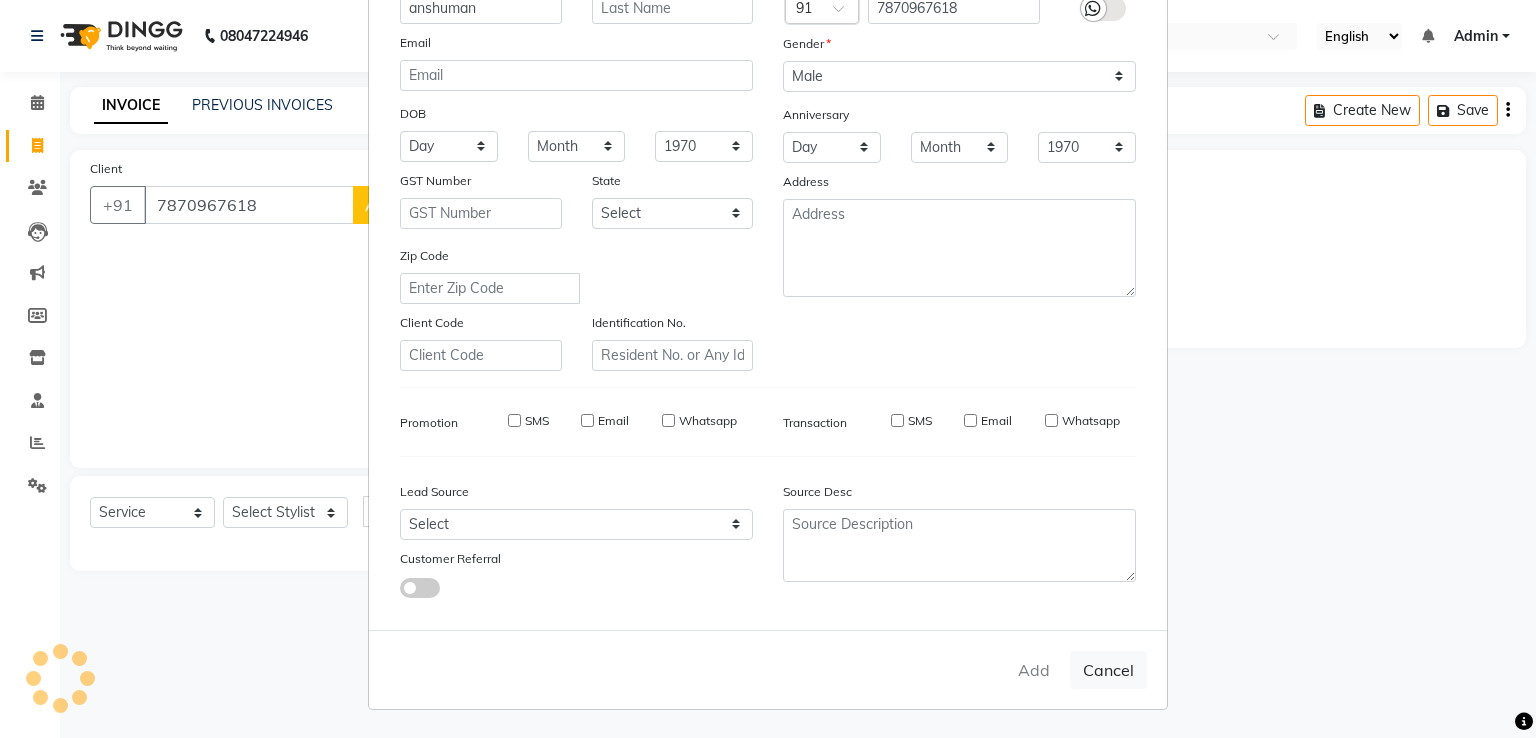 select 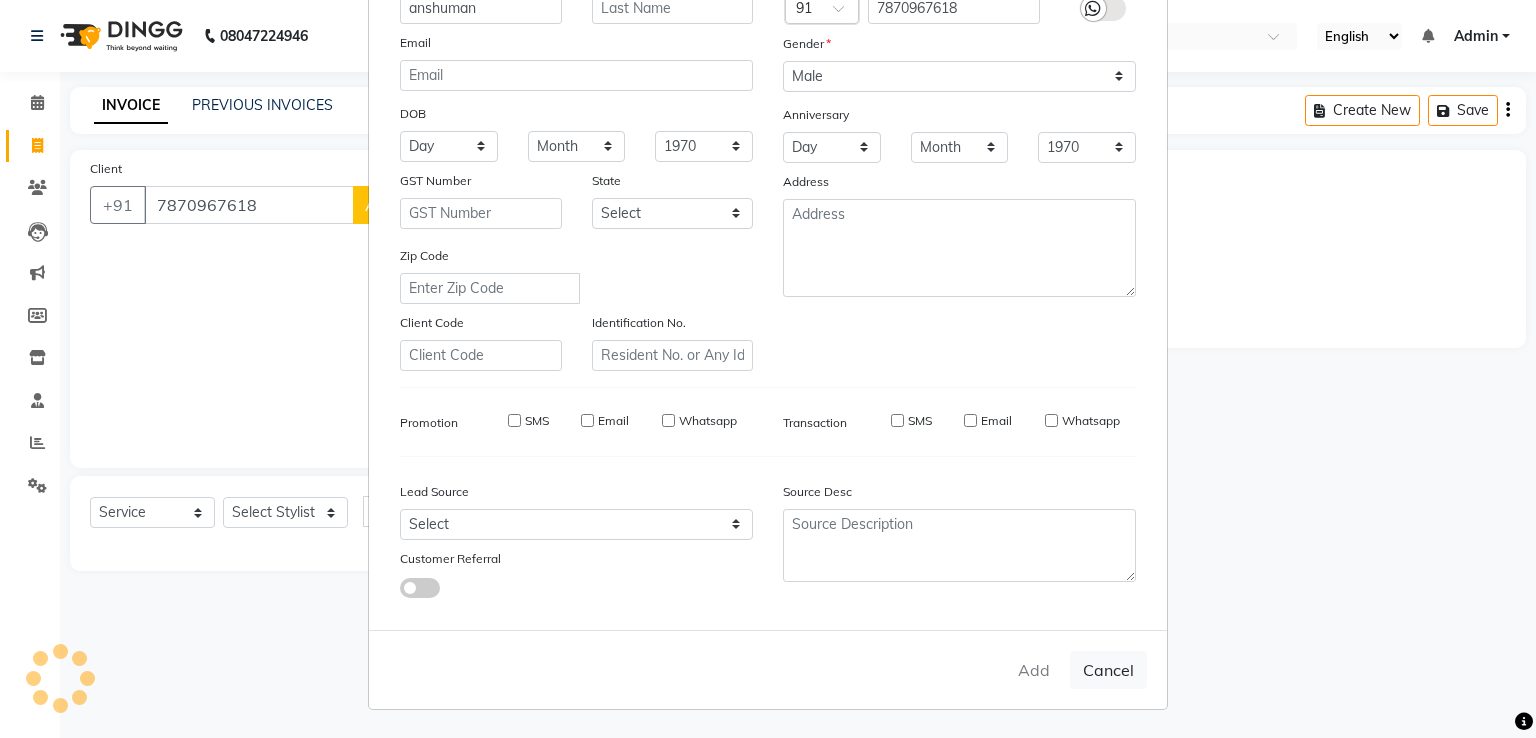 select 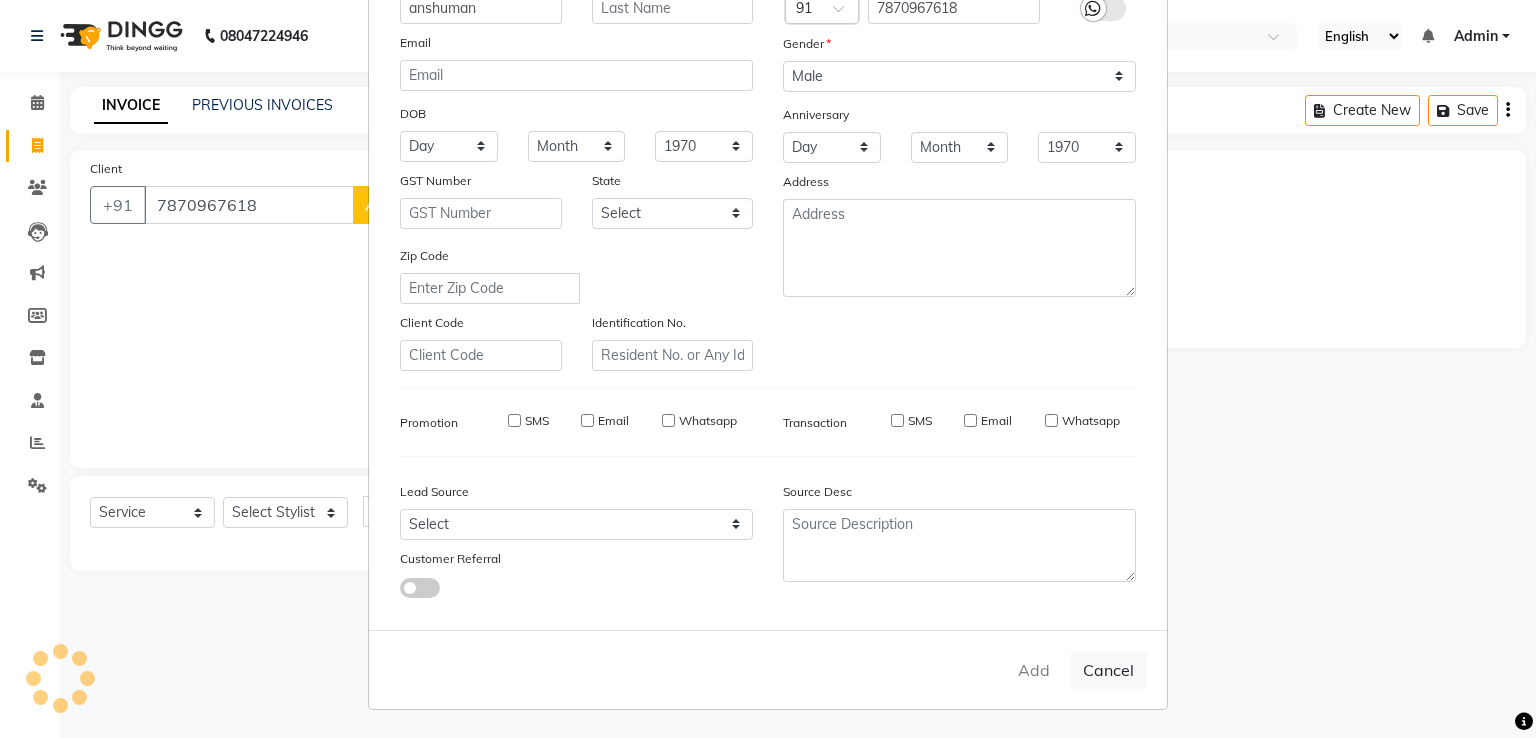 checkbox on "false" 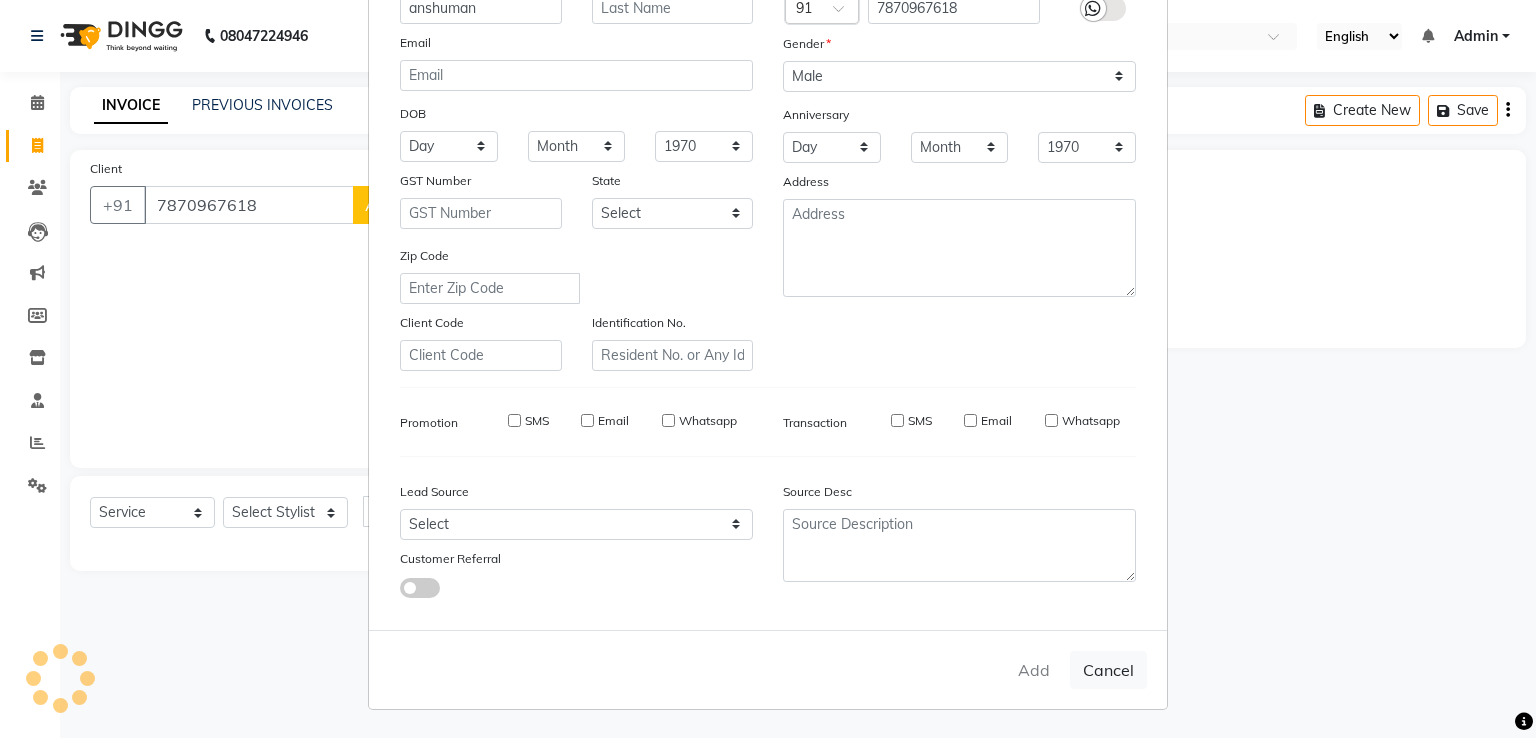 checkbox on "false" 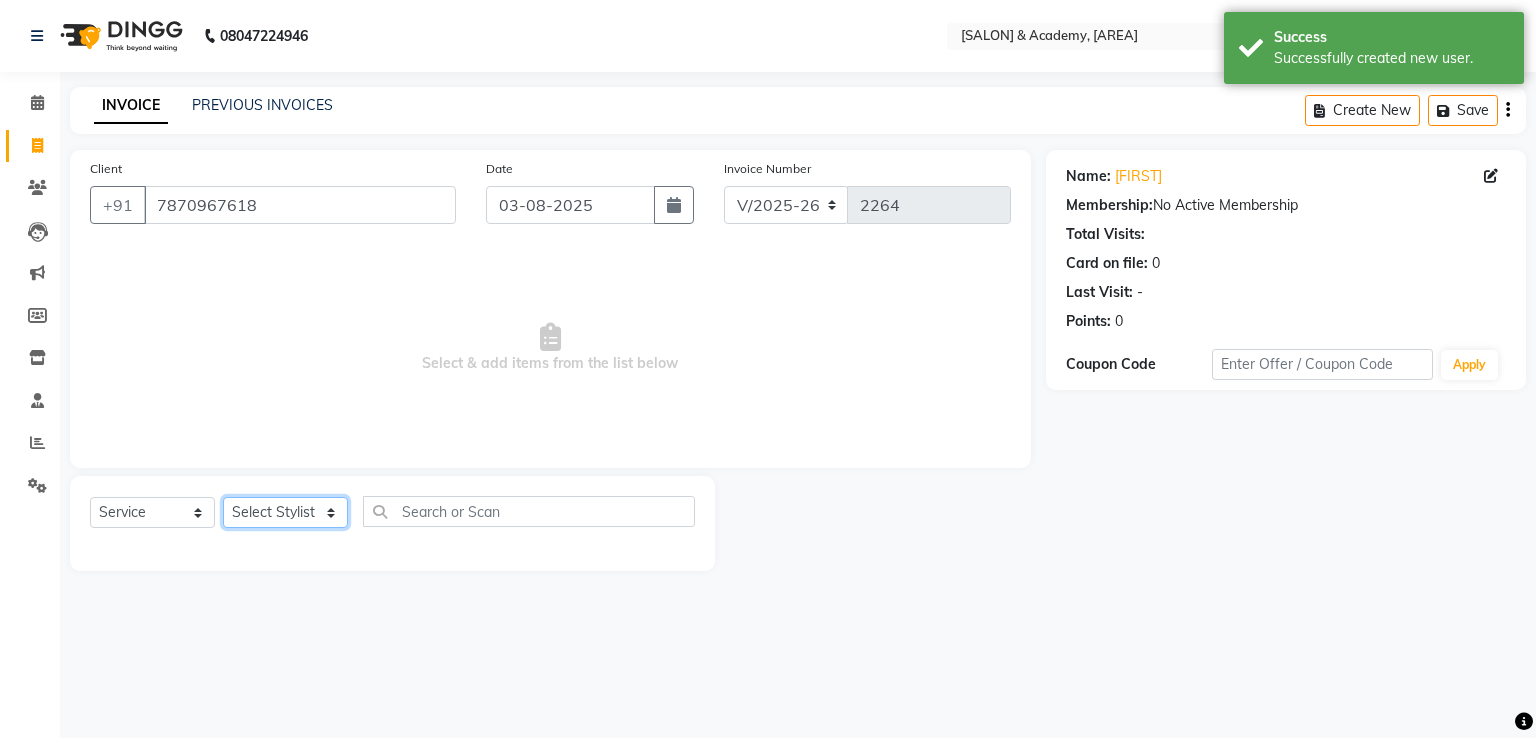 click on "Select Stylist Ameer AHMAD ankita  mascarenhas ASHISH THAPA MUSKAN  nisha vishal patil Raaj sahil salmani SANJANA  sanju Shaan Ahmed shital shah Tasleem ahmad salmani" 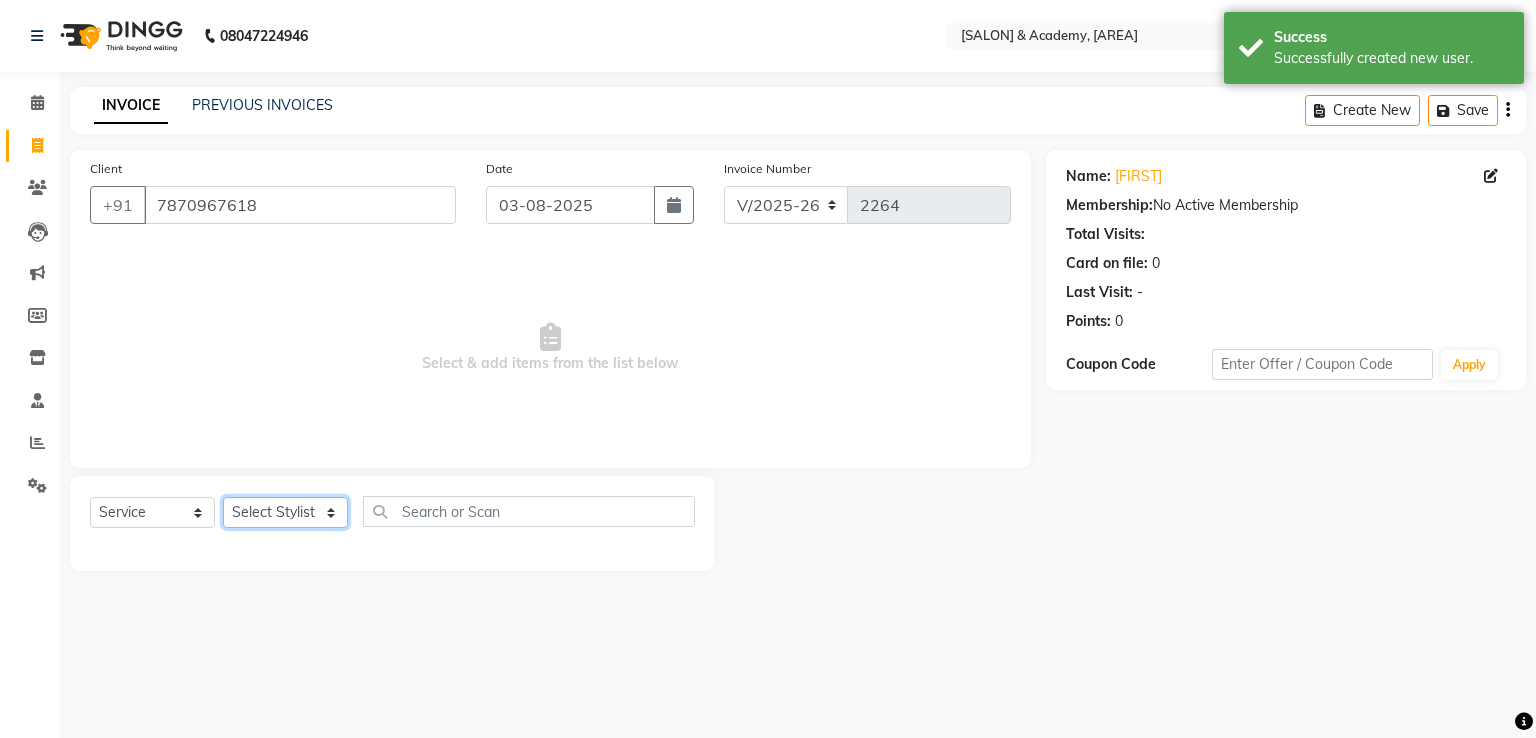 select on "47609" 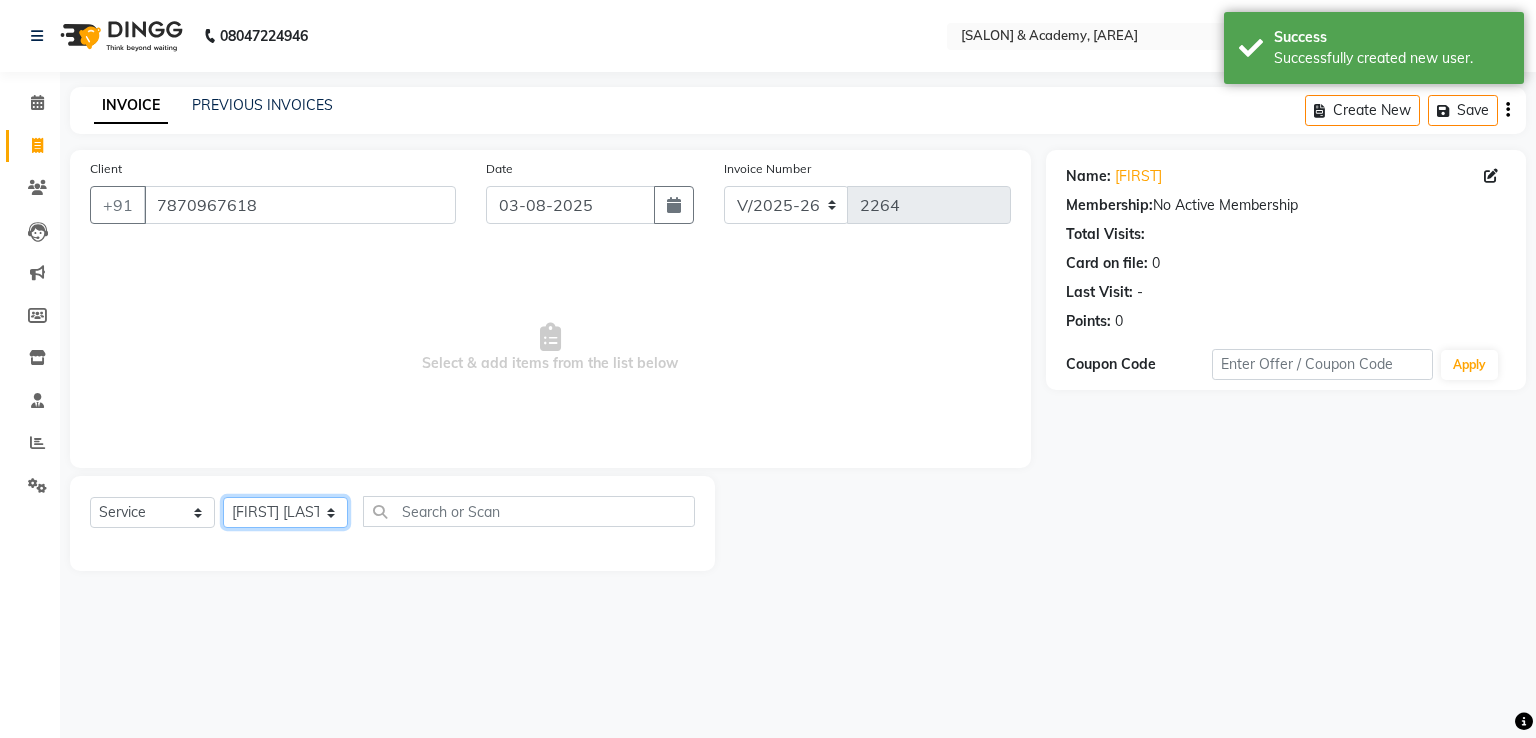 click on "Select Stylist Ameer AHMAD ankita  mascarenhas ASHISH THAPA MUSKAN  nisha vishal patil Raaj sahil salmani SANJANA  sanju Shaan Ahmed shital shah Tasleem ahmad salmani" 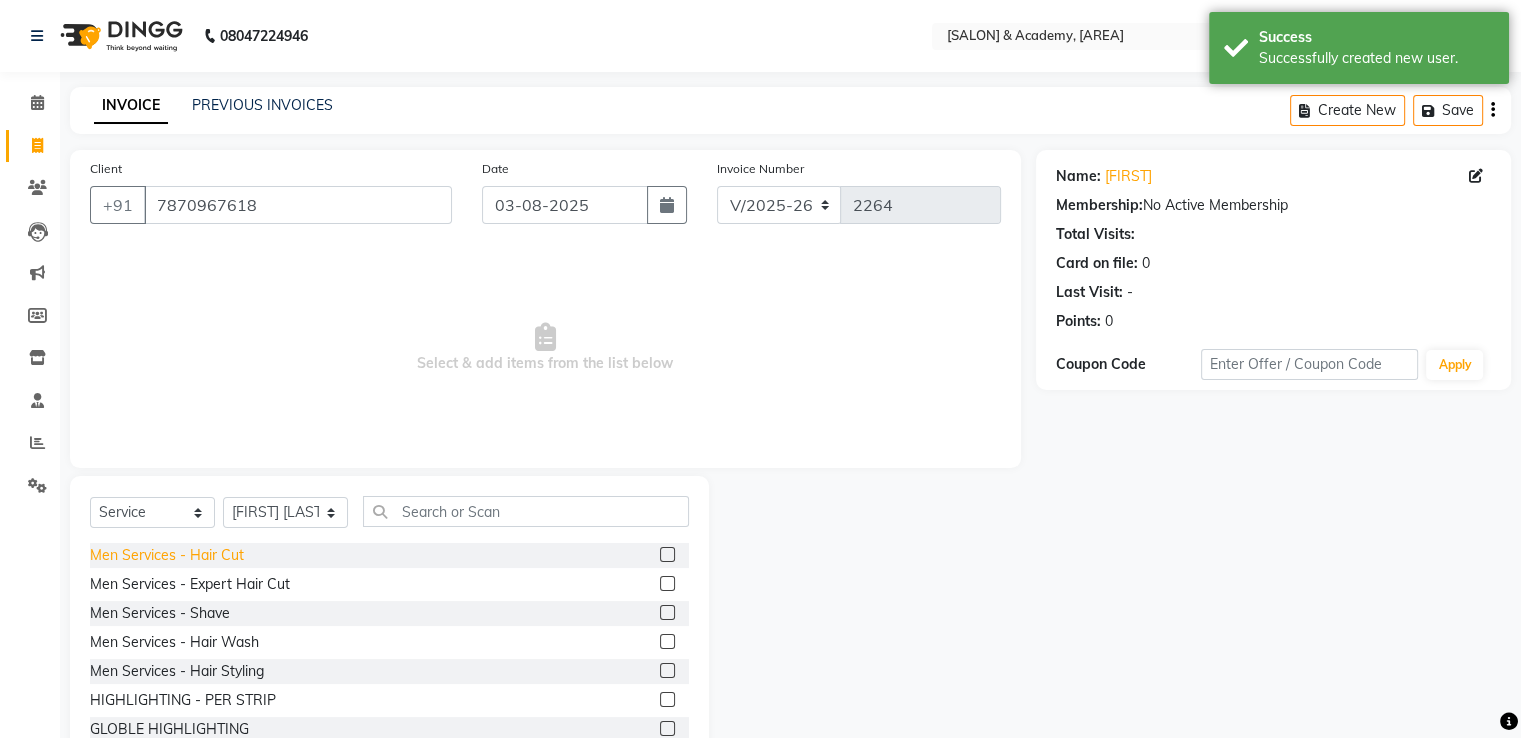 click on "Men Services  - Hair Cut" 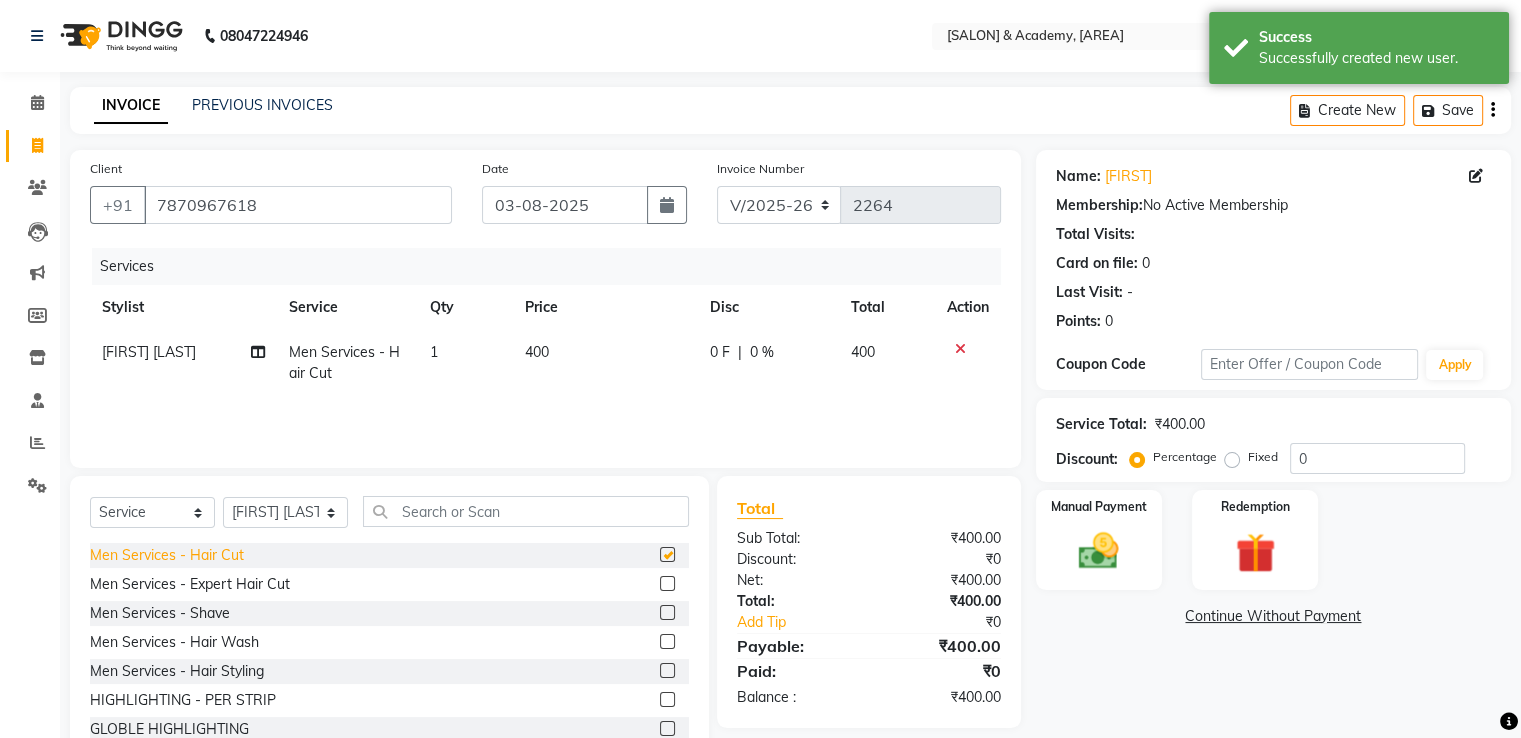 checkbox on "false" 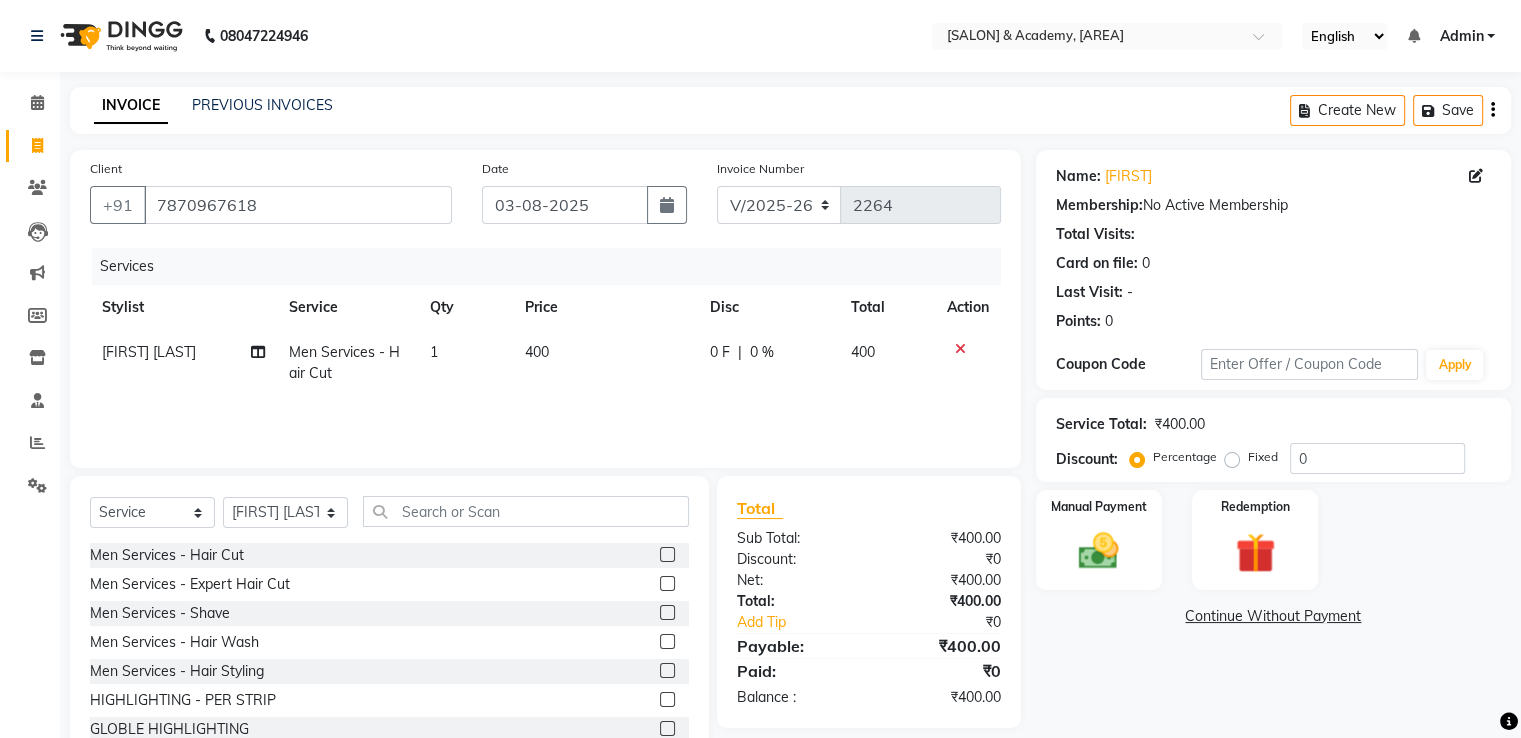 drag, startPoint x: 212, startPoint y: 616, endPoint x: 555, endPoint y: 593, distance: 343.77026 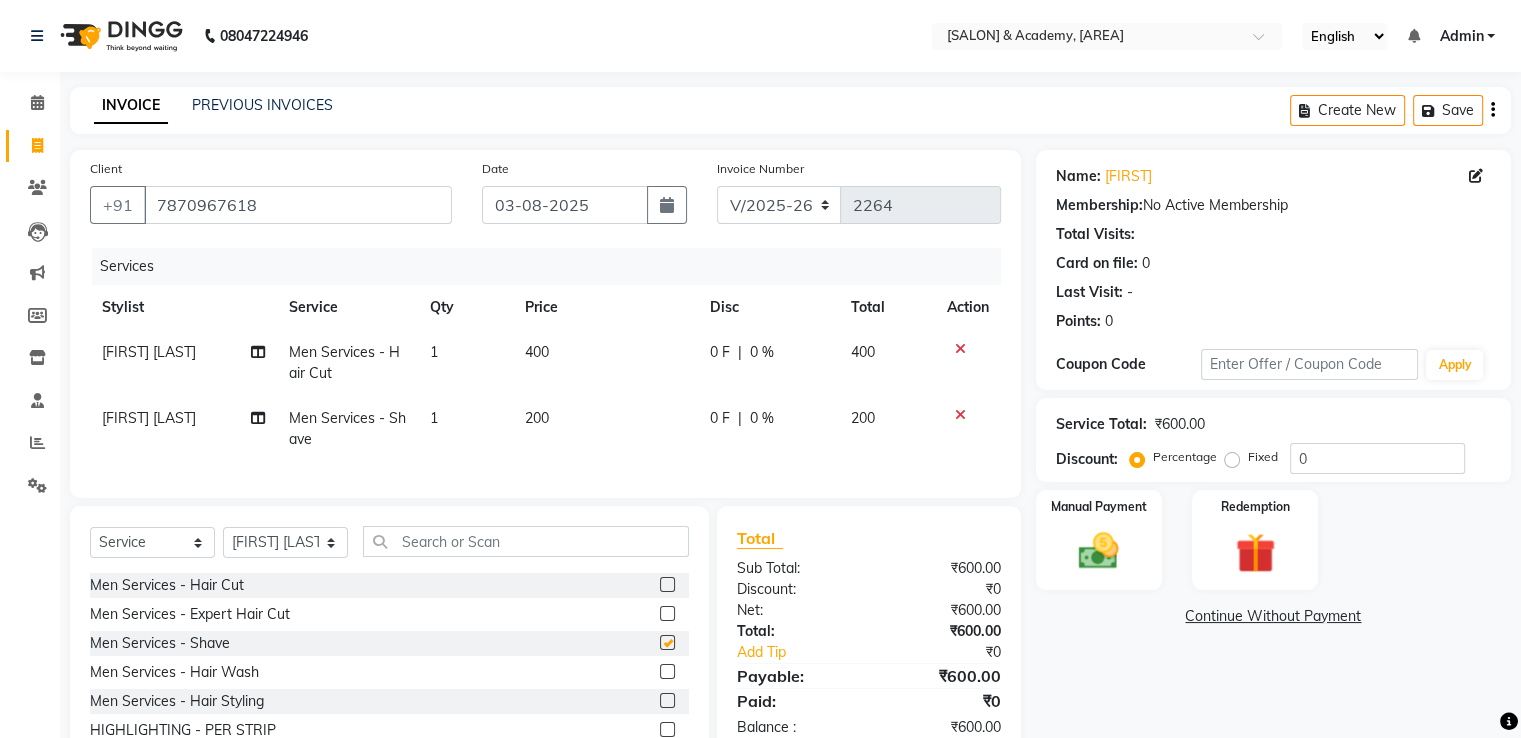checkbox on "false" 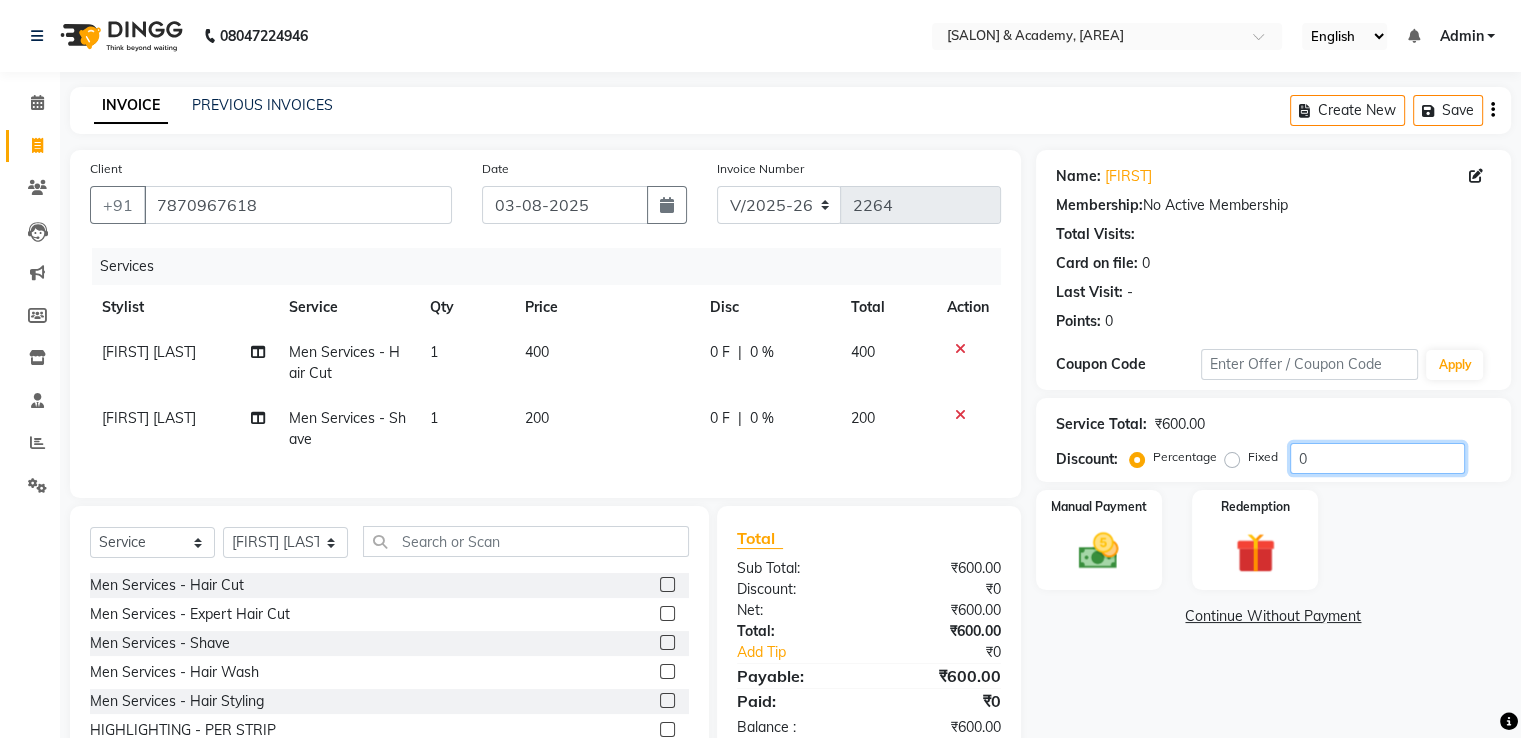 click on "0" 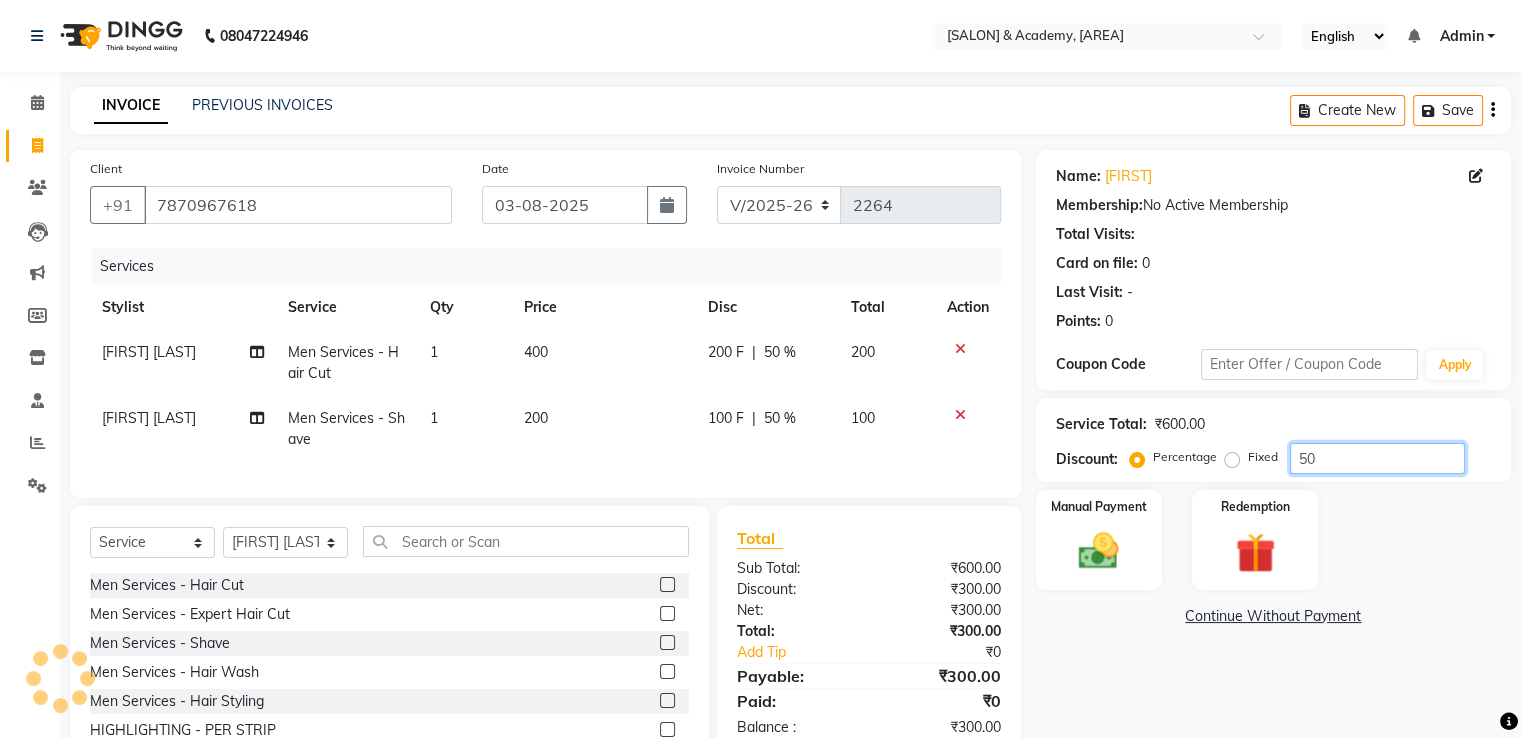 type on "50" 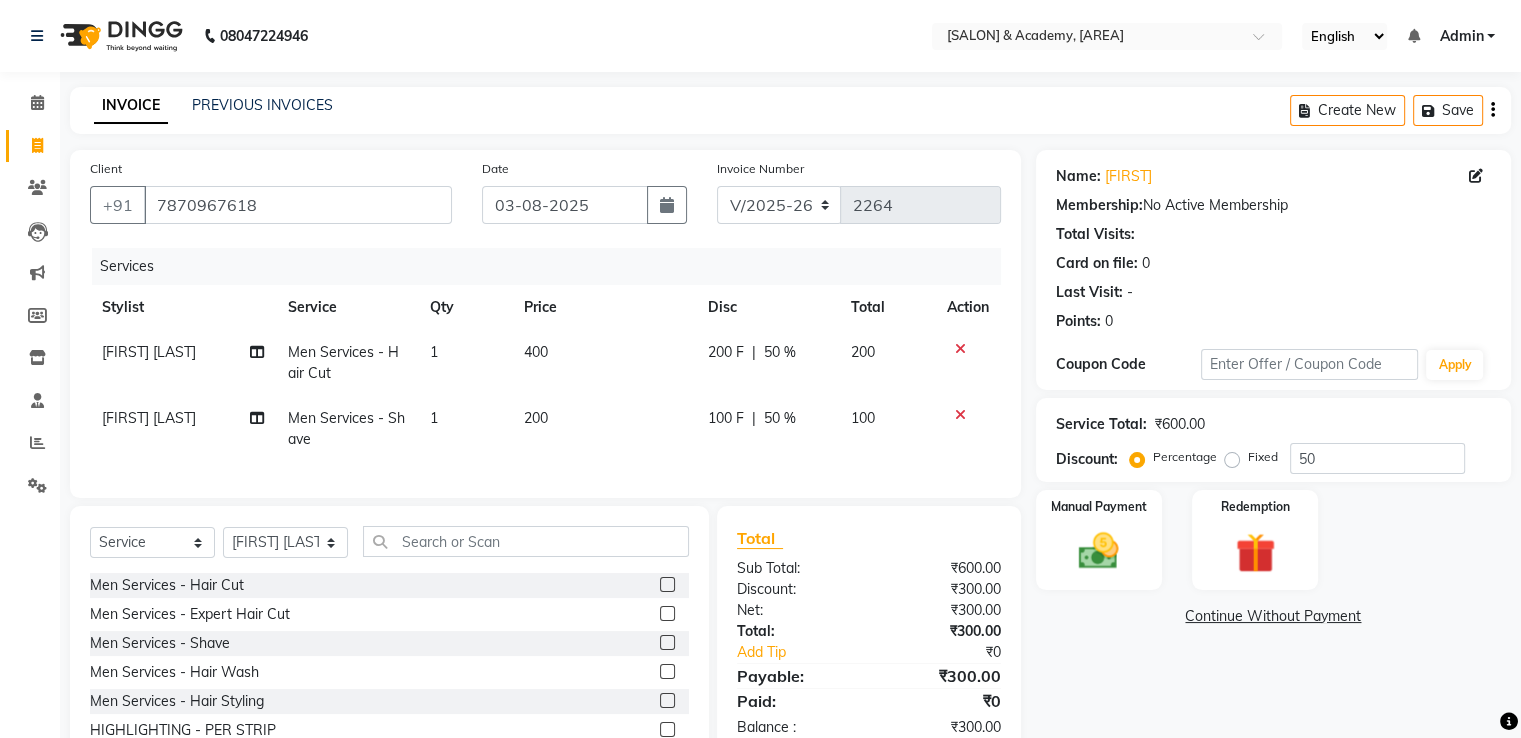 click on "Manual Payment Redemption" 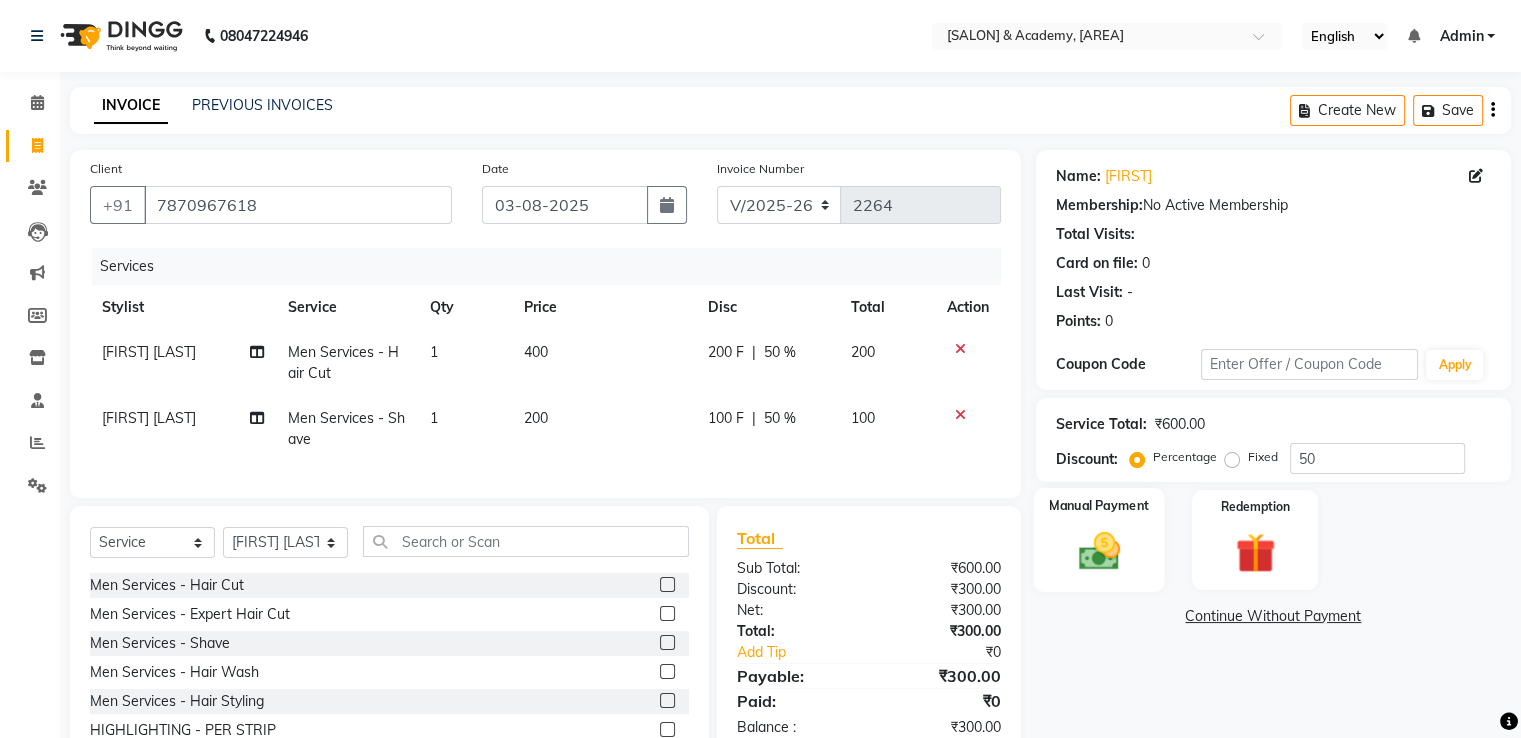 click on "Manual Payment" 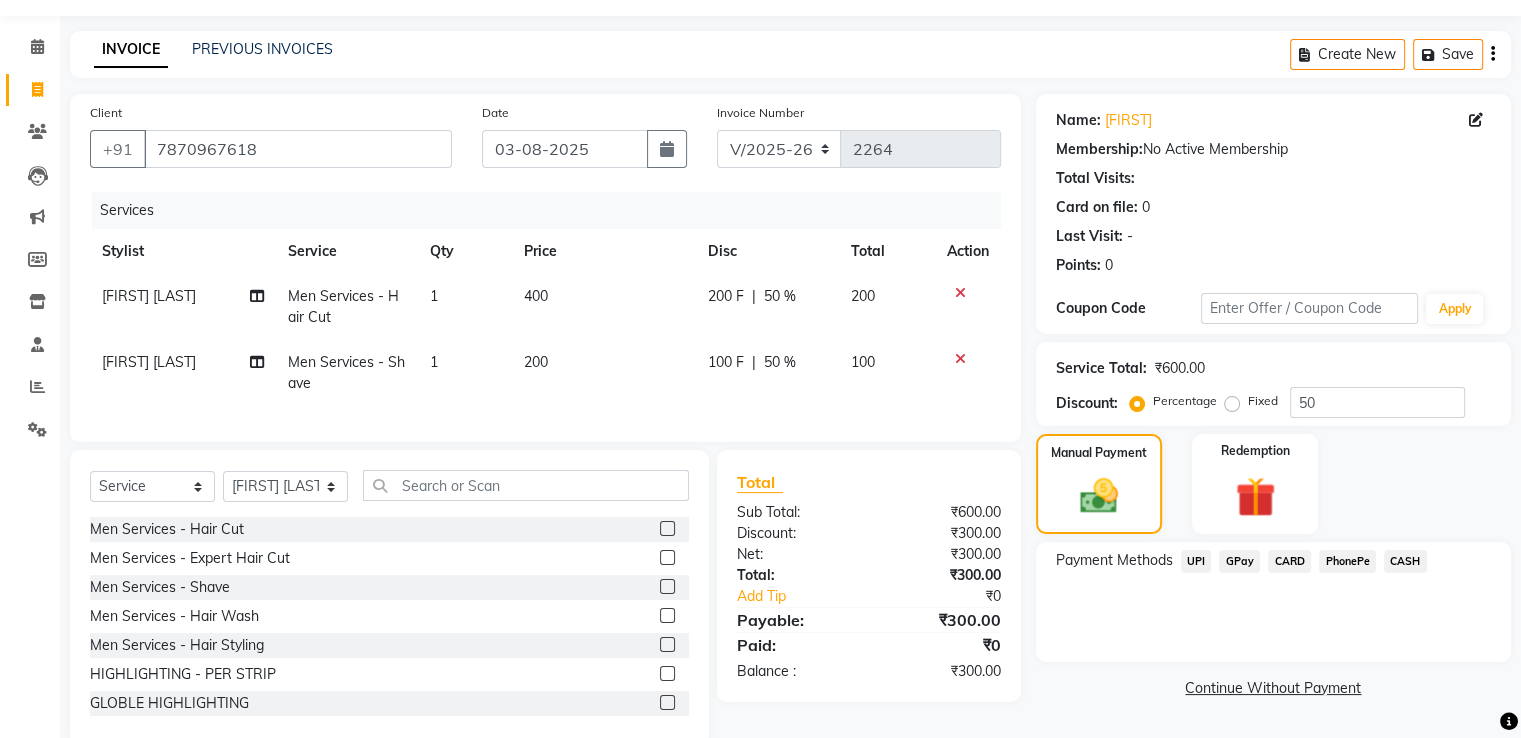 scroll, scrollTop: 109, scrollLeft: 0, axis: vertical 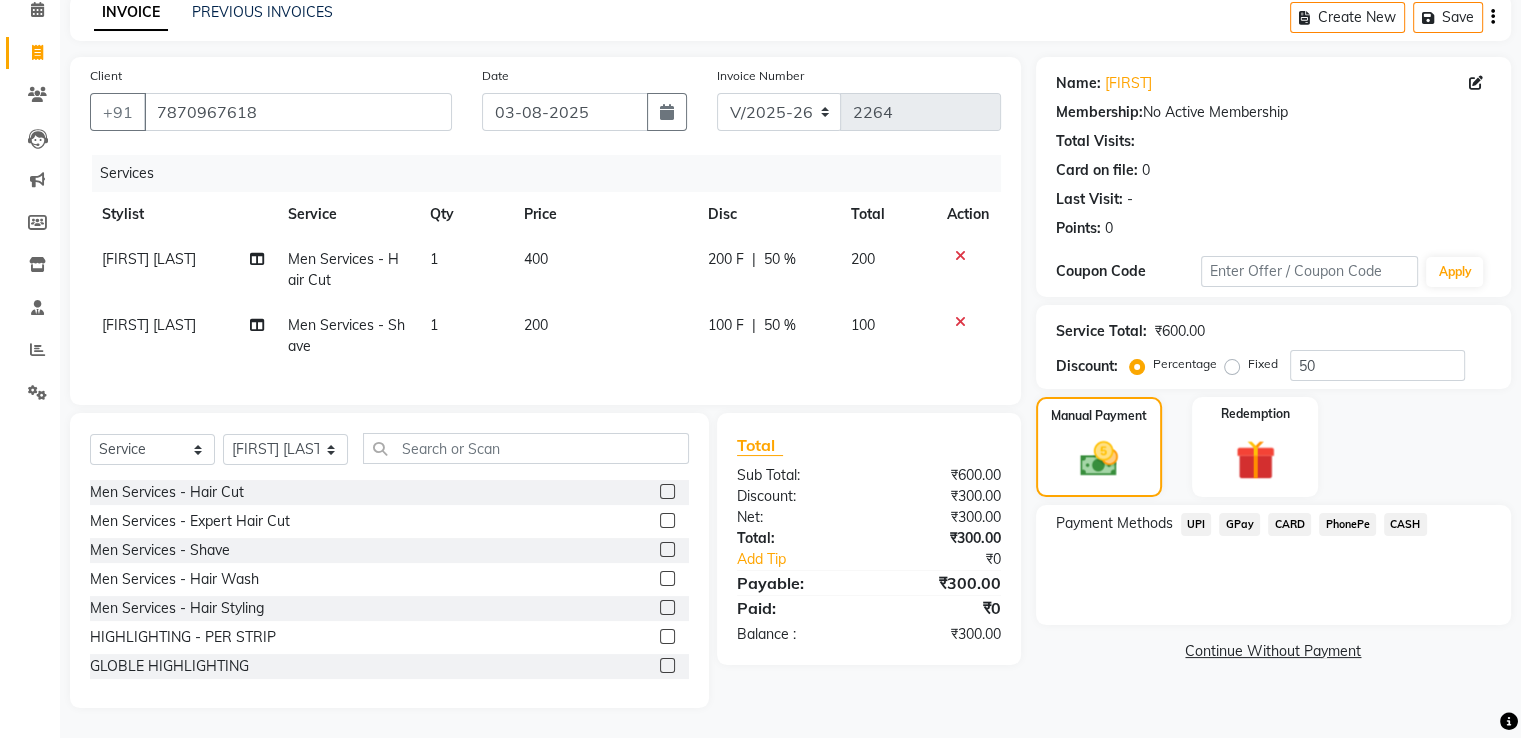 click on "GPay" 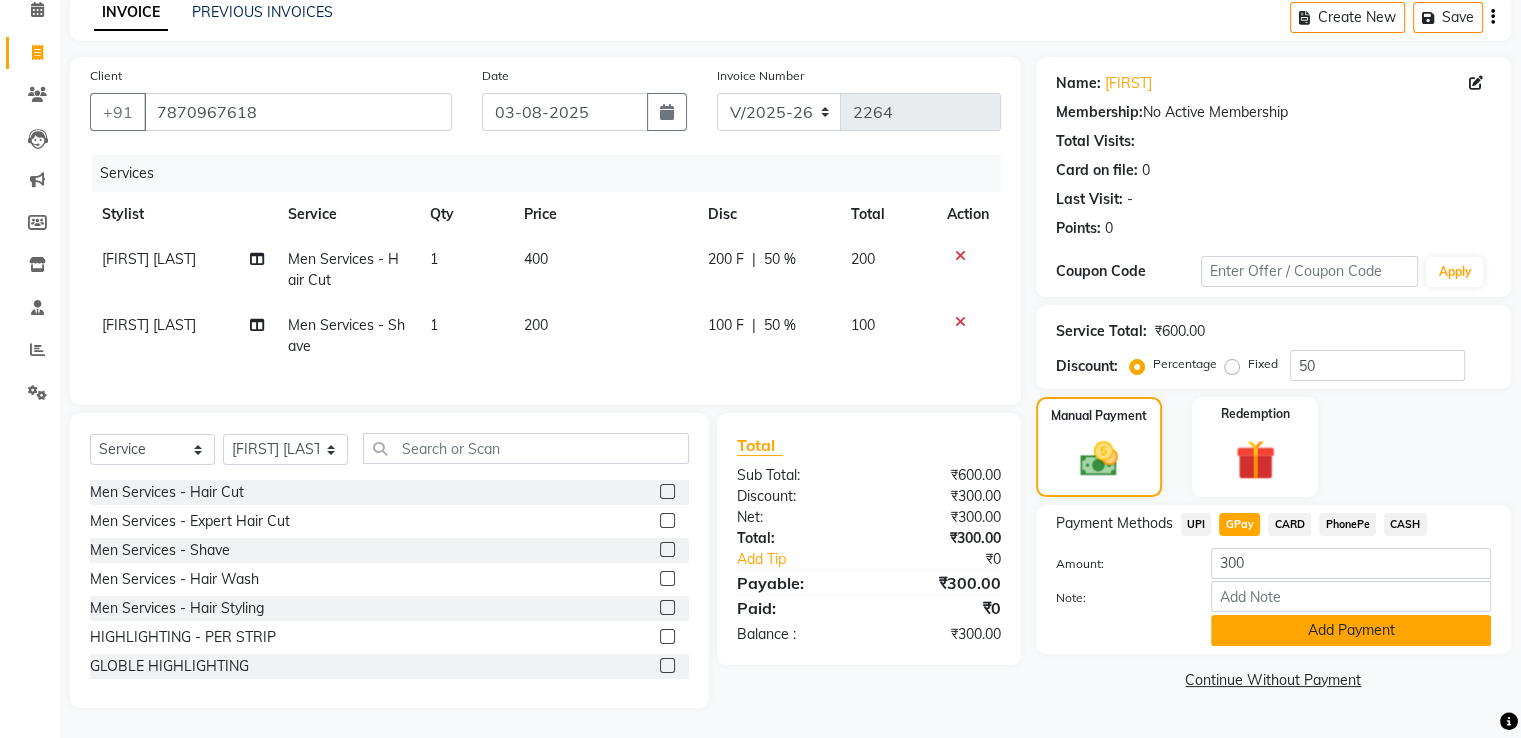 click on "Add Payment" 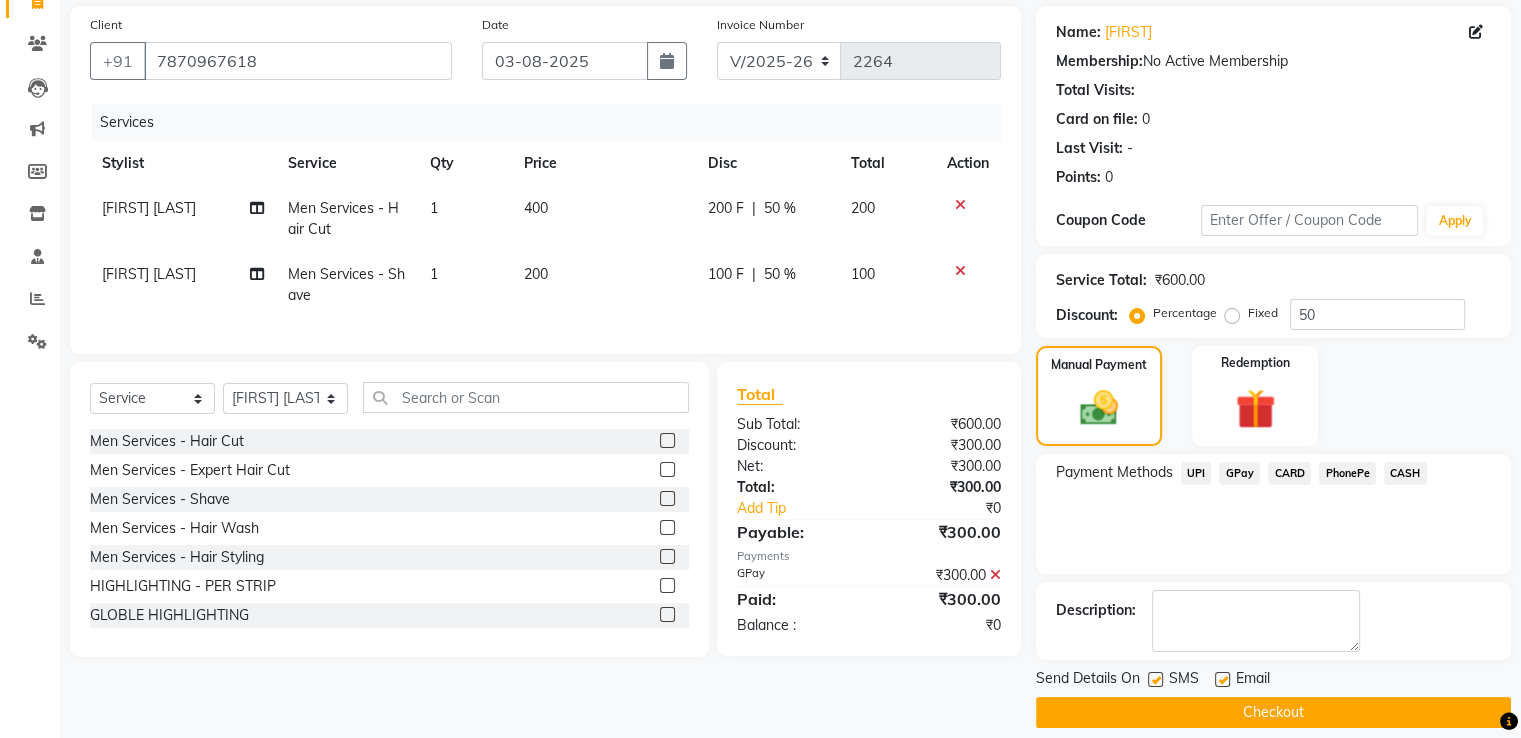 scroll, scrollTop: 163, scrollLeft: 0, axis: vertical 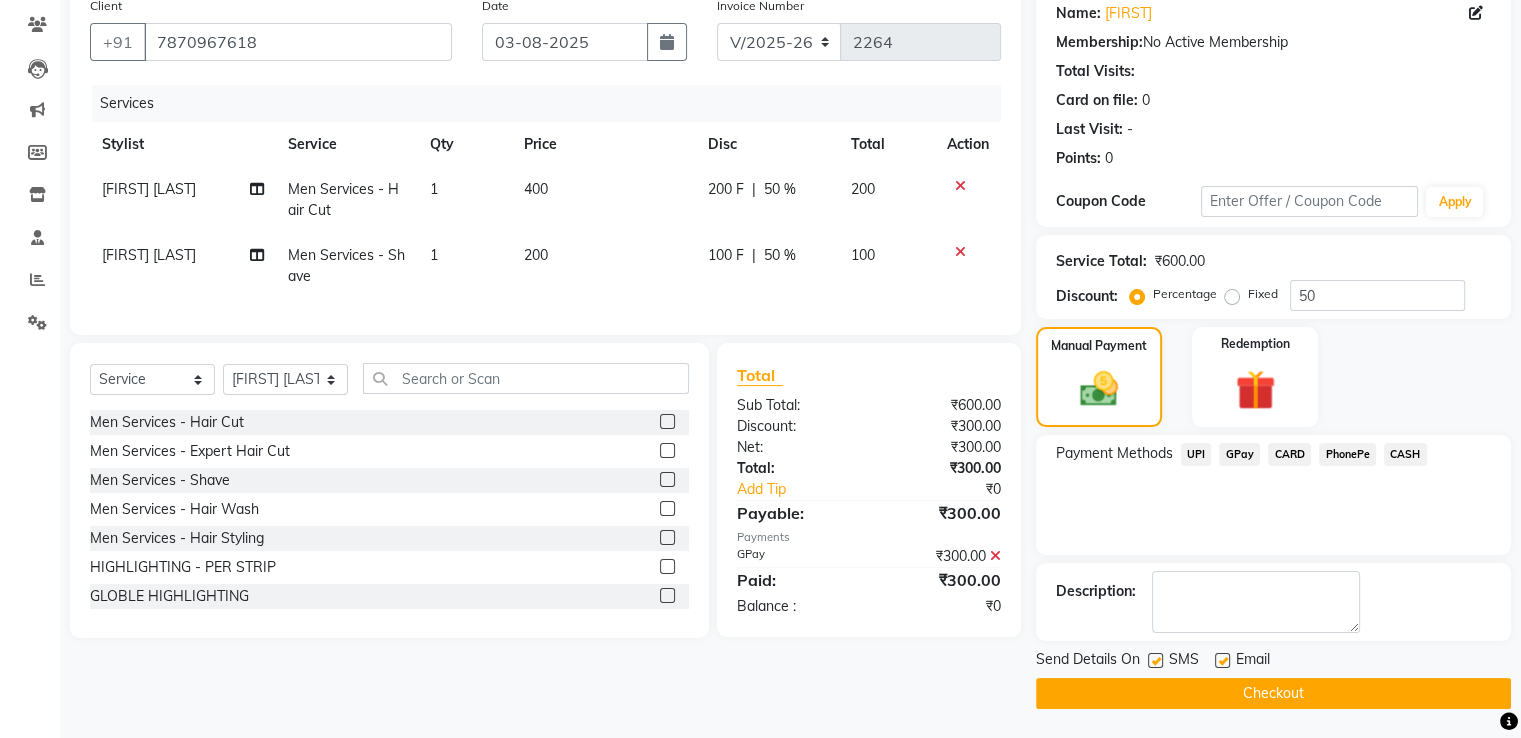 click 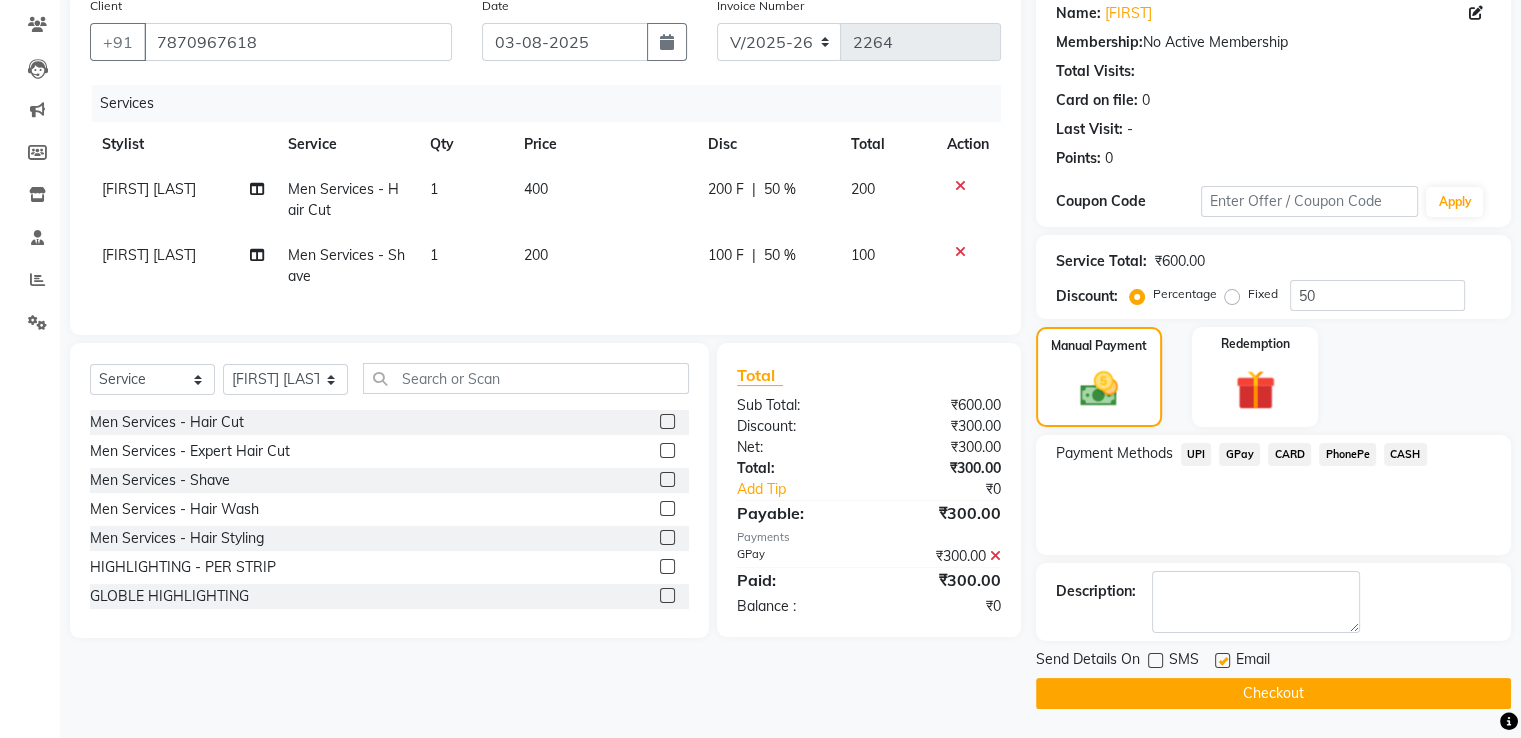 click 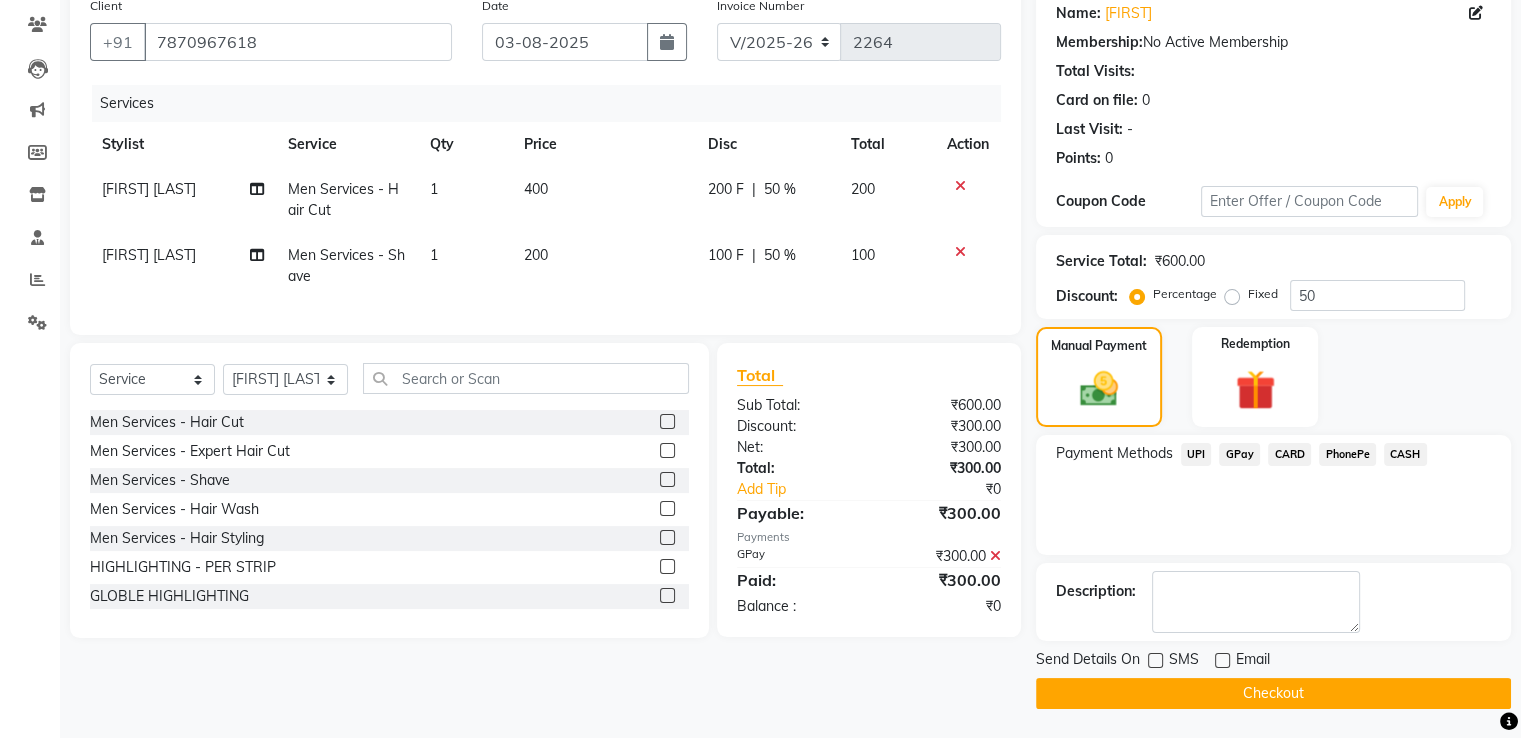 click on "Checkout" 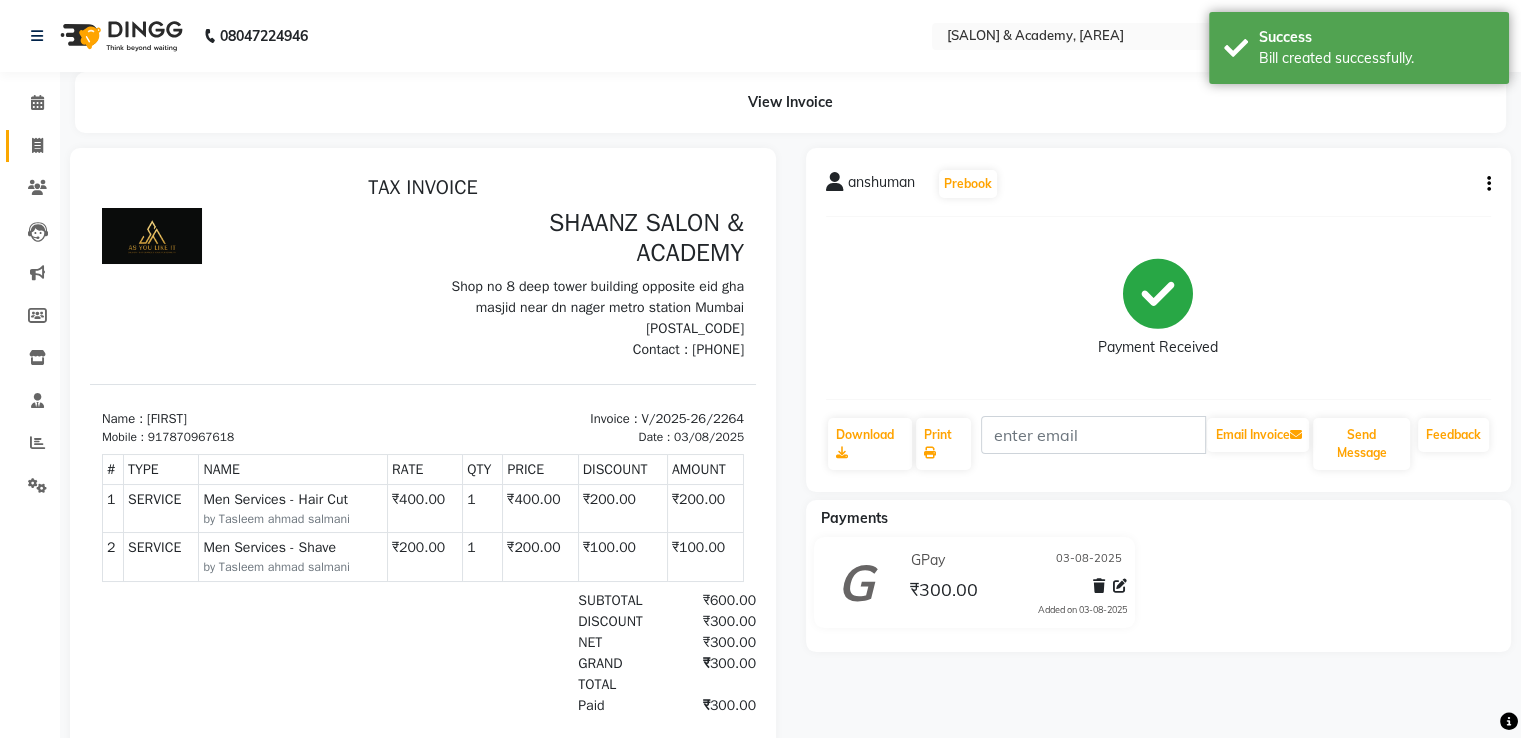 scroll, scrollTop: 0, scrollLeft: 0, axis: both 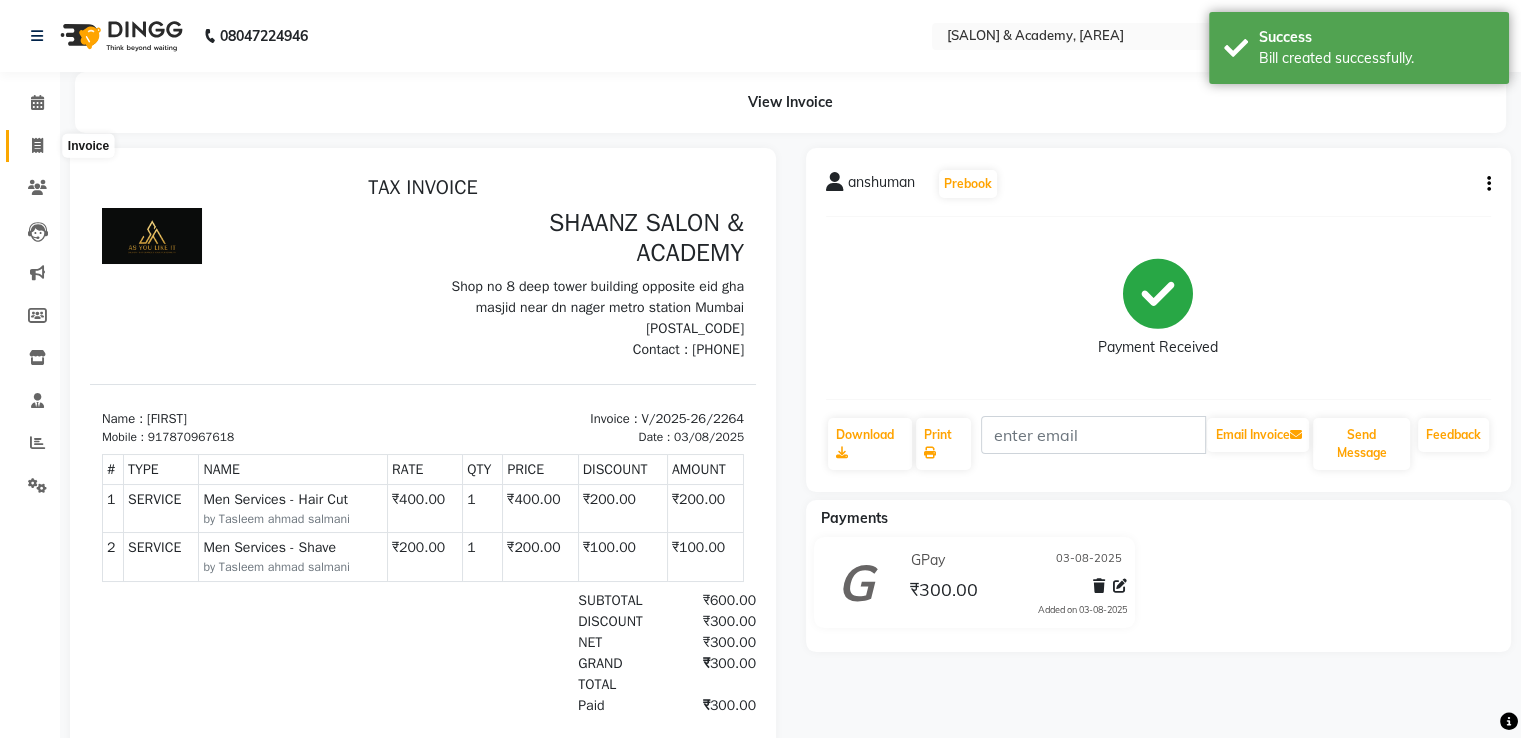click 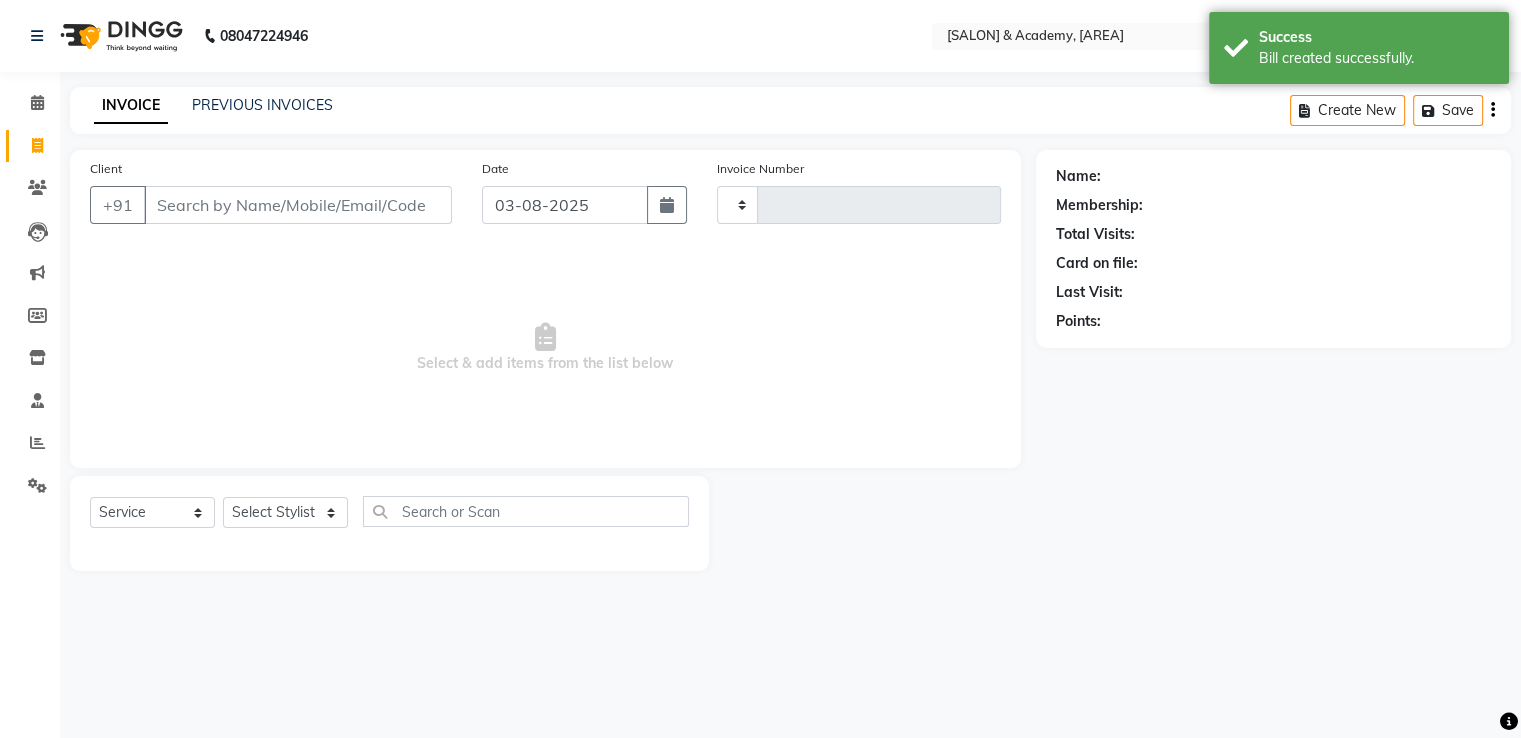 type on "2265" 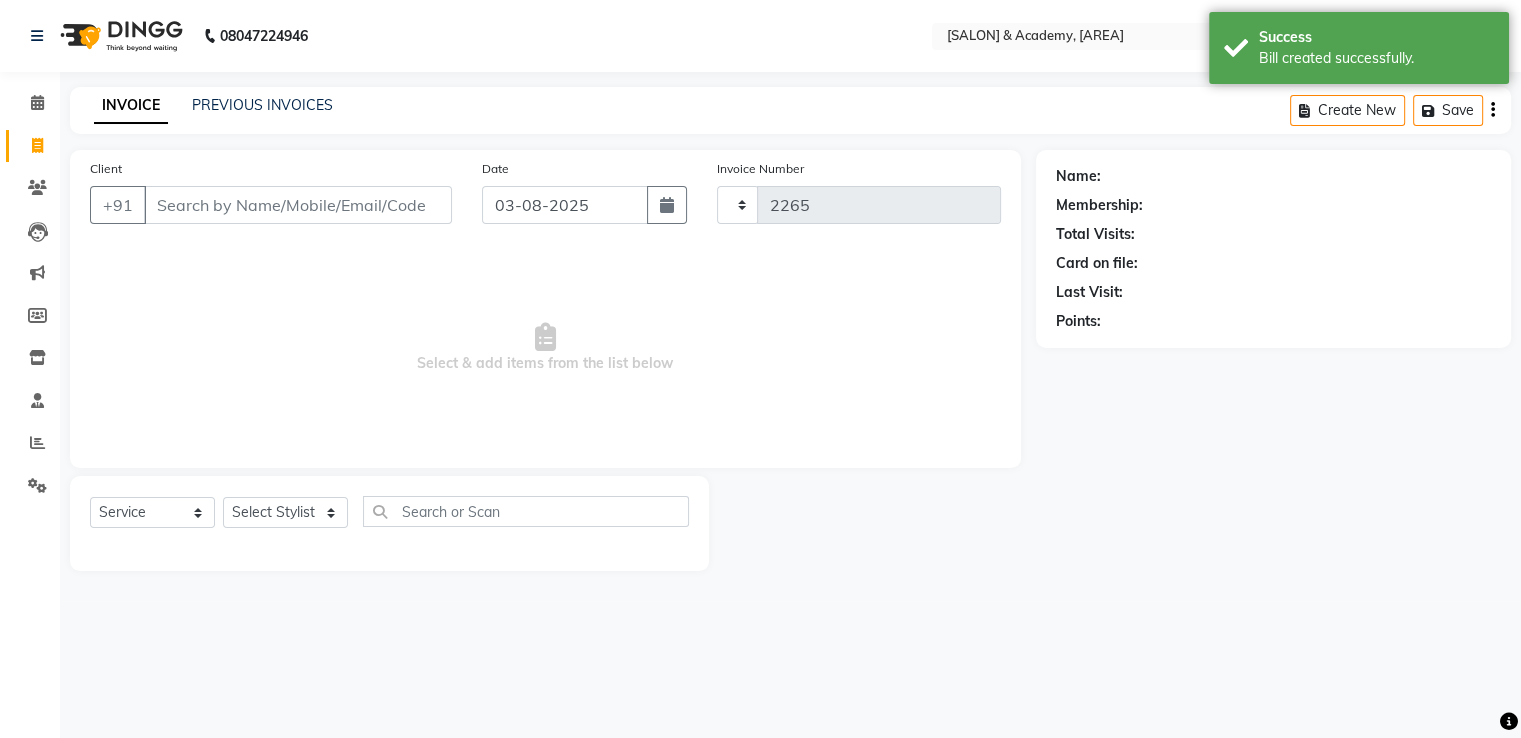 select on "6360" 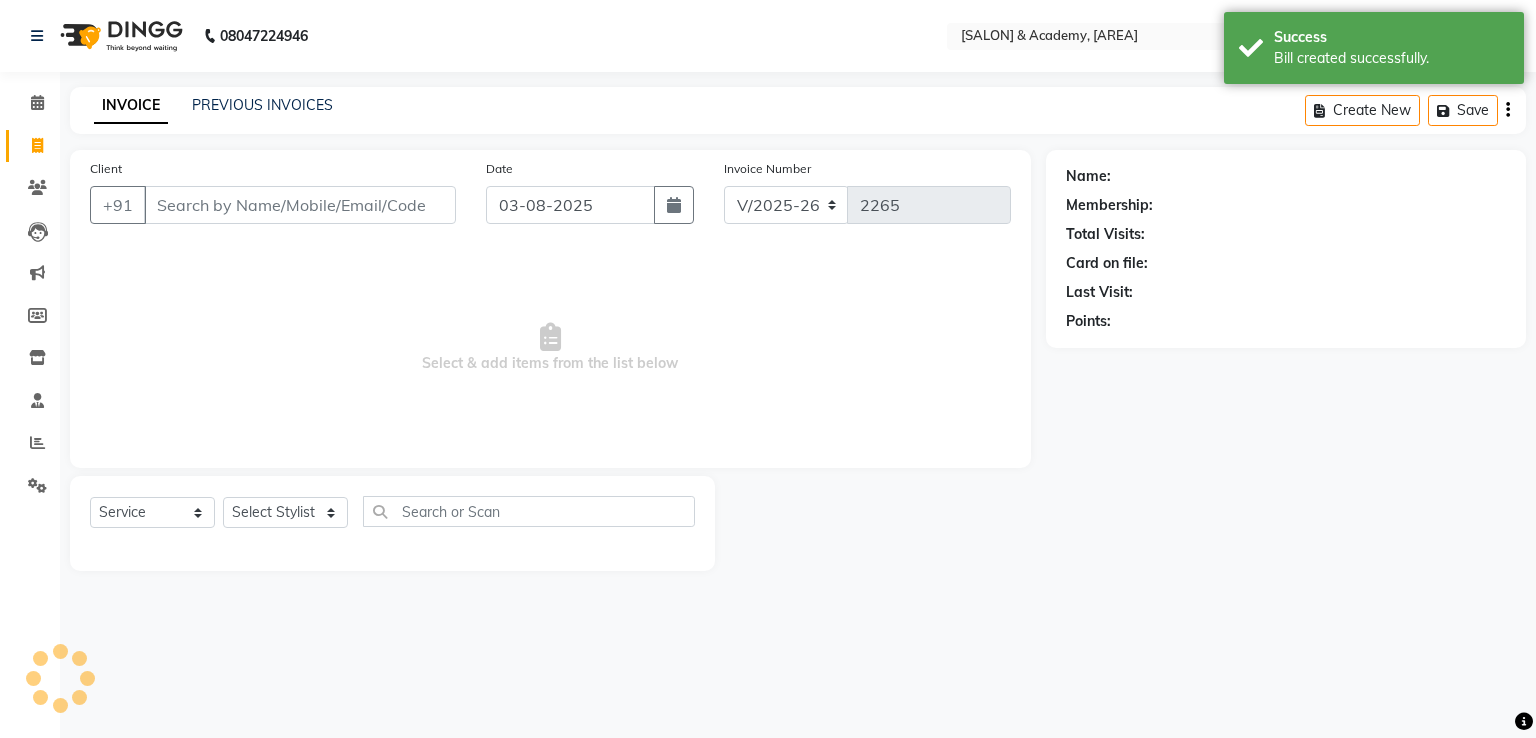 click on "Client" at bounding box center (300, 205) 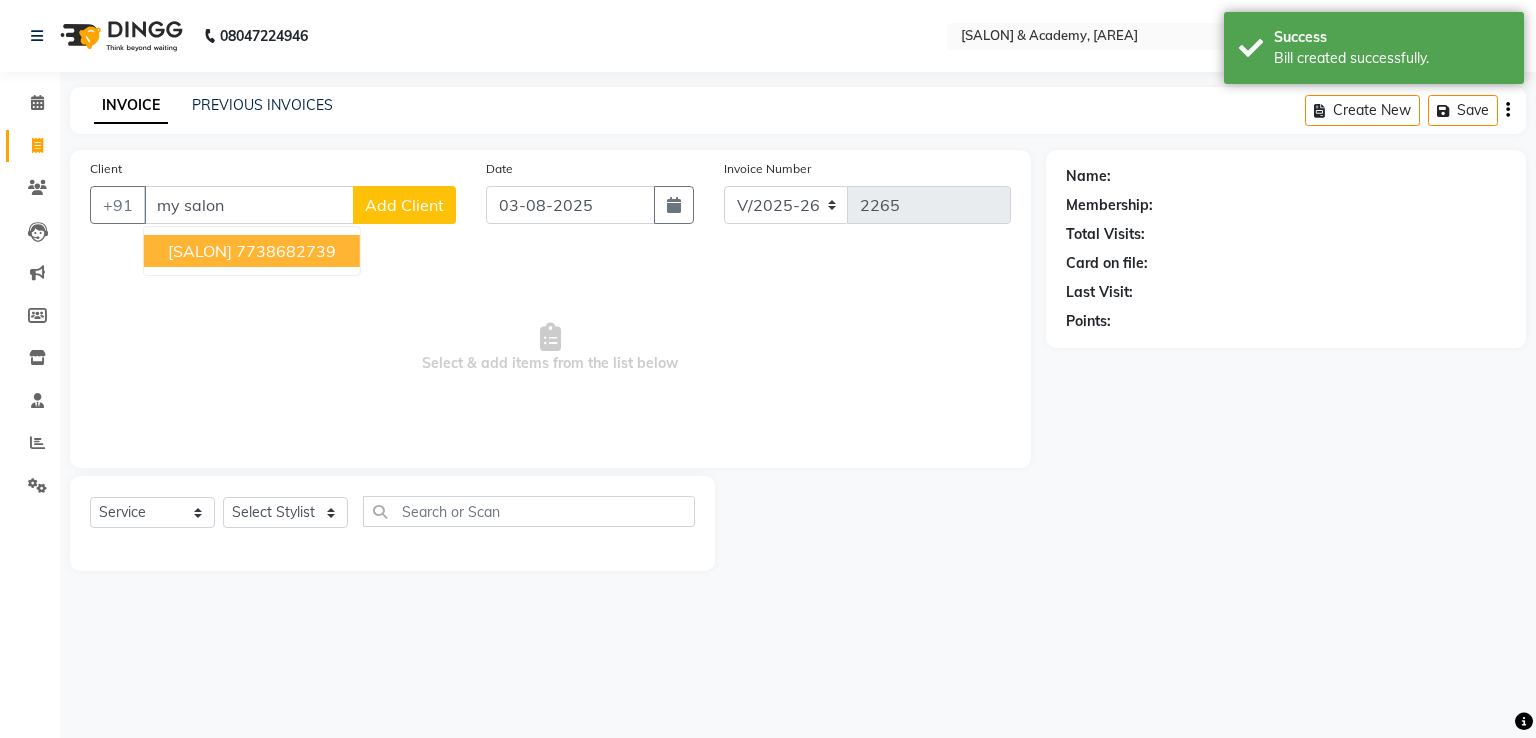 click on "My Salon" at bounding box center [200, 251] 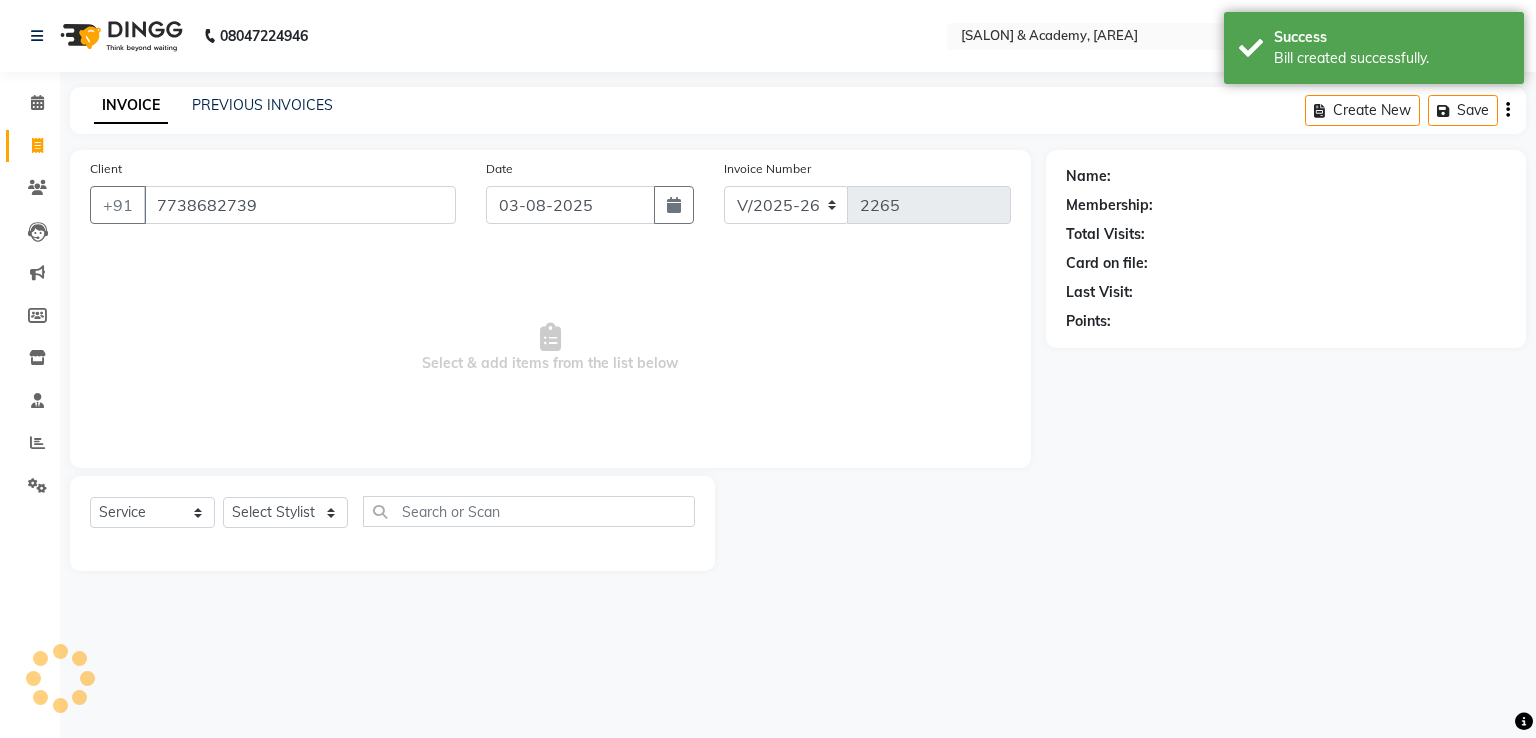 type on "7738682739" 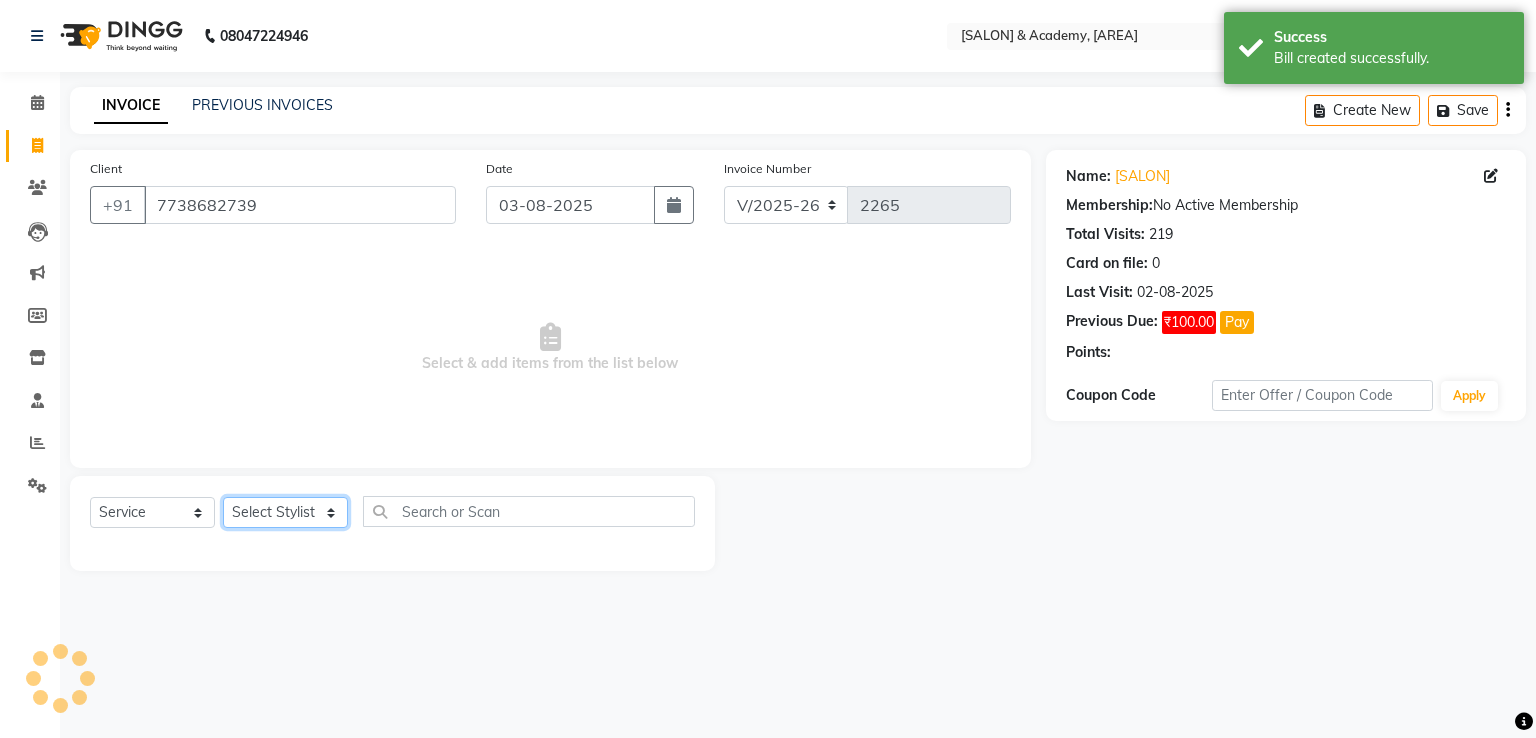 click on "Select Stylist Ameer AHMAD ankita  mascarenhas ASHISH THAPA MUSKAN  nisha vishal patil Raaj sahil salmani SANJANA  sanju Shaan Ahmed shital shah Tasleem ahmad salmani" 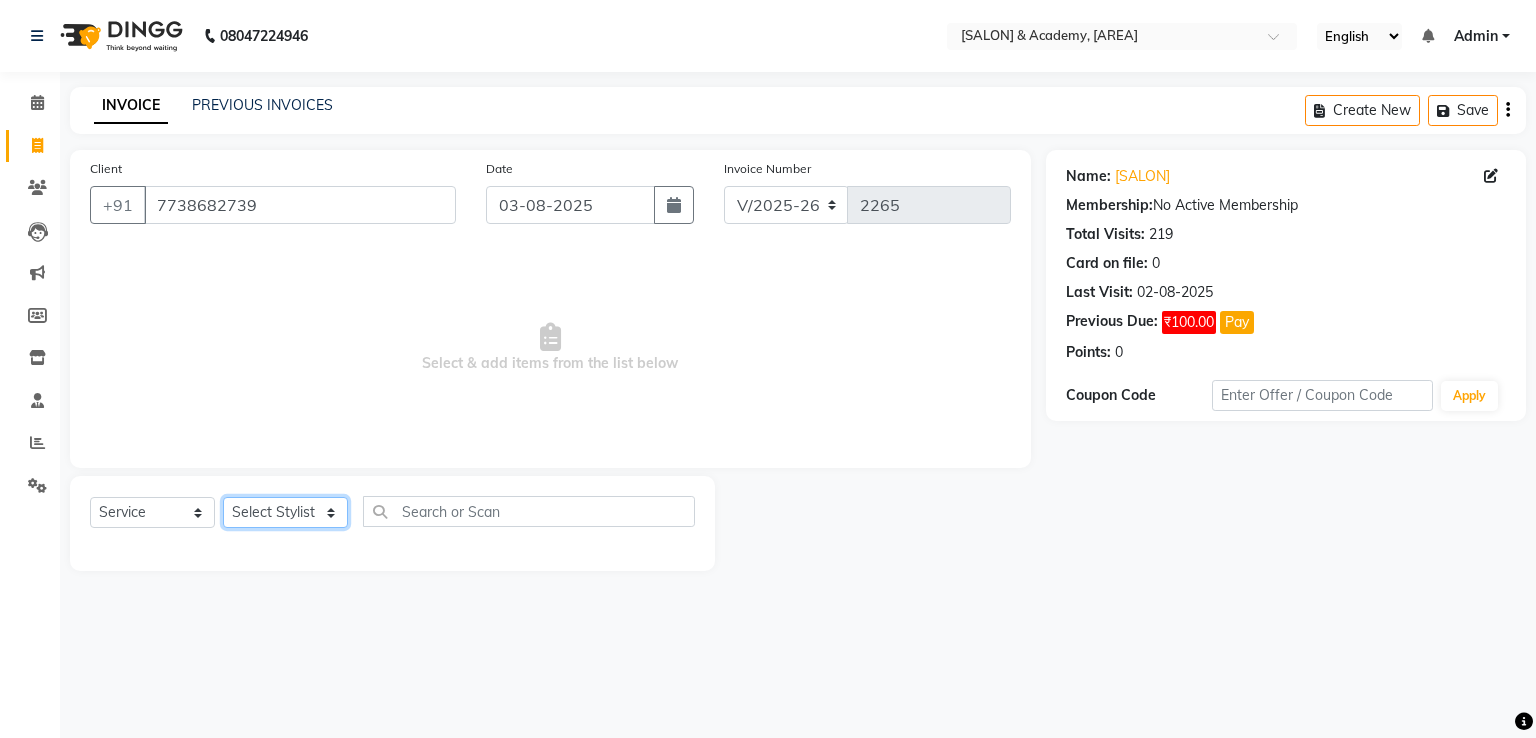 select on "84400" 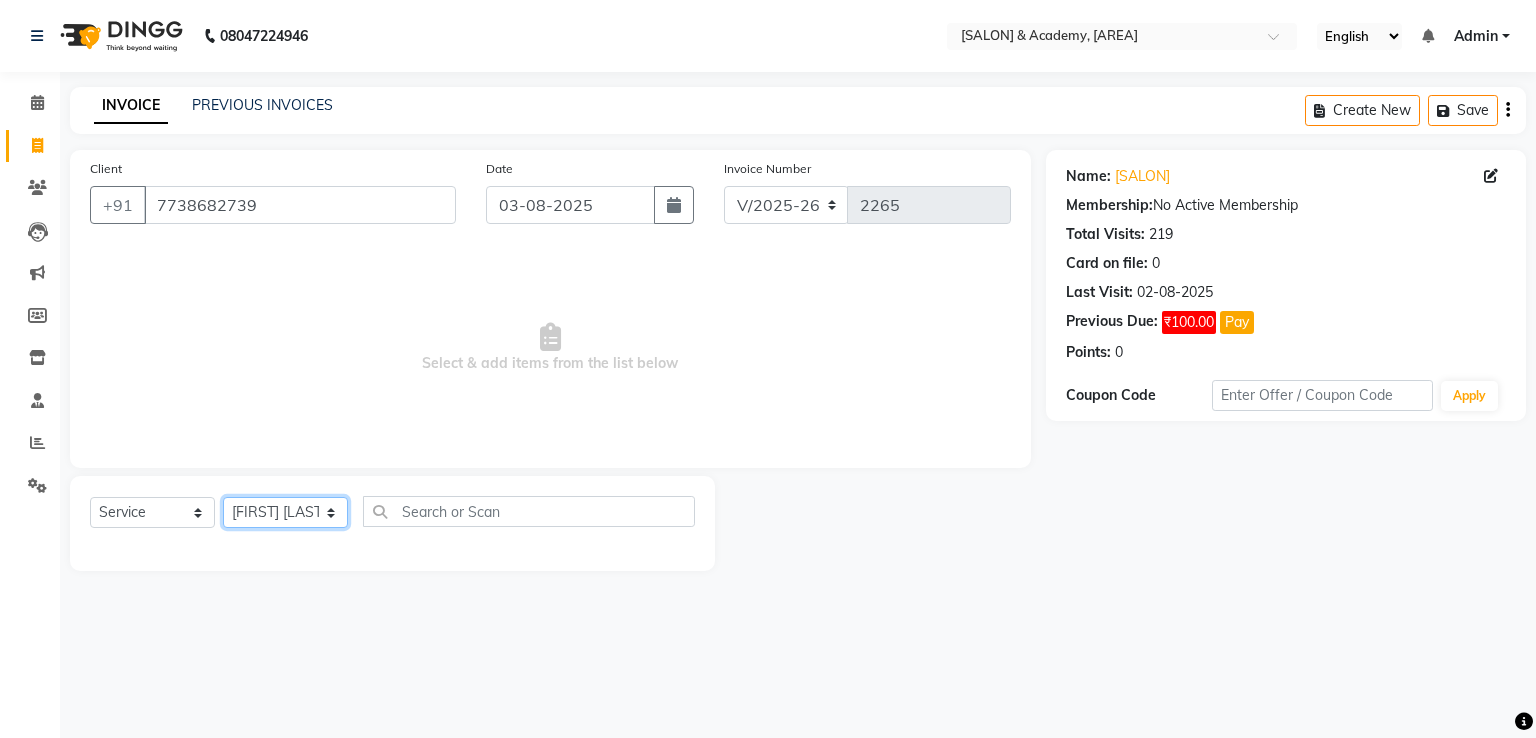 click on "Select Stylist Ameer AHMAD ankita  mascarenhas ASHISH THAPA MUSKAN  nisha vishal patil Raaj sahil salmani SANJANA  sanju Shaan Ahmed shital shah Tasleem ahmad salmani" 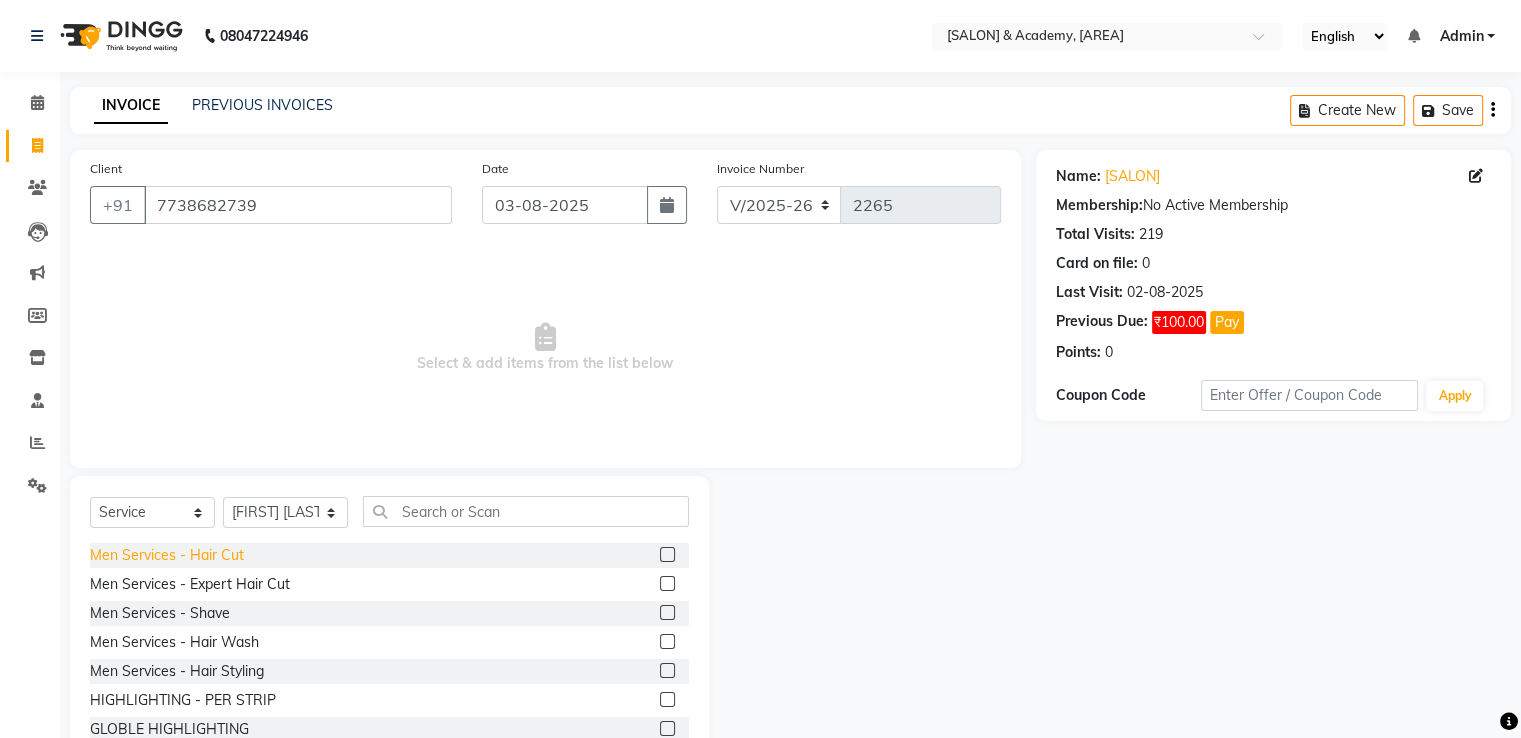 click on "Men Services  - Hair Cut" 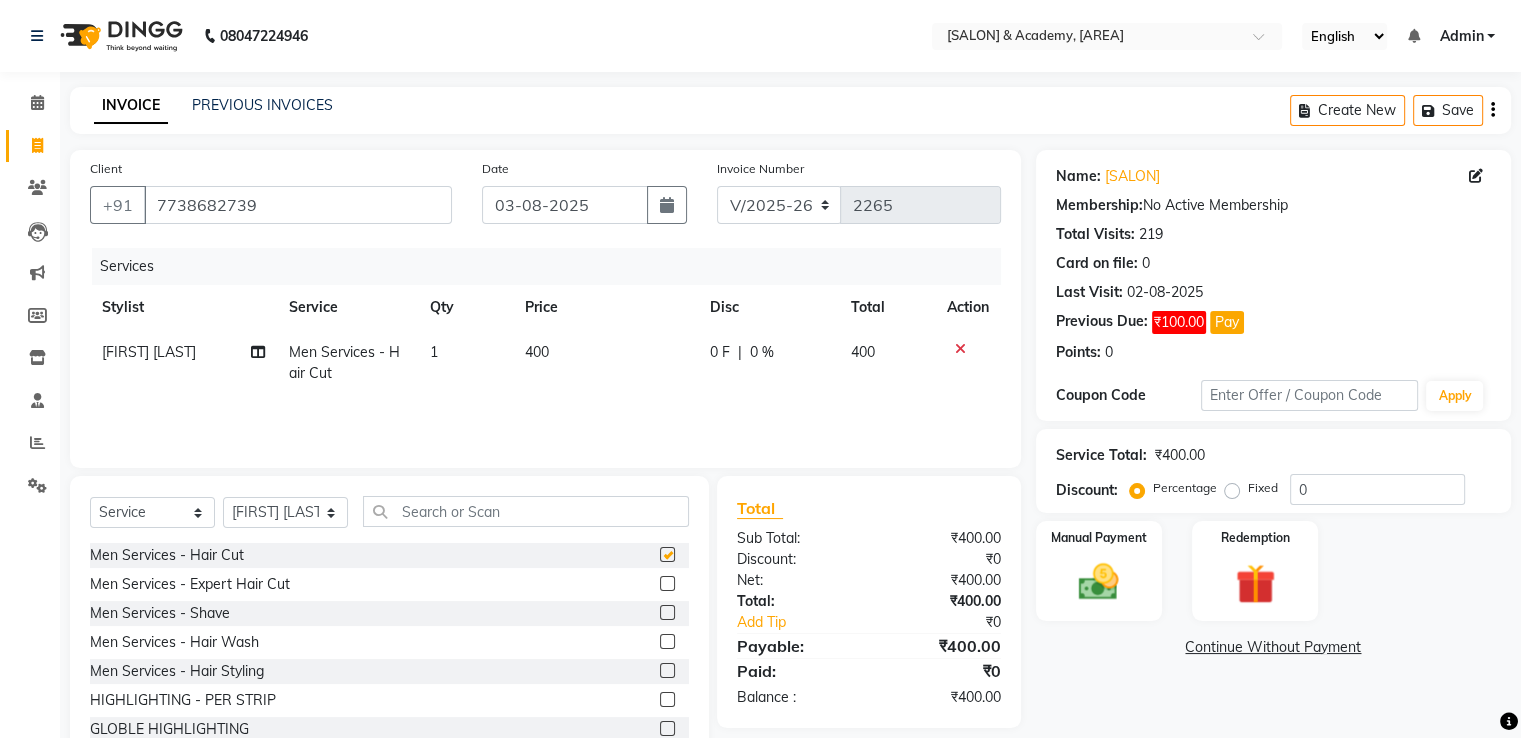 checkbox on "false" 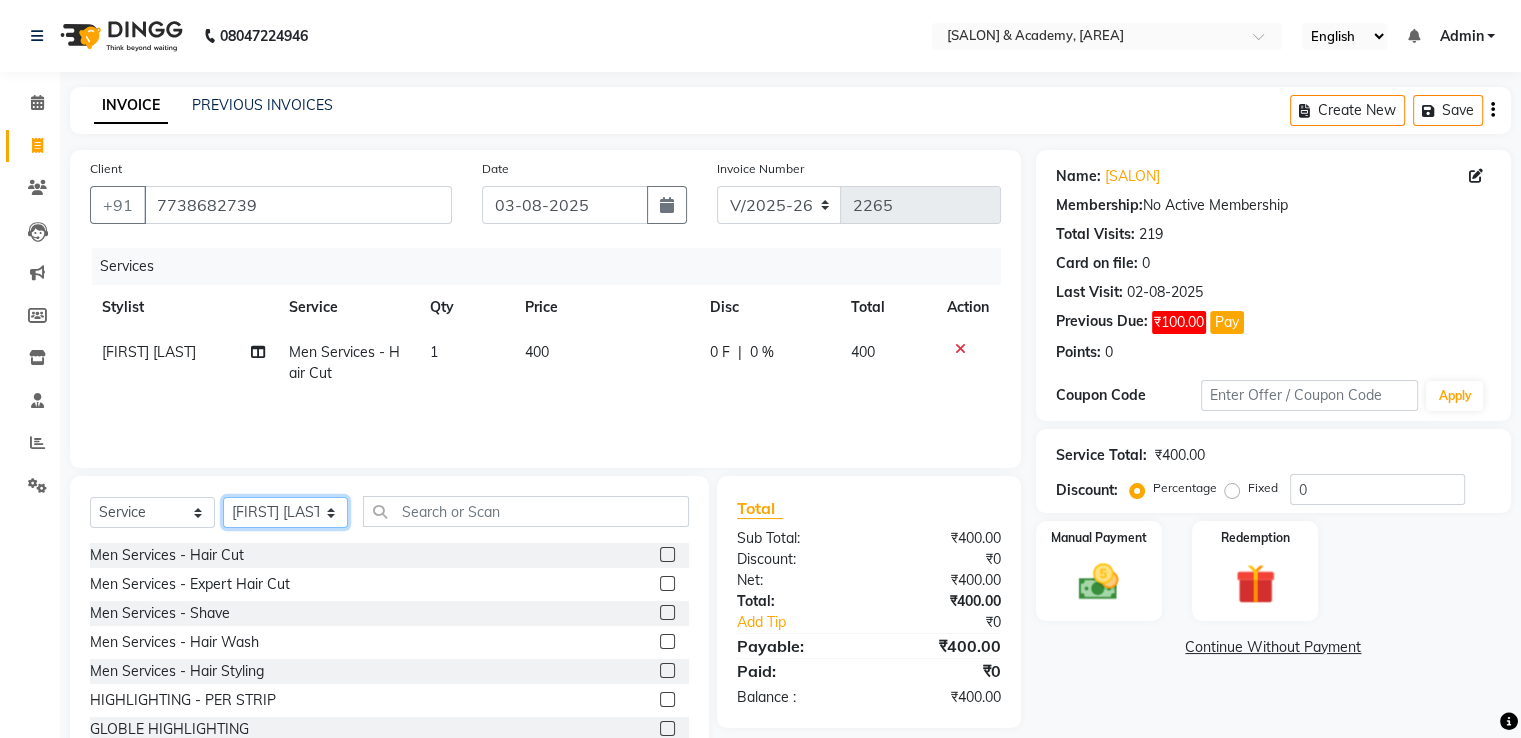 click on "Select Stylist Ameer AHMAD ankita  mascarenhas ASHISH THAPA MUSKAN  nisha vishal patil Raaj sahil salmani SANJANA  sanju Shaan Ahmed shital shah Tasleem ahmad salmani" 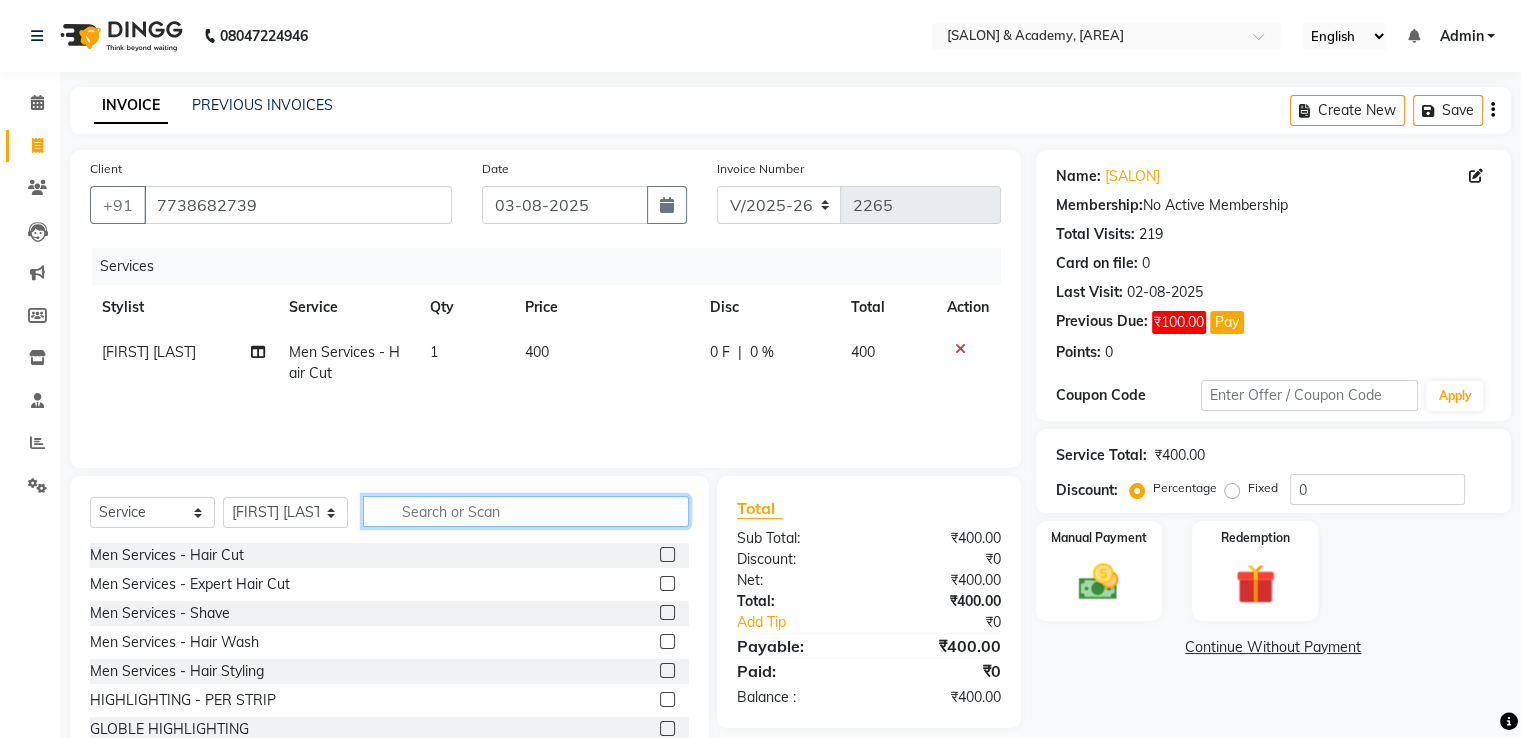 click 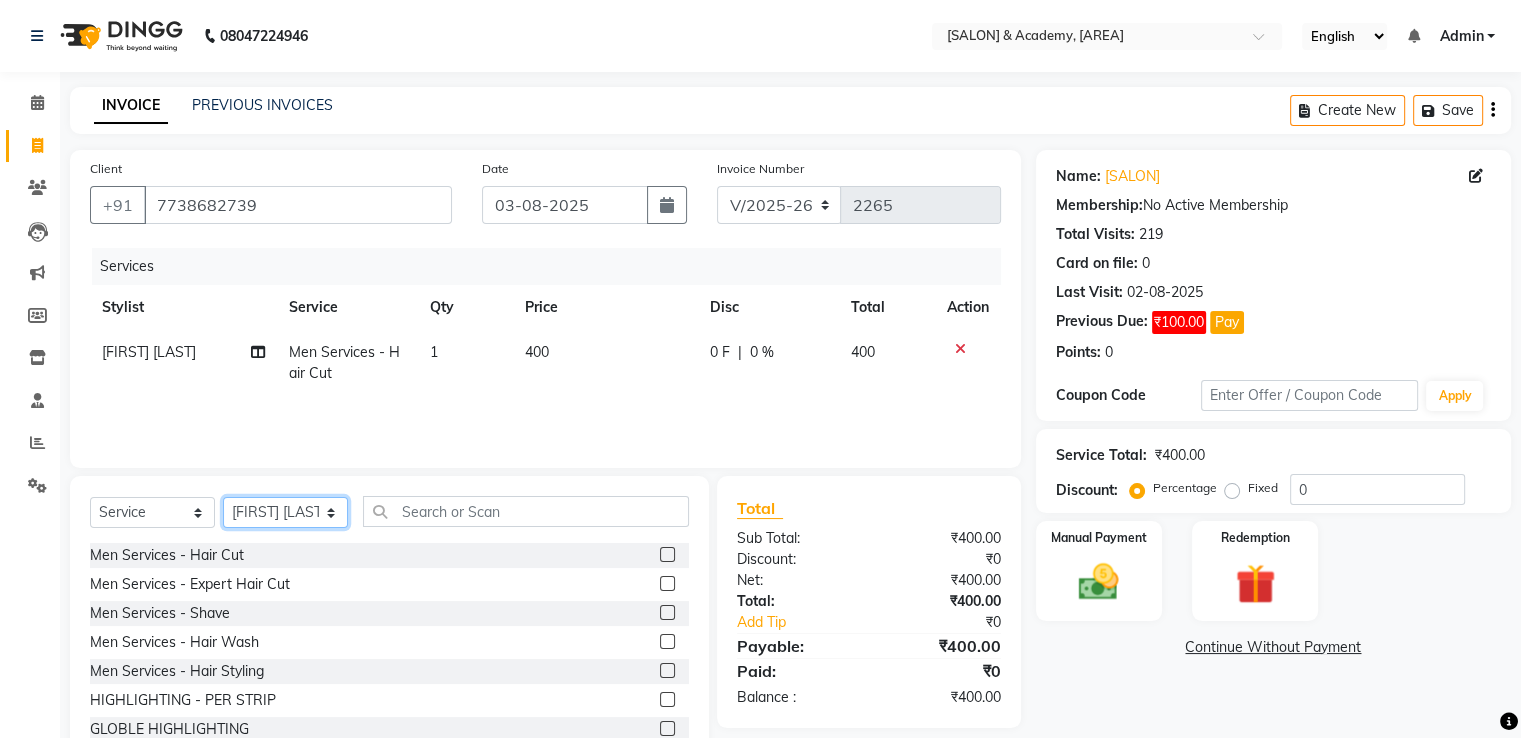 click on "Select Stylist Ameer AHMAD ankita  mascarenhas ASHISH THAPA MUSKAN  nisha vishal patil Raaj sahil salmani SANJANA  sanju Shaan Ahmed shital shah Tasleem ahmad salmani" 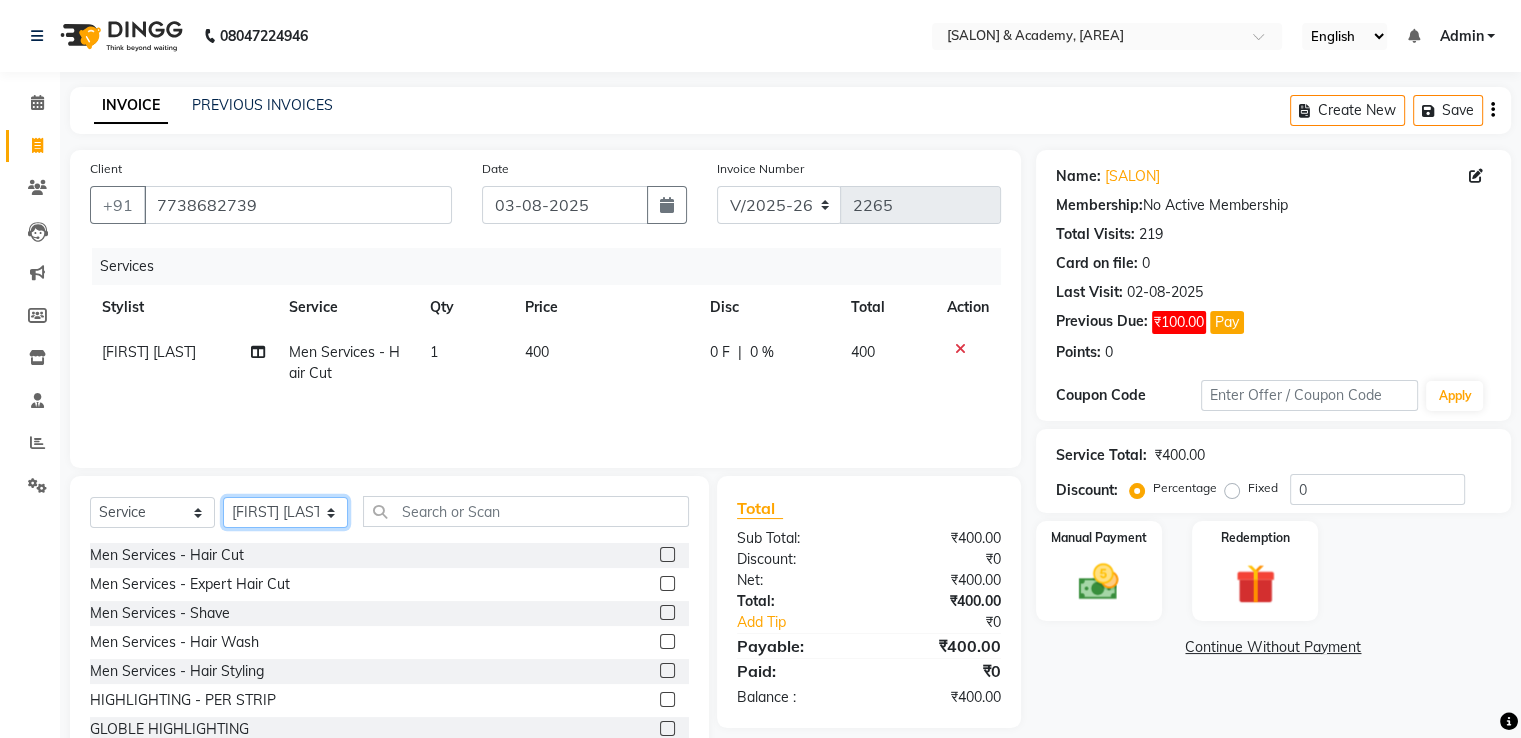 select on "47949" 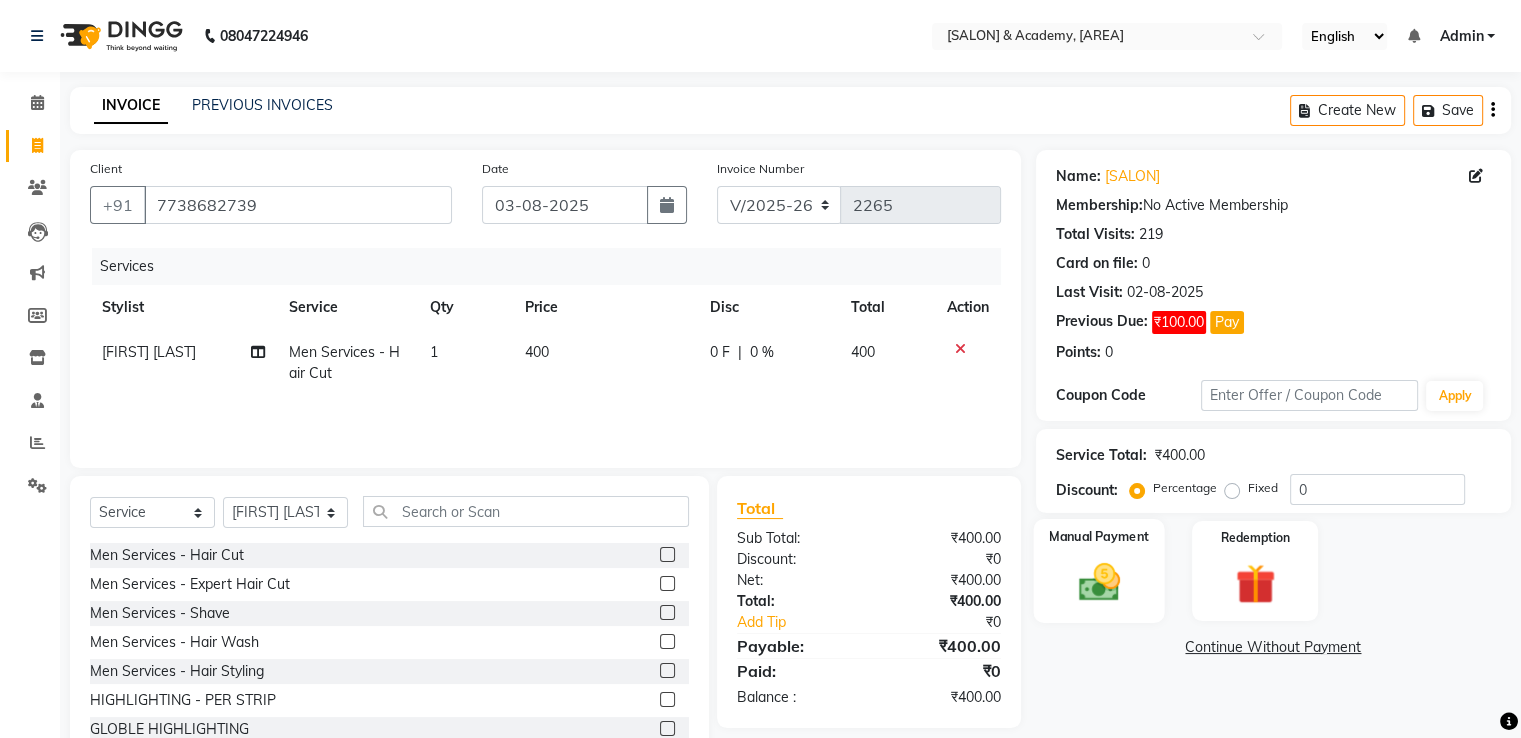 click 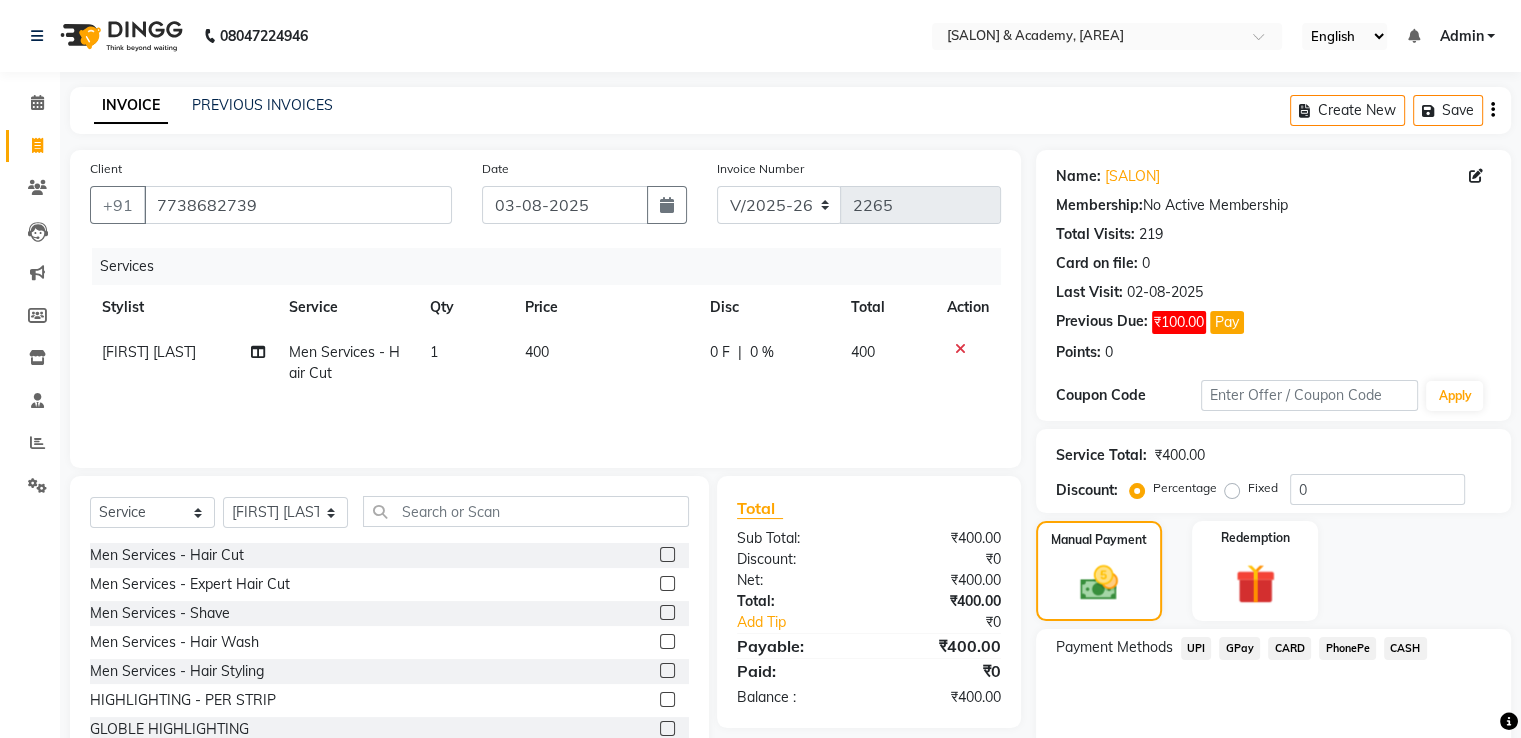 click on "Men Services  - Hair Cut  Men Services  - Expert Hair Cut  Men Services  - Shave  Men Services  - Hair Wash  Men Services  - Hair Styling   HIGHLIGHTING - PER STRIP  GLOBLE HIGHLIGHTING  Nano Plastia - Below Shoulder Length  nano plastia shoulder length  nano plastia west lenght  Color Services (Men) - Majirel Color  Color Services (Men) - Inoa Color  Color Services (Men) - Highlighting  MEN BEARD COLOUR  MEN HIGHLIGHTINING SOLDER LENTH  Waxing Regualr (Men) - UA Arms  Waxing Regualr (Men) - Full Arms  Waxing Regualr (Men) - Half Legs  Waxing Regualr (Men) - Full Legs  Waxing Regualr (Men) - Full Front  WAXING Regualr(men) nose  WAXING Regualr (men) eyer  FULL BACK REGULER WAX (MEN)  Ladies Services - Kids Hair Cut  Ladies Services - Creative Hair Cut  Ladies Services - Wash  Ladies Services - Keratin Wash  Ladies Services - Moroccon Wash  Ladies Services - Hair Trimming (Without Wash)  Colors  - Root Touch Up (Majirel)  Colors  - Root Touch Up (Inova)  Colors  - Global Color Shoulder Length  FOOT MASSAGE" 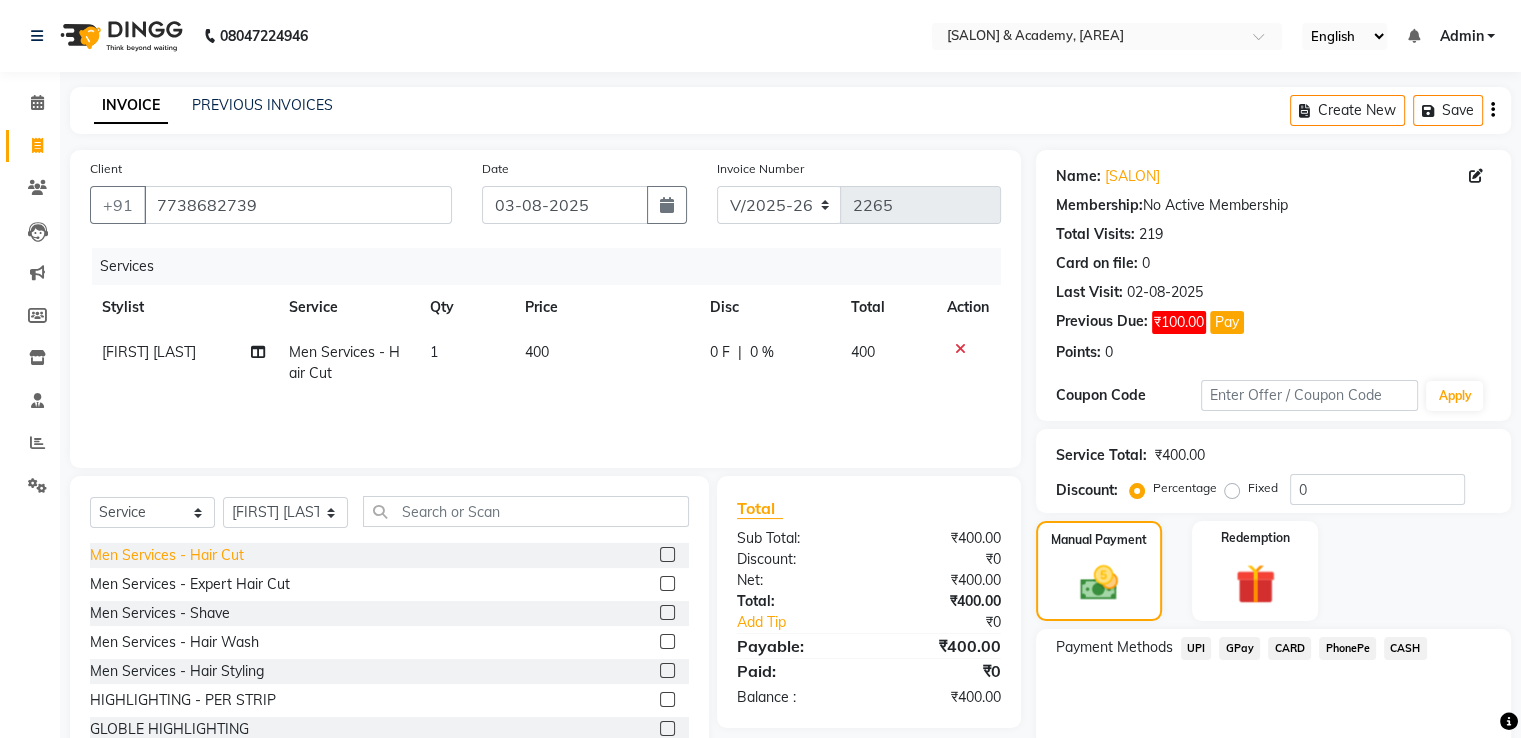 click on "Men Services  - Hair Cut" 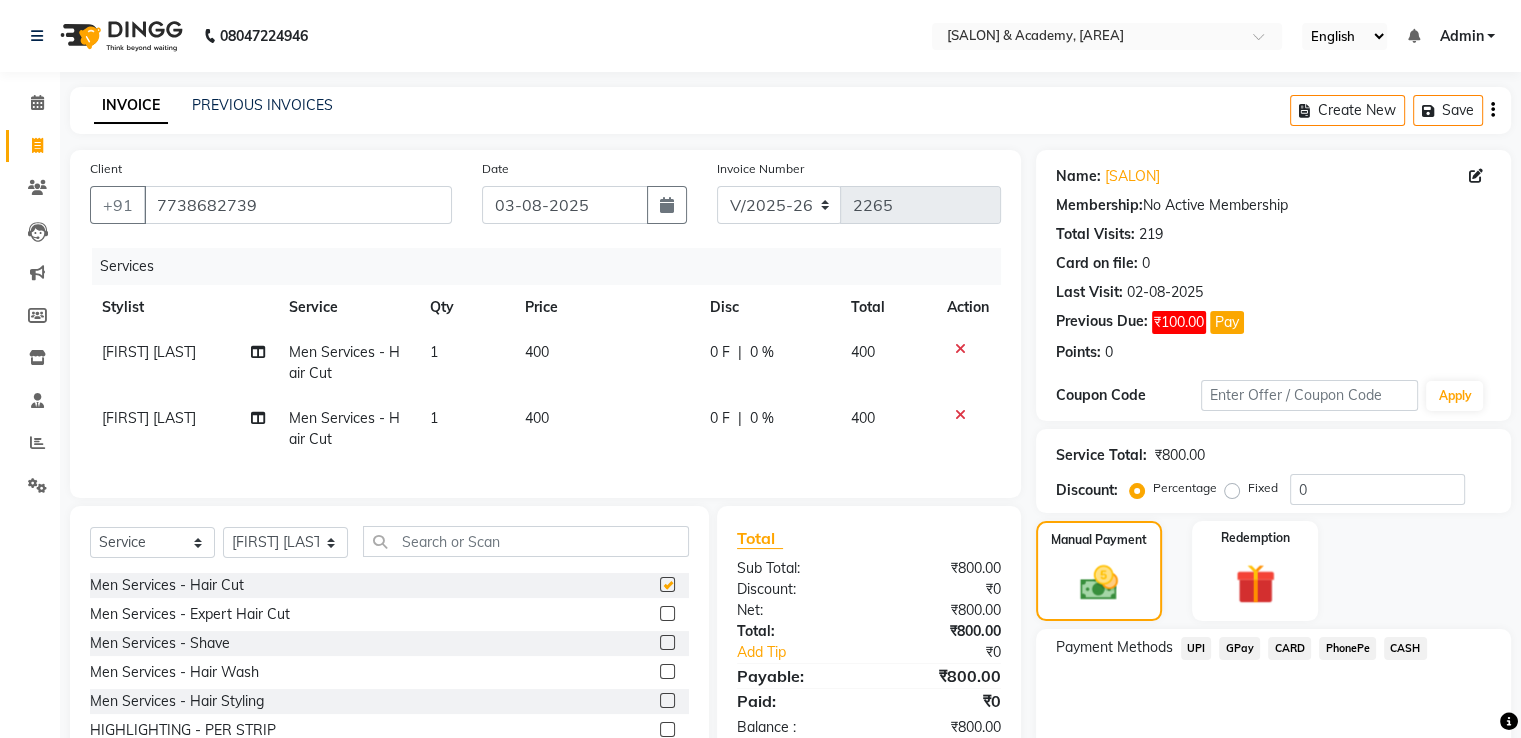 checkbox on "false" 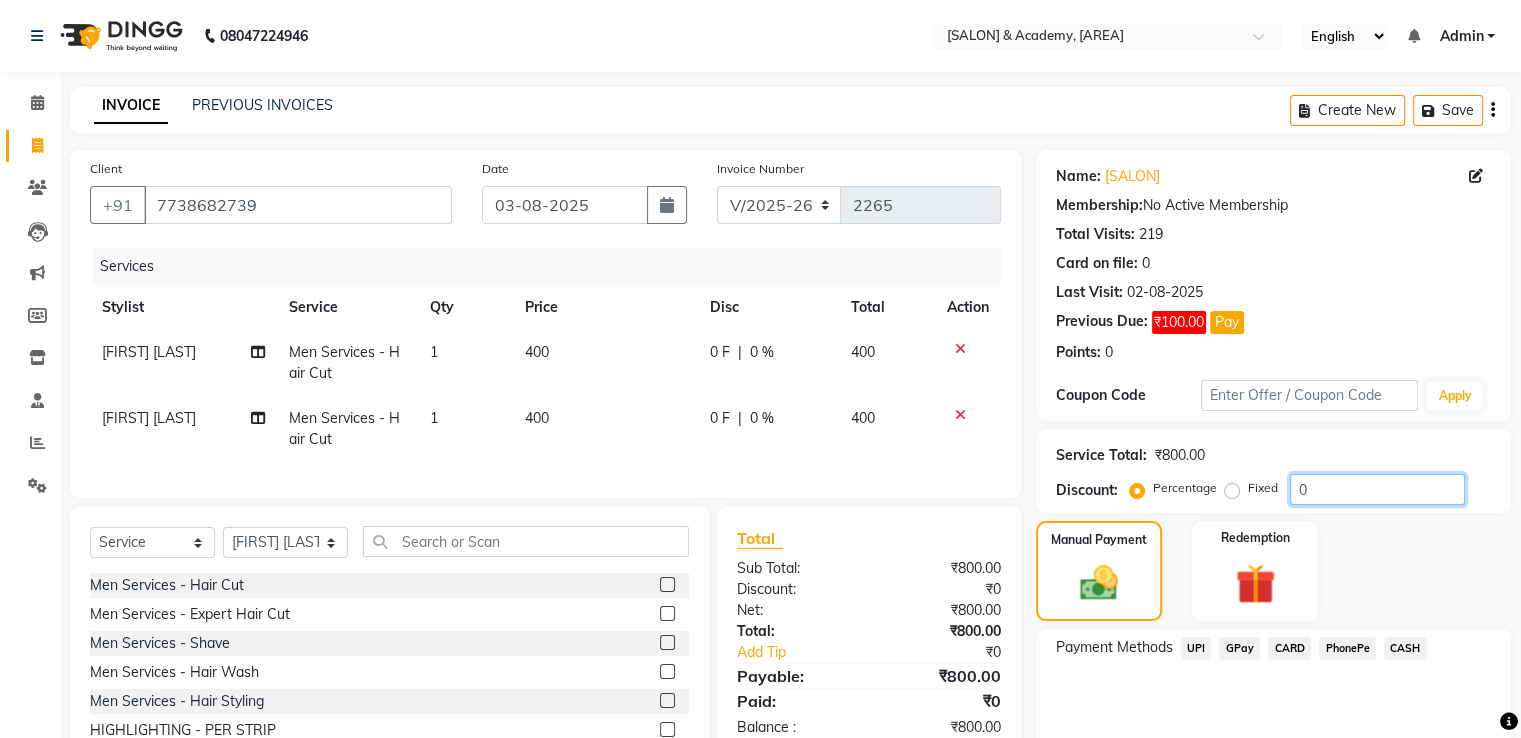 click on "0" 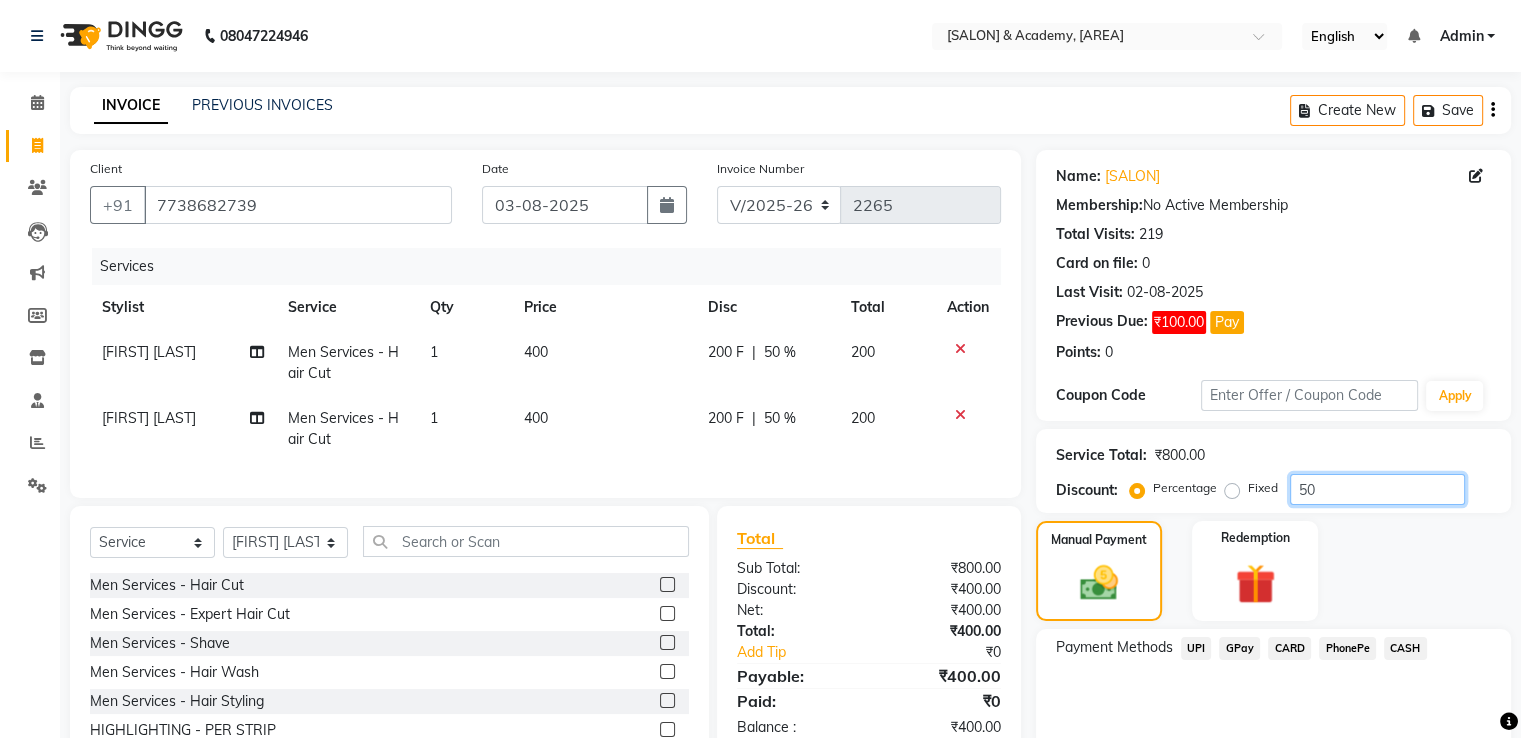 type on "50" 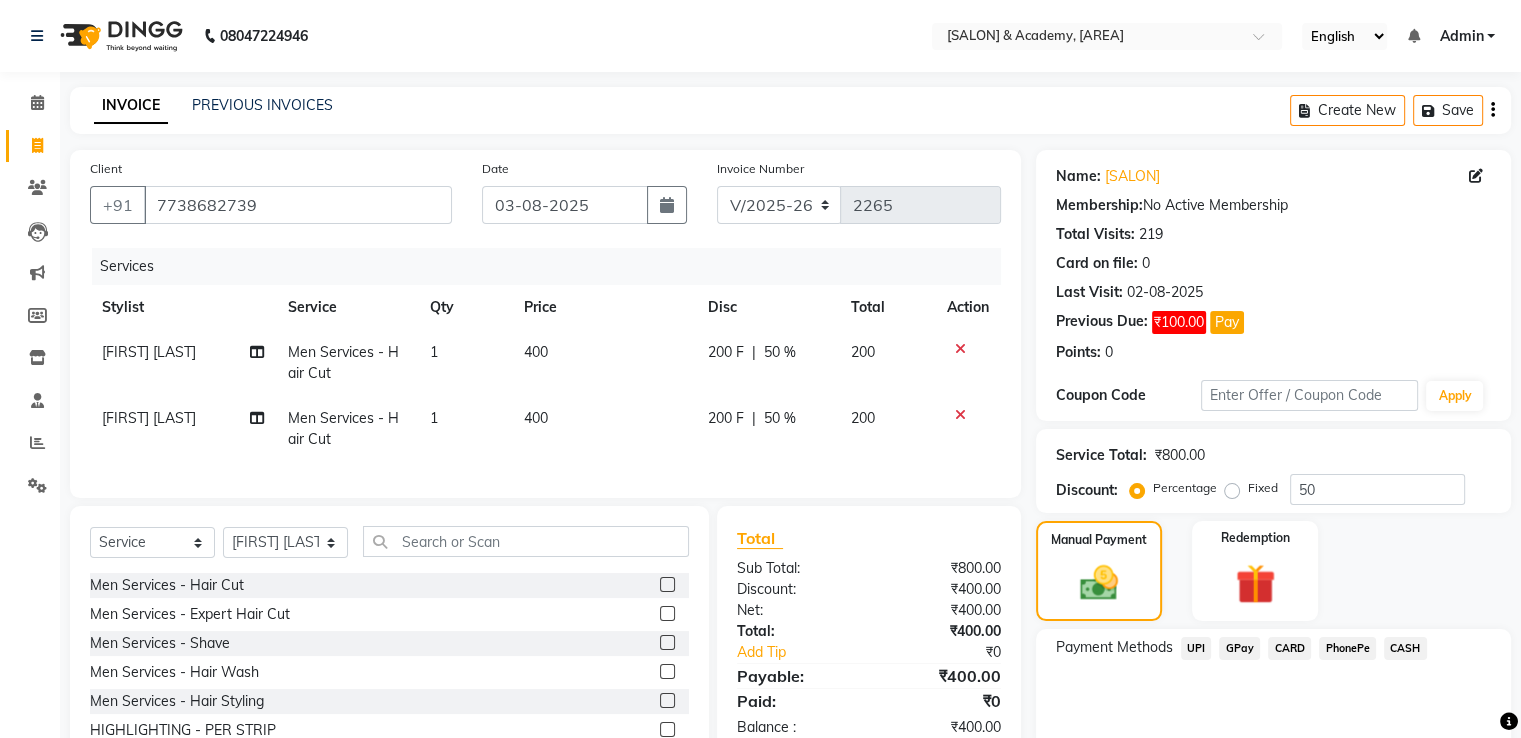 click on "GPay" 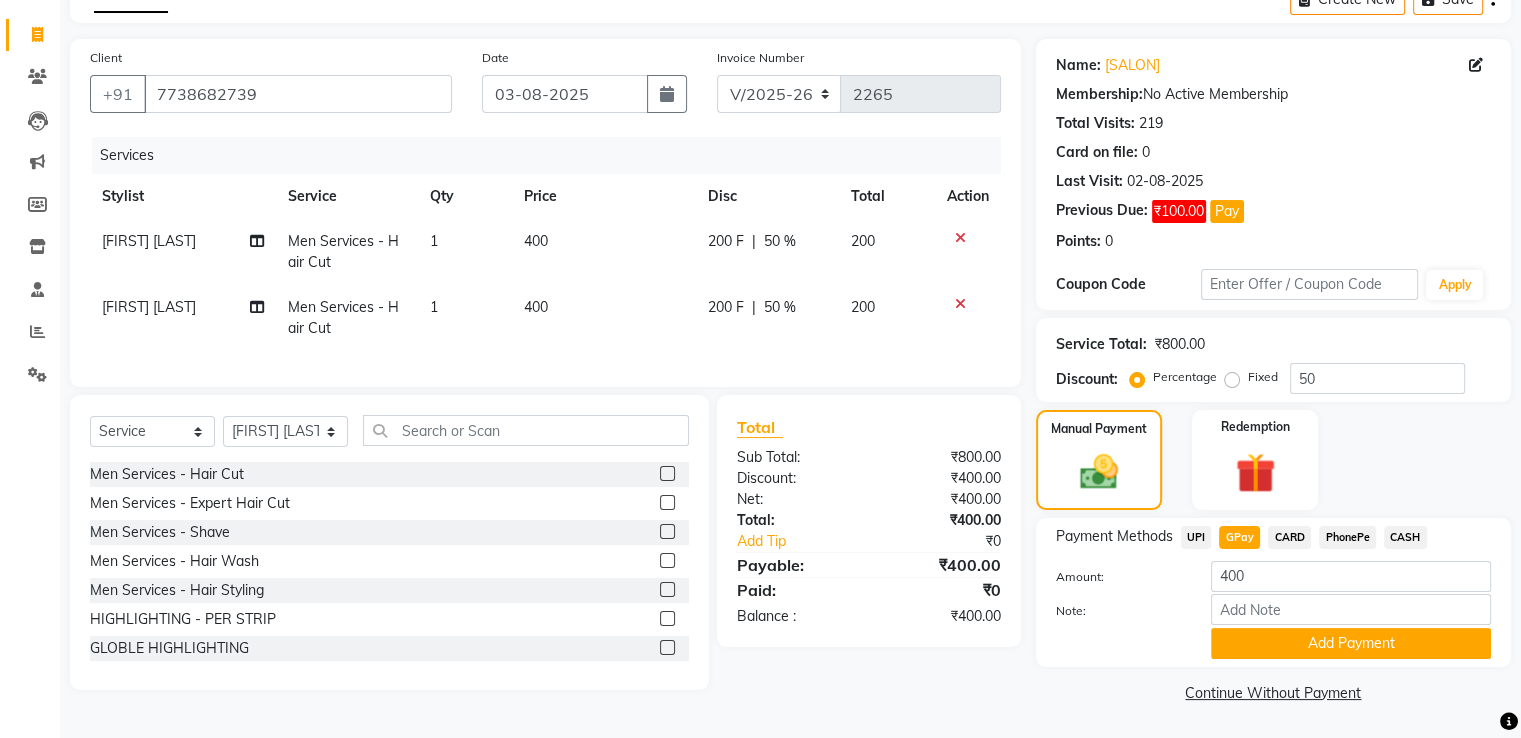 scroll, scrollTop: 112, scrollLeft: 0, axis: vertical 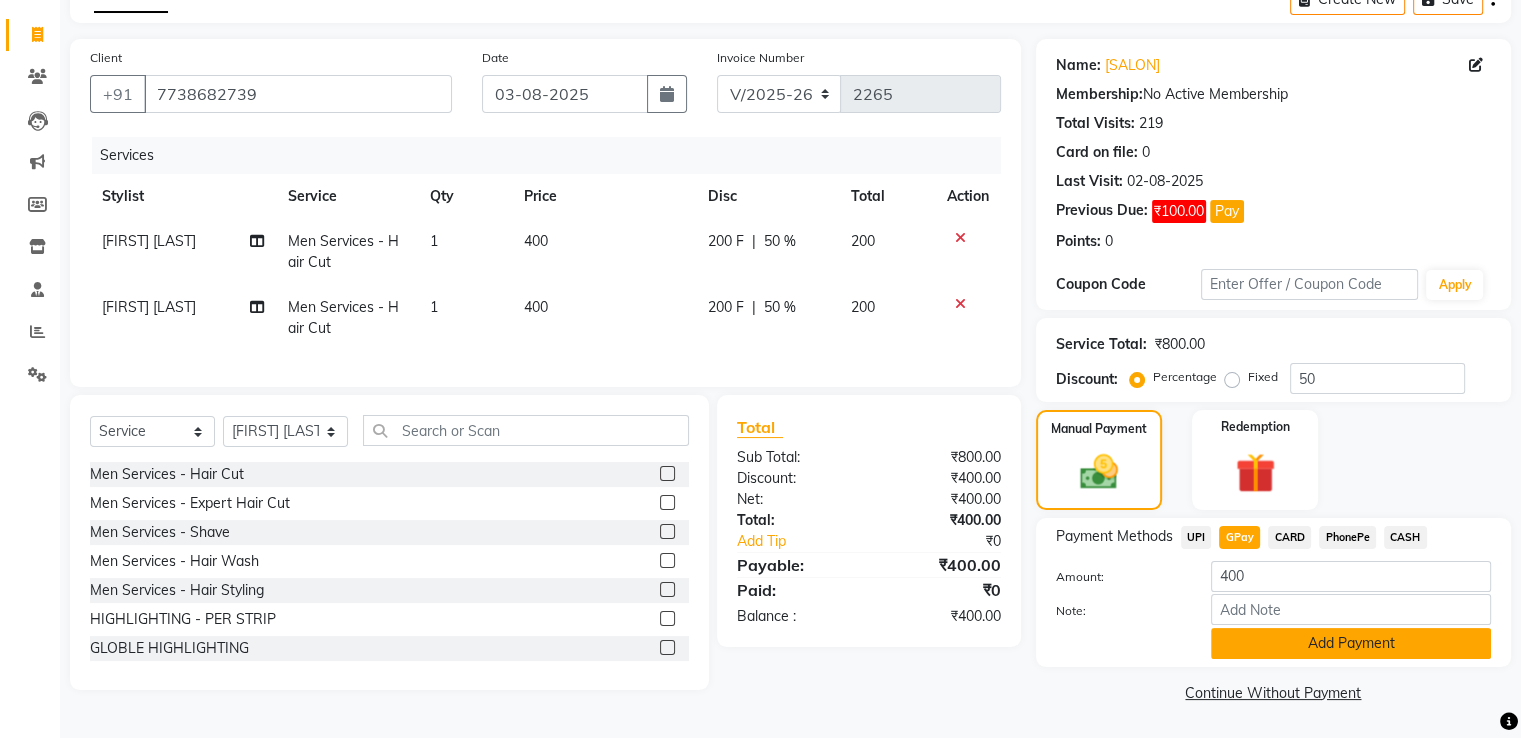 click on "Add Payment" 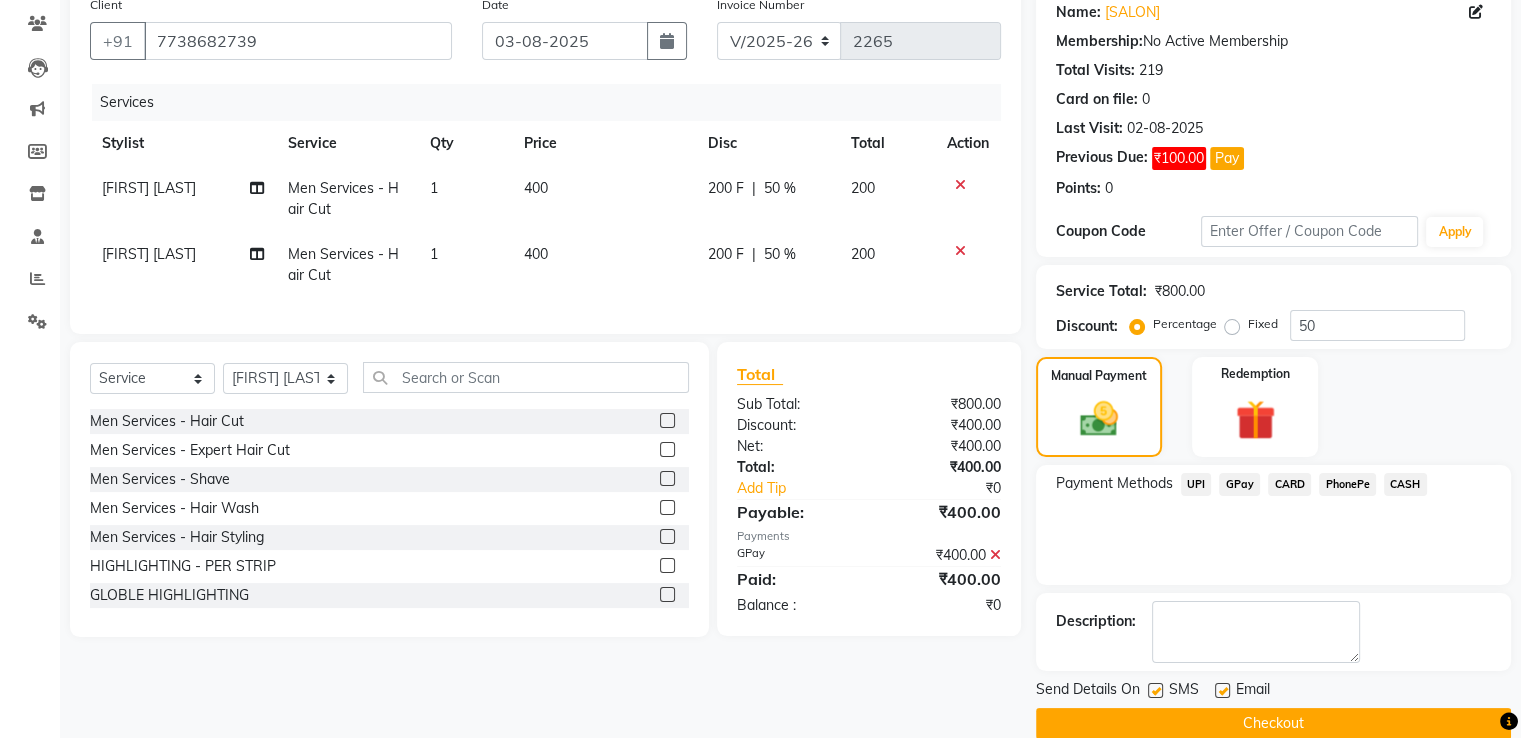 scroll, scrollTop: 193, scrollLeft: 0, axis: vertical 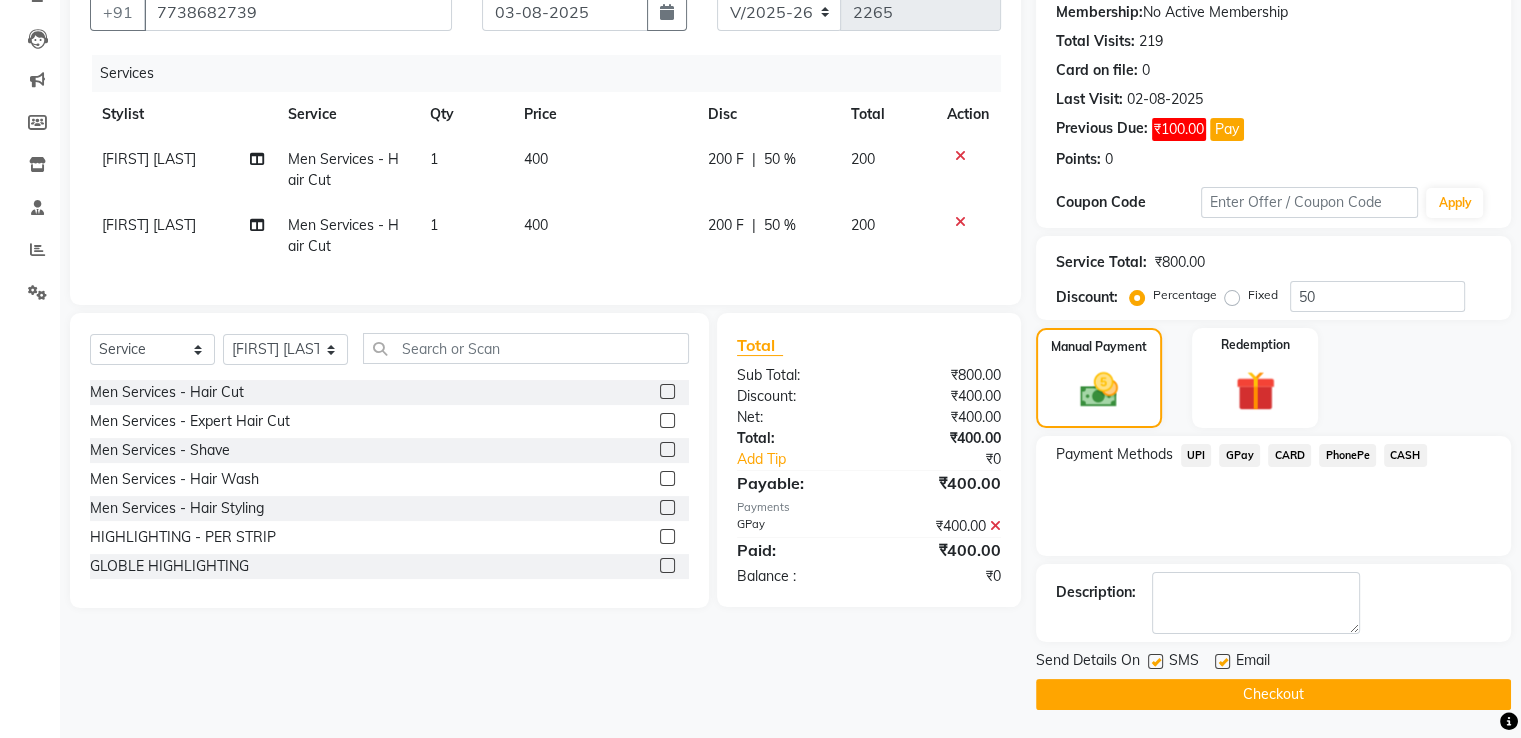 click 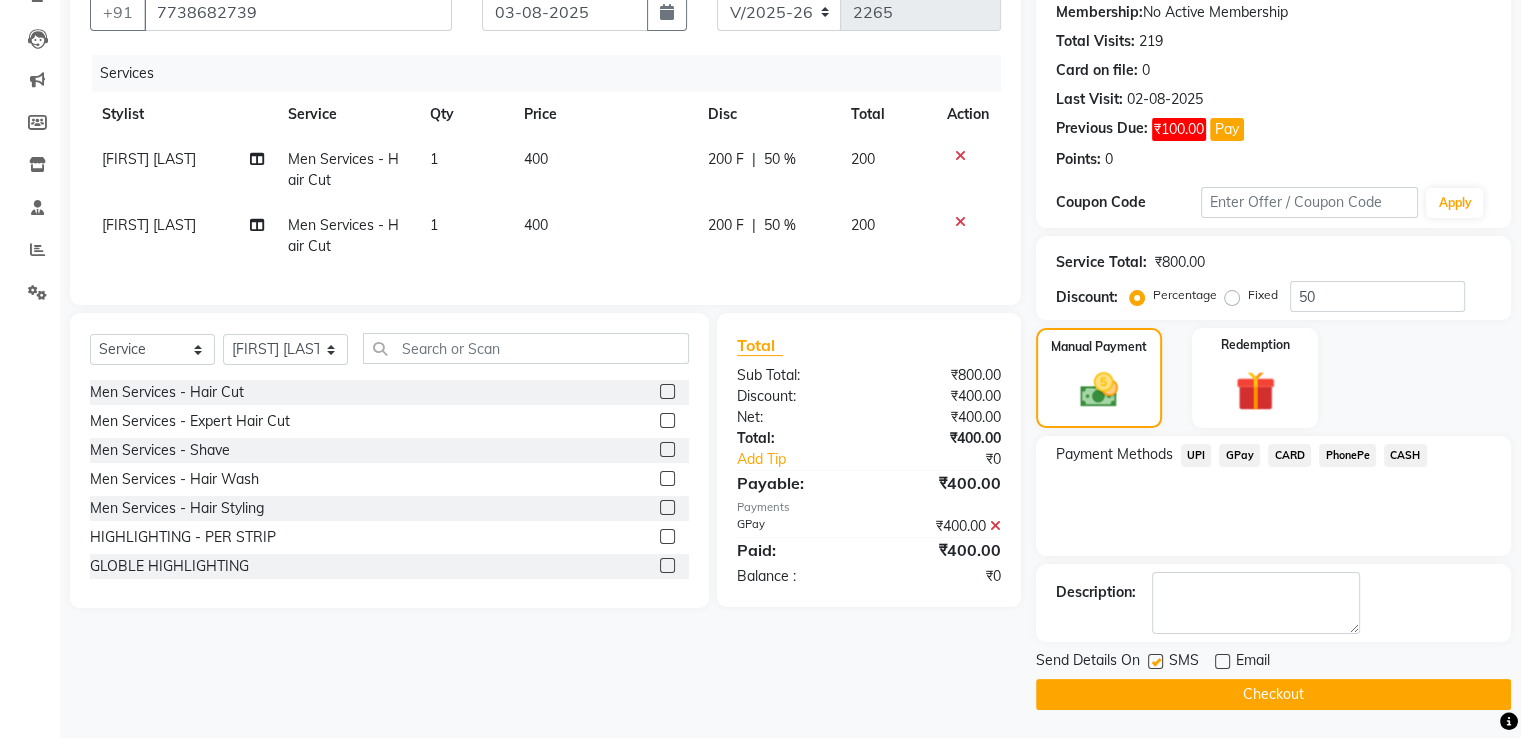 click 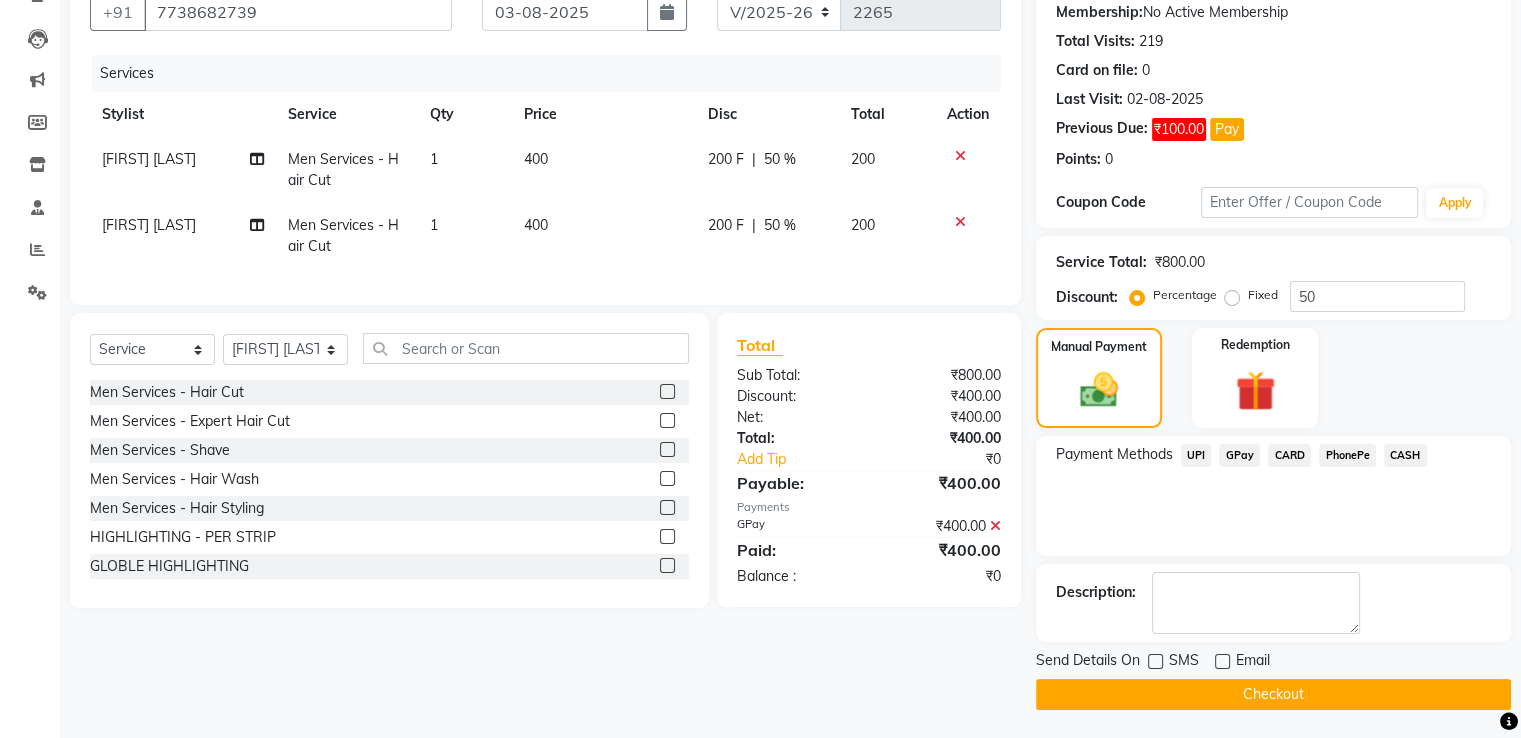 click on "Checkout" 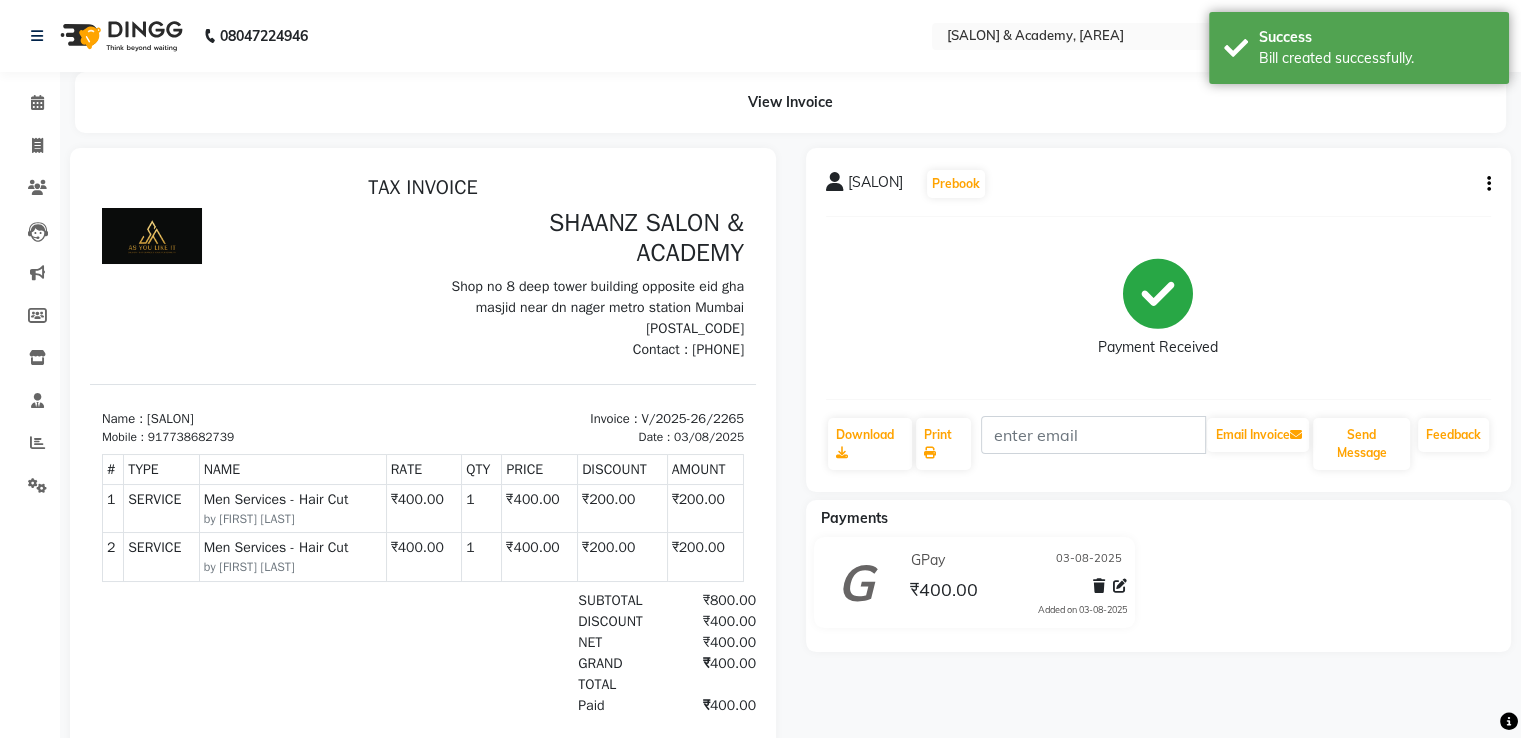 scroll, scrollTop: 0, scrollLeft: 0, axis: both 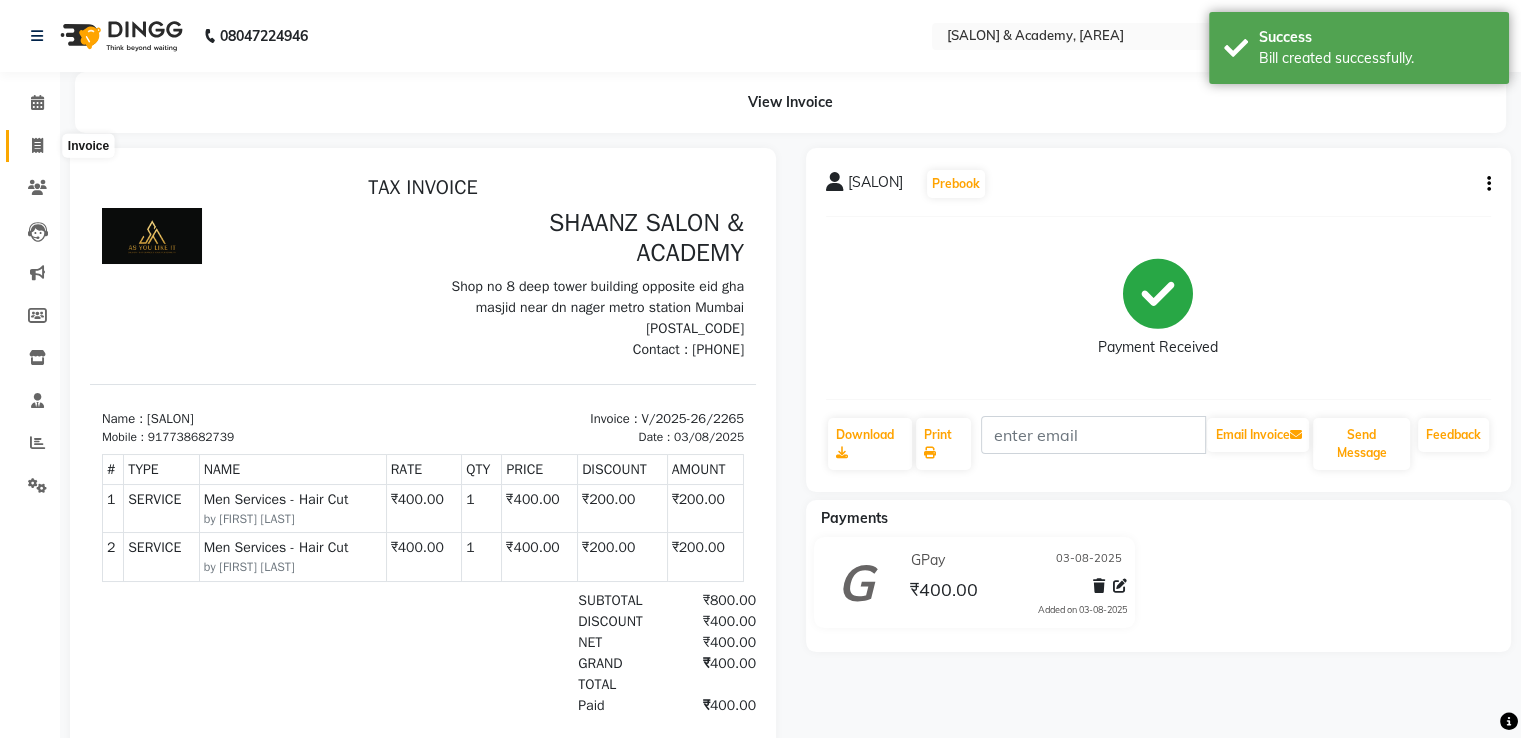 click 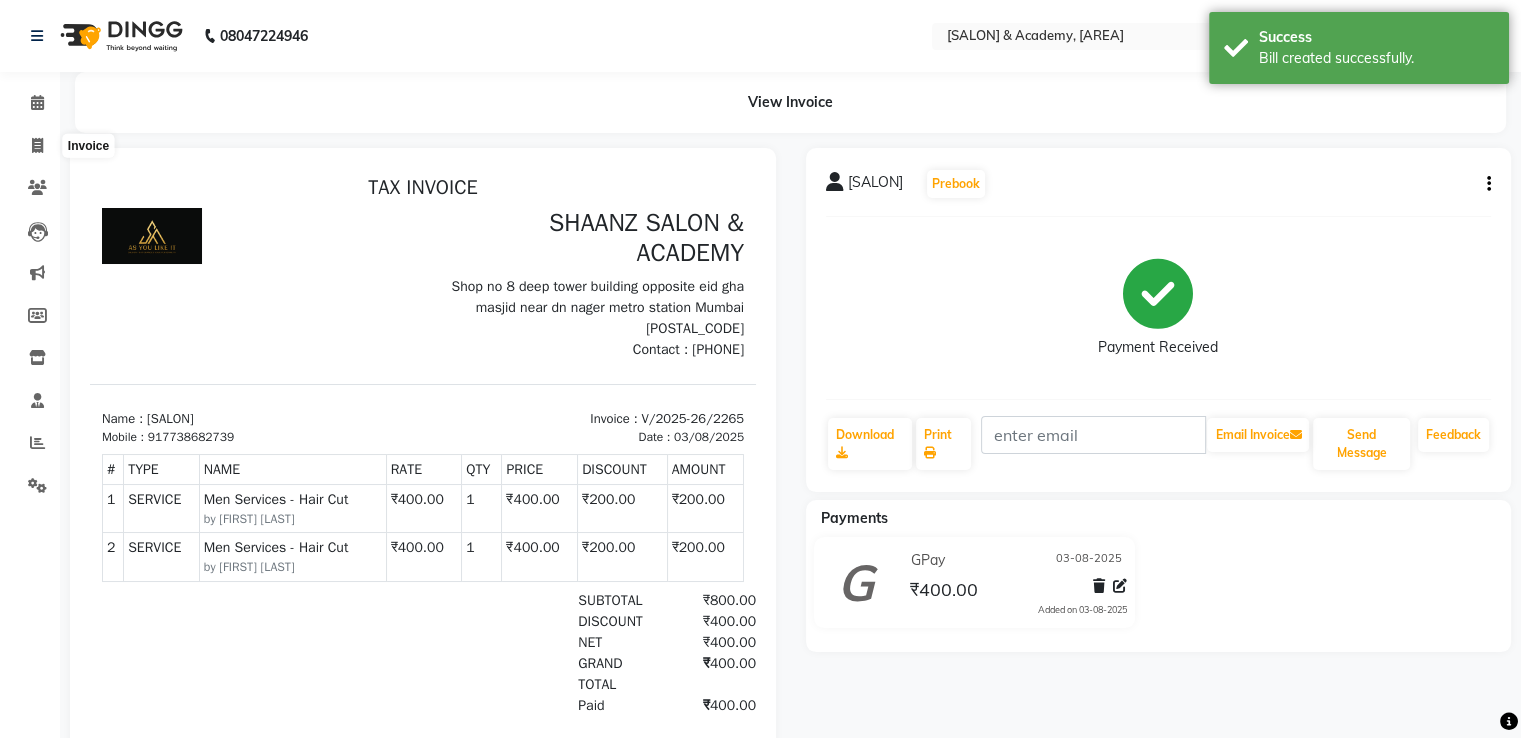 select on "service" 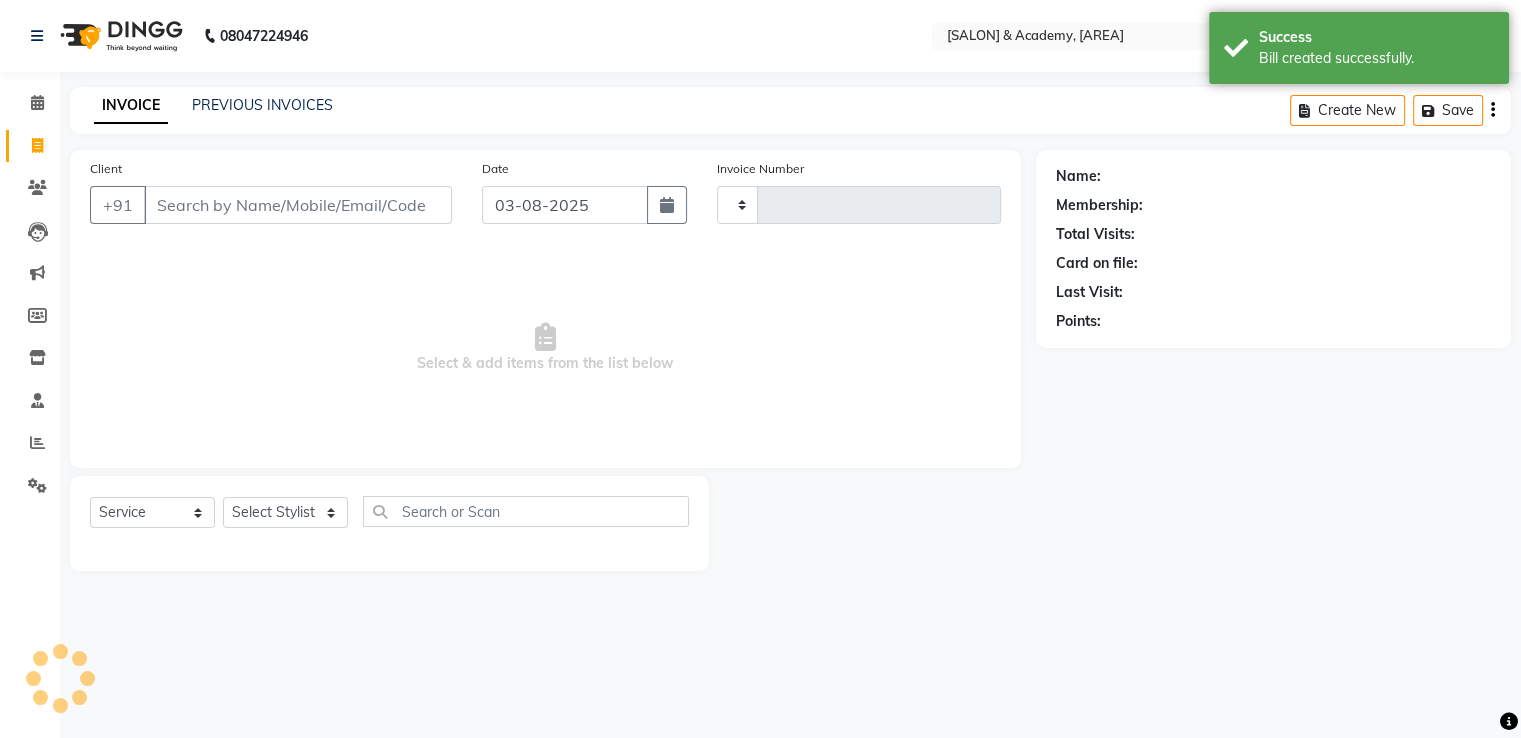 type on "2266" 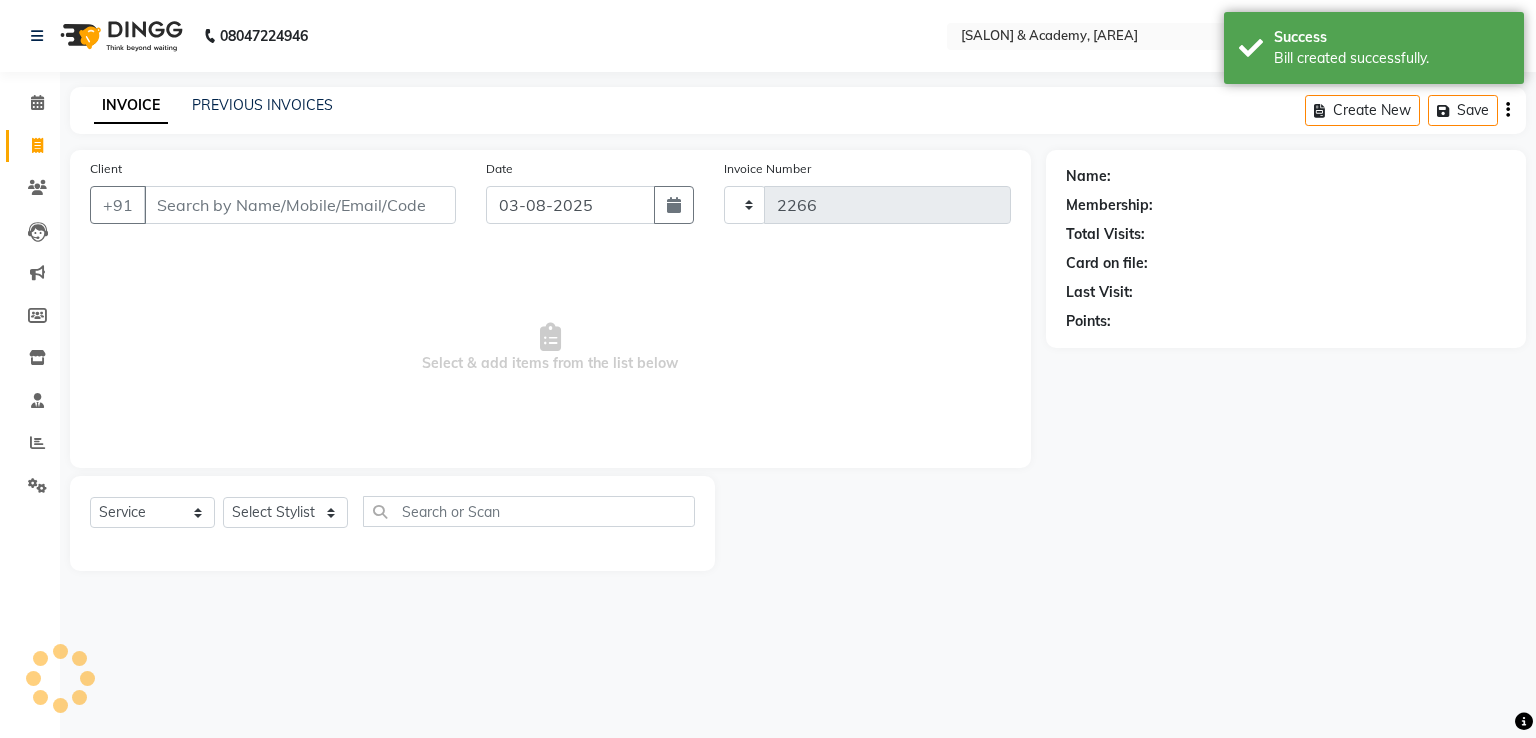 select on "6360" 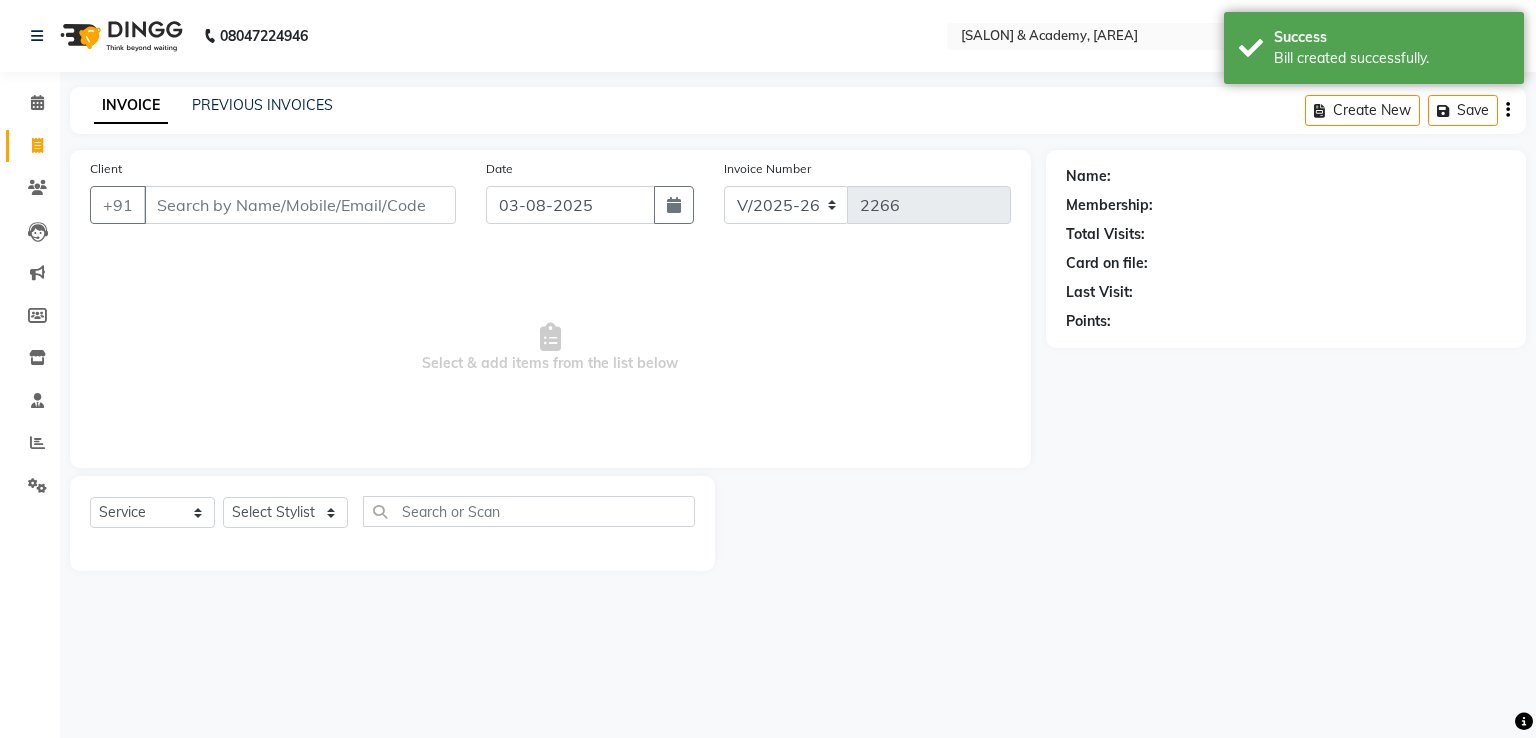 click on "Client" at bounding box center [300, 205] 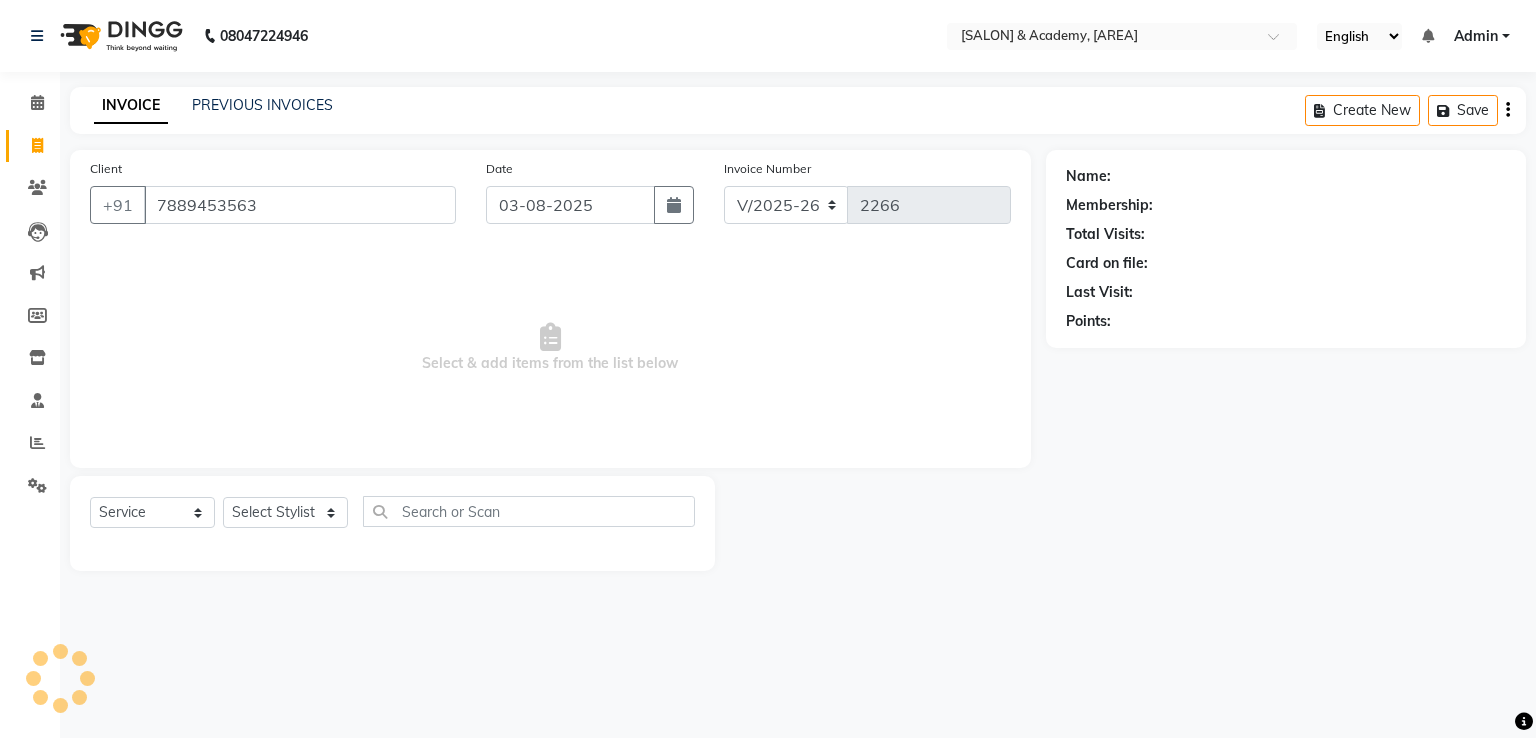type on "7889453563" 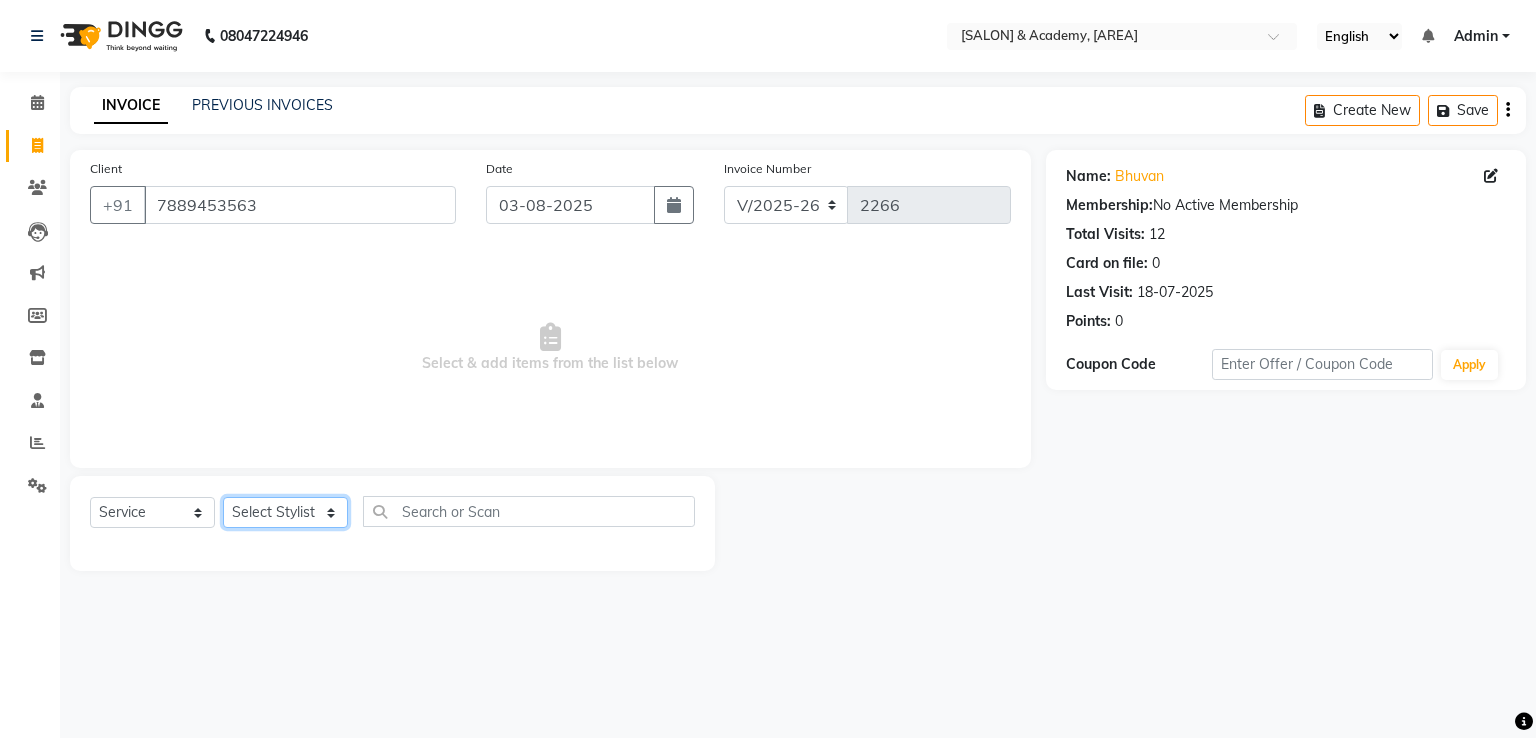 click on "Select Stylist Ameer AHMAD ankita  mascarenhas ASHISH THAPA MUSKAN  nisha vishal patil Raaj sahil salmani SANJANA  sanju Shaan Ahmed shital shah Tasleem ahmad salmani" 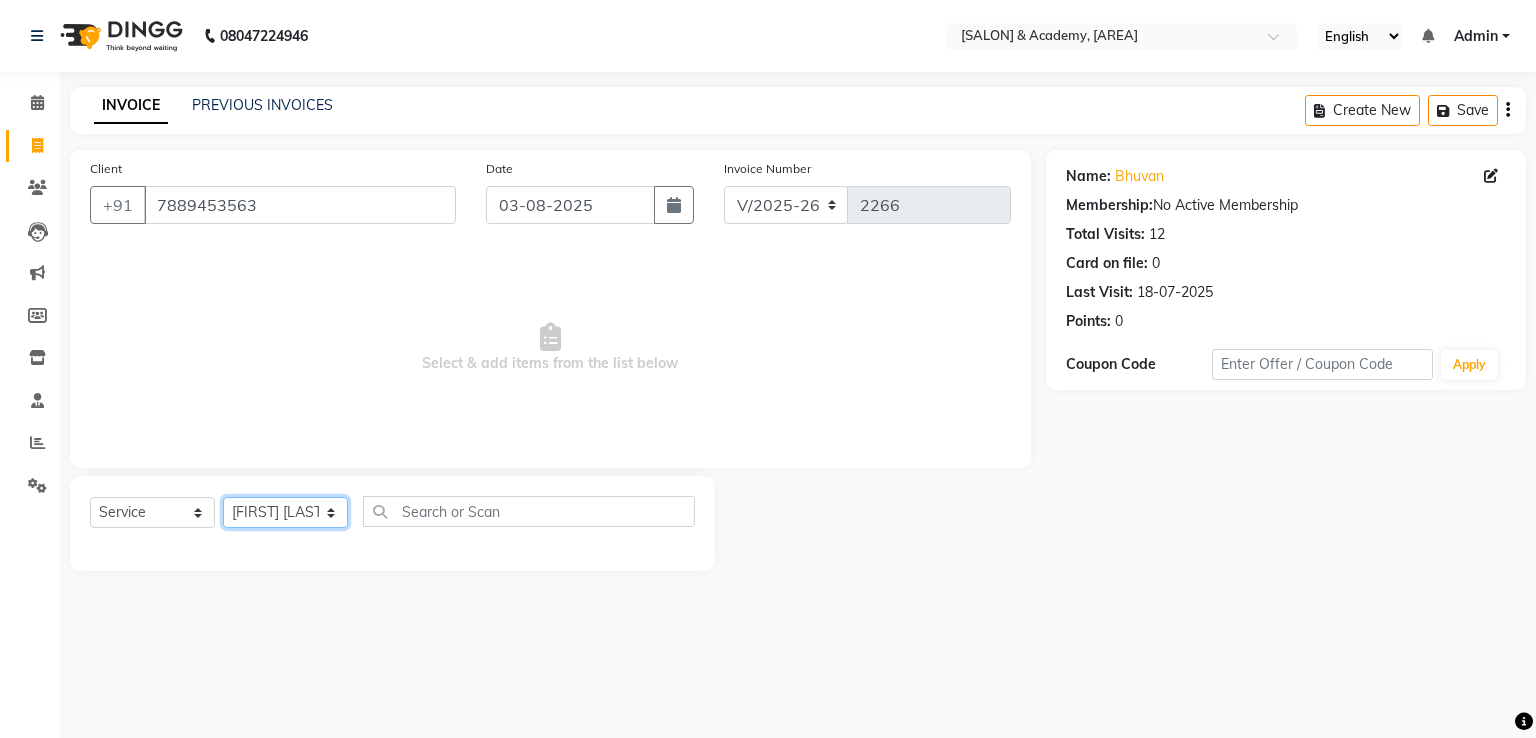 click on "Select Stylist Ameer AHMAD ankita  mascarenhas ASHISH THAPA MUSKAN  nisha vishal patil Raaj sahil salmani SANJANA  sanju Shaan Ahmed shital shah Tasleem ahmad salmani" 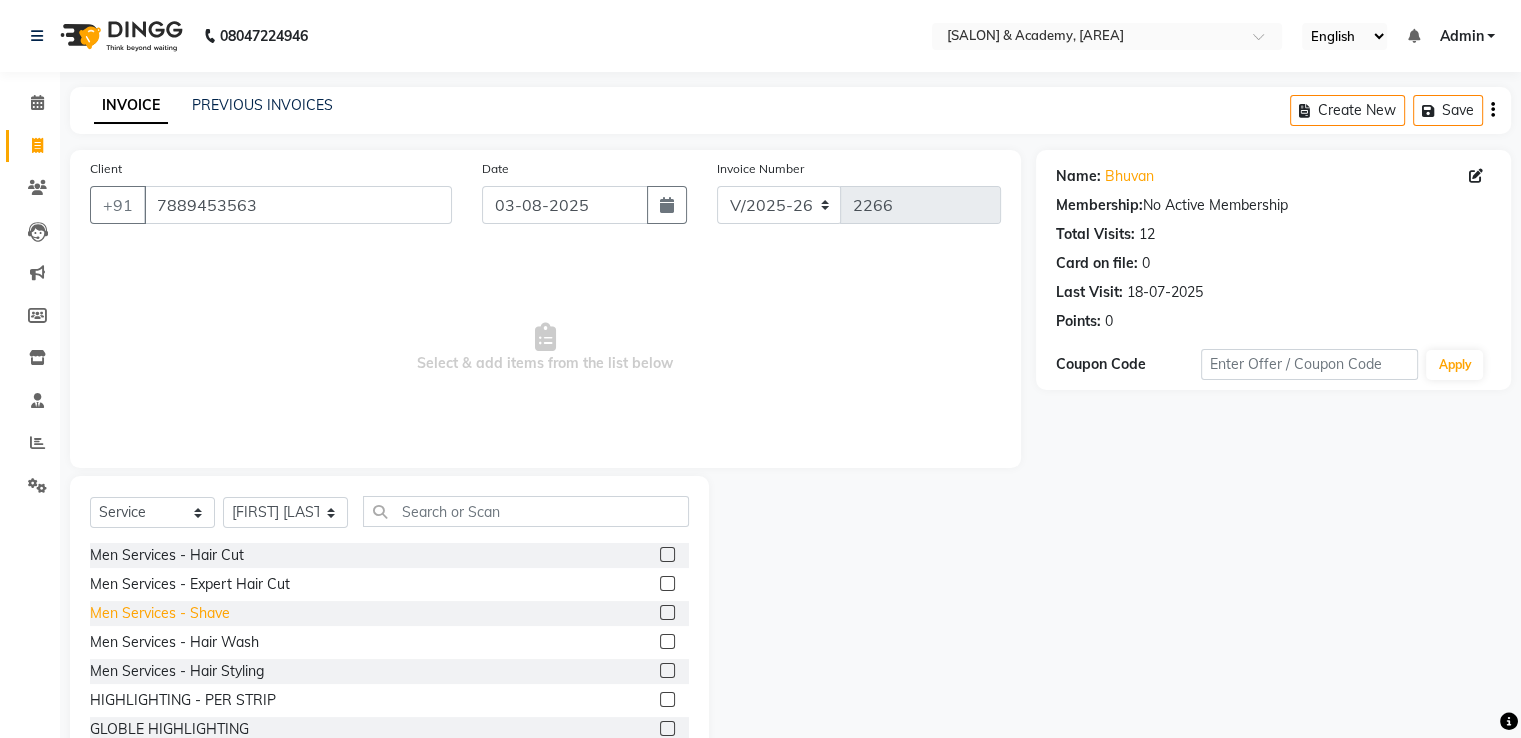 click on "Men Services  - Shave" 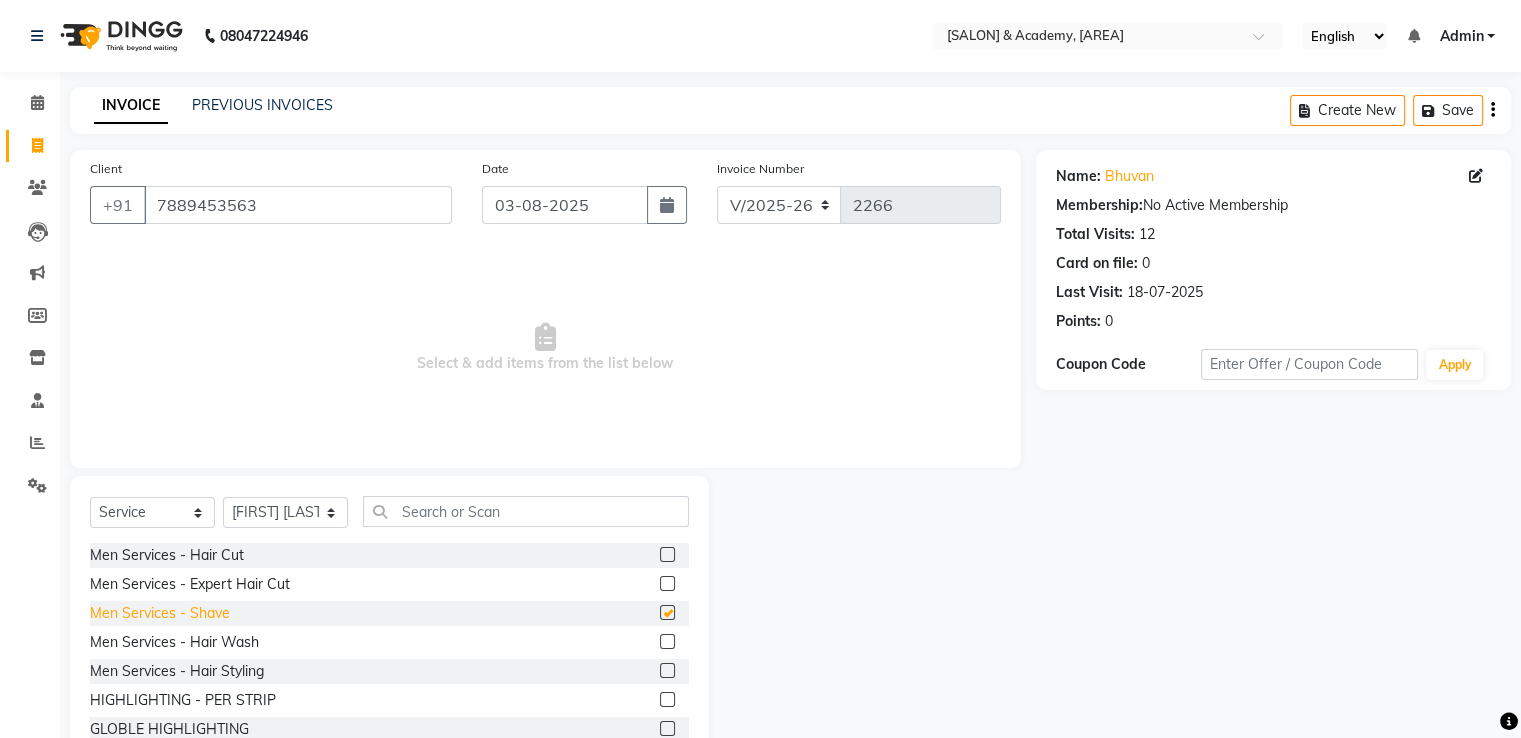 checkbox on "false" 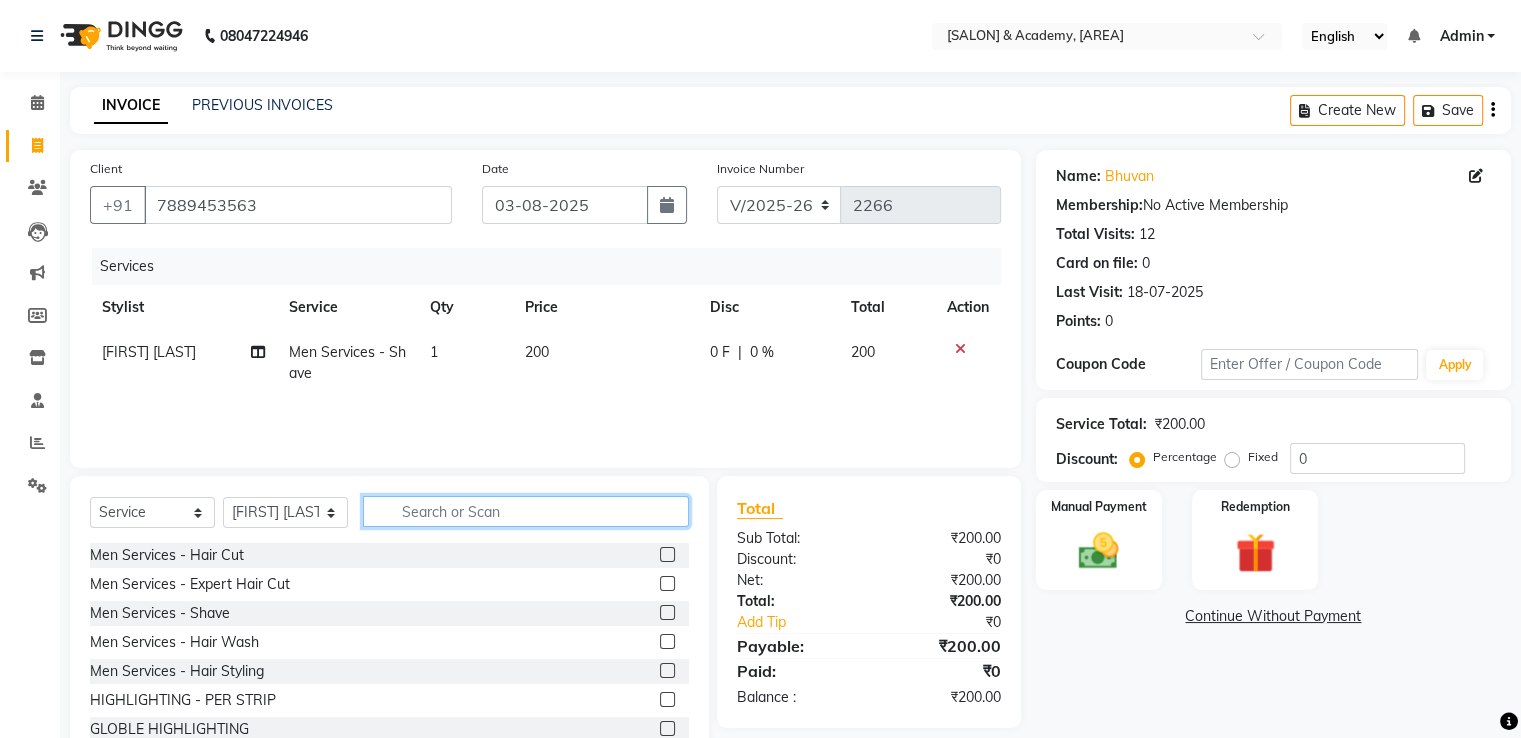 click 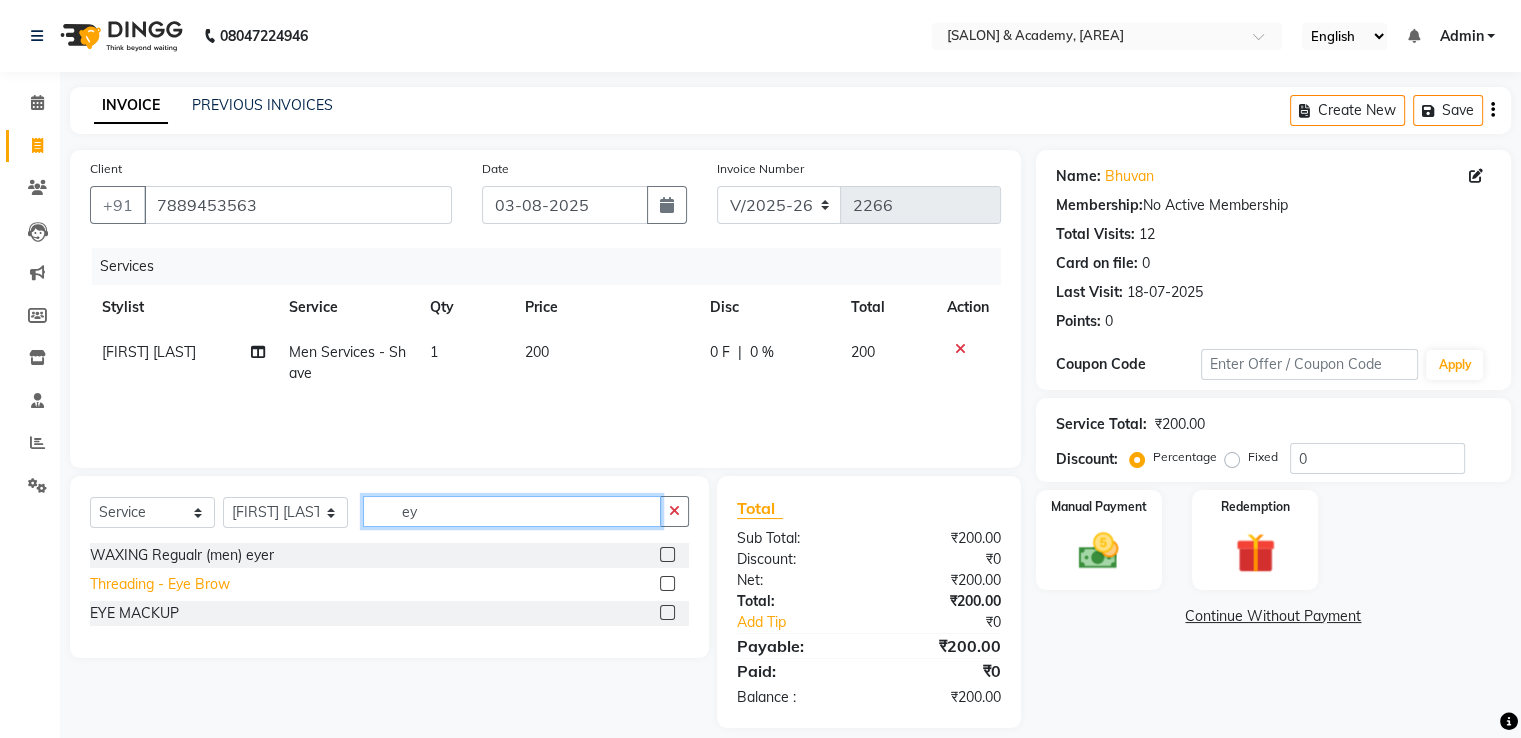 type on "ey" 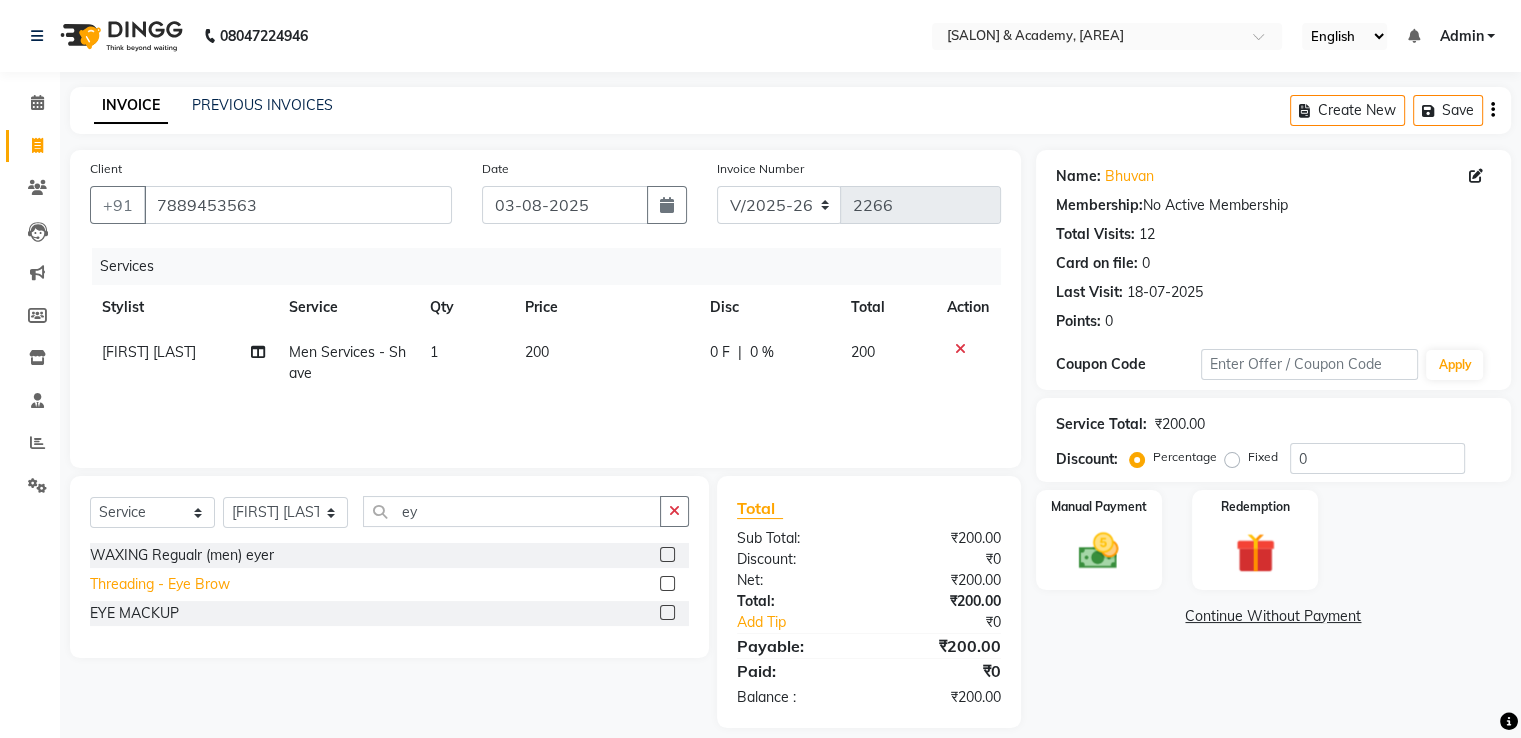 click on "Threading  - Eye Brow" 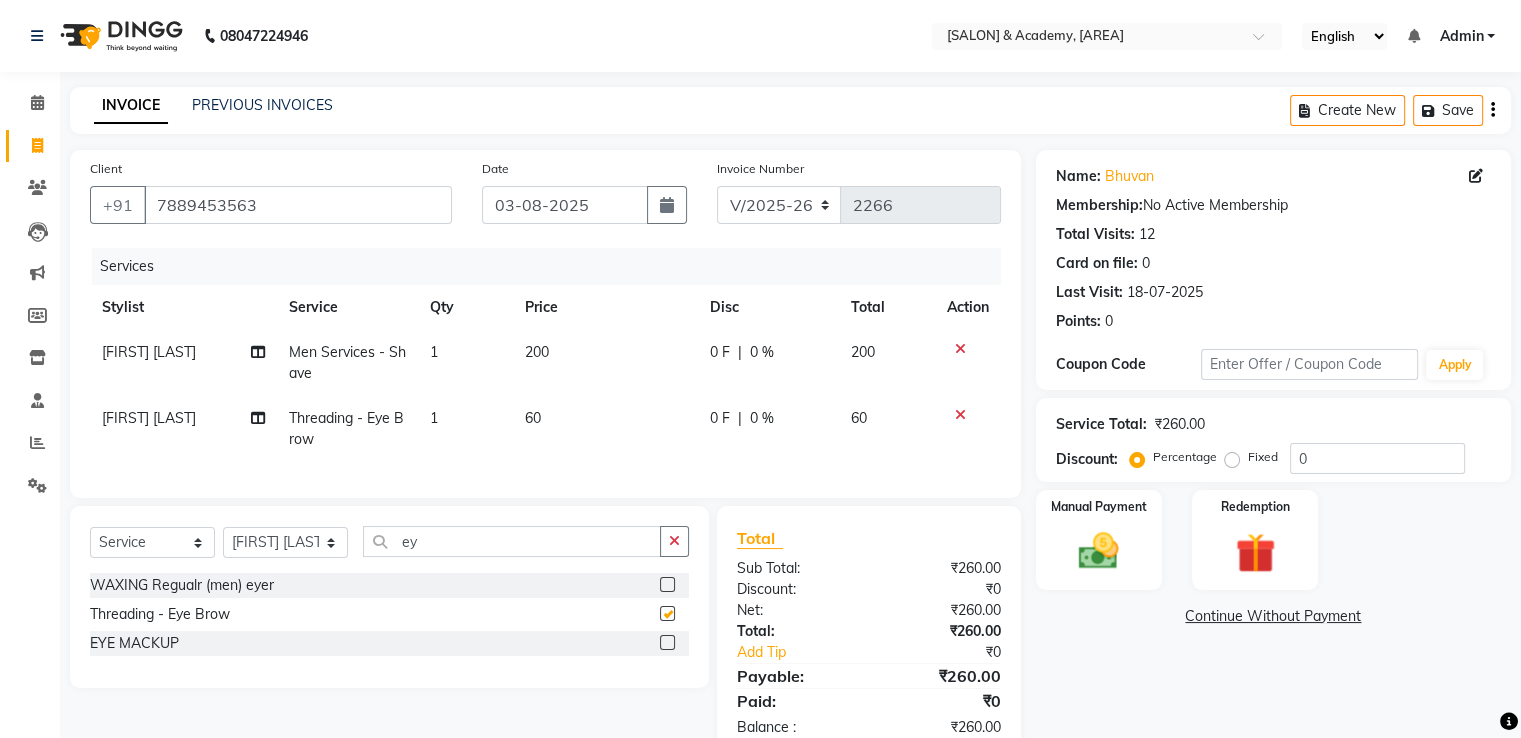 checkbox on "false" 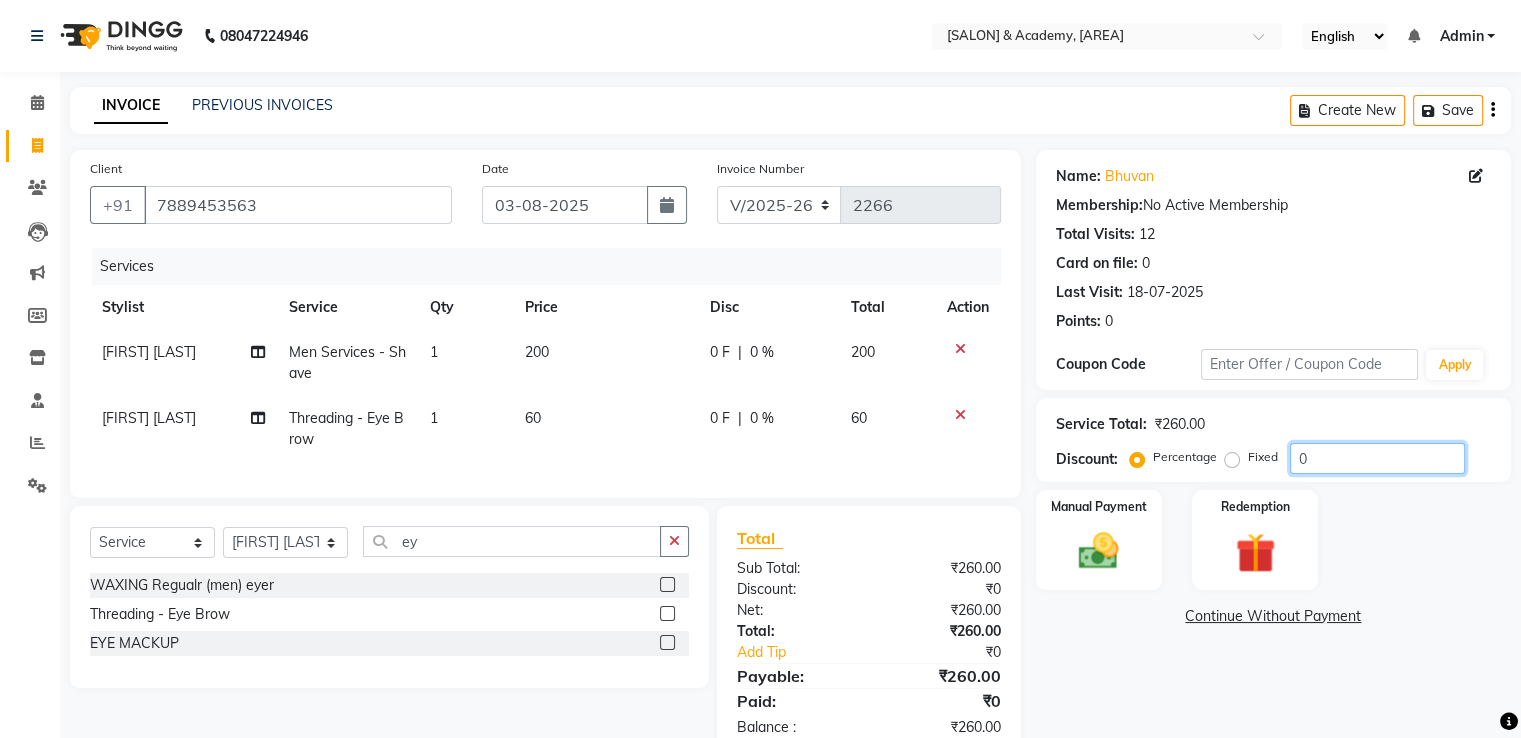 click on "0" 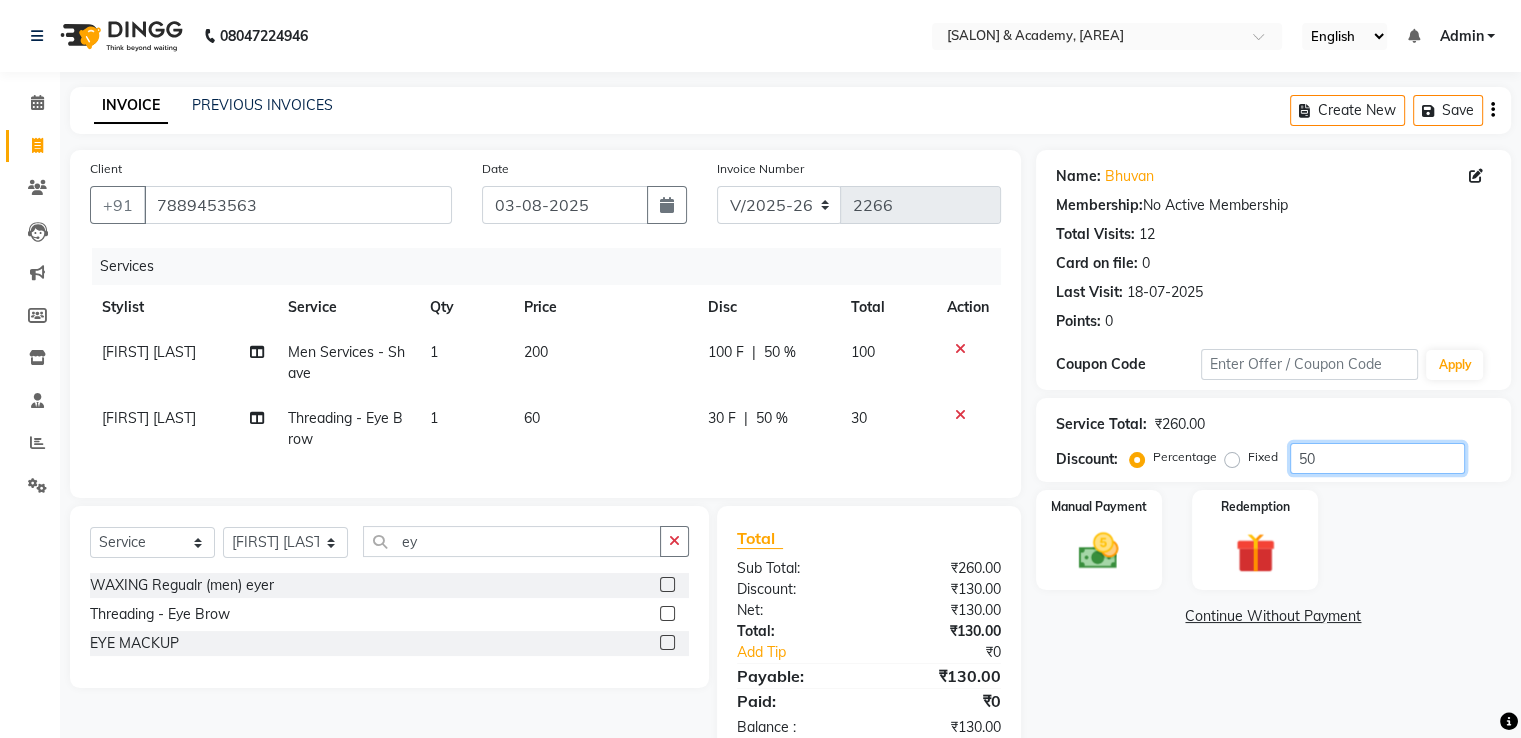 type on "50" 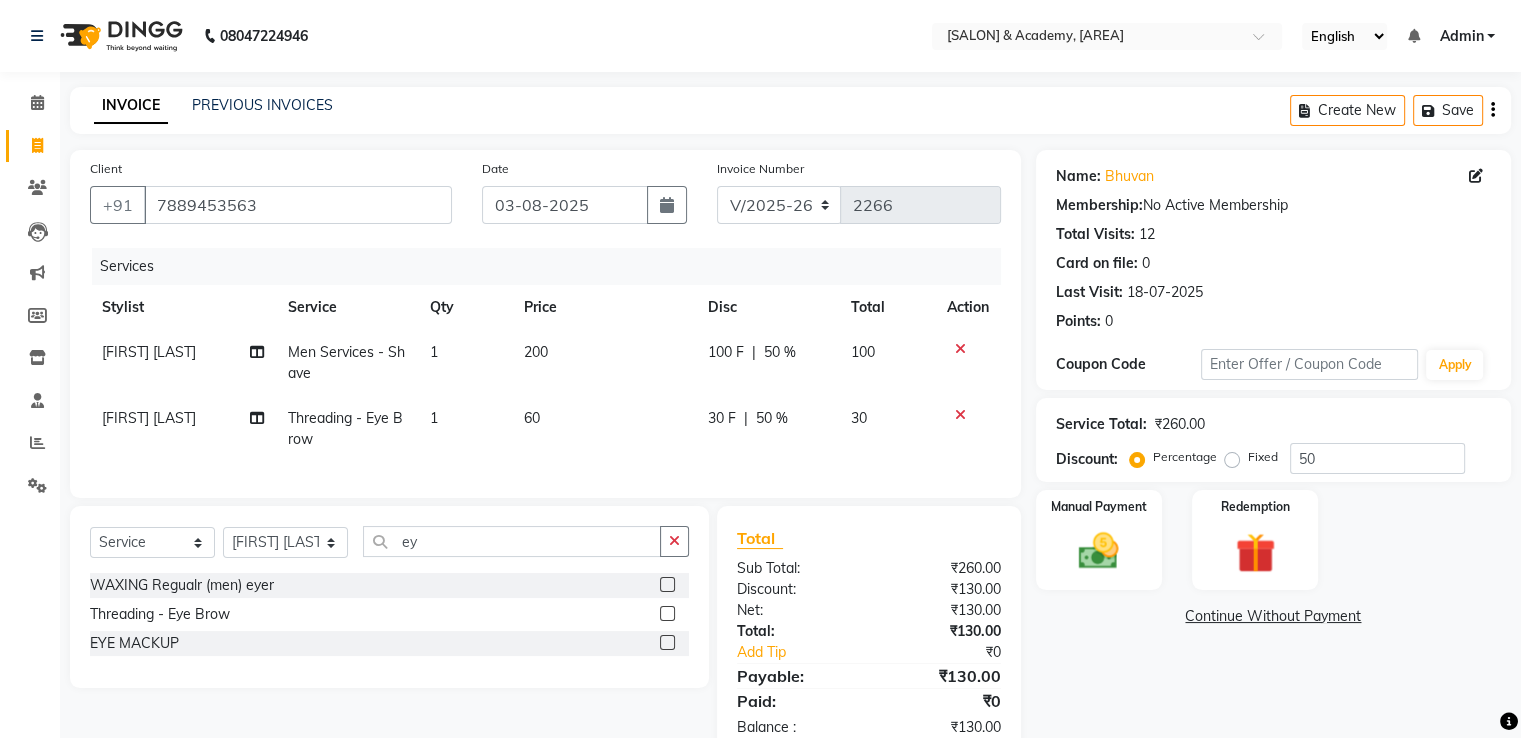 click on "30 F | 50 %" 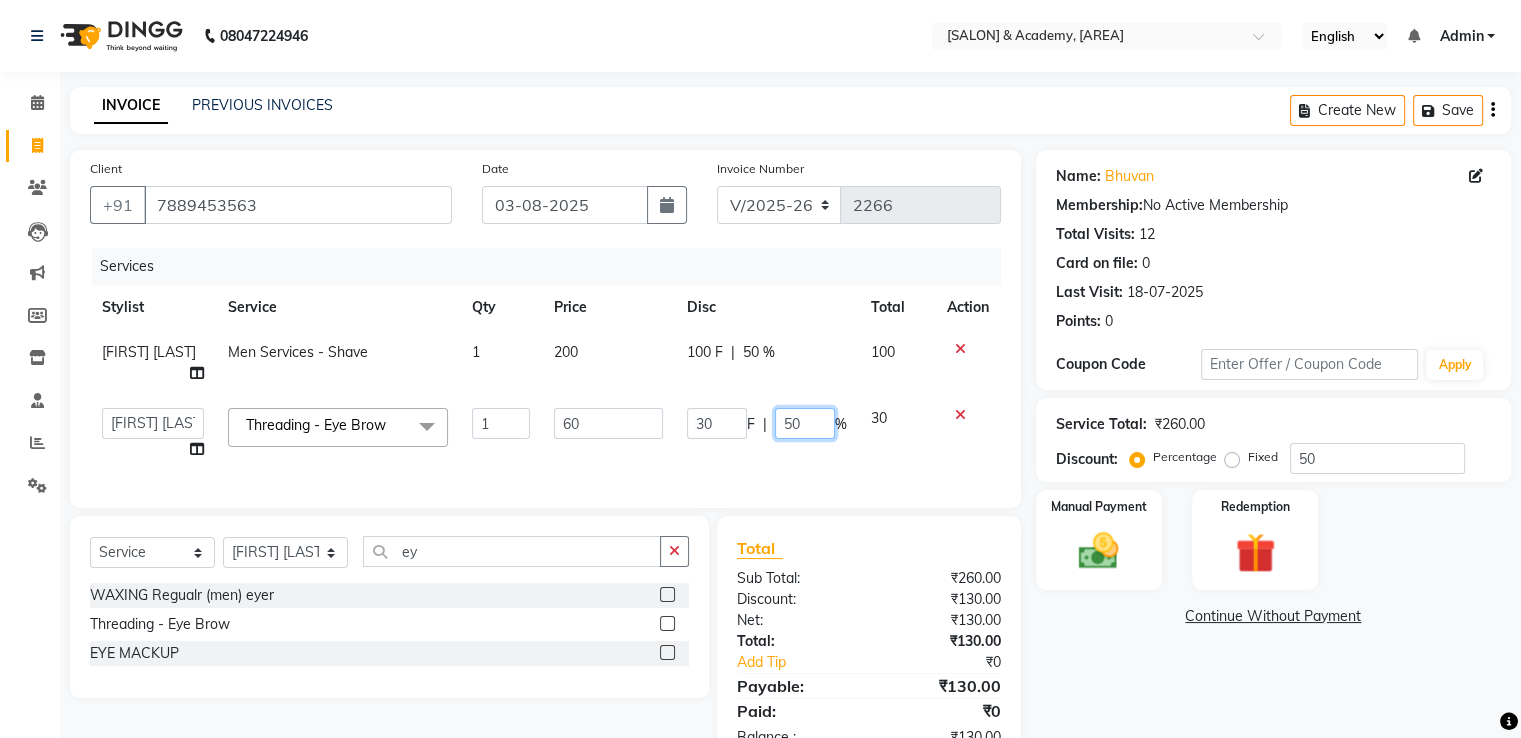 click on "50" 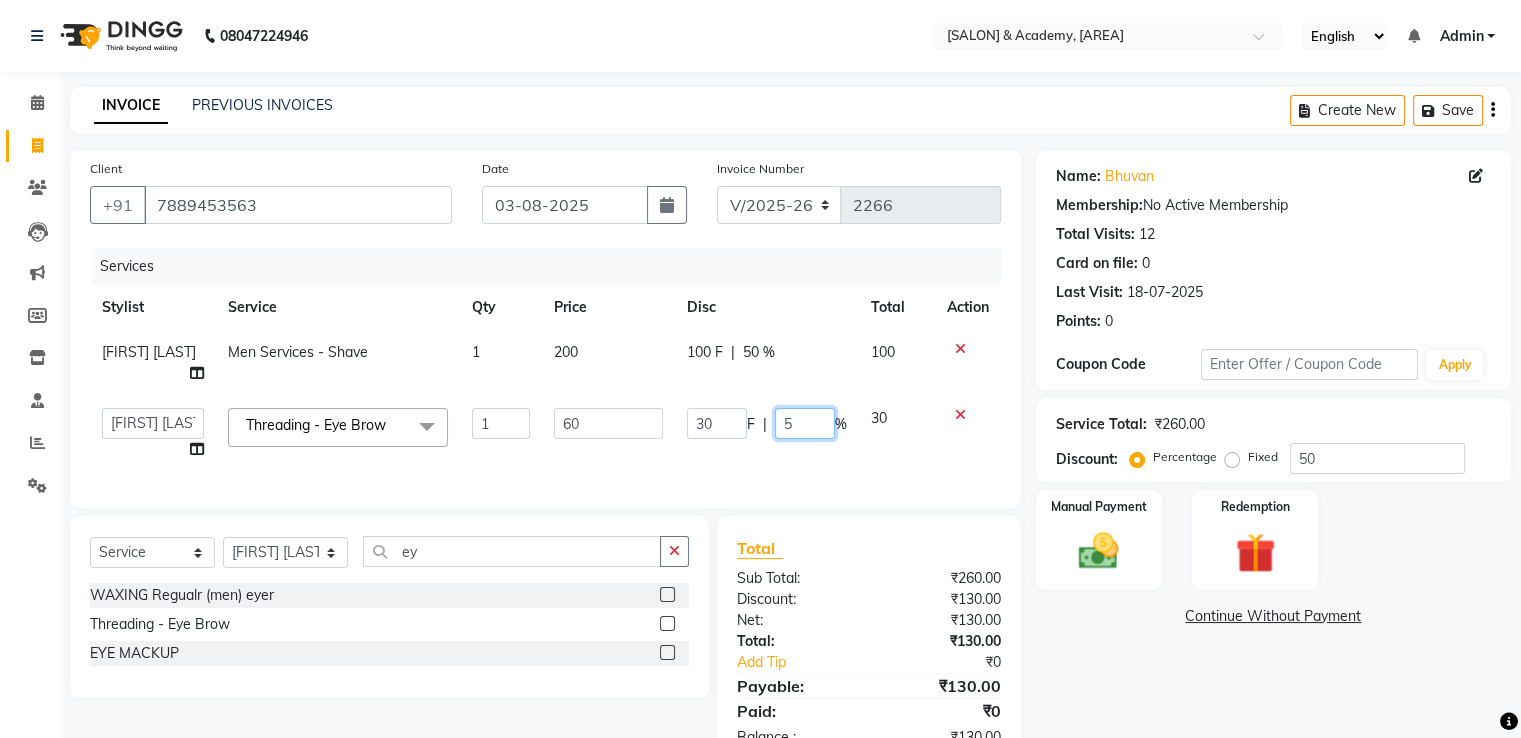 type 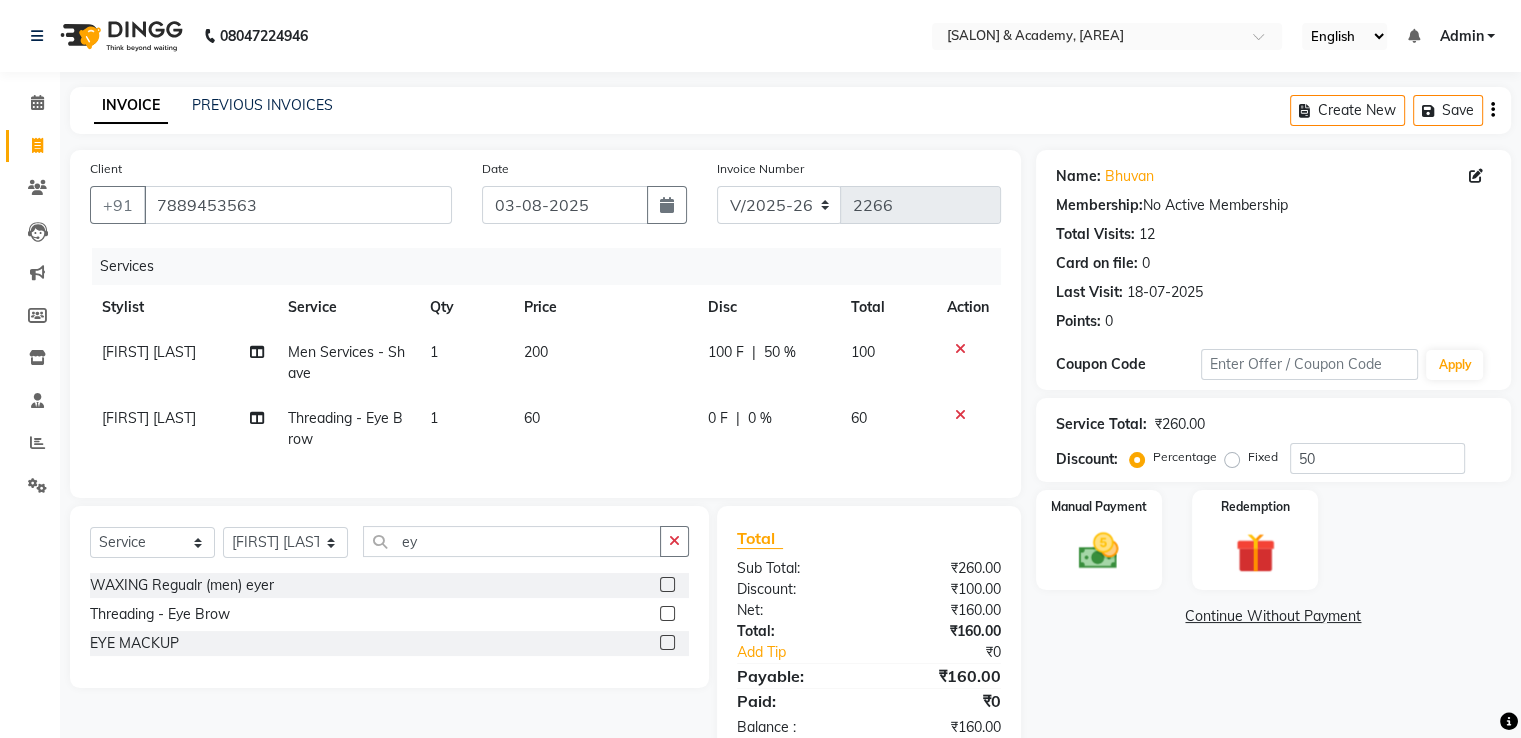 click on "₹100.00" 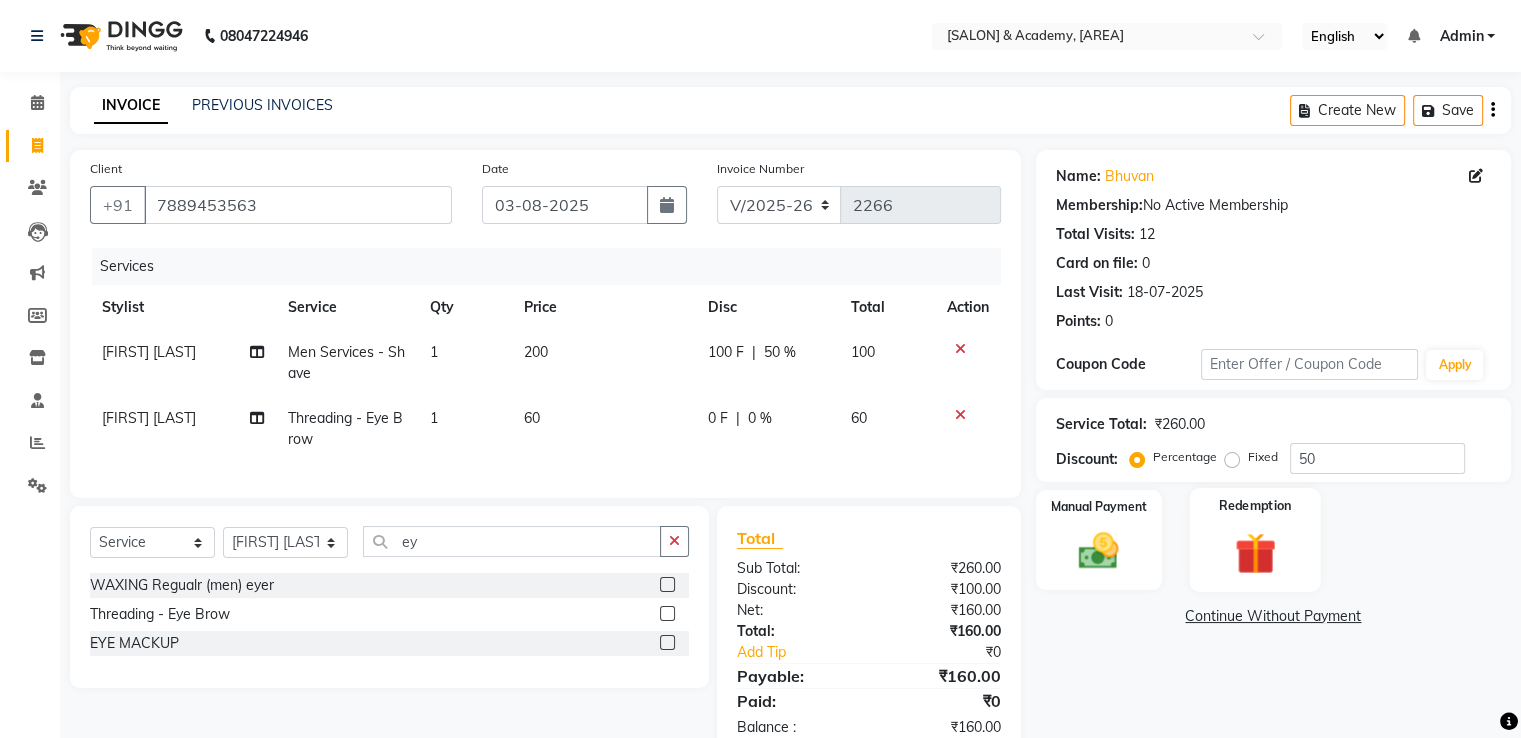 scroll, scrollTop: 66, scrollLeft: 0, axis: vertical 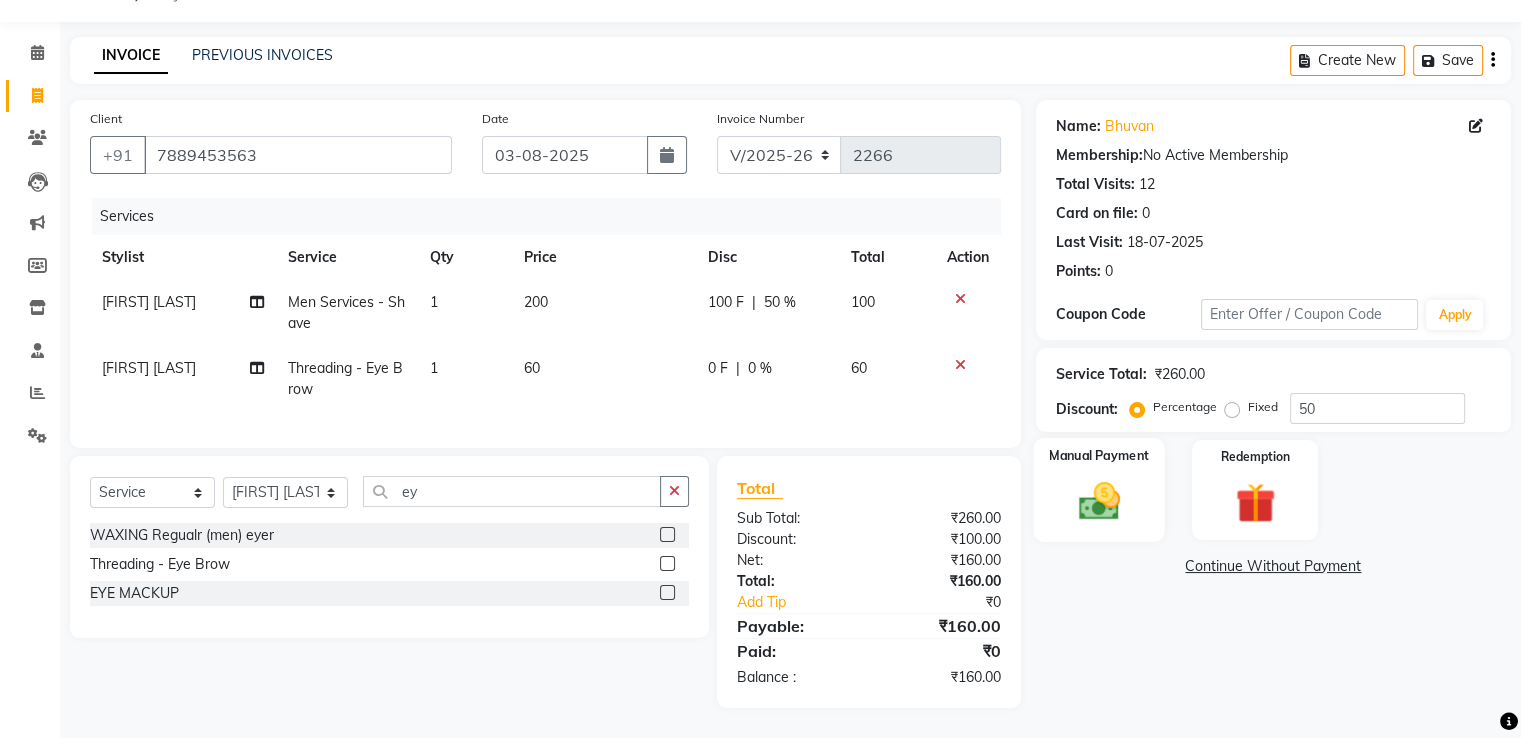 click 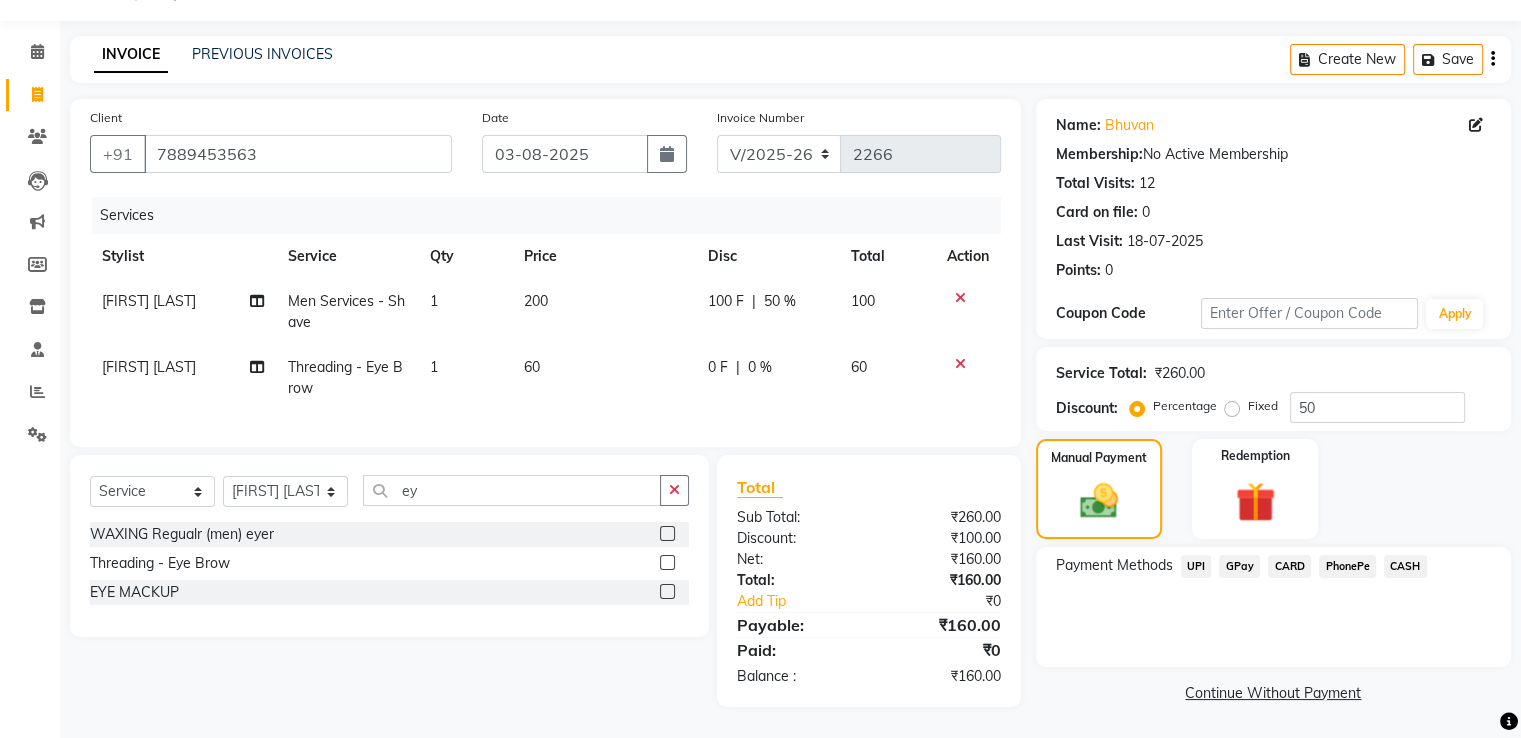 click on "GPay" 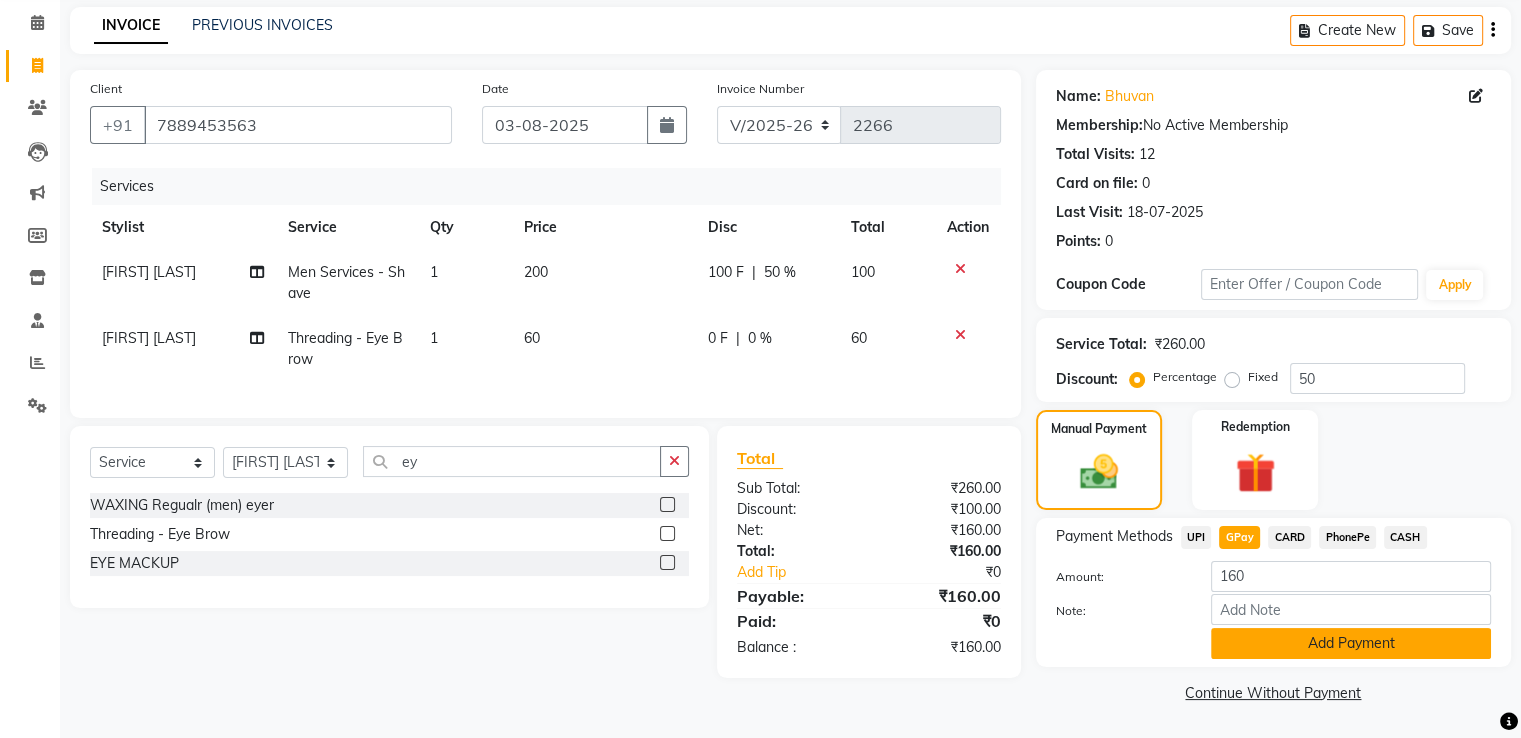 click on "Add Payment" 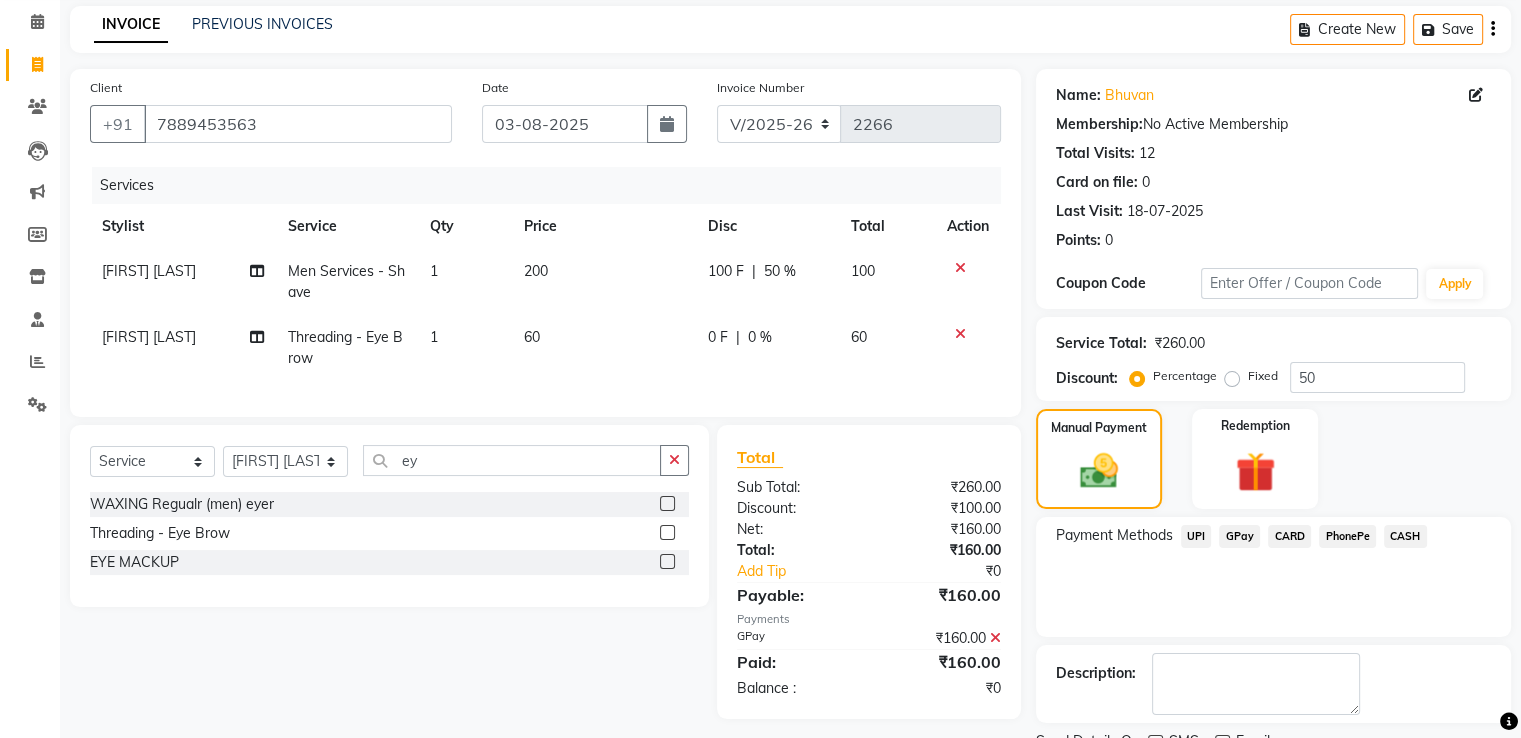 scroll, scrollTop: 163, scrollLeft: 0, axis: vertical 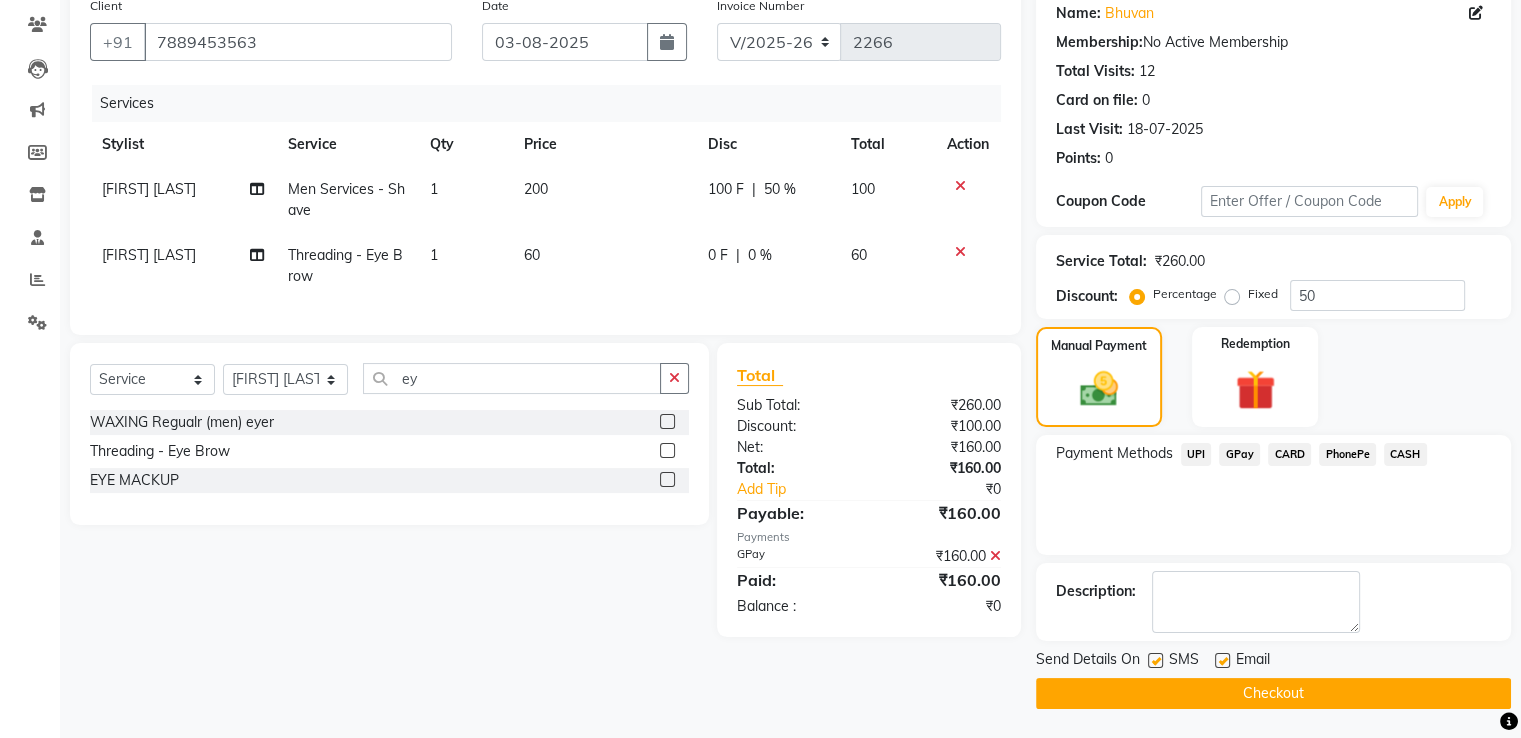 click 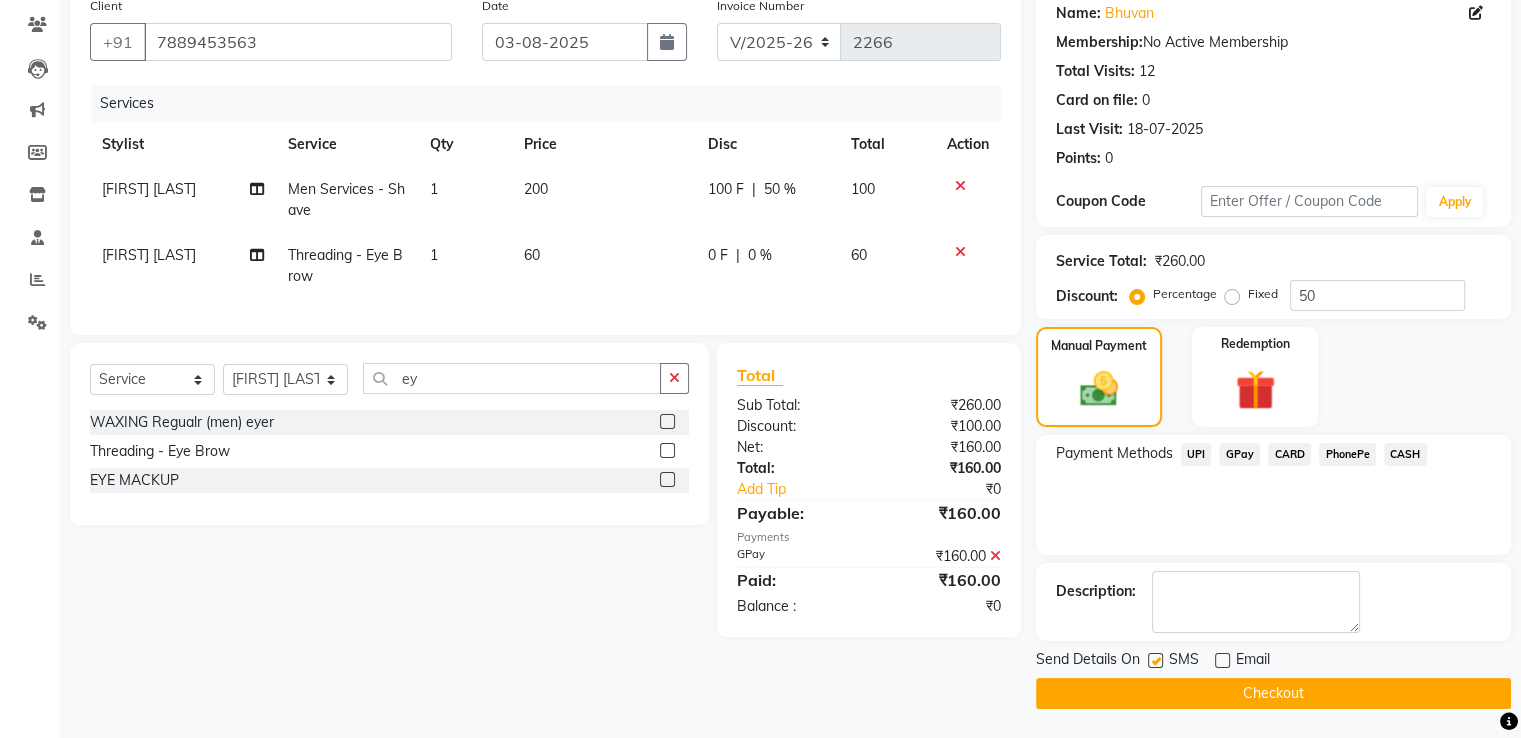 click 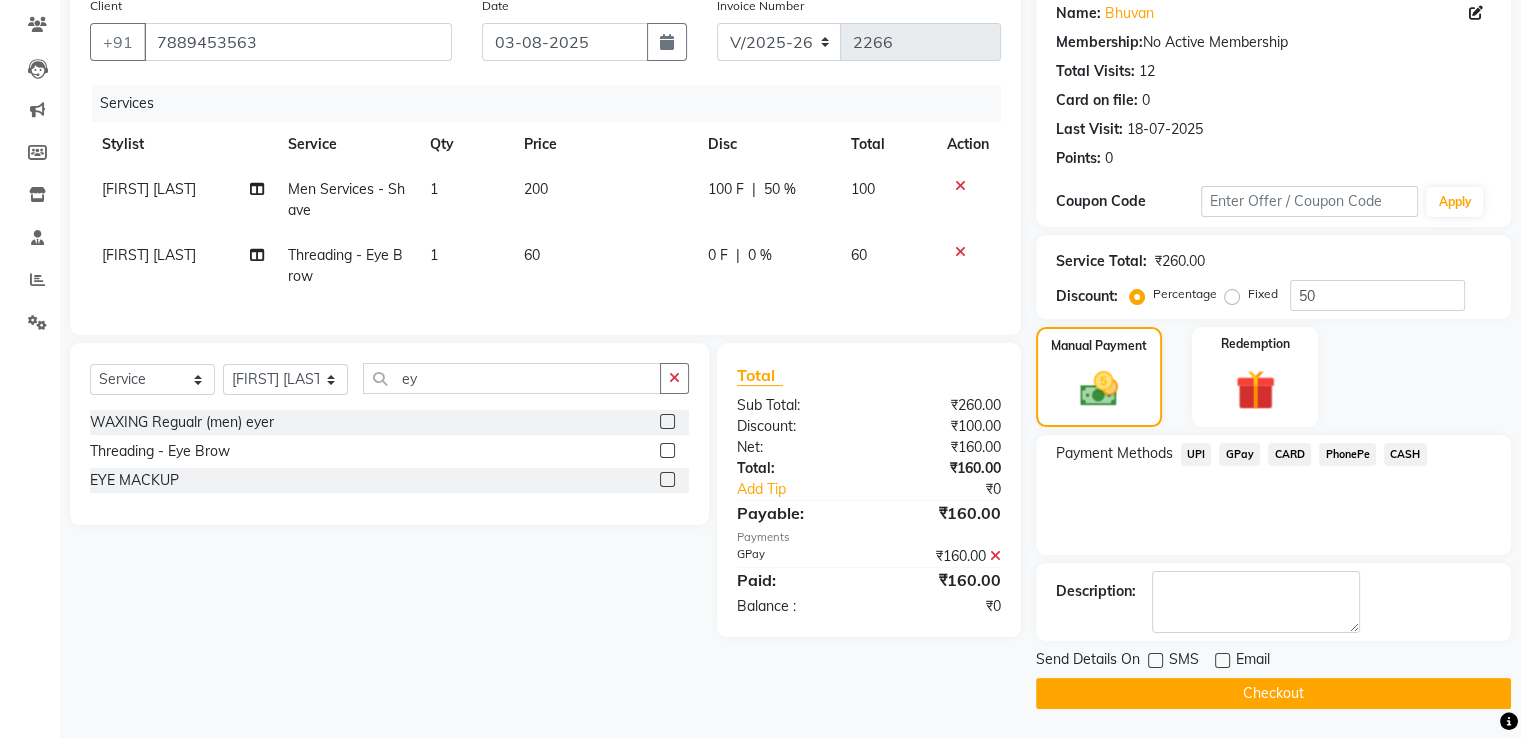 click on "Checkout" 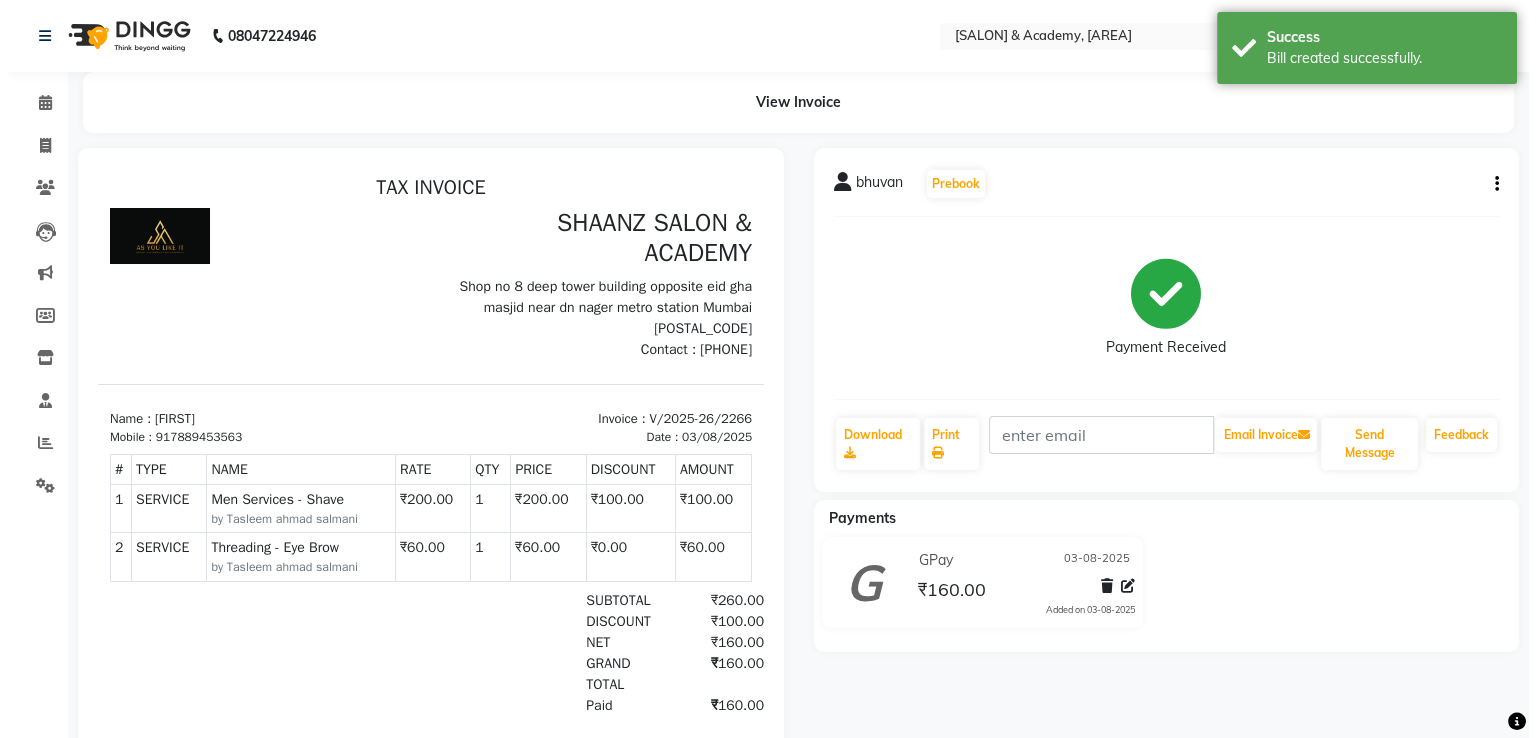scroll, scrollTop: 0, scrollLeft: 0, axis: both 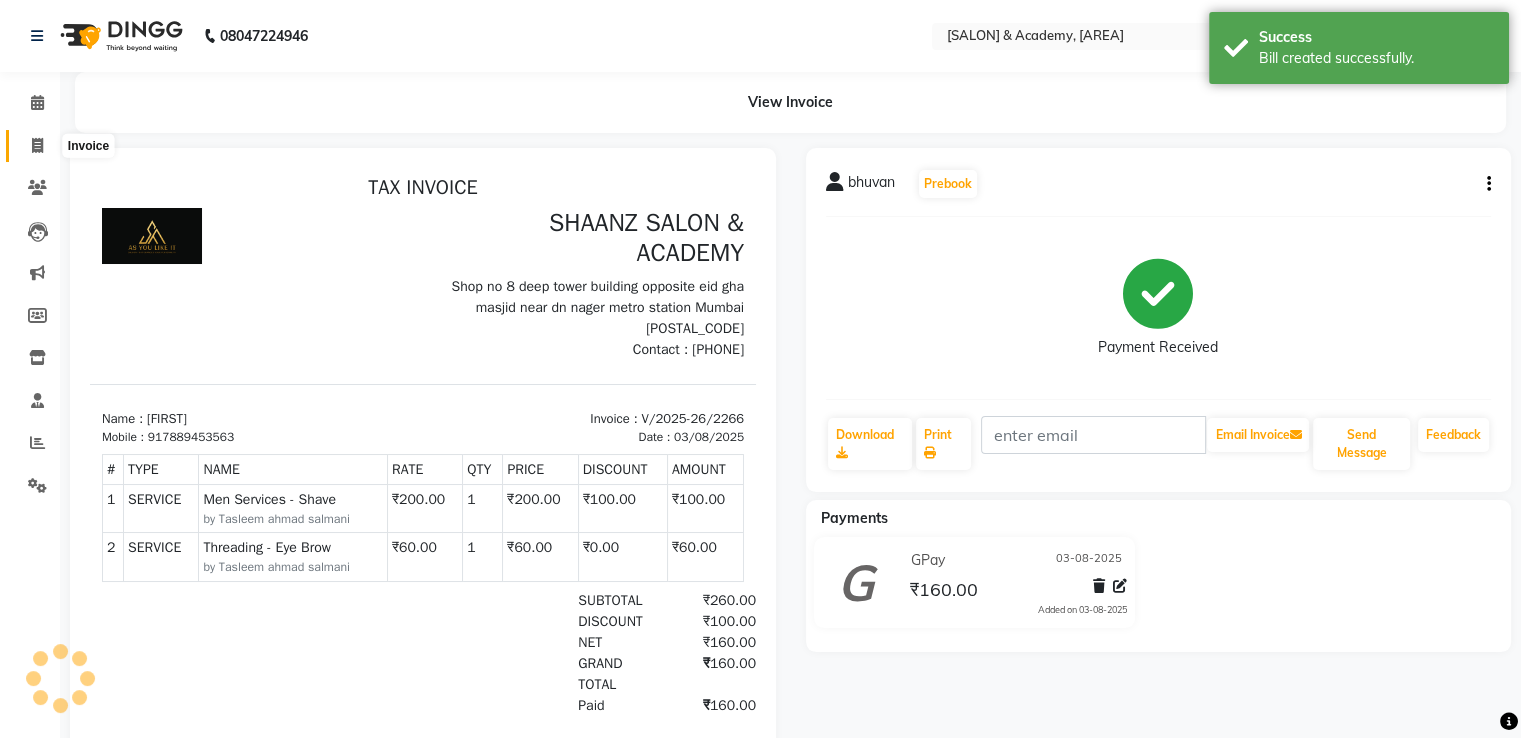 click 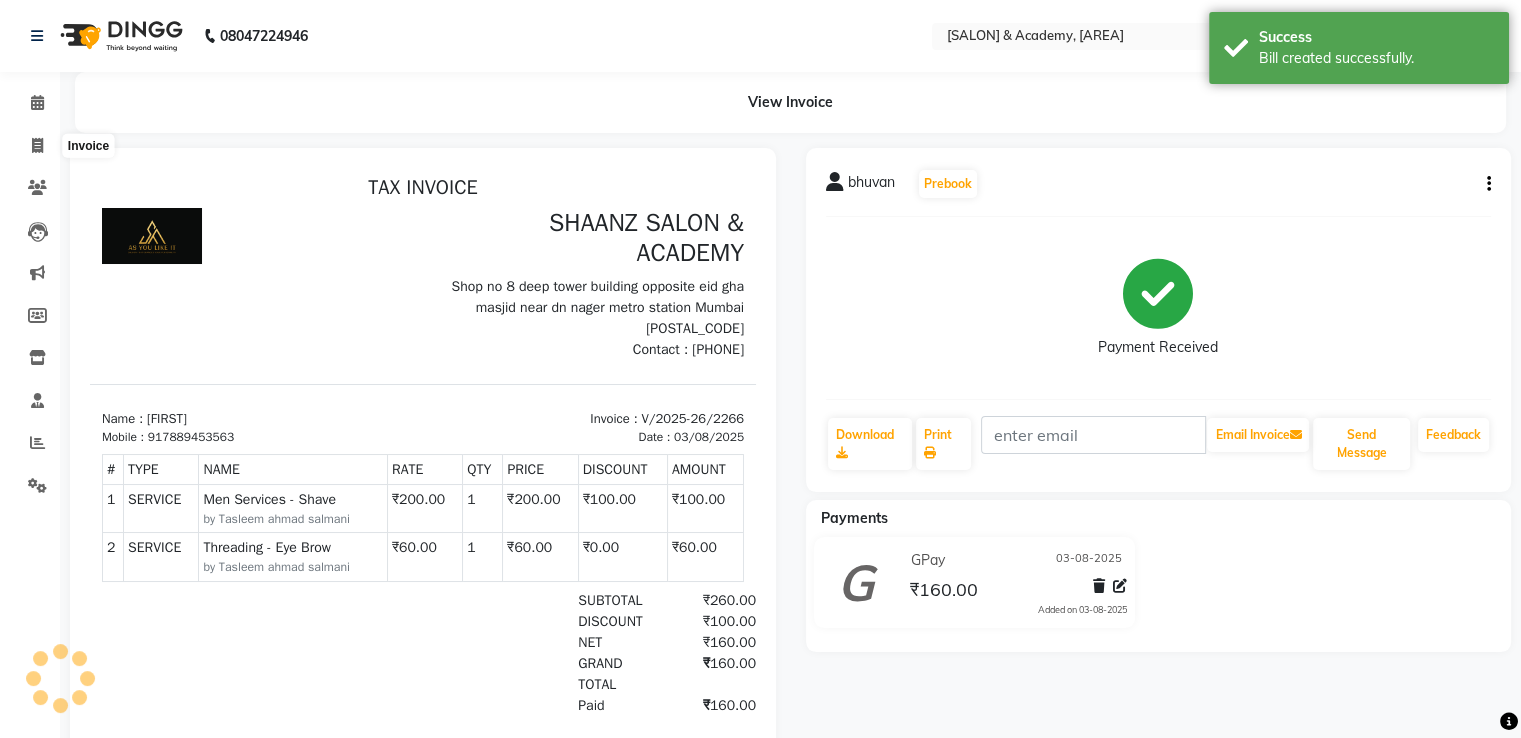 select on "service" 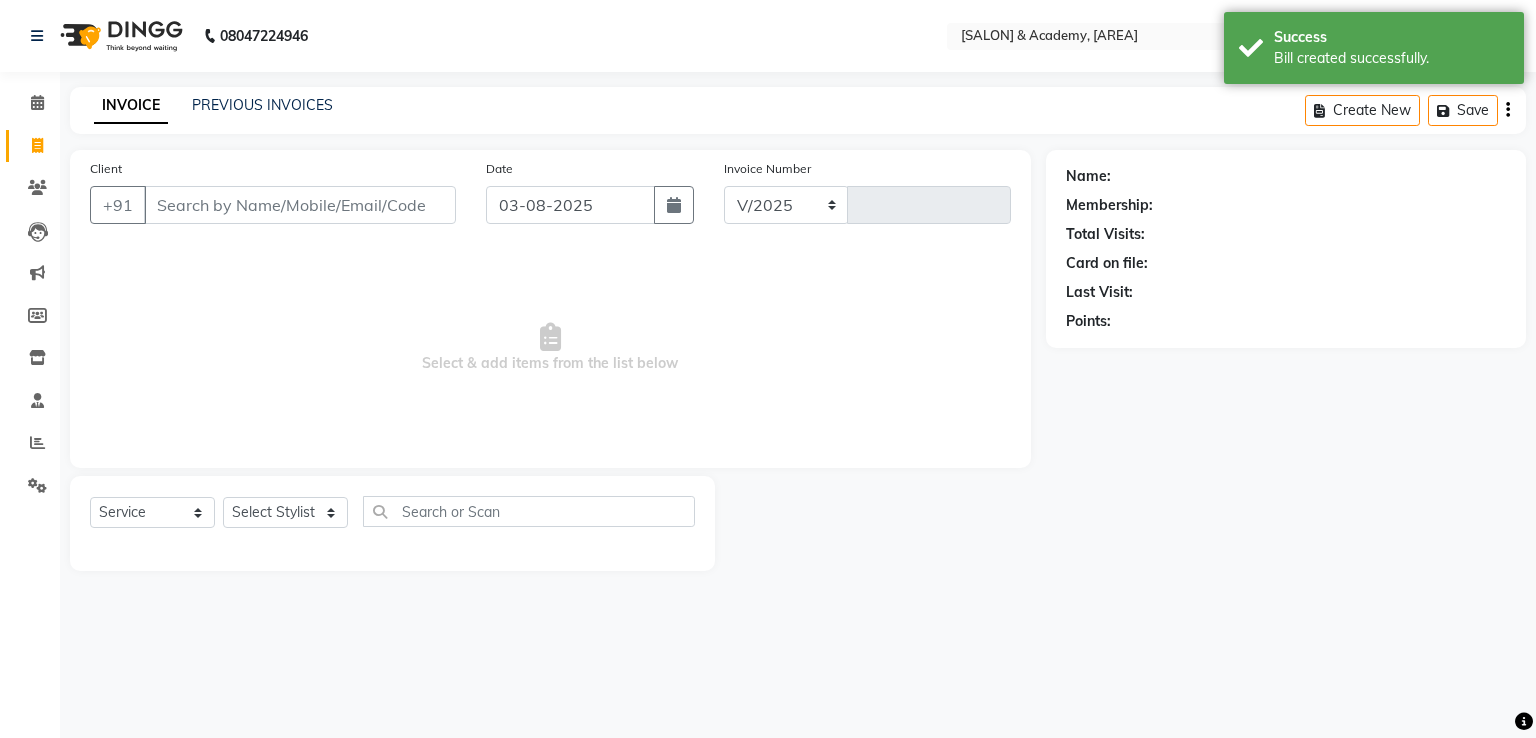 select on "6360" 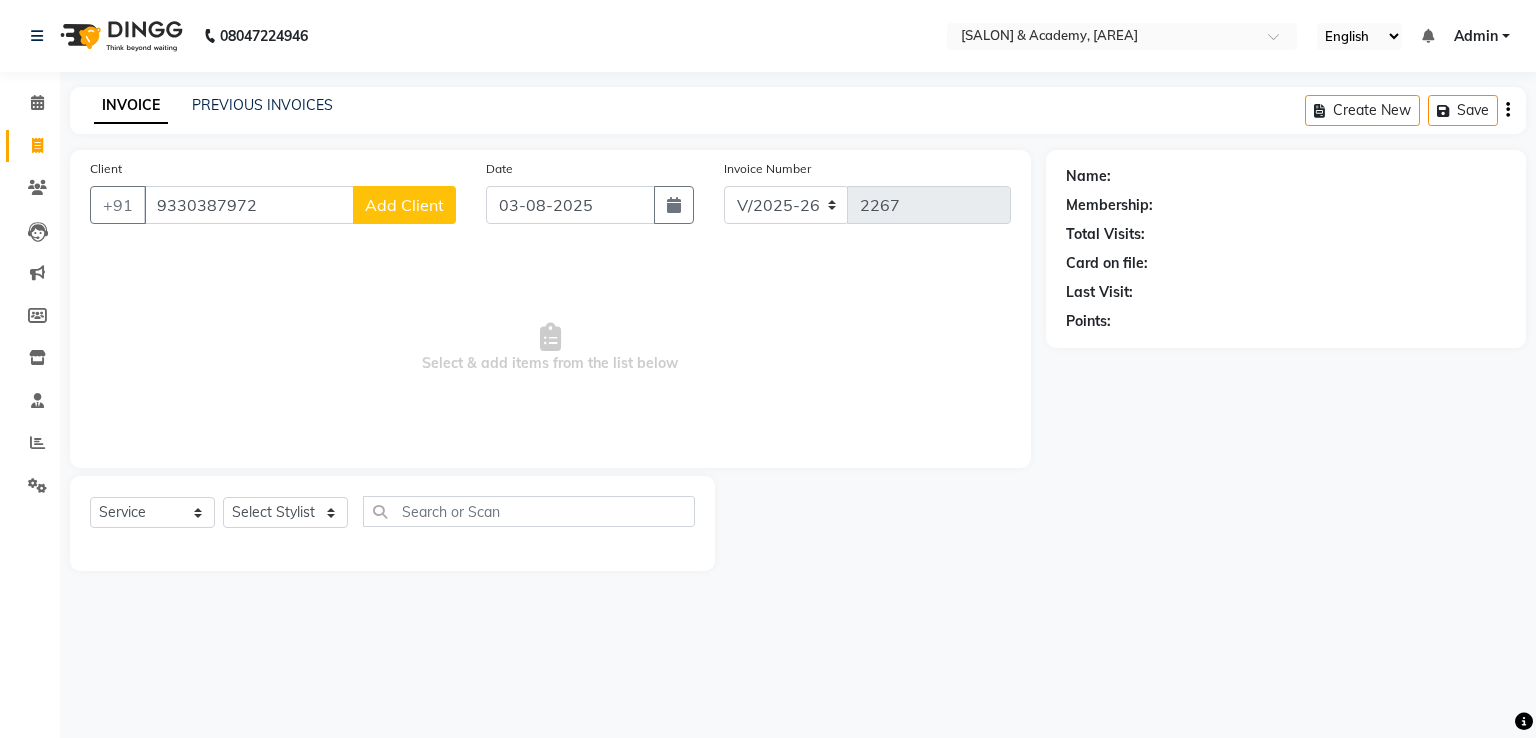 type on "9330387972" 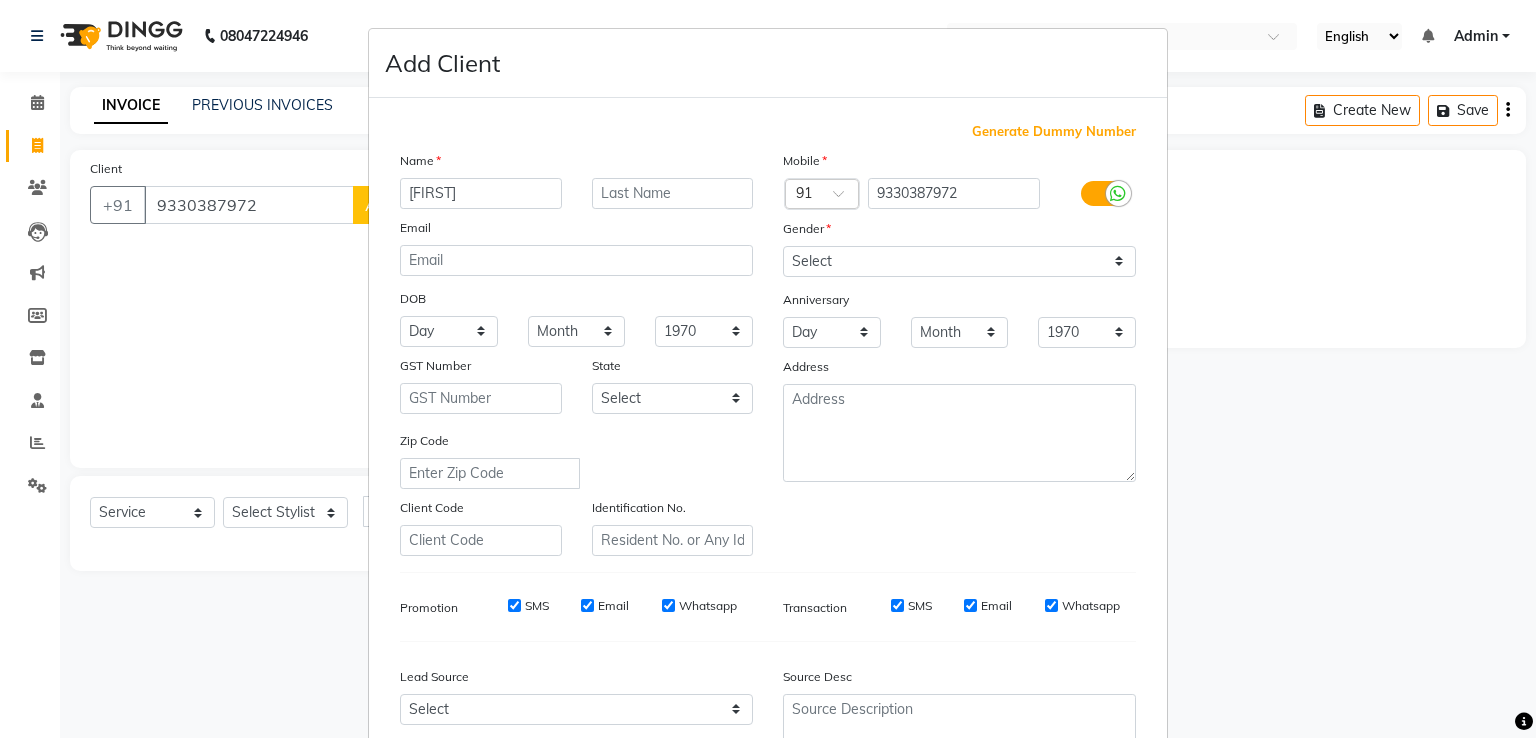 type on "anuvab" 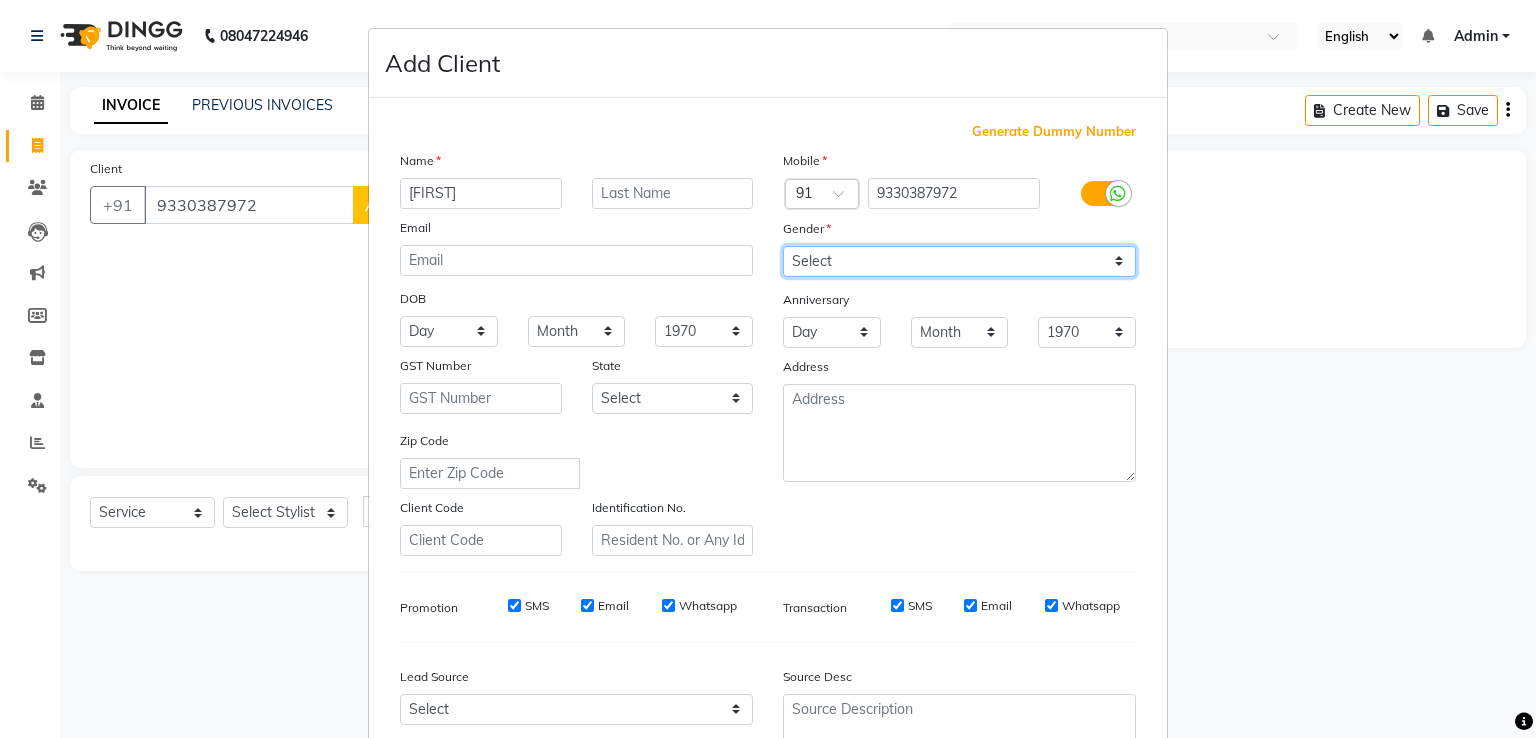 click on "Select Male Female Other Prefer Not To Say" at bounding box center (959, 261) 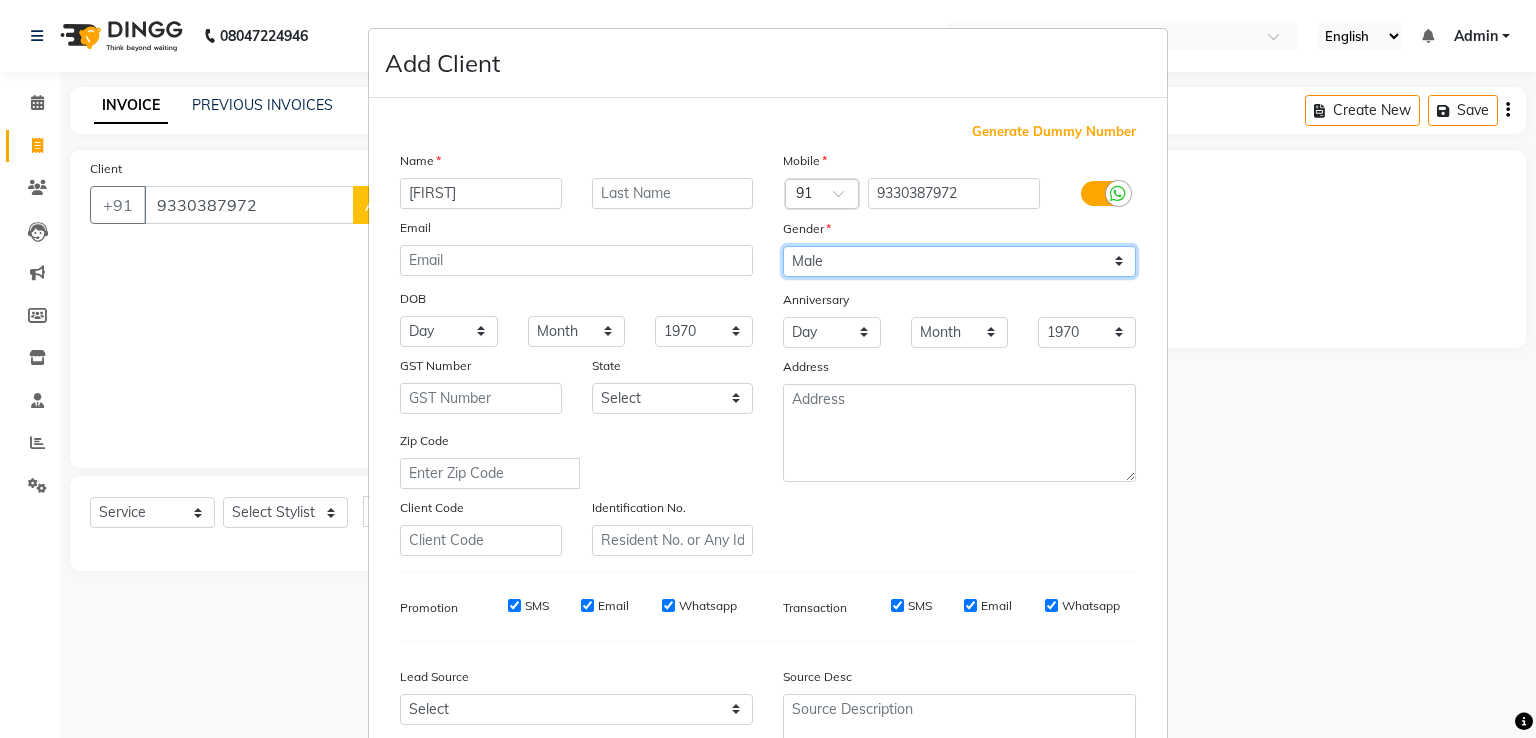 click on "Select Male Female Other Prefer Not To Say" at bounding box center (959, 261) 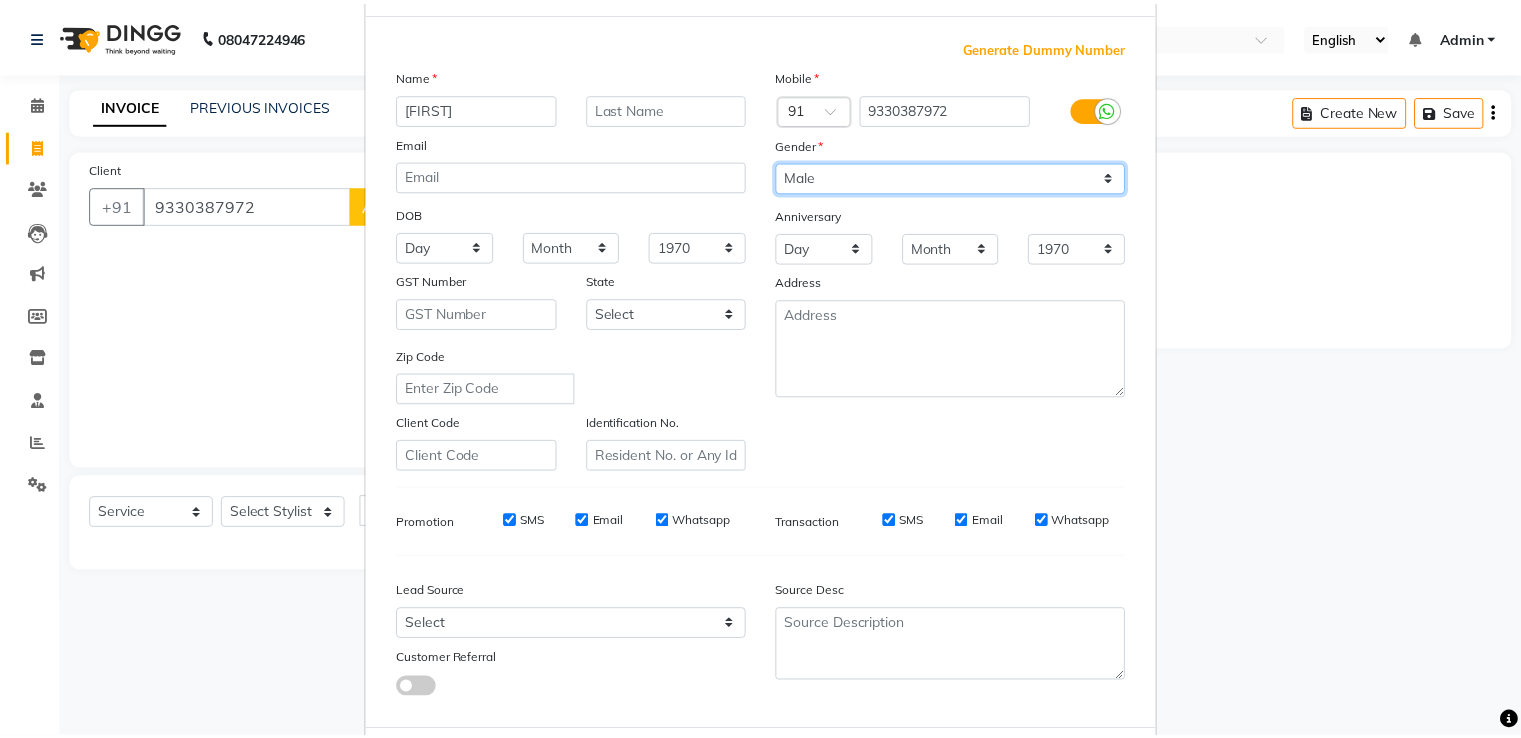 scroll, scrollTop: 195, scrollLeft: 0, axis: vertical 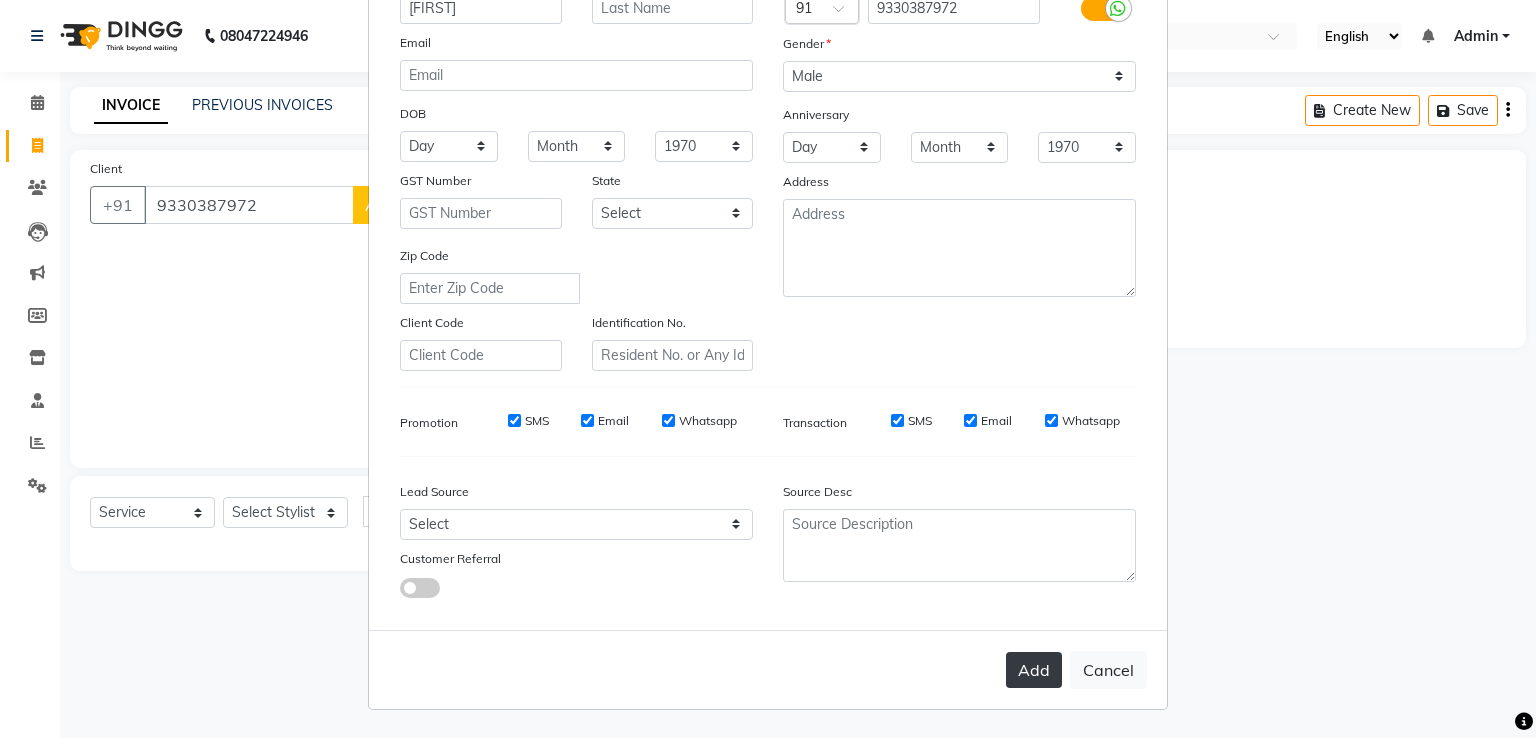 click on "Add" at bounding box center [1034, 670] 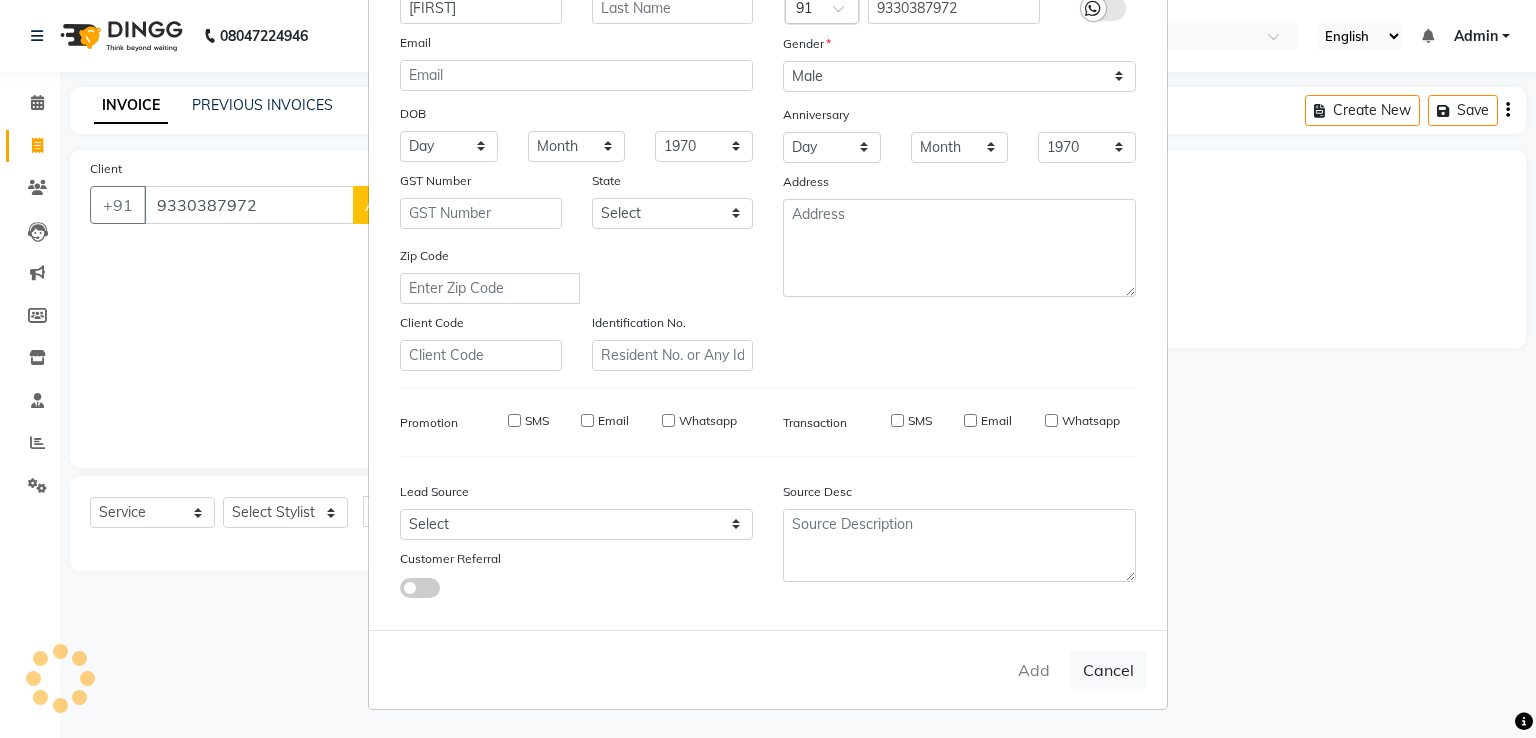 type 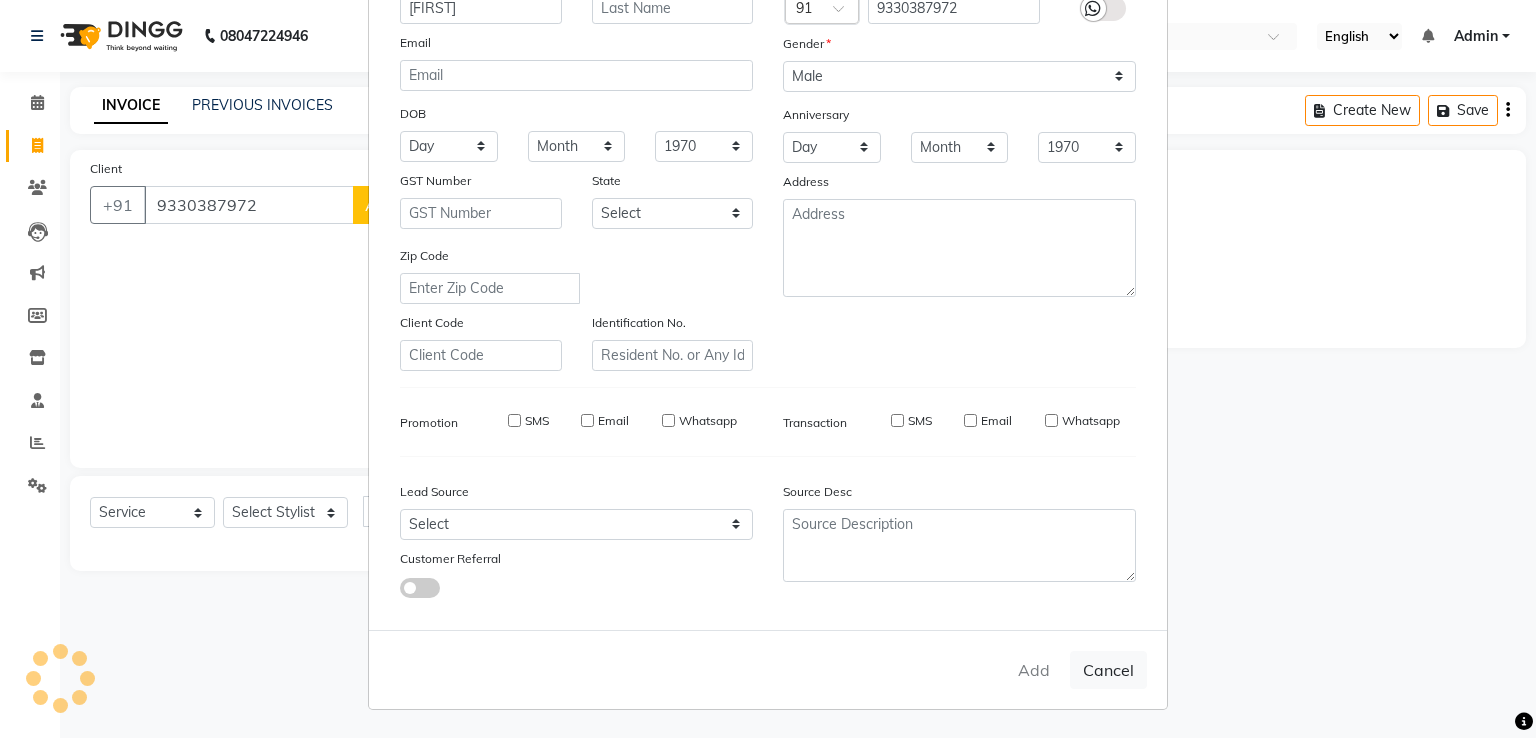 select 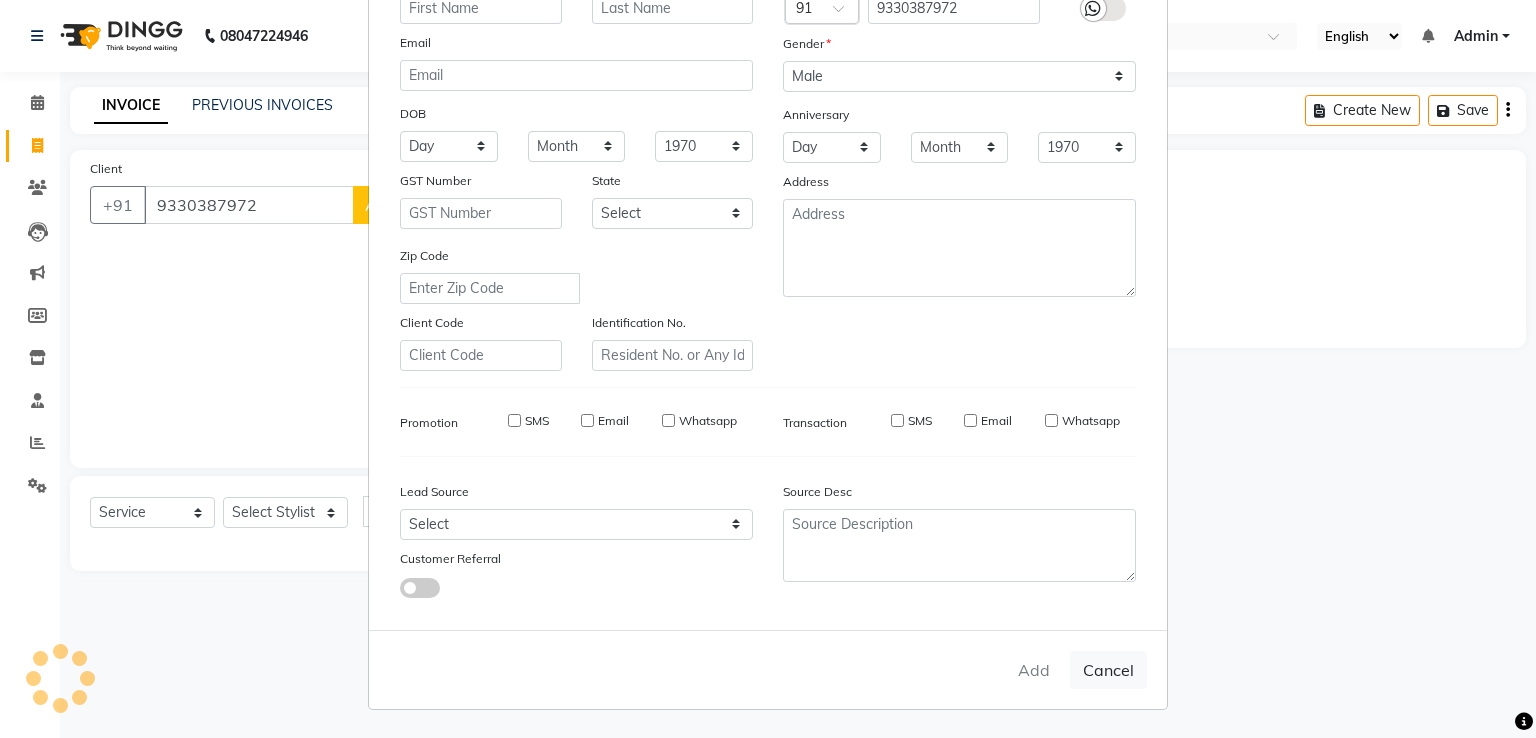 select 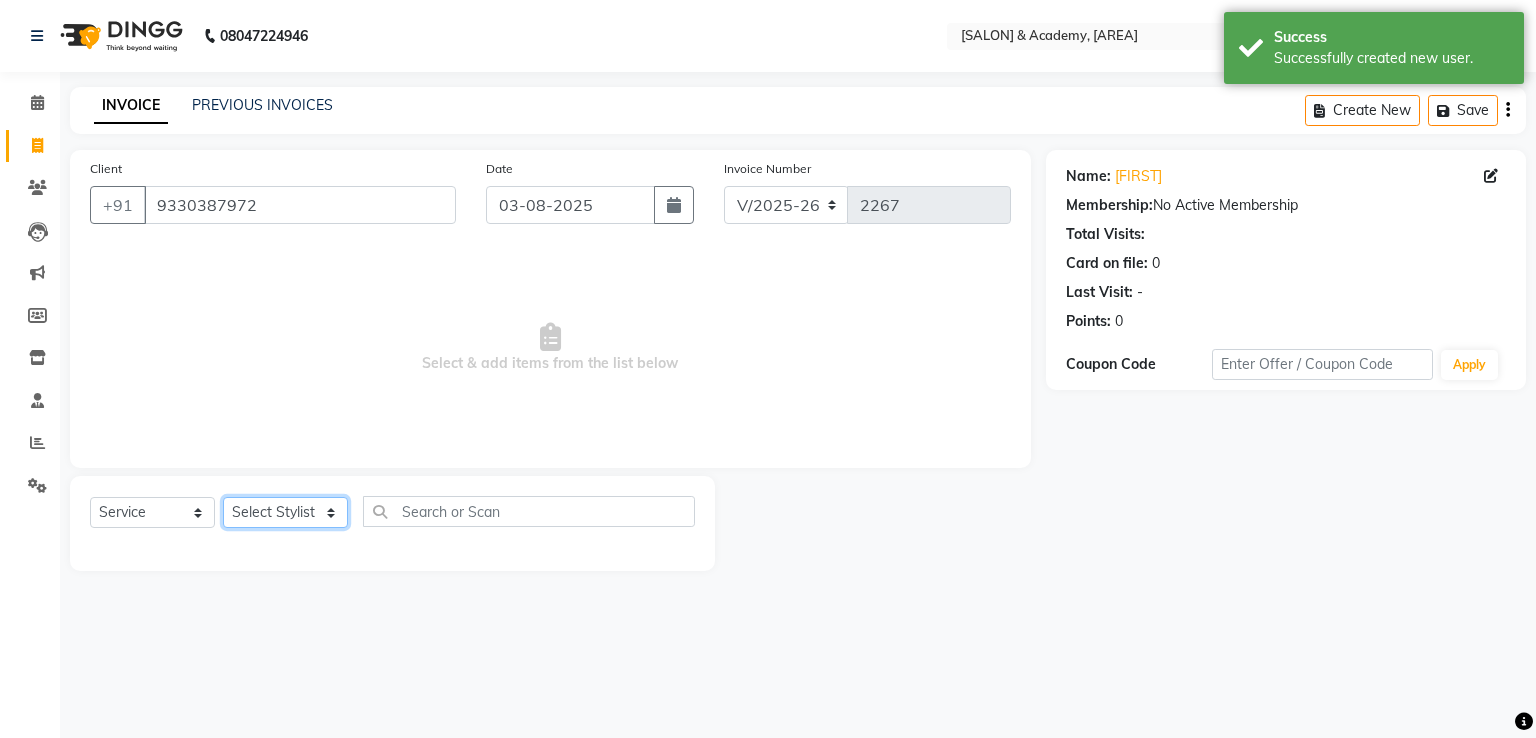 click on "Select Stylist Ameer AHMAD ankita  mascarenhas ASHISH THAPA MUSKAN  nisha vishal patil Raaj sahil salmani SANJANA  sanju Shaan Ahmed shital shah Tasleem ahmad salmani" 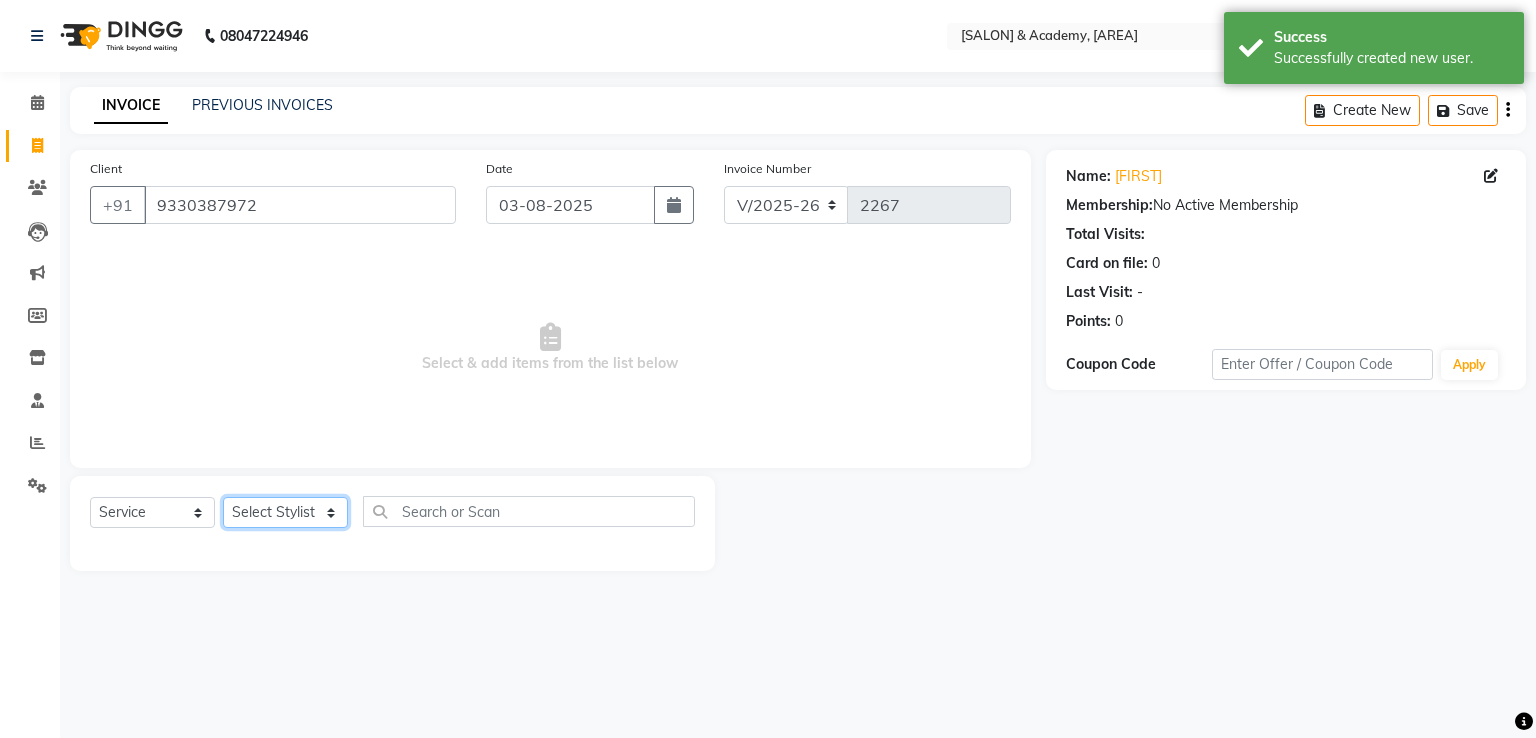 select on "47949" 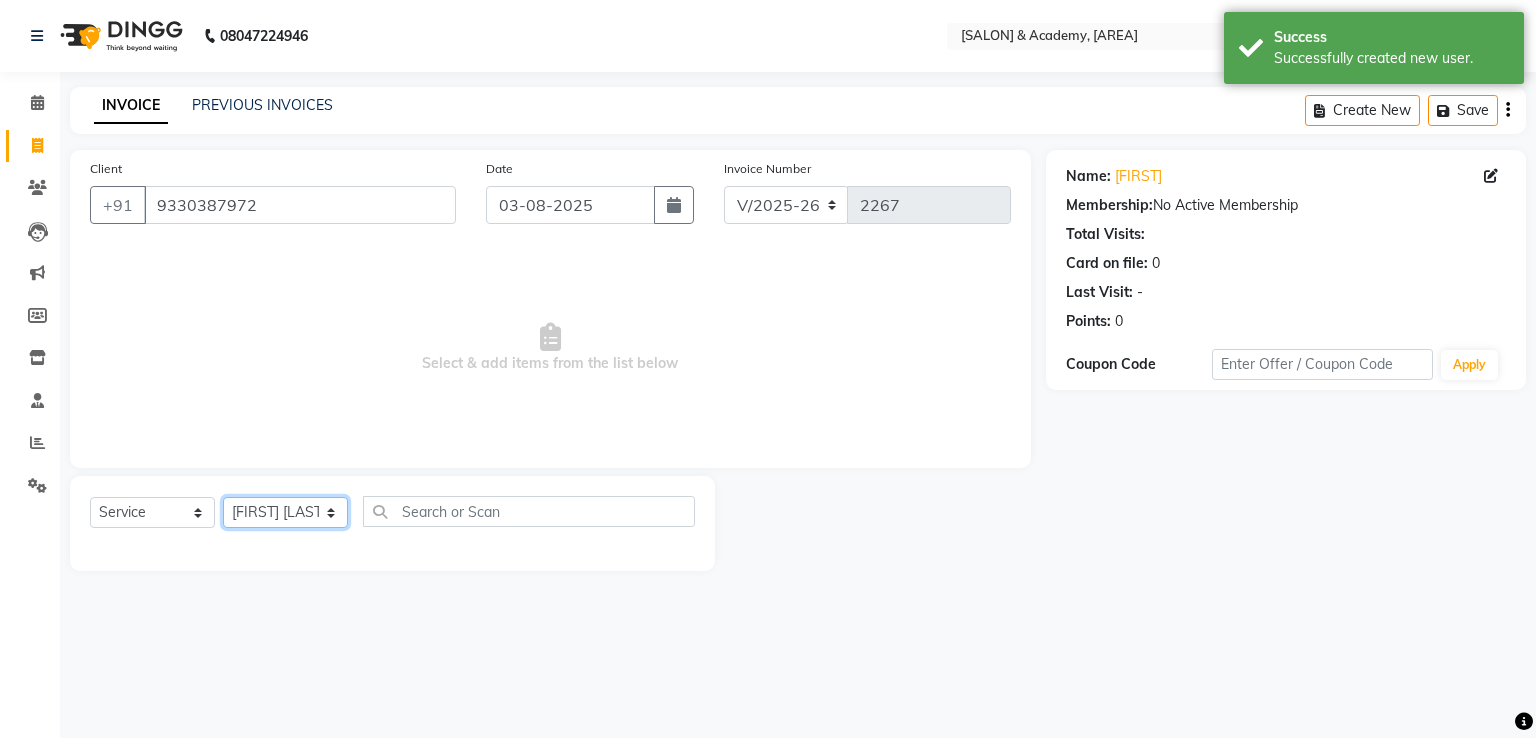 click on "Select Stylist Ameer AHMAD ankita  mascarenhas ASHISH THAPA MUSKAN  nisha vishal patil Raaj sahil salmani SANJANA  sanju Shaan Ahmed shital shah Tasleem ahmad salmani" 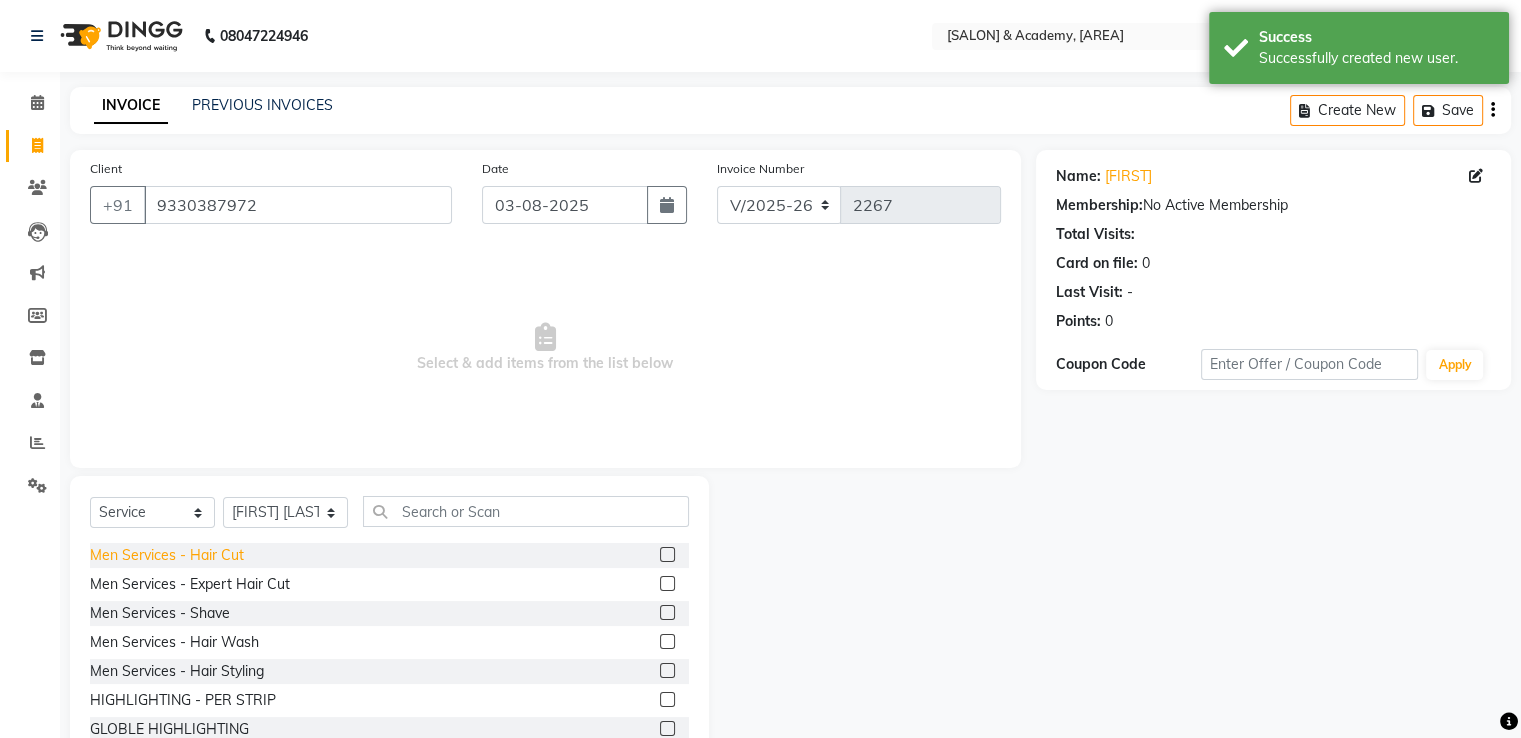 click on "Men Services  - Hair Cut" 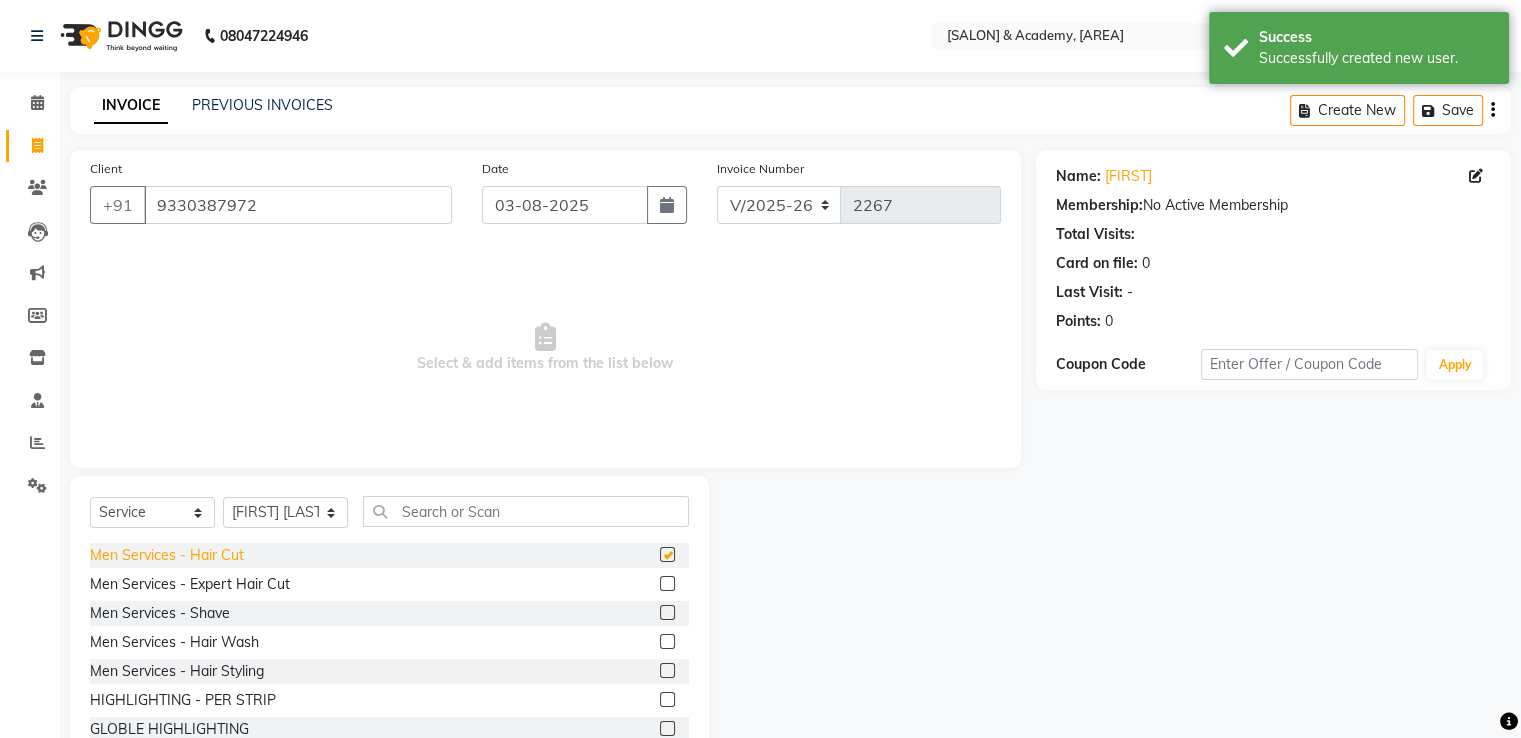 checkbox on "false" 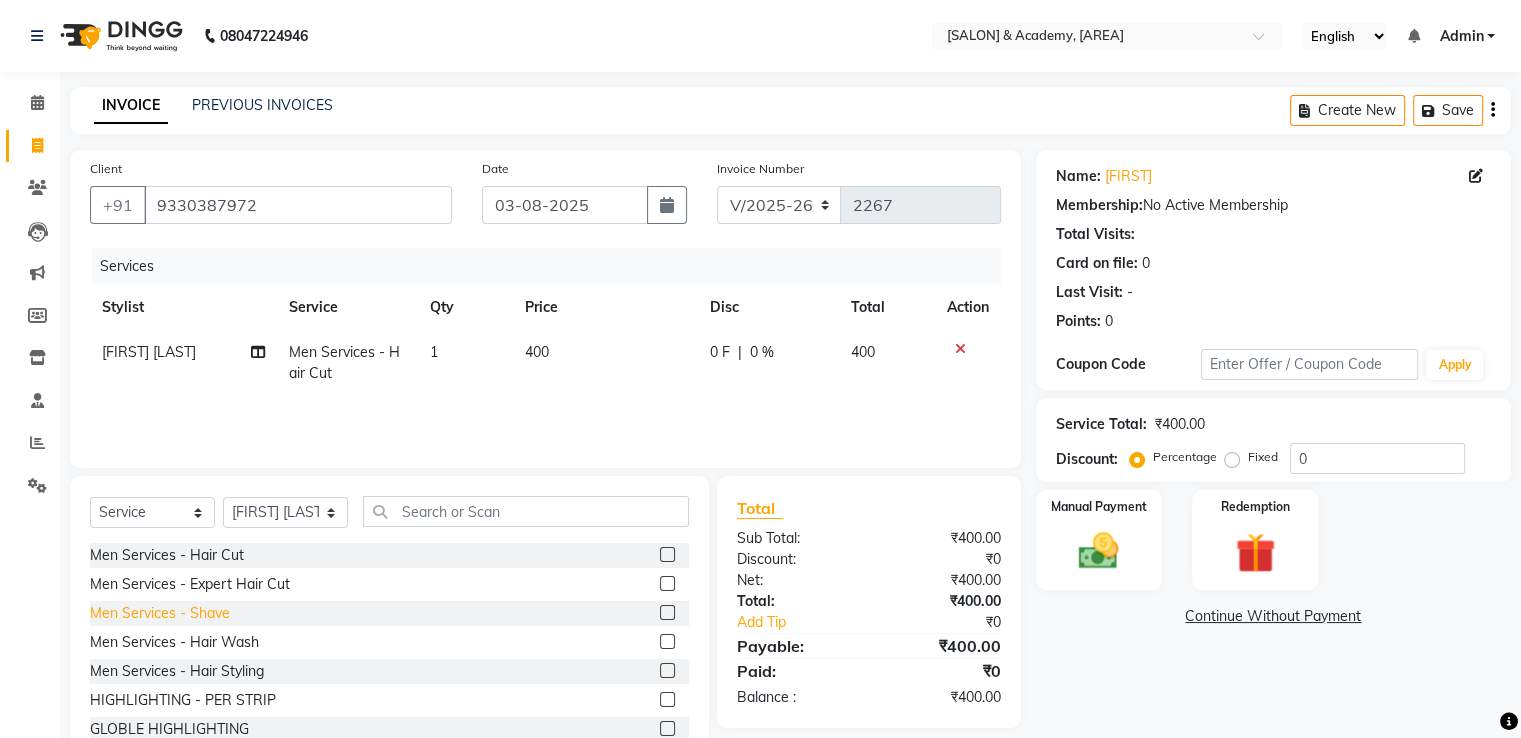 click on "Men Services  - Shave" 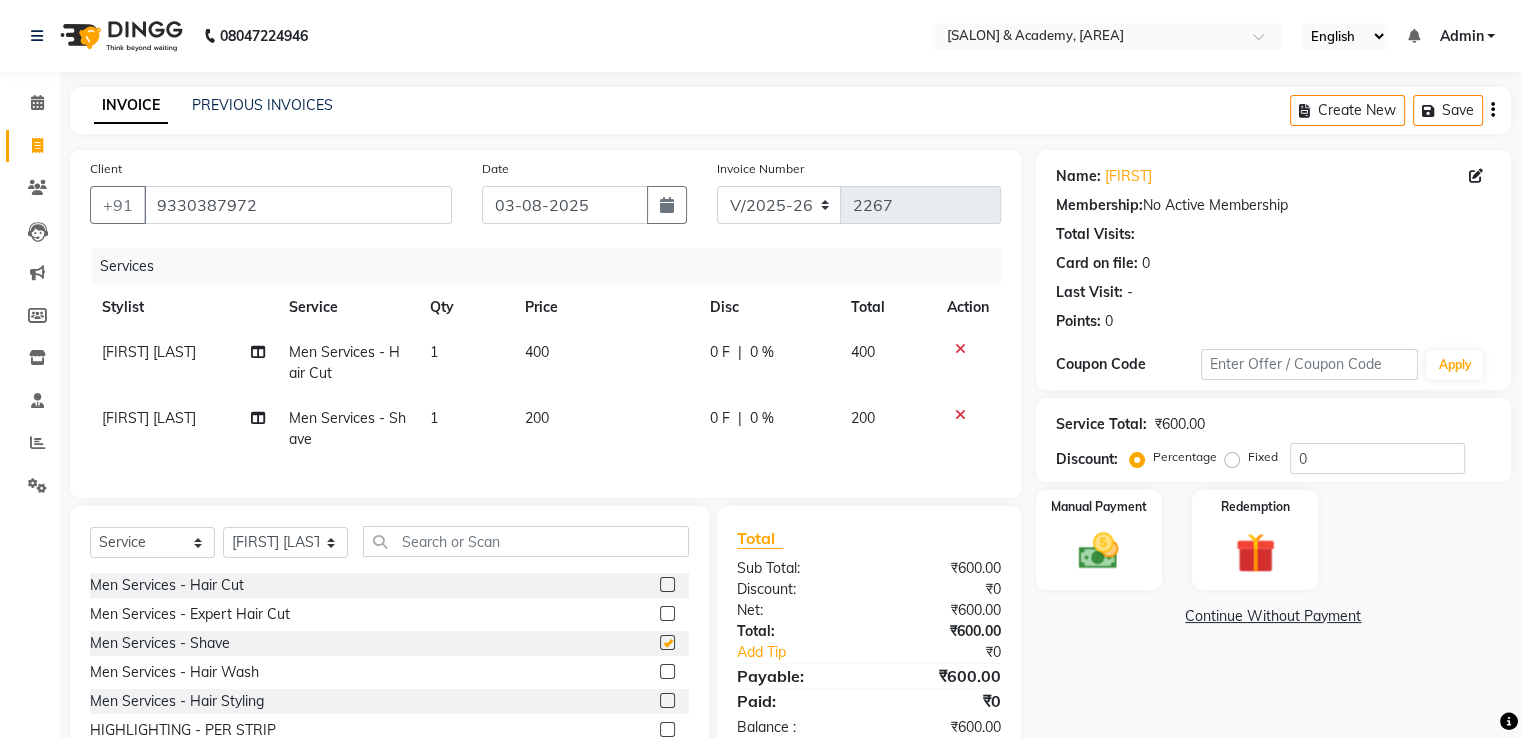 checkbox on "false" 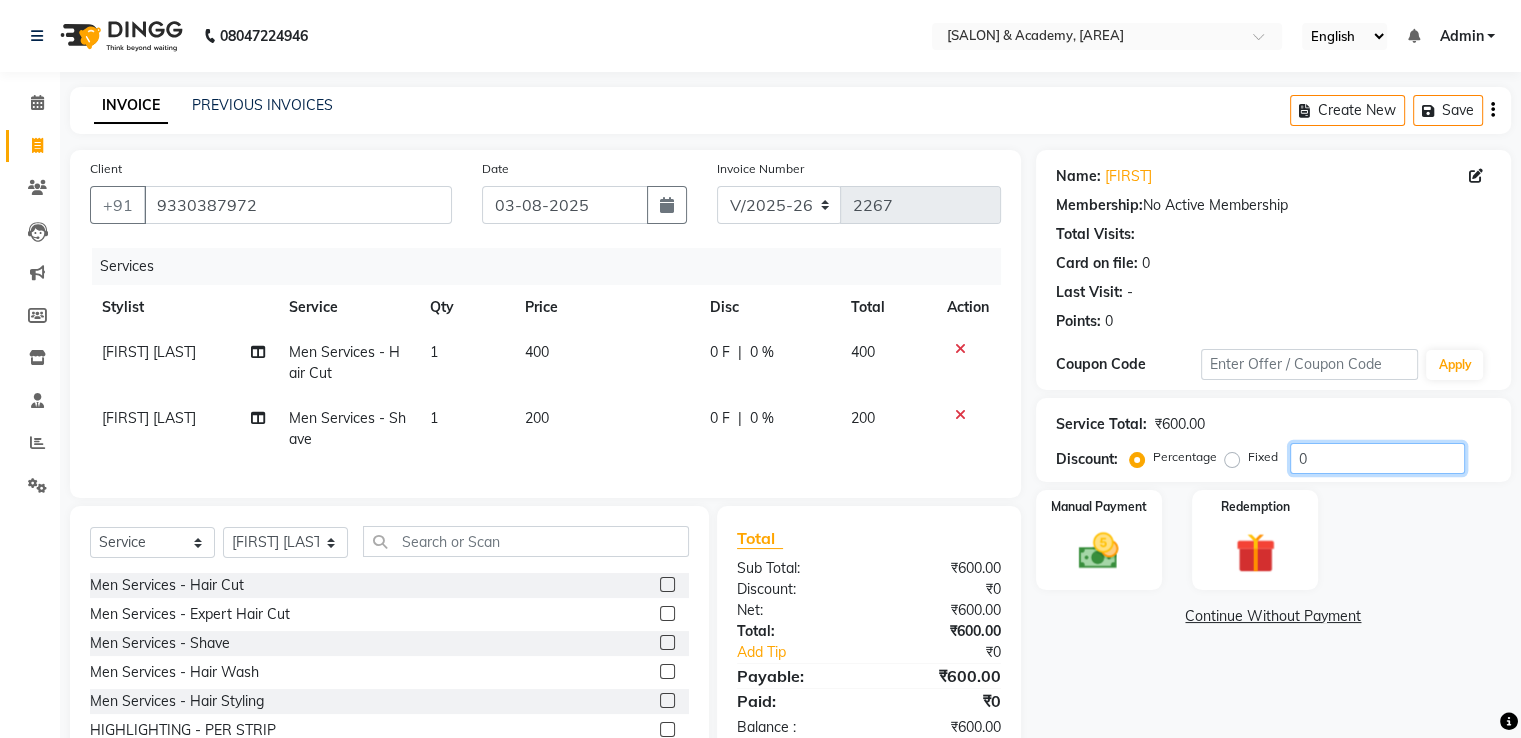 click on "0" 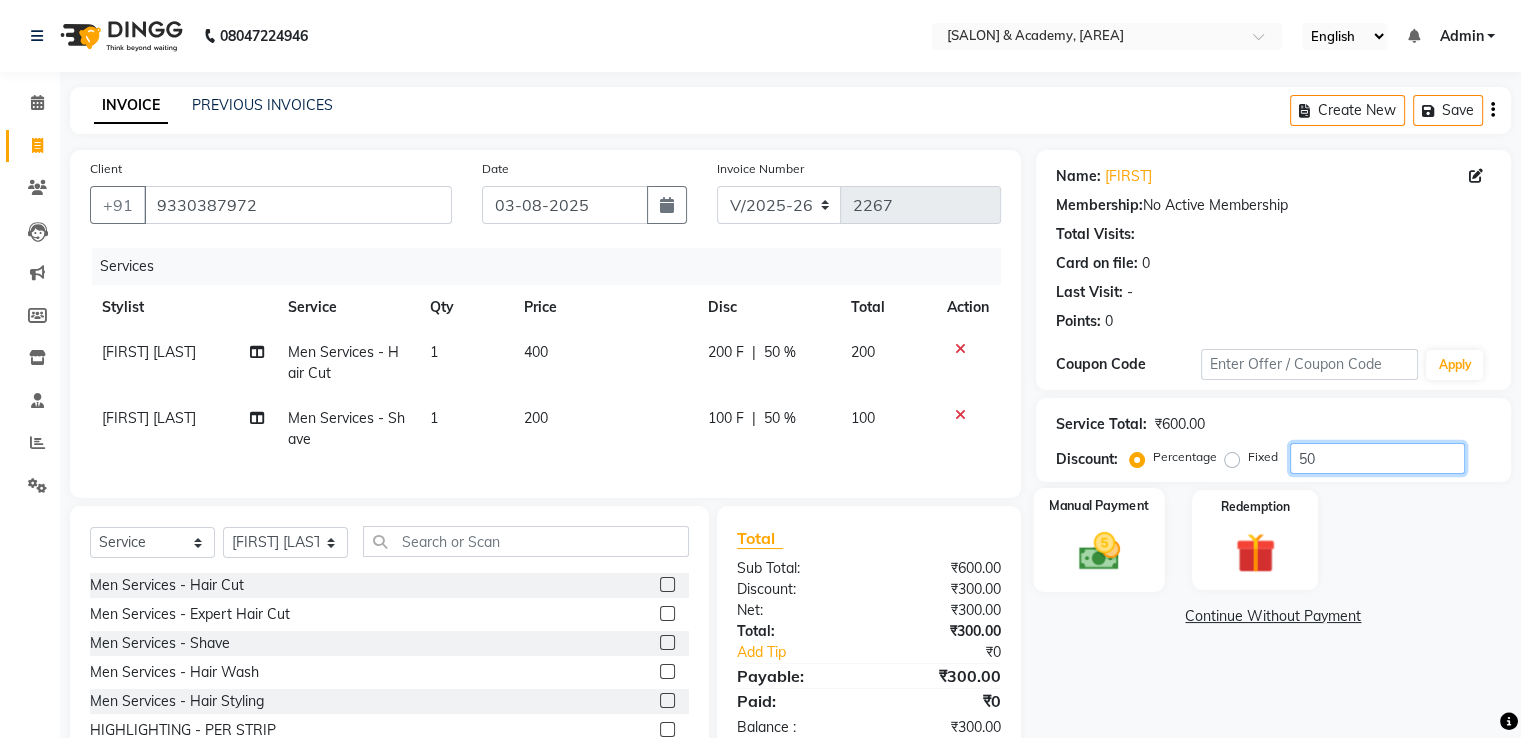 type on "50" 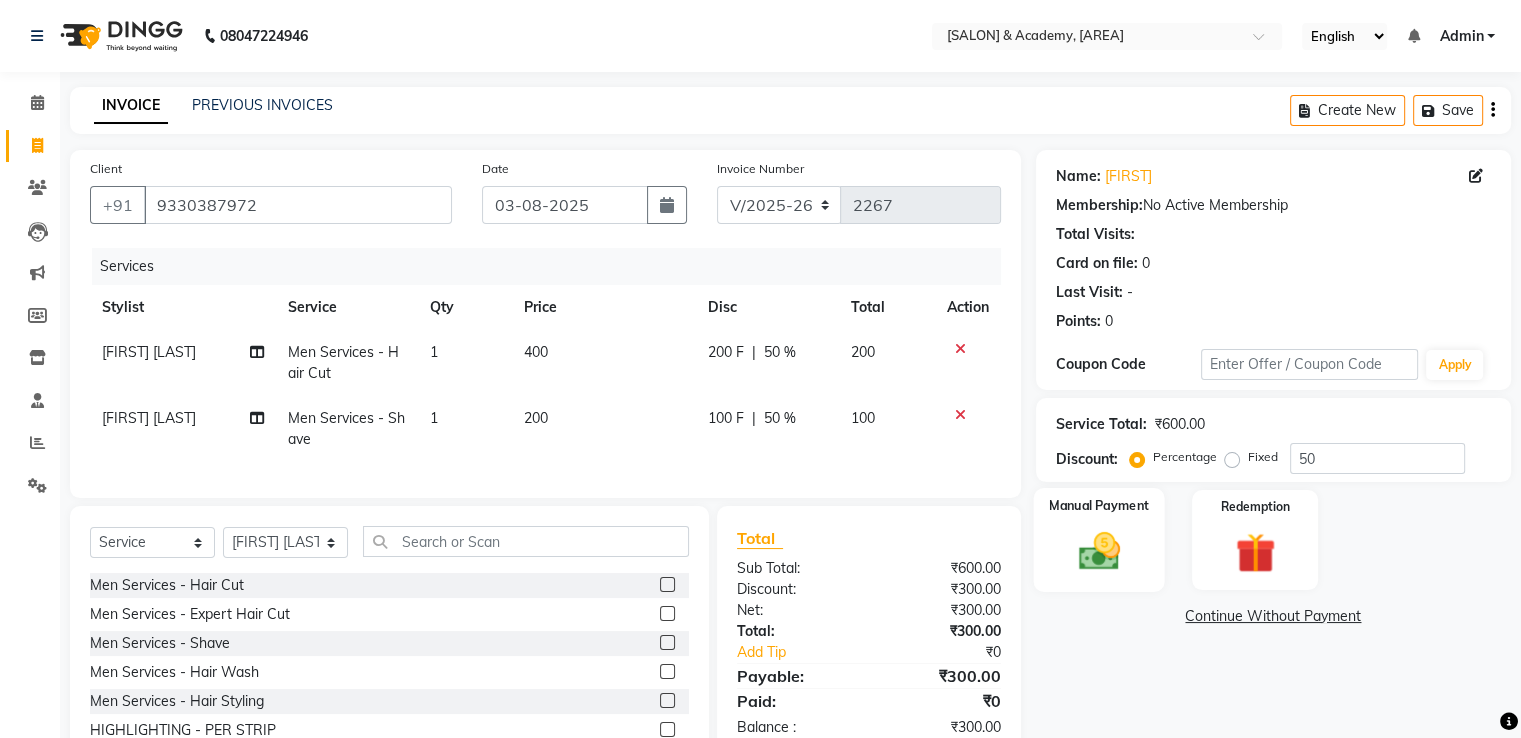 click 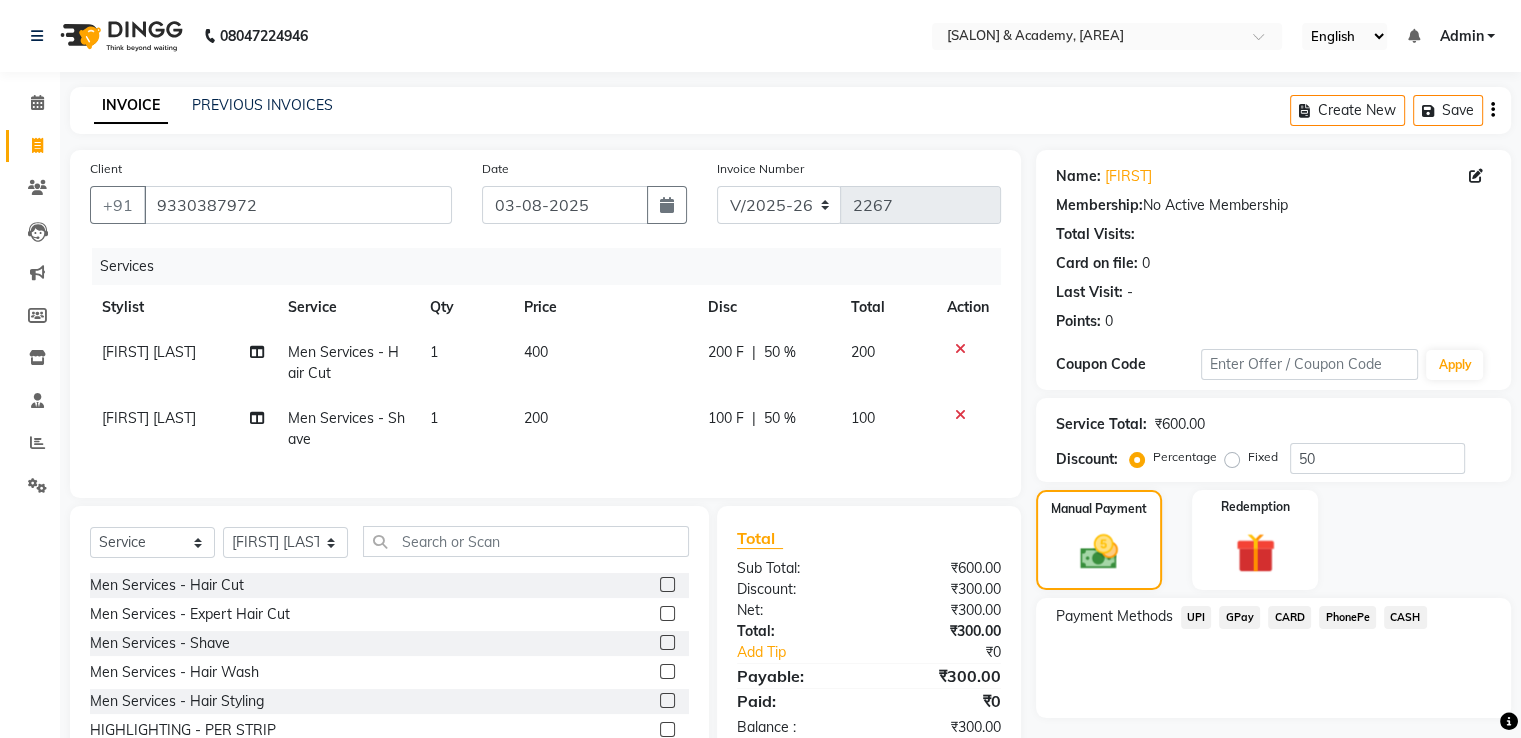 click on "GPay" 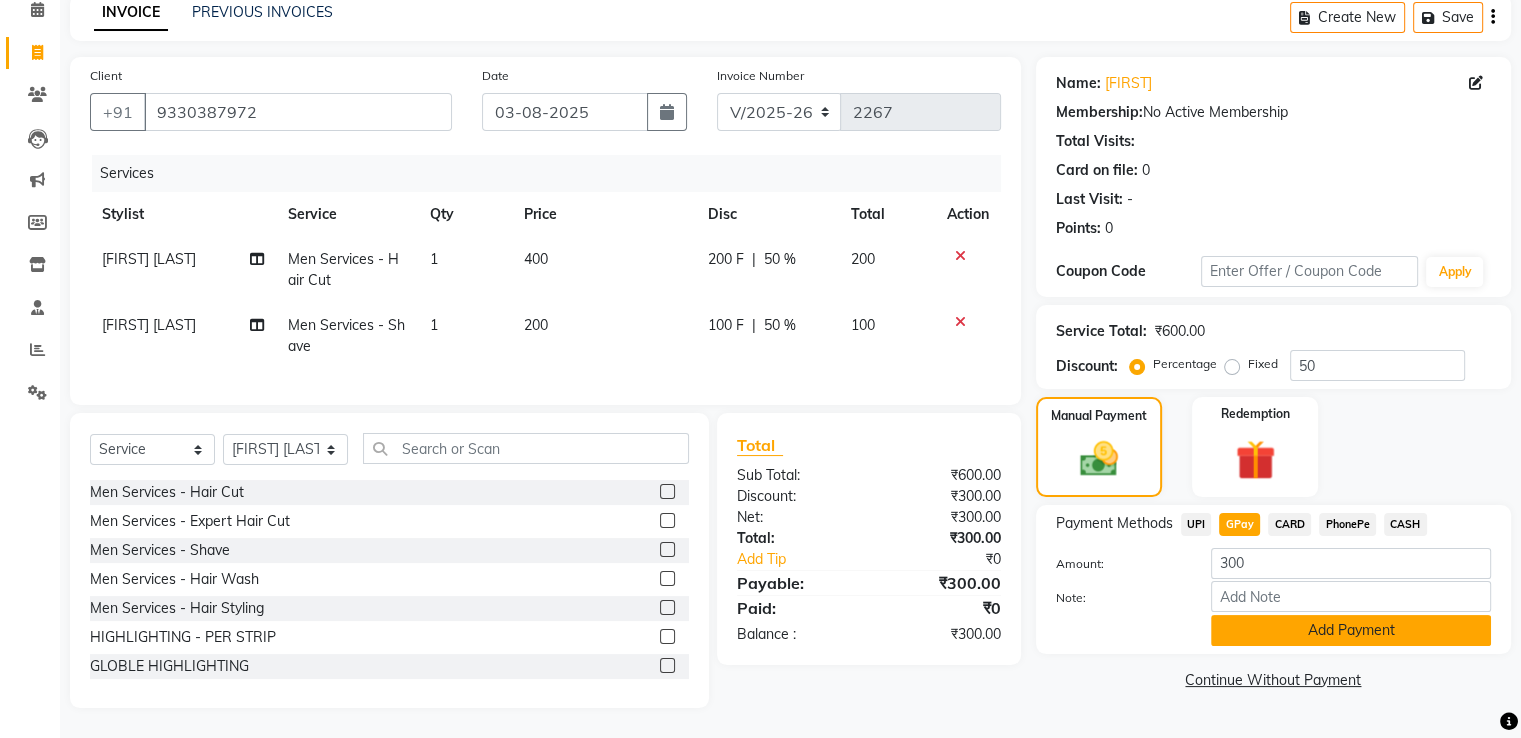 click on "Add Payment" 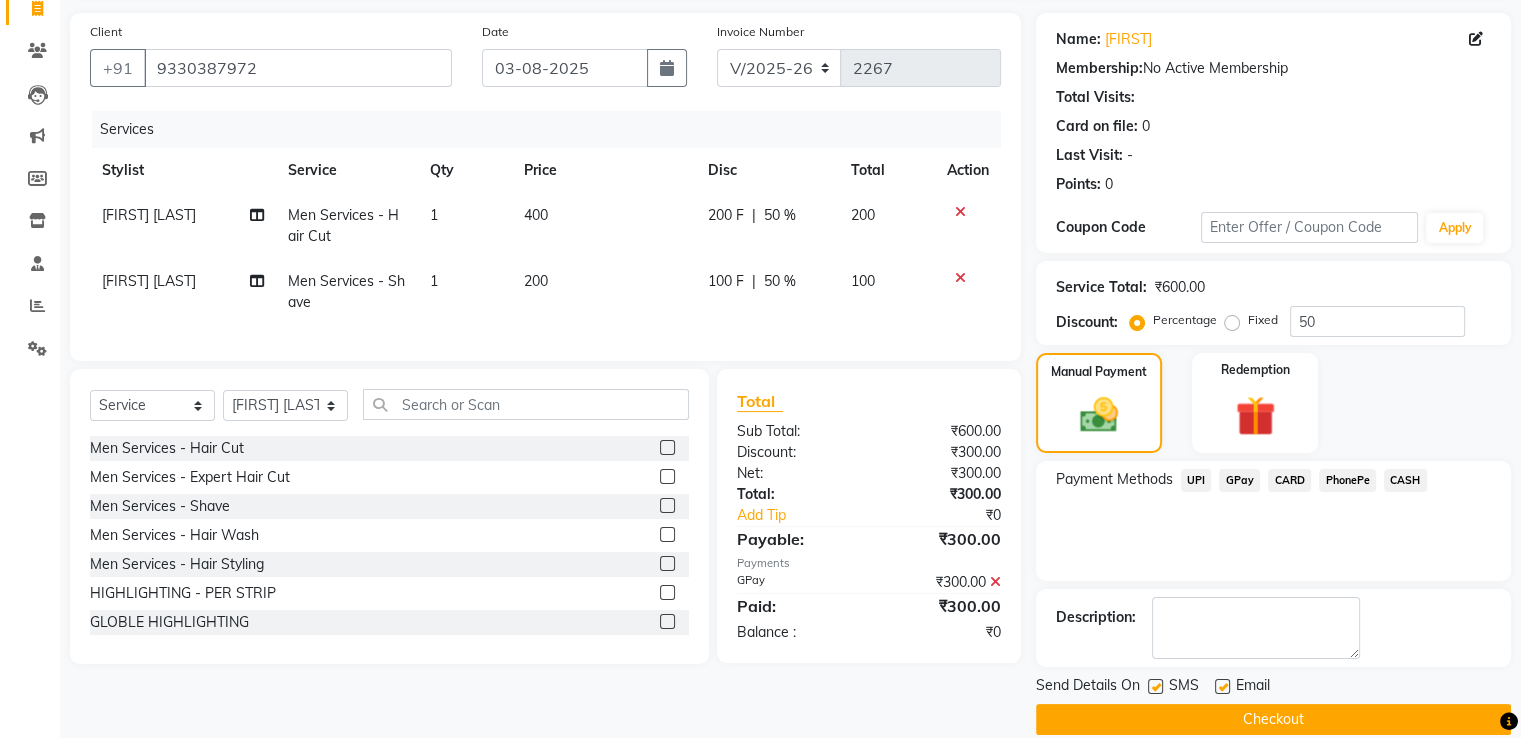 scroll, scrollTop: 163, scrollLeft: 0, axis: vertical 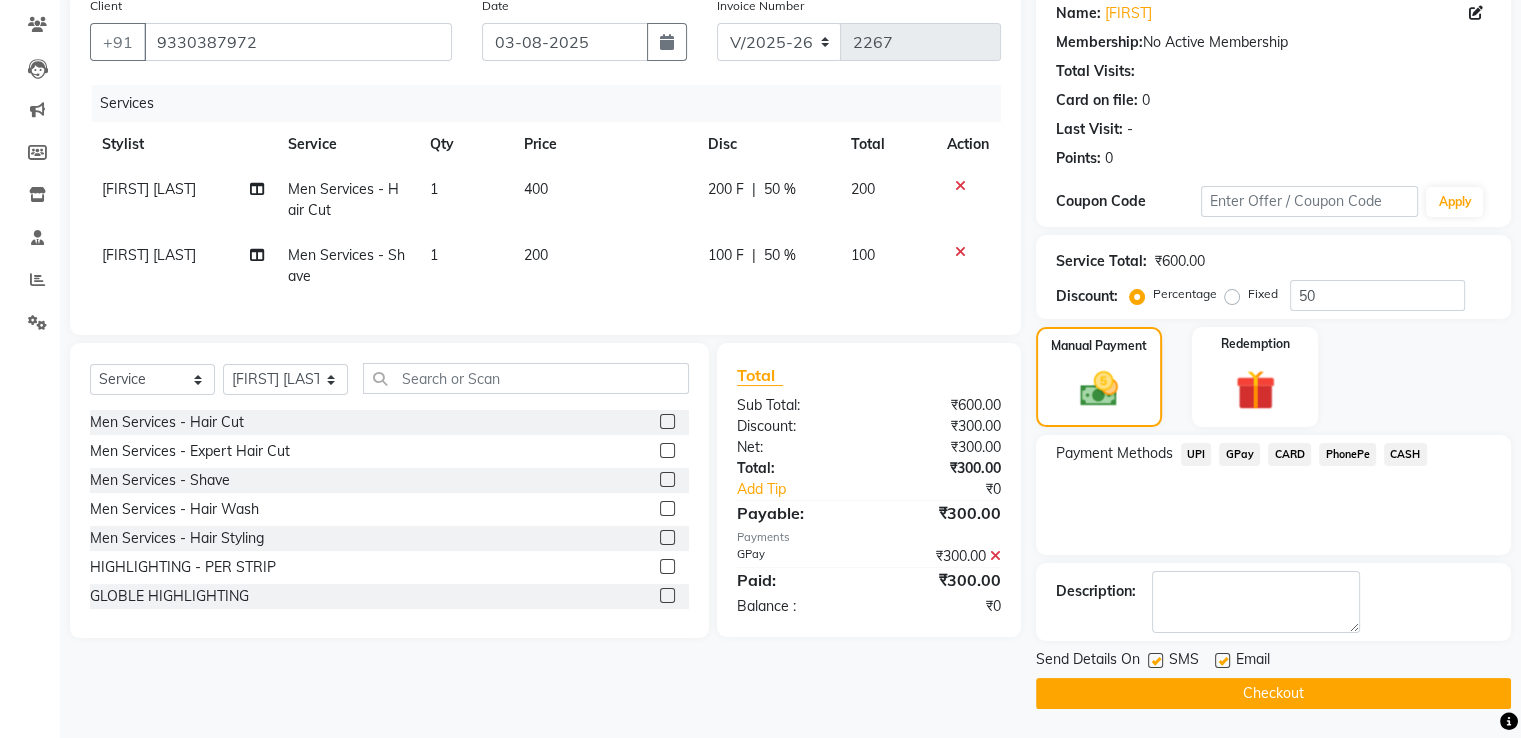click 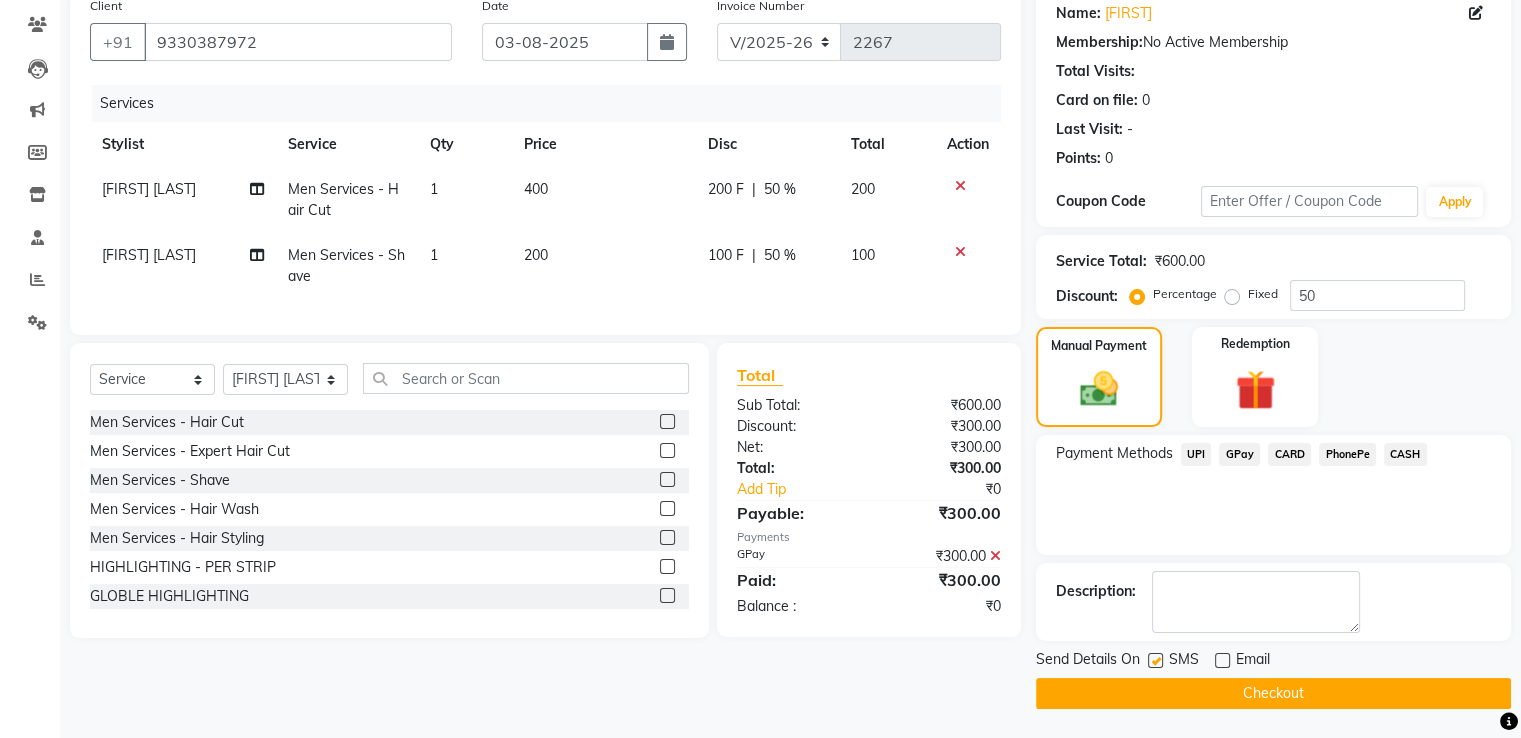 click 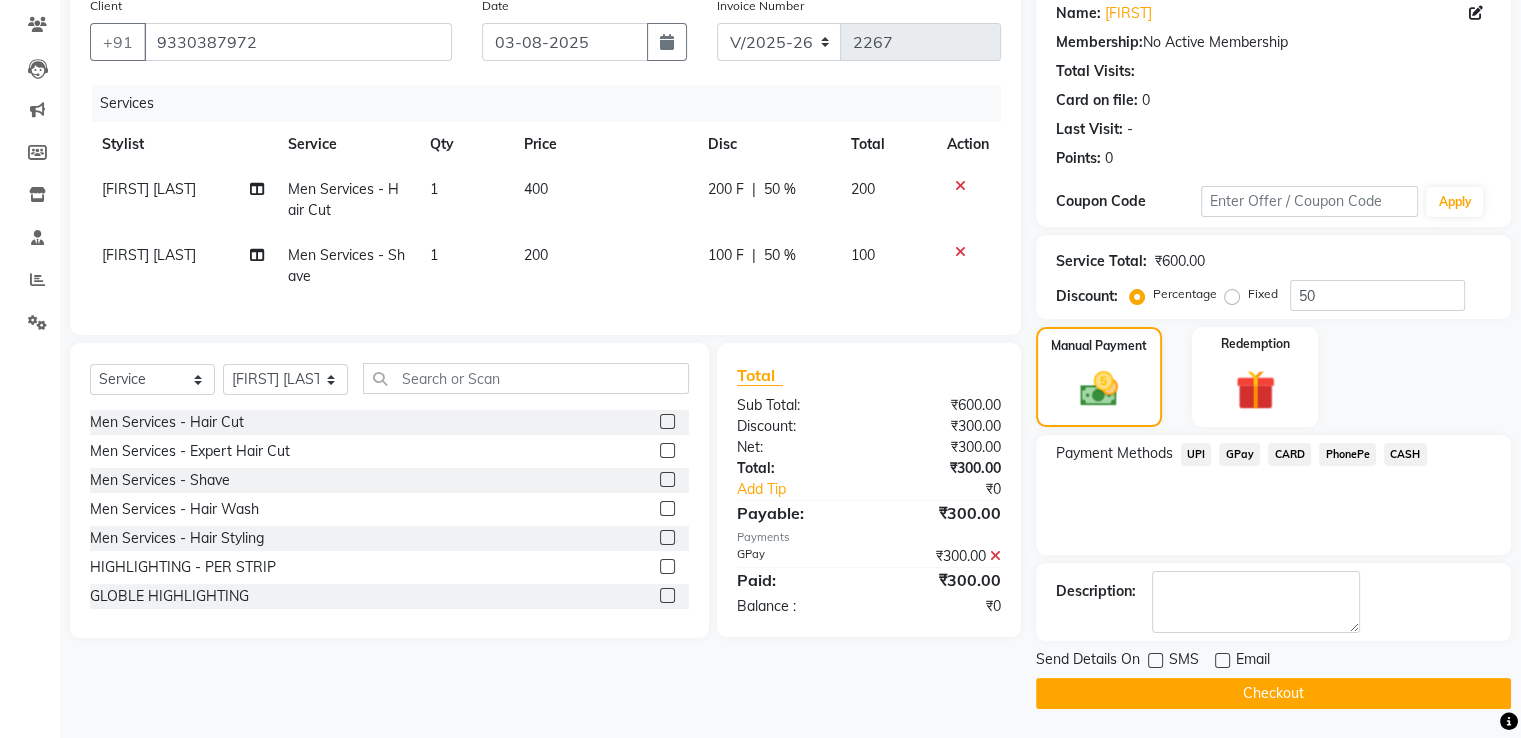 click on "Checkout" 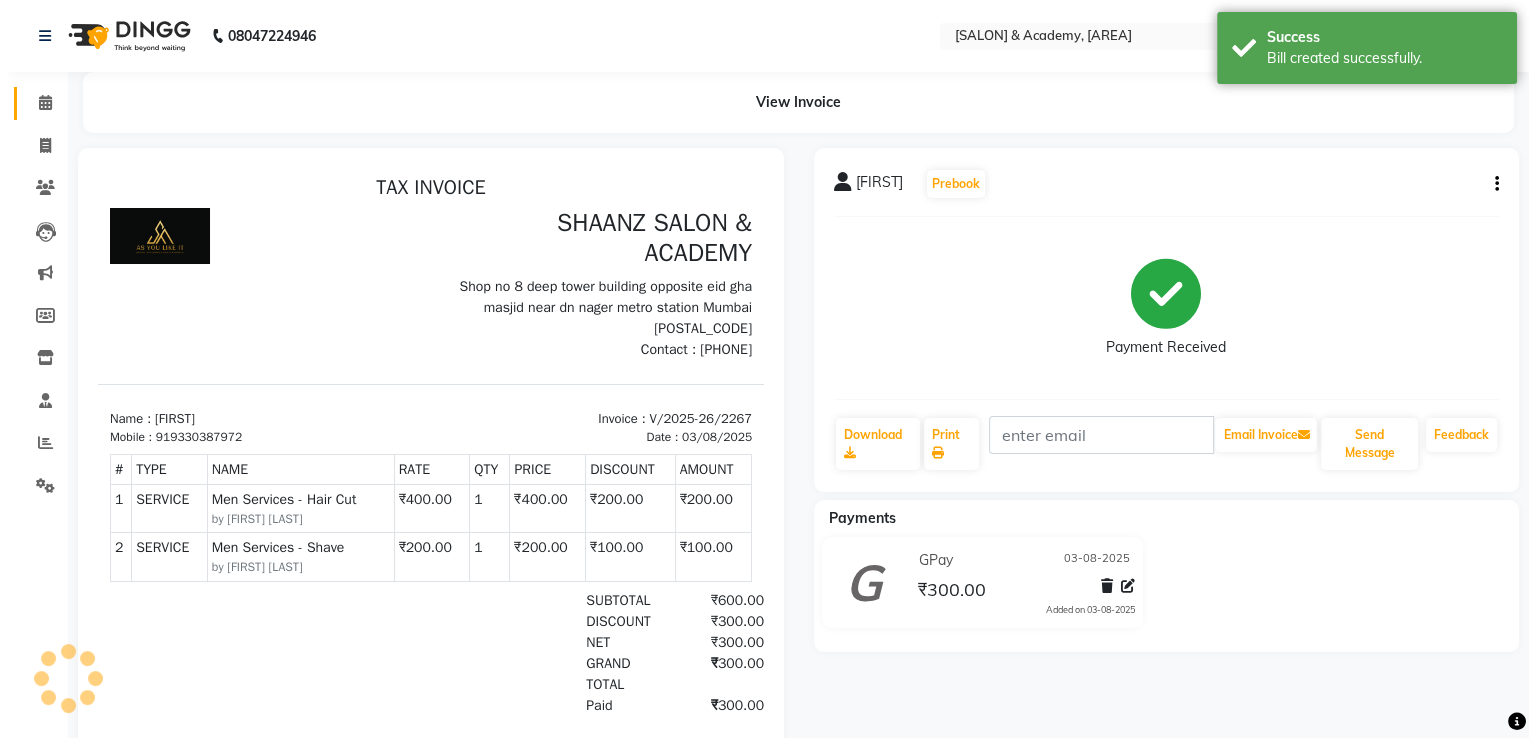 scroll, scrollTop: 0, scrollLeft: 0, axis: both 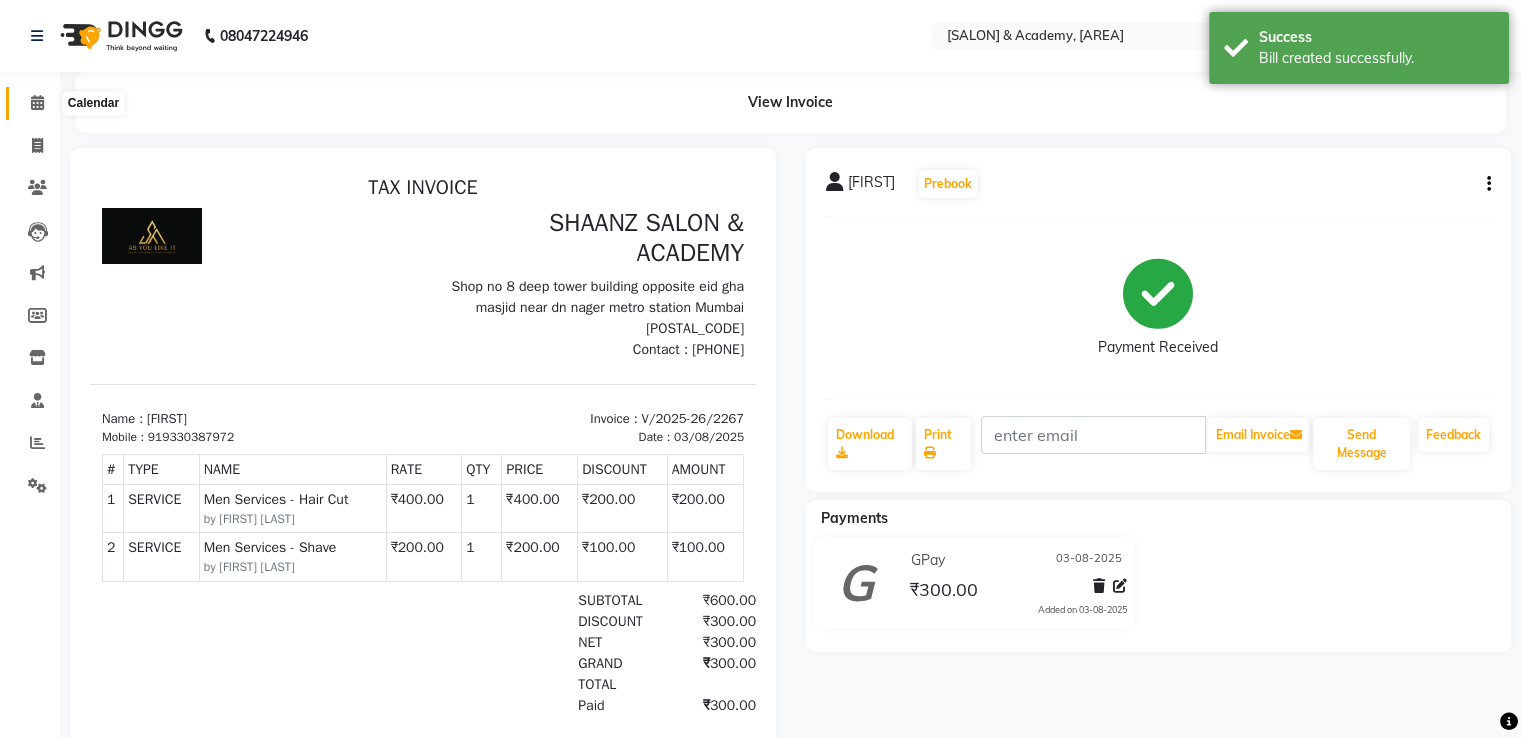 click 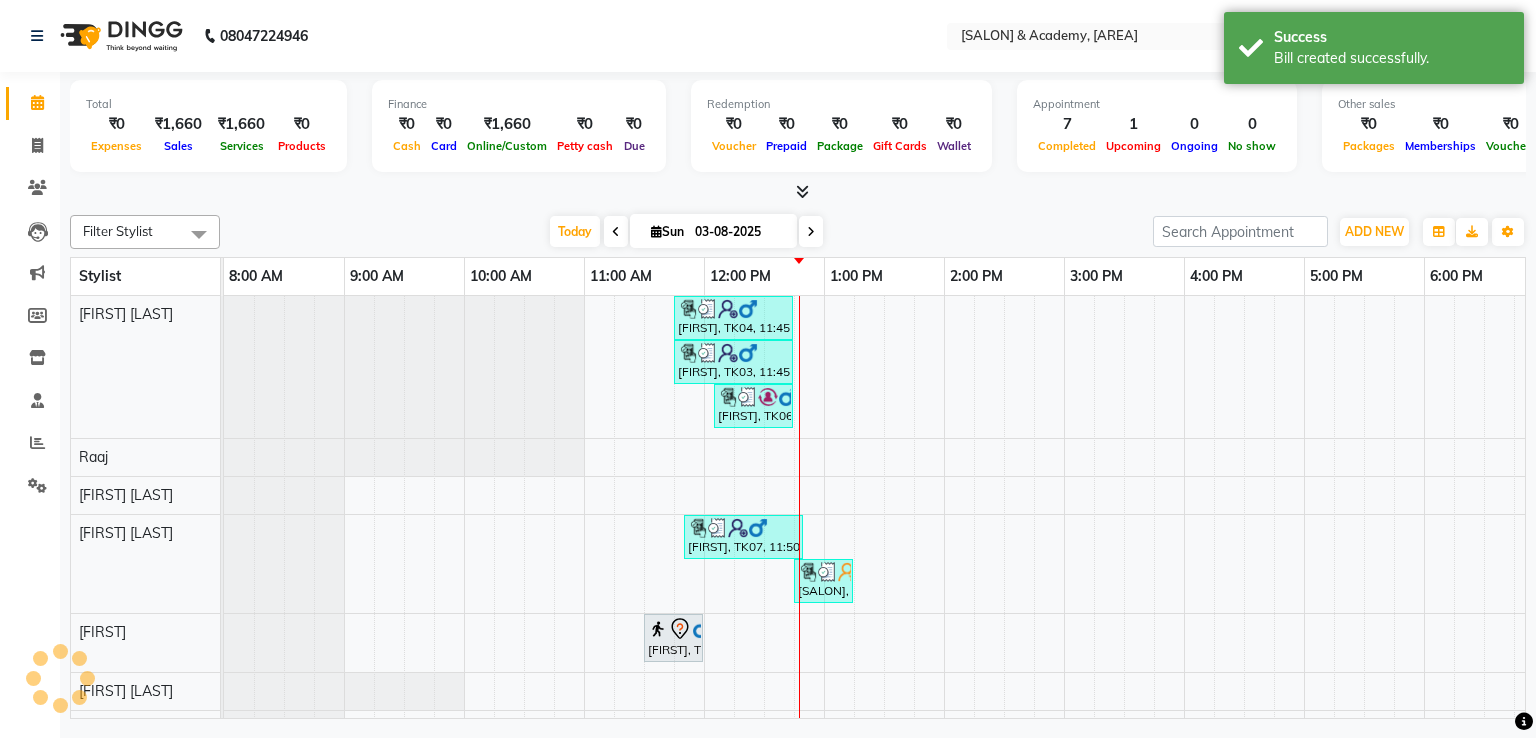 scroll, scrollTop: 0, scrollLeft: 0, axis: both 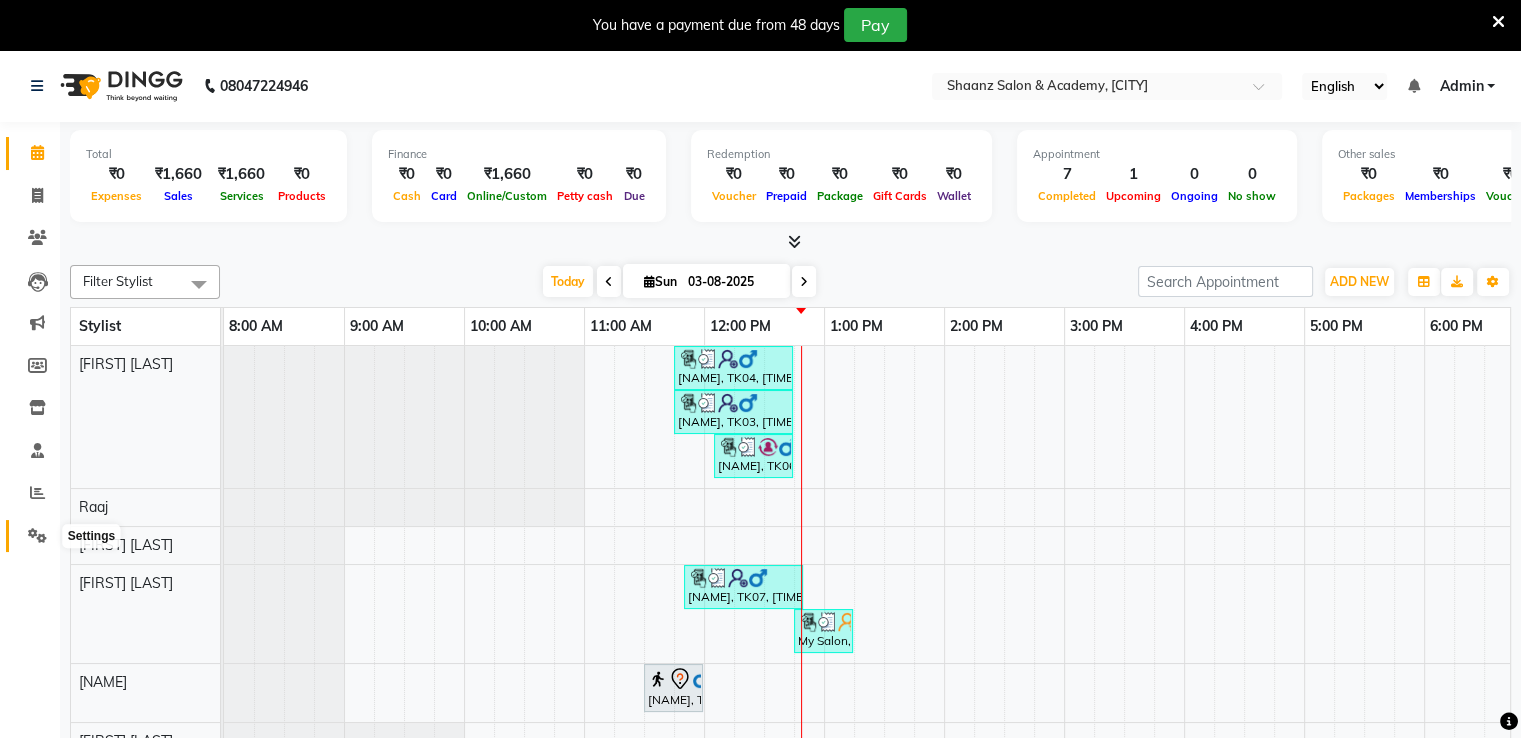 click 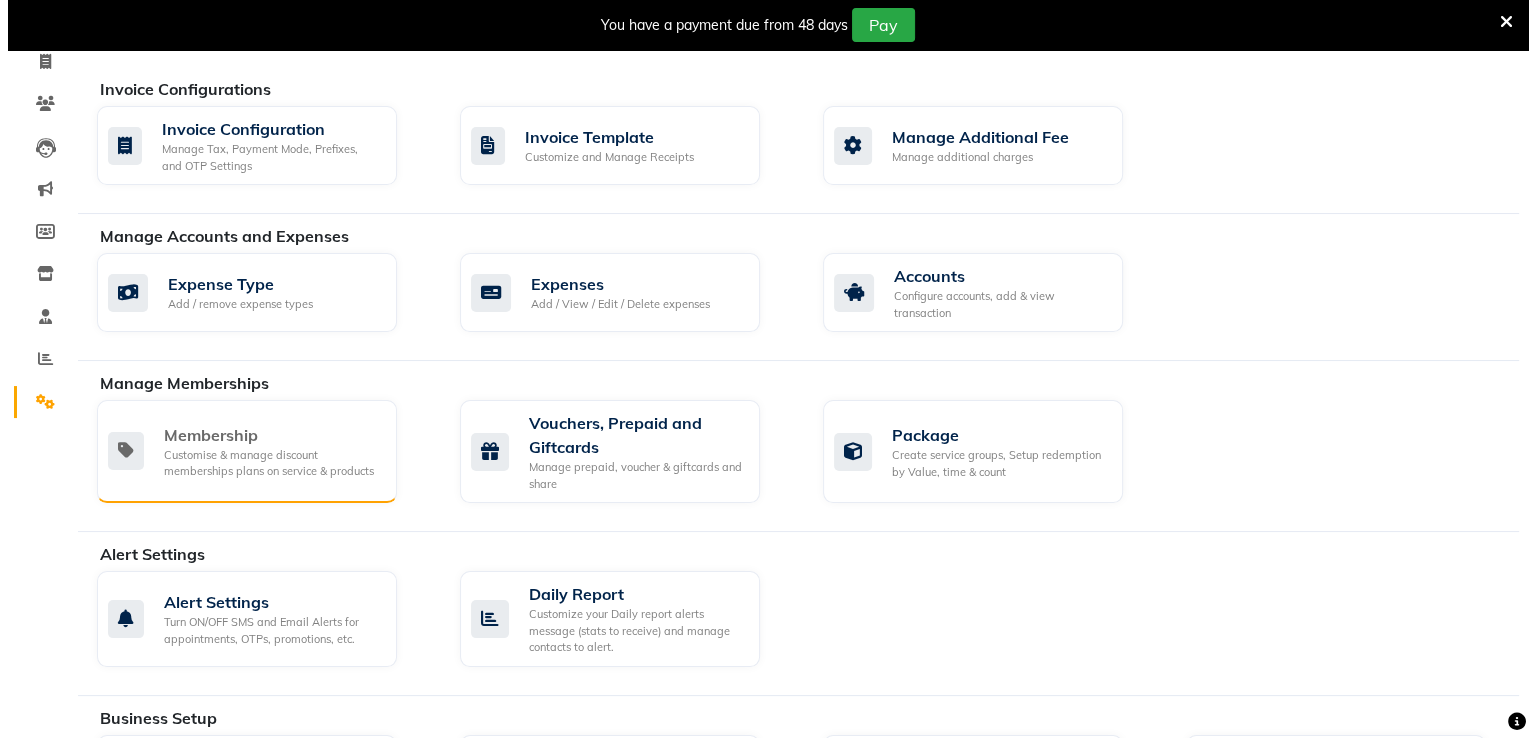scroll, scrollTop: 0, scrollLeft: 0, axis: both 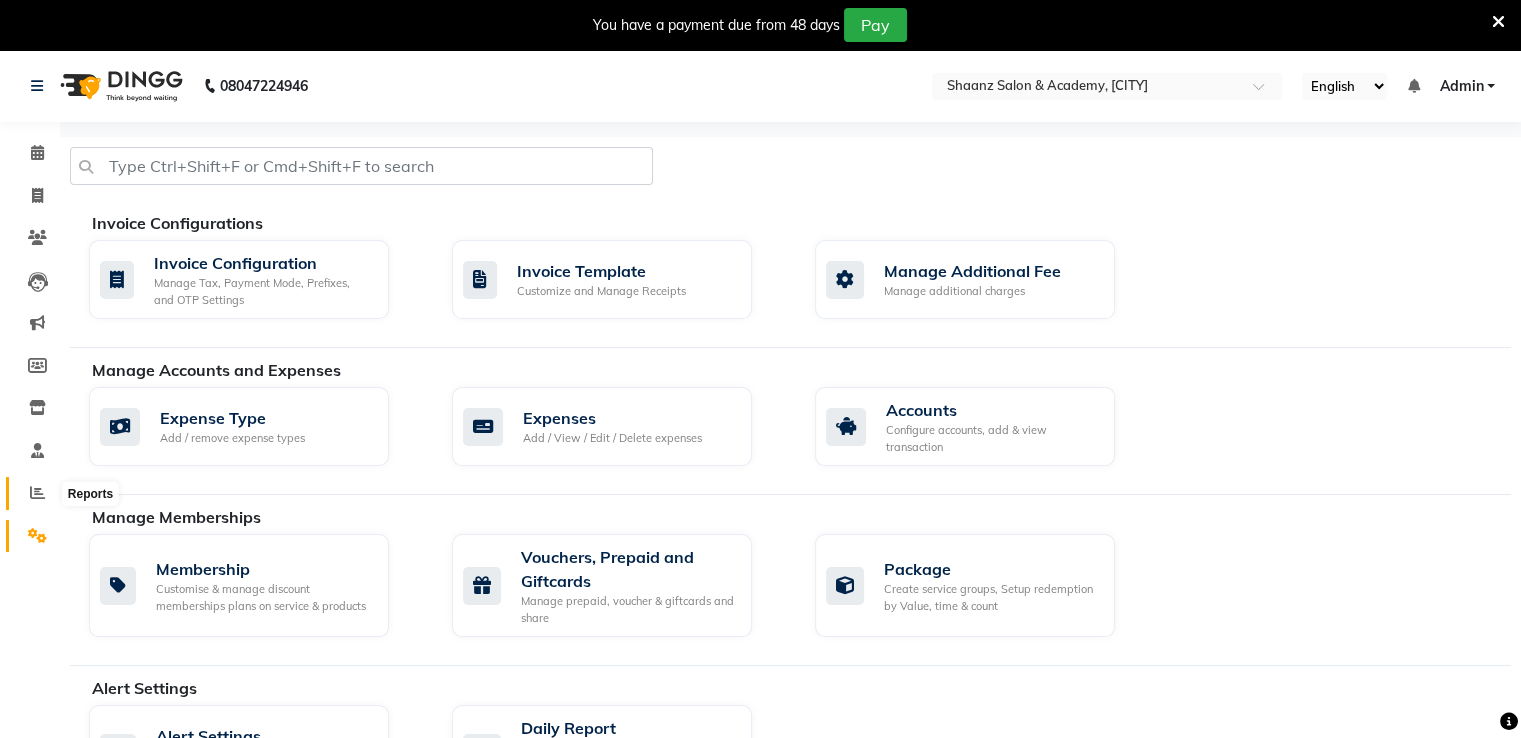 click 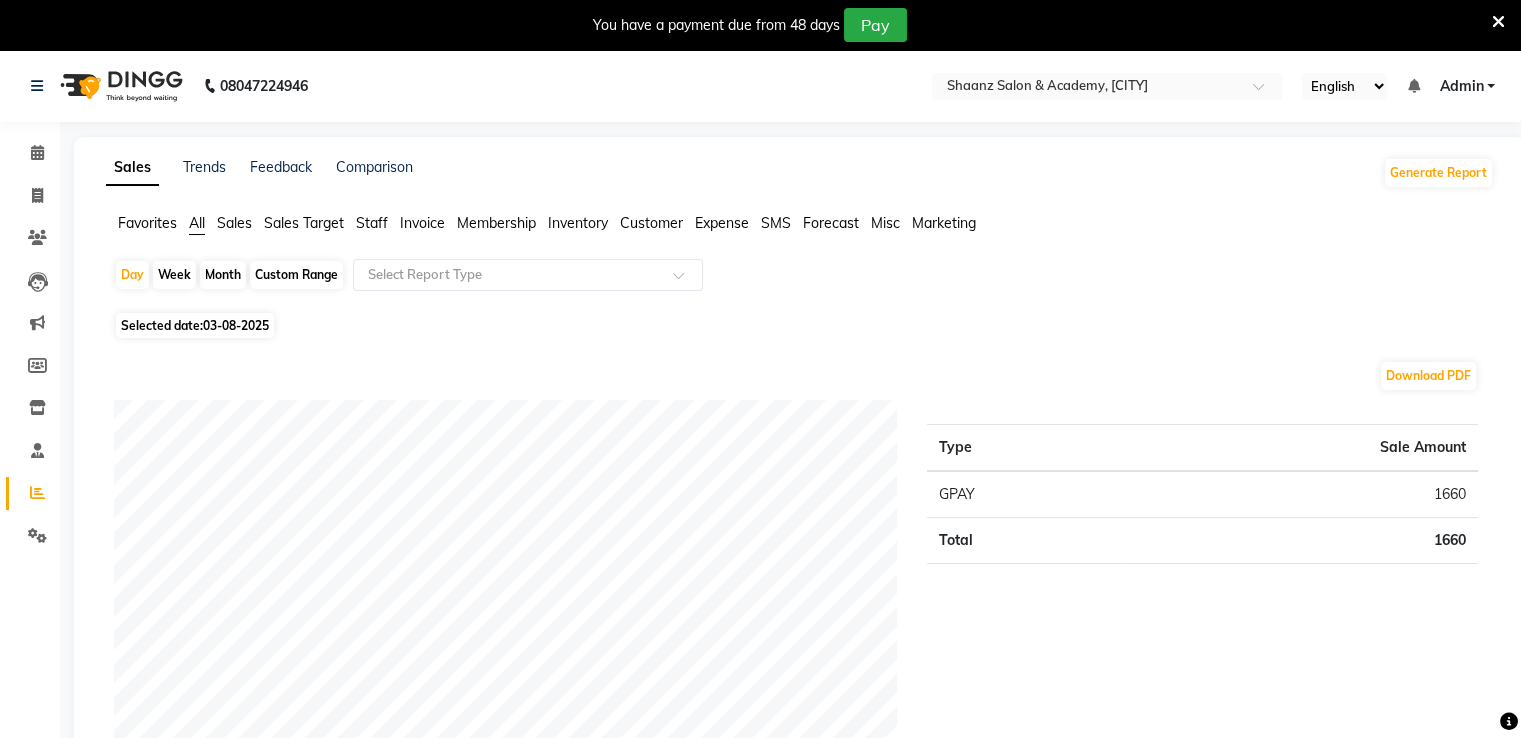 click on "Staff" 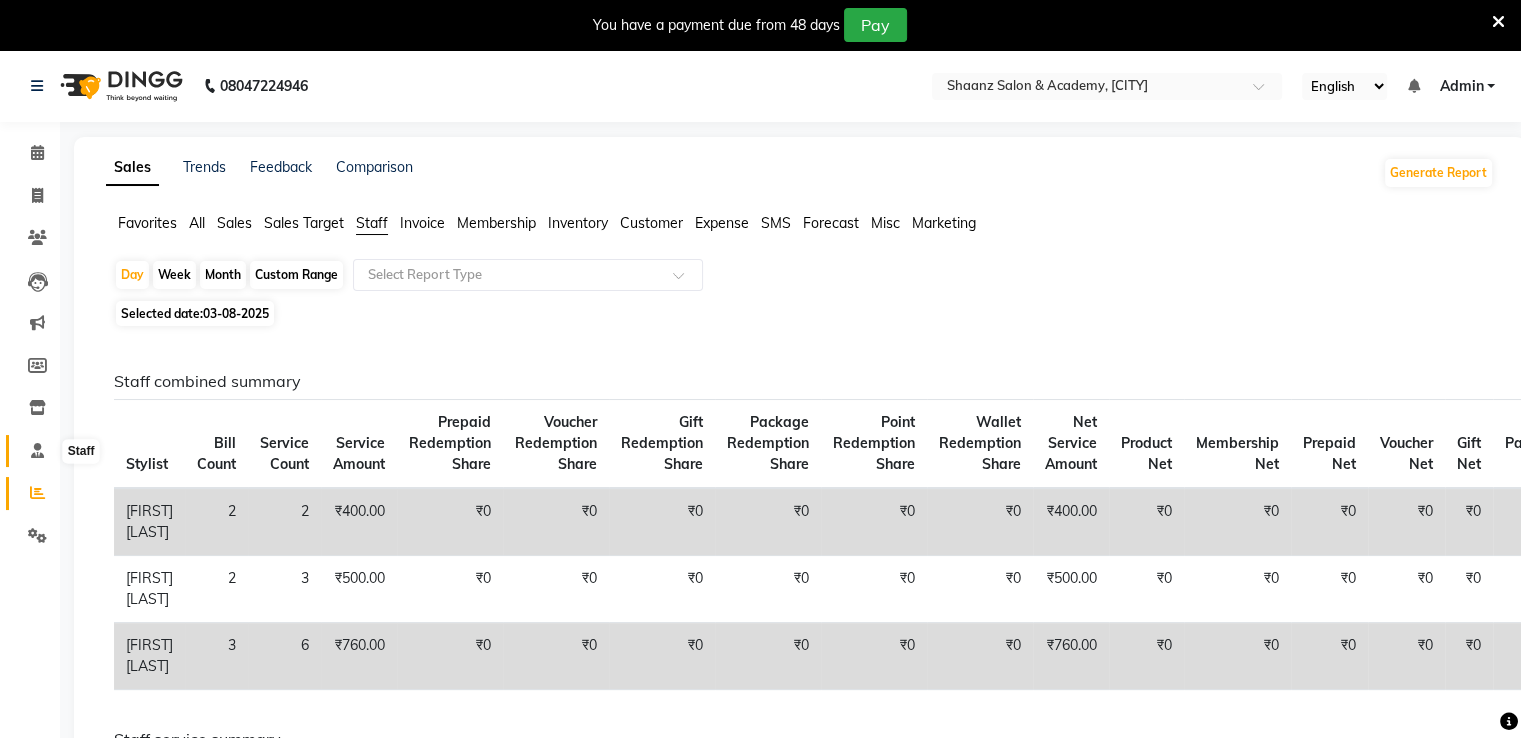 click 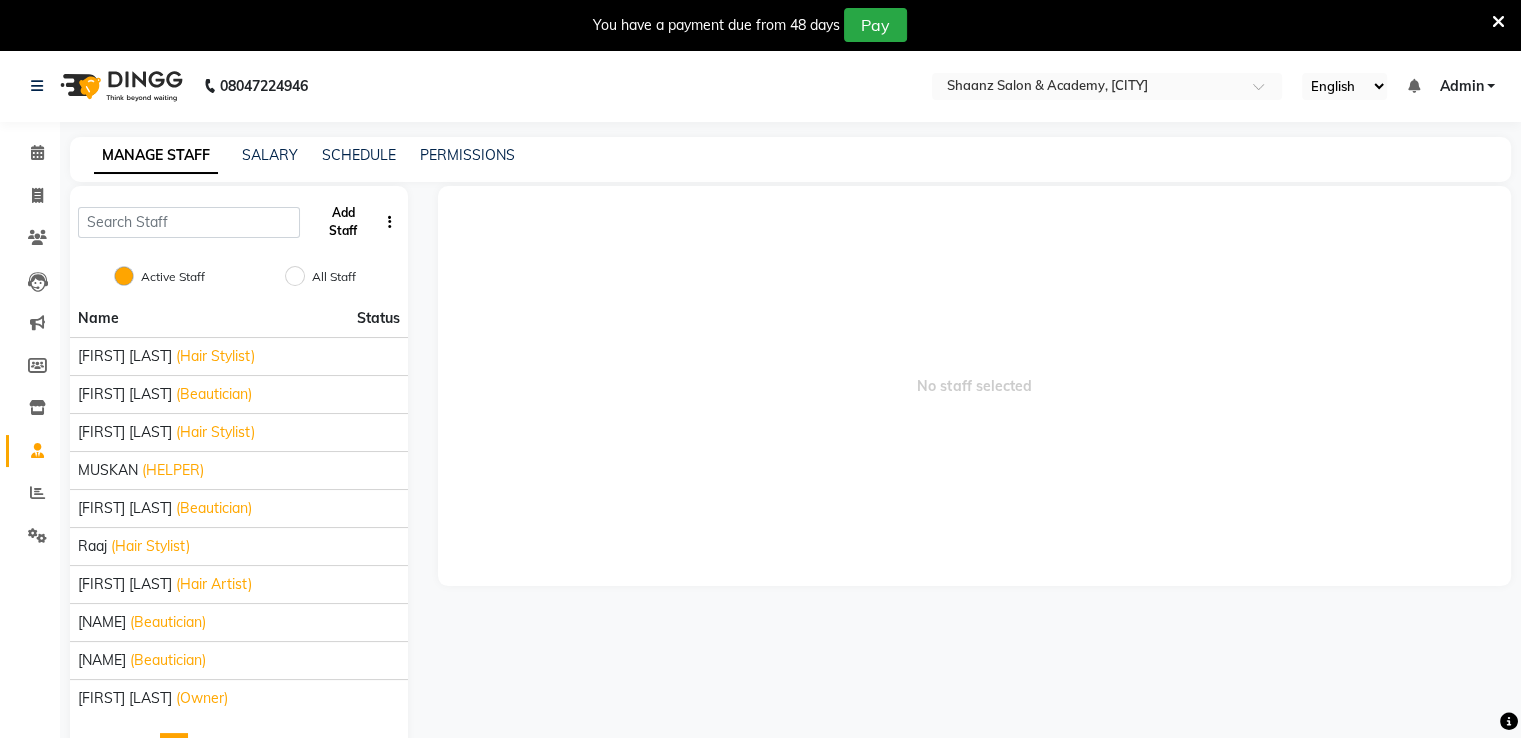 click on "Add Staff" 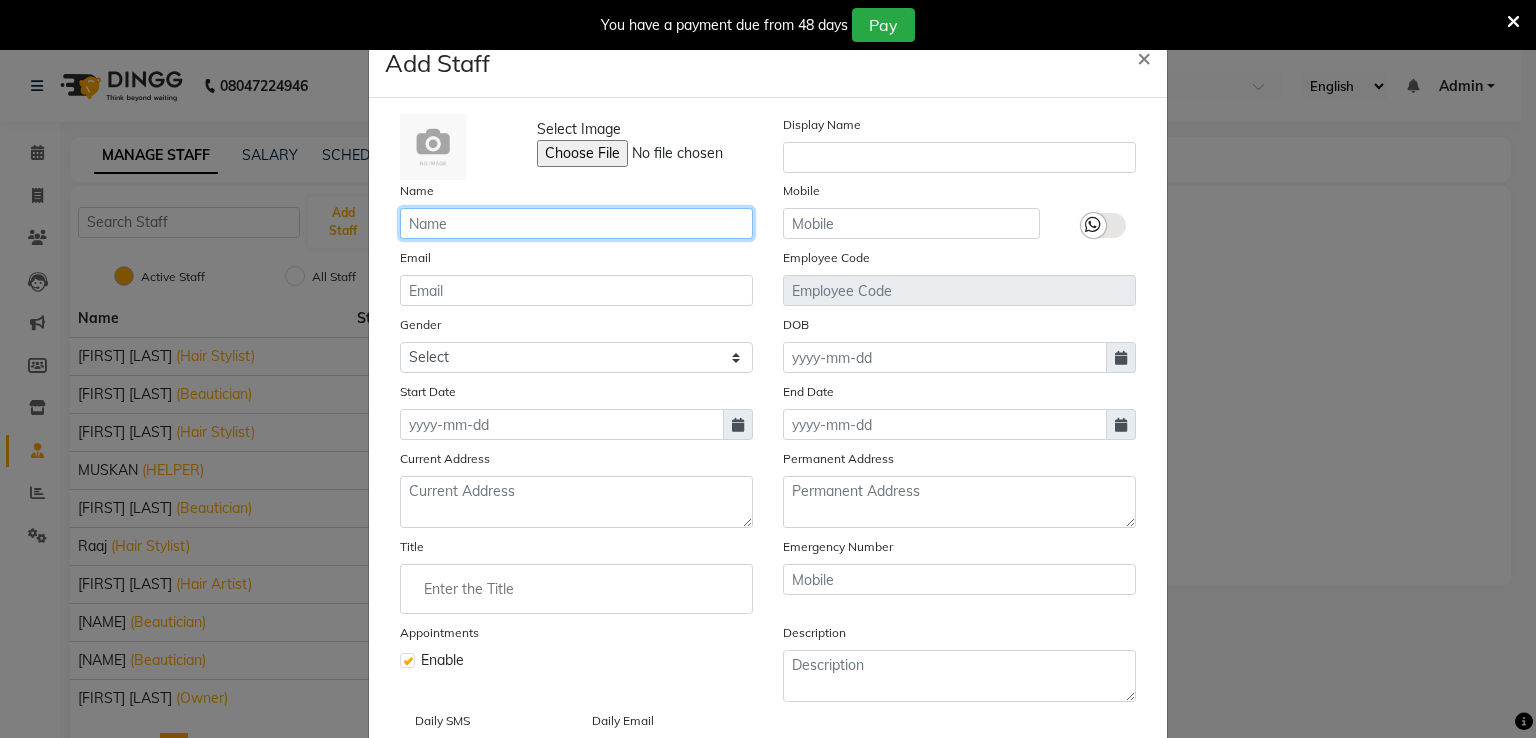click 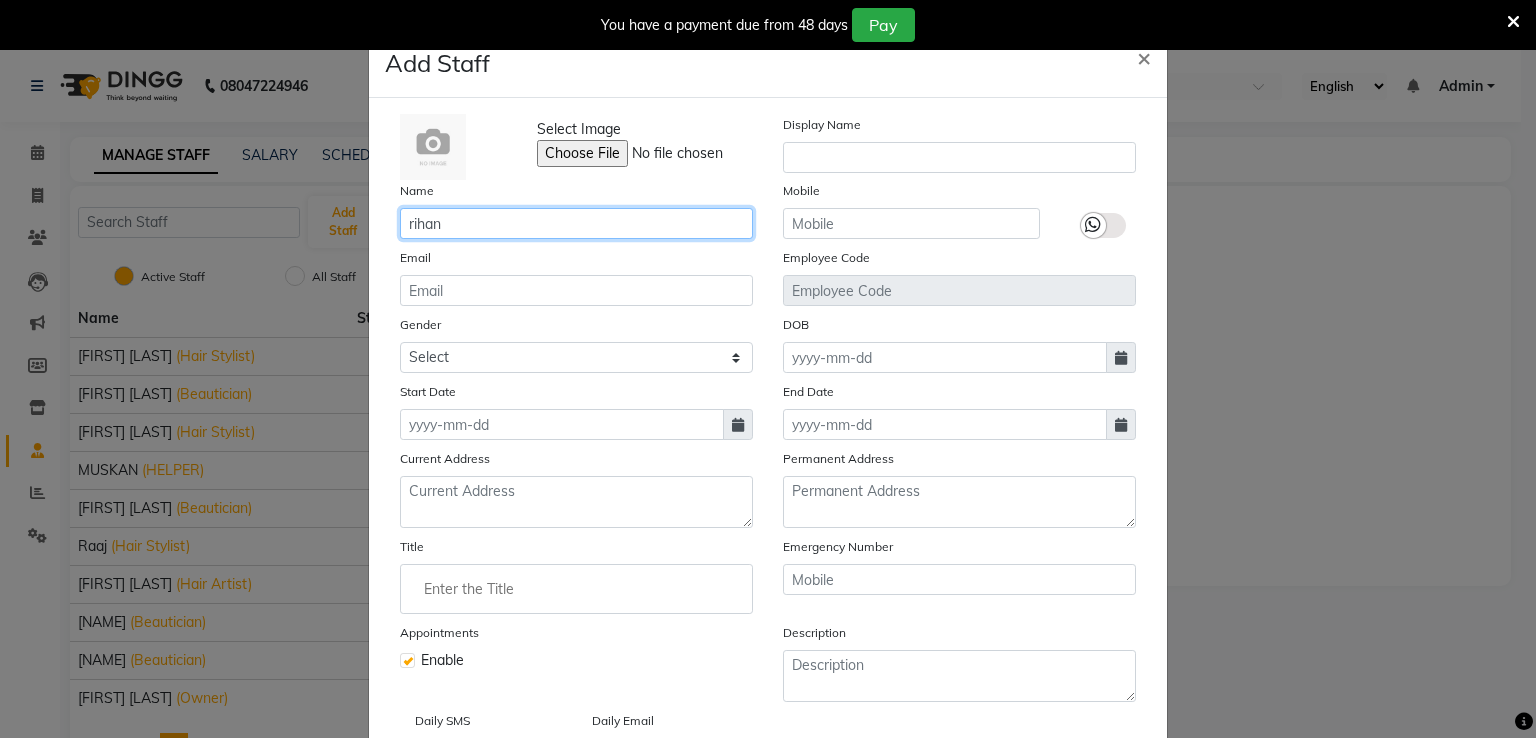 type on "rihan" 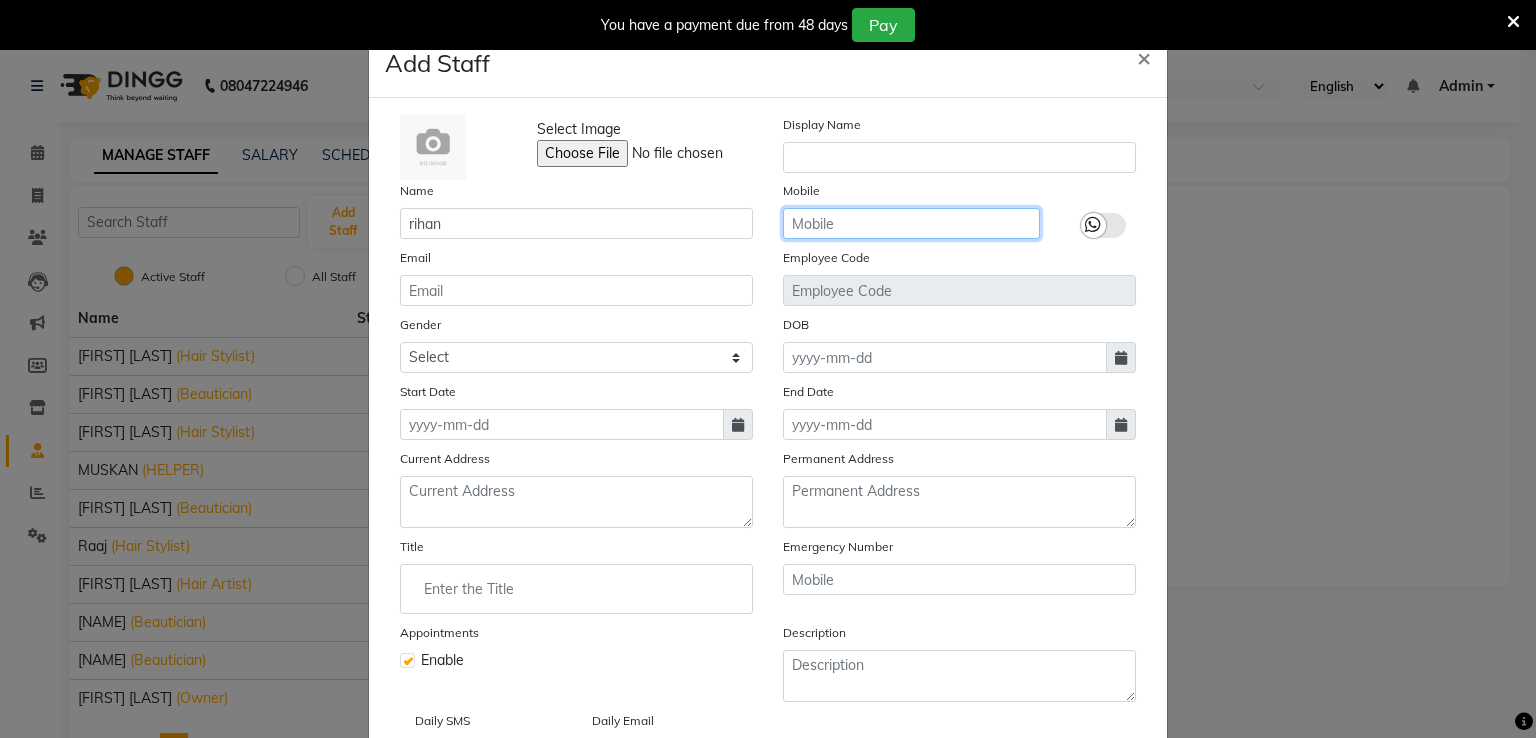 click 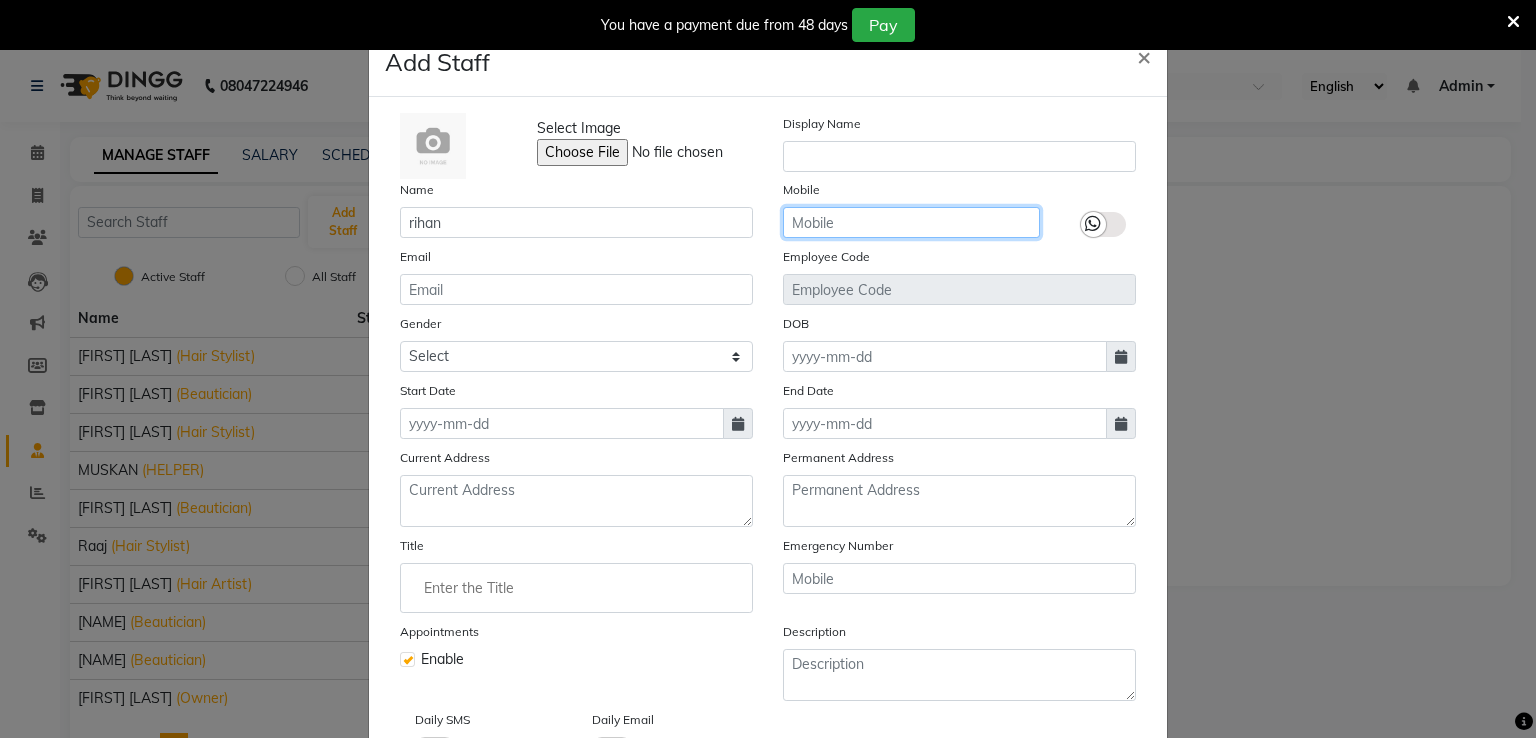 scroll, scrollTop: 0, scrollLeft: 0, axis: both 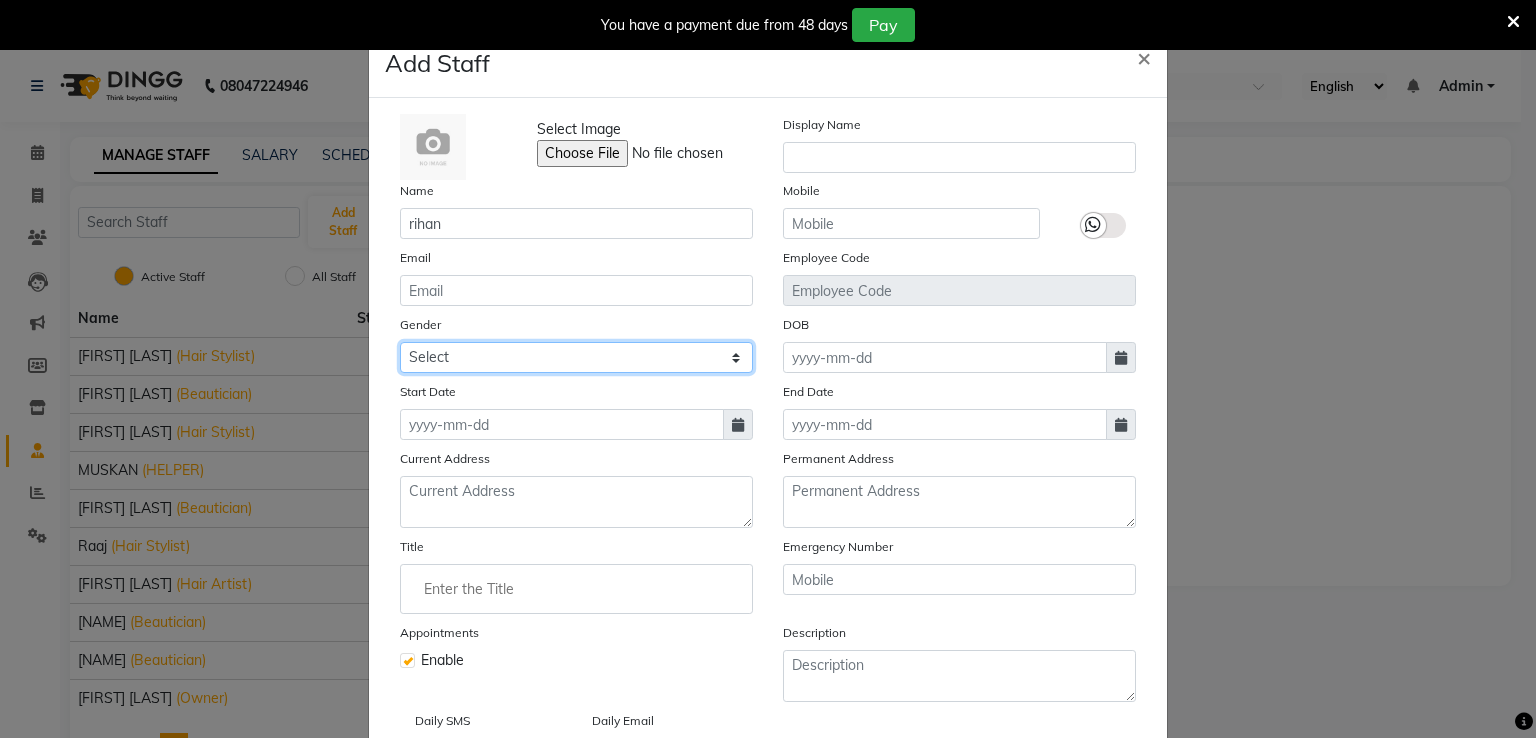 click on "Select Male Female Other Prefer Not To Say" 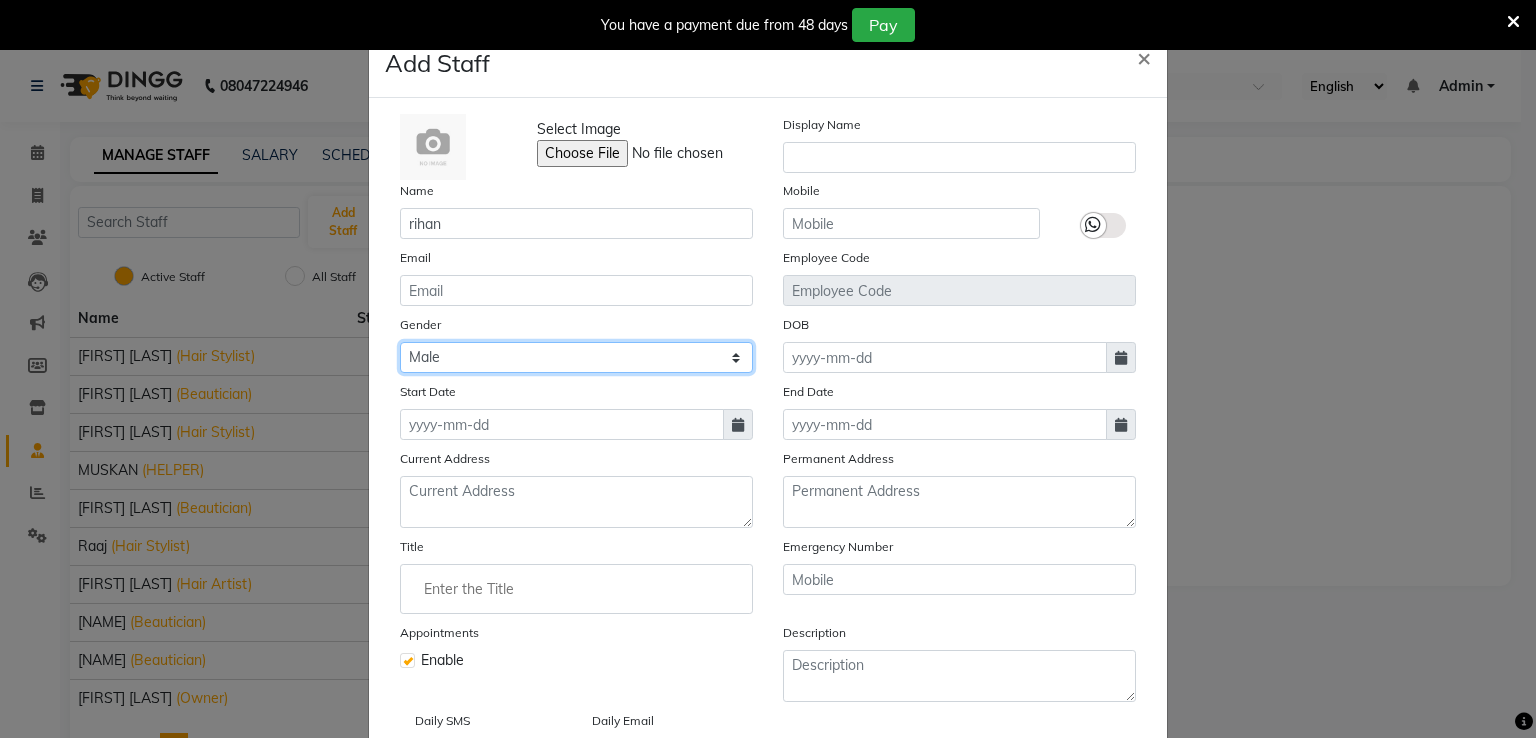 click on "Select Male Female Other Prefer Not To Say" 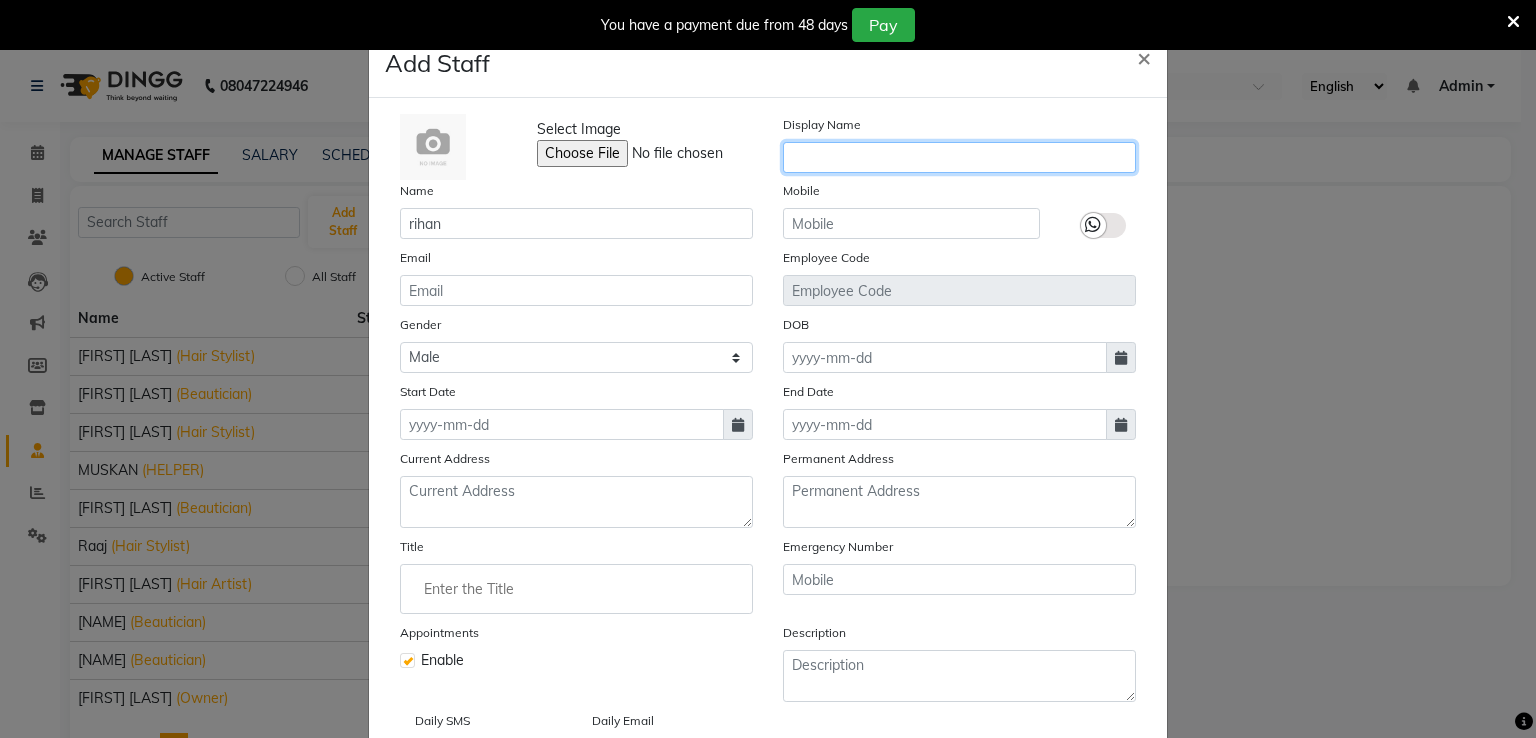 click 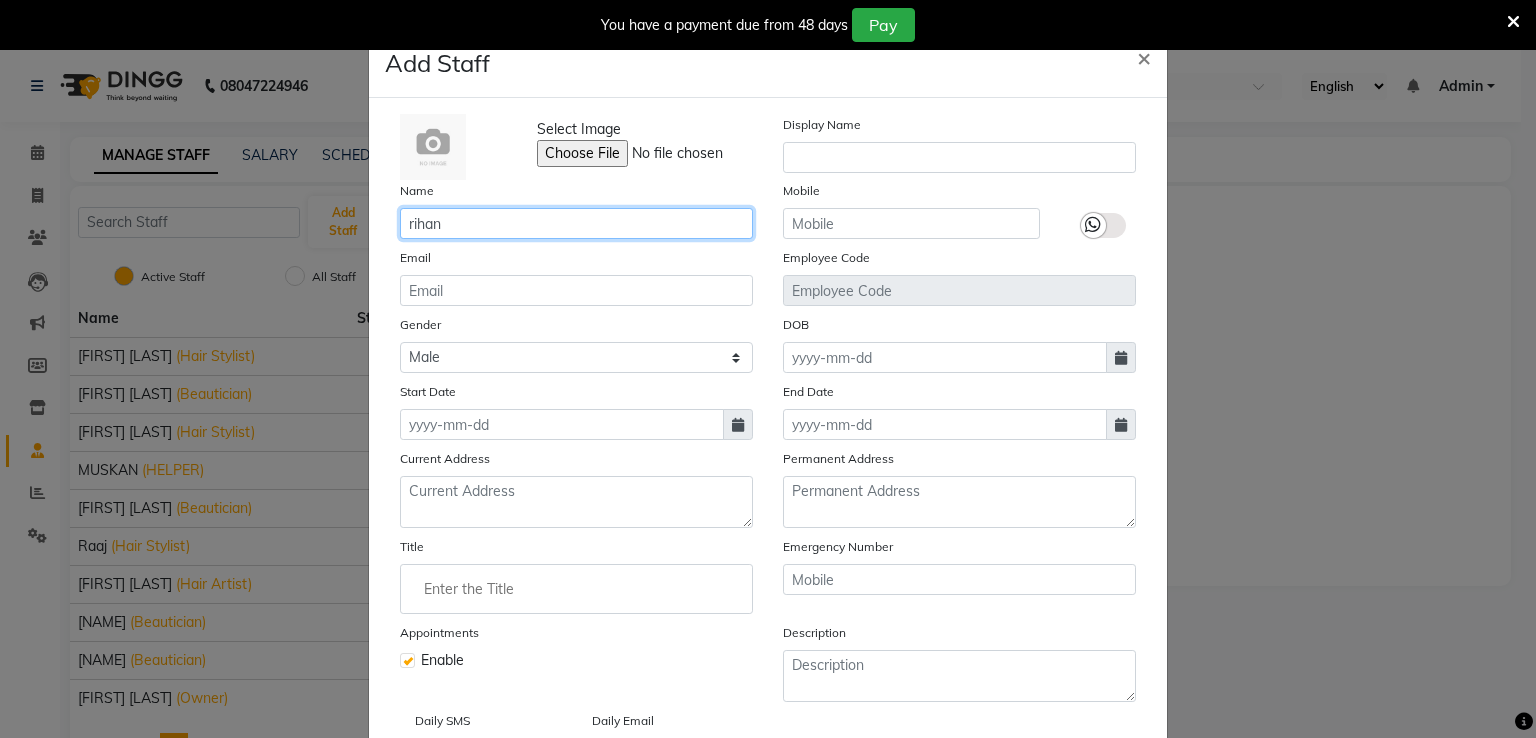 click on "rihan" 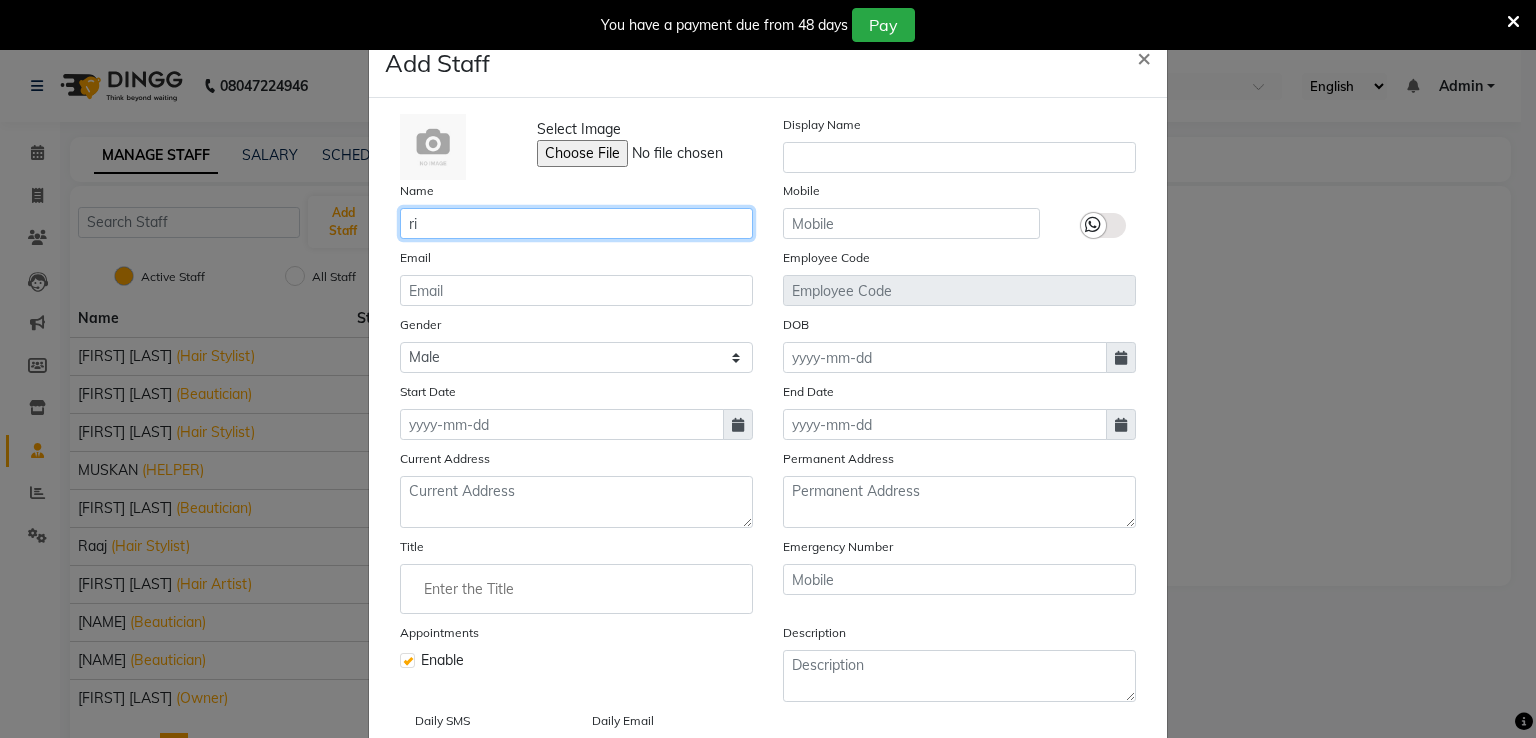 type on "r" 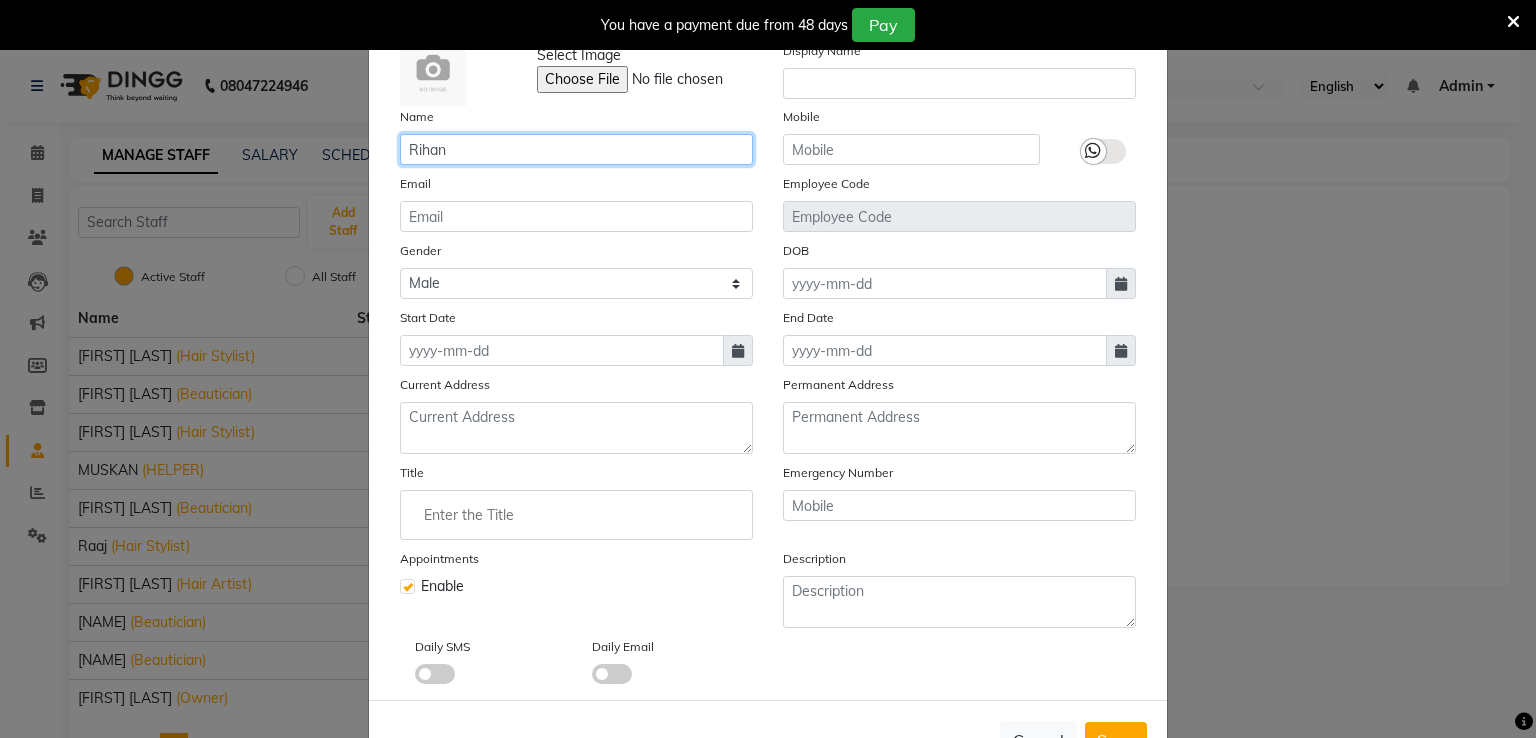 scroll, scrollTop: 152, scrollLeft: 0, axis: vertical 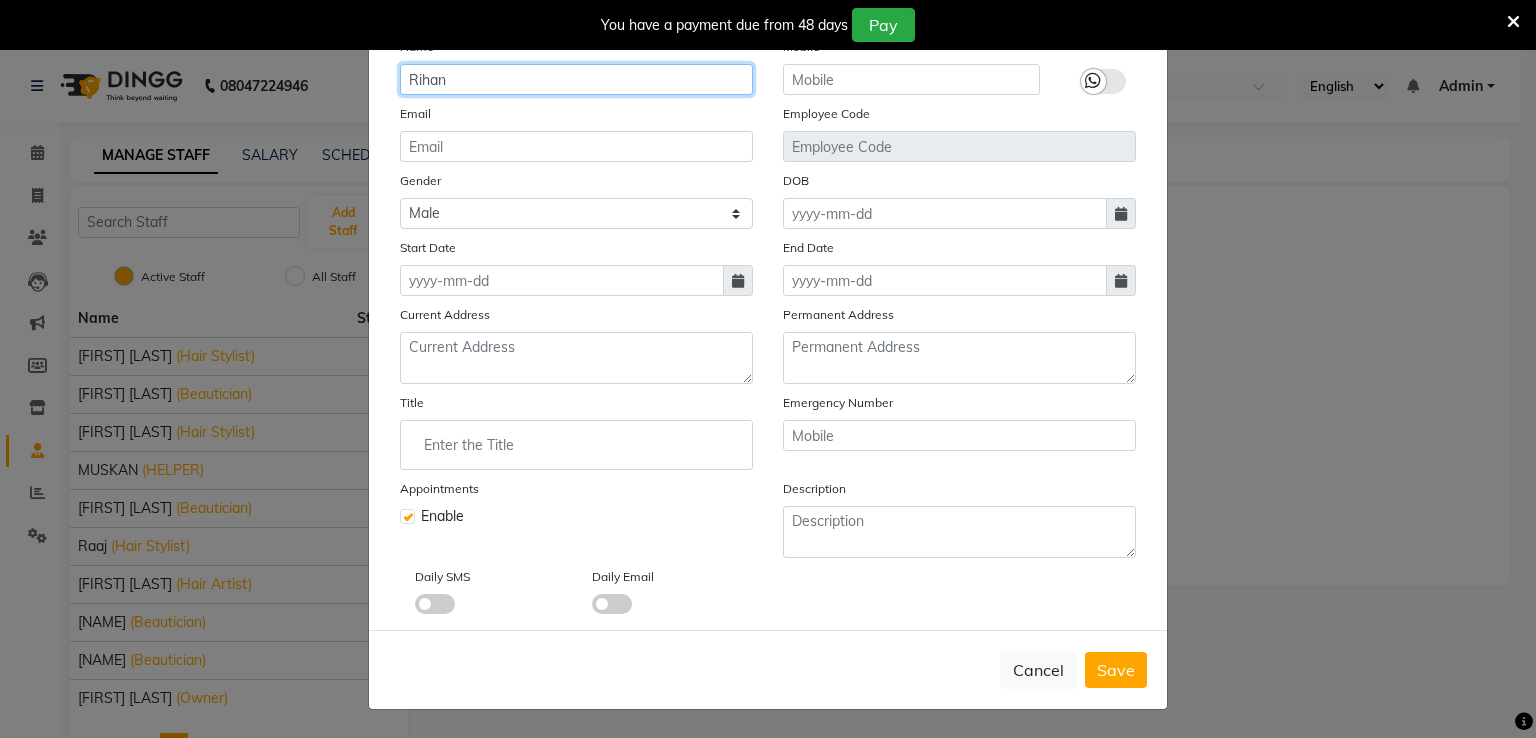 type on "Rihan" 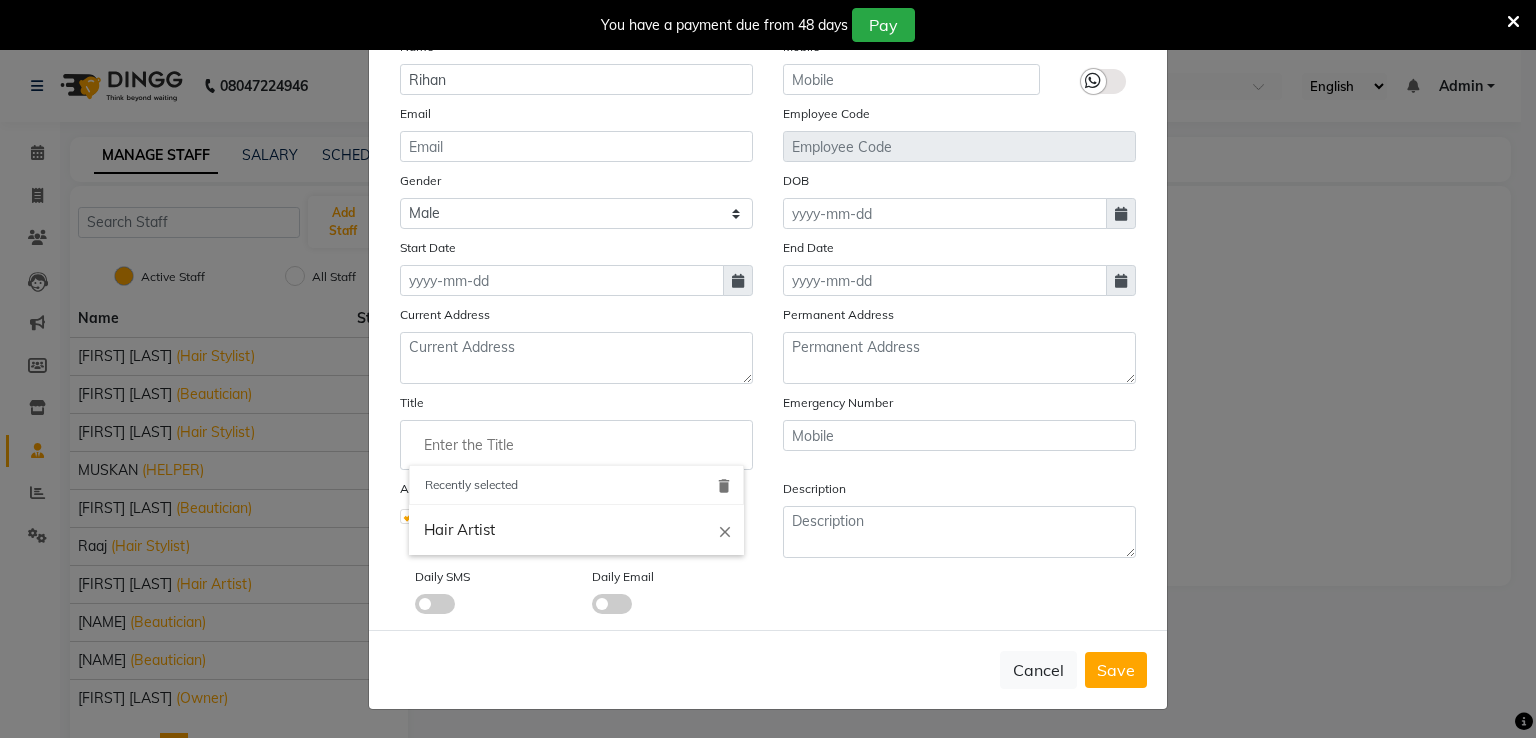 click 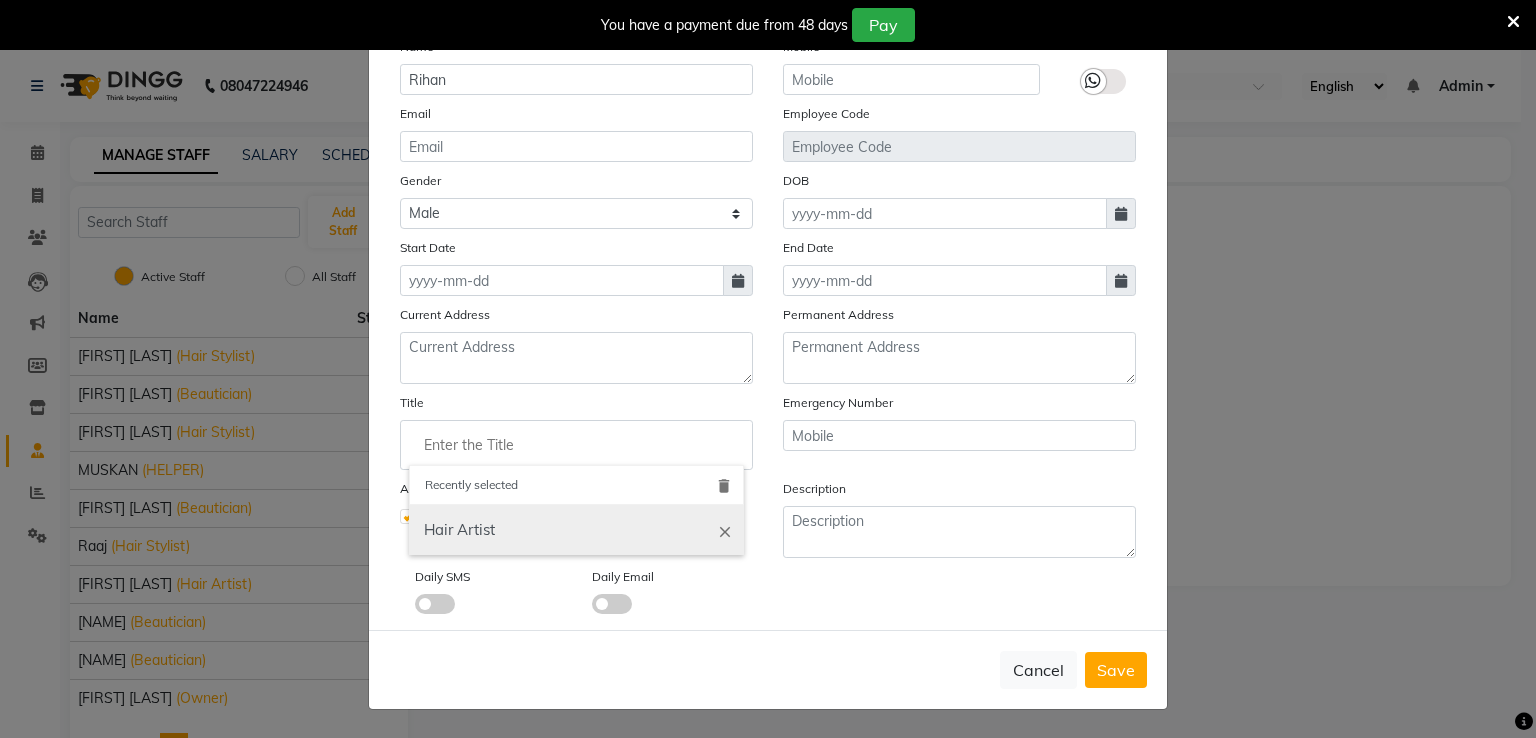 click on "Hair Artist" at bounding box center (576, 530) 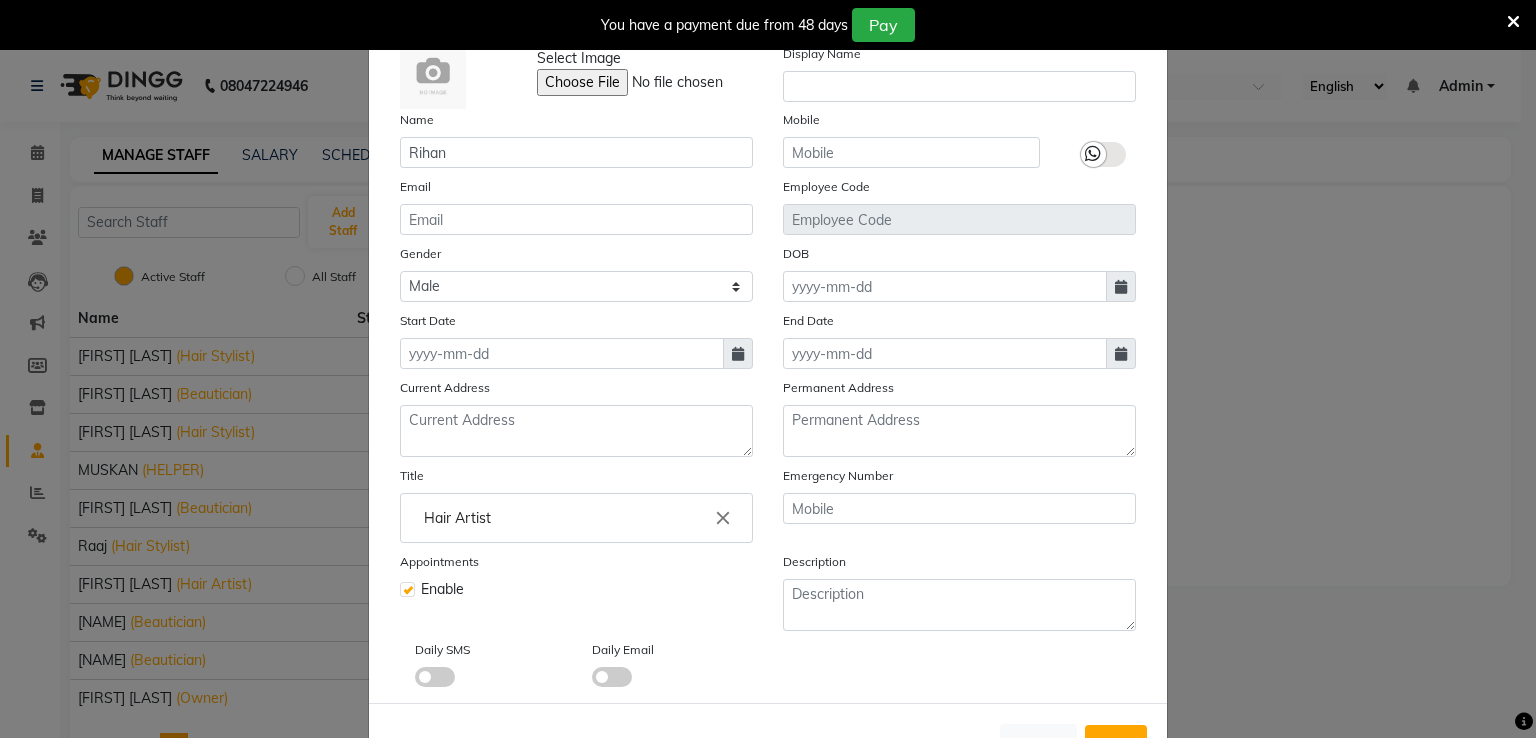 scroll, scrollTop: 0, scrollLeft: 0, axis: both 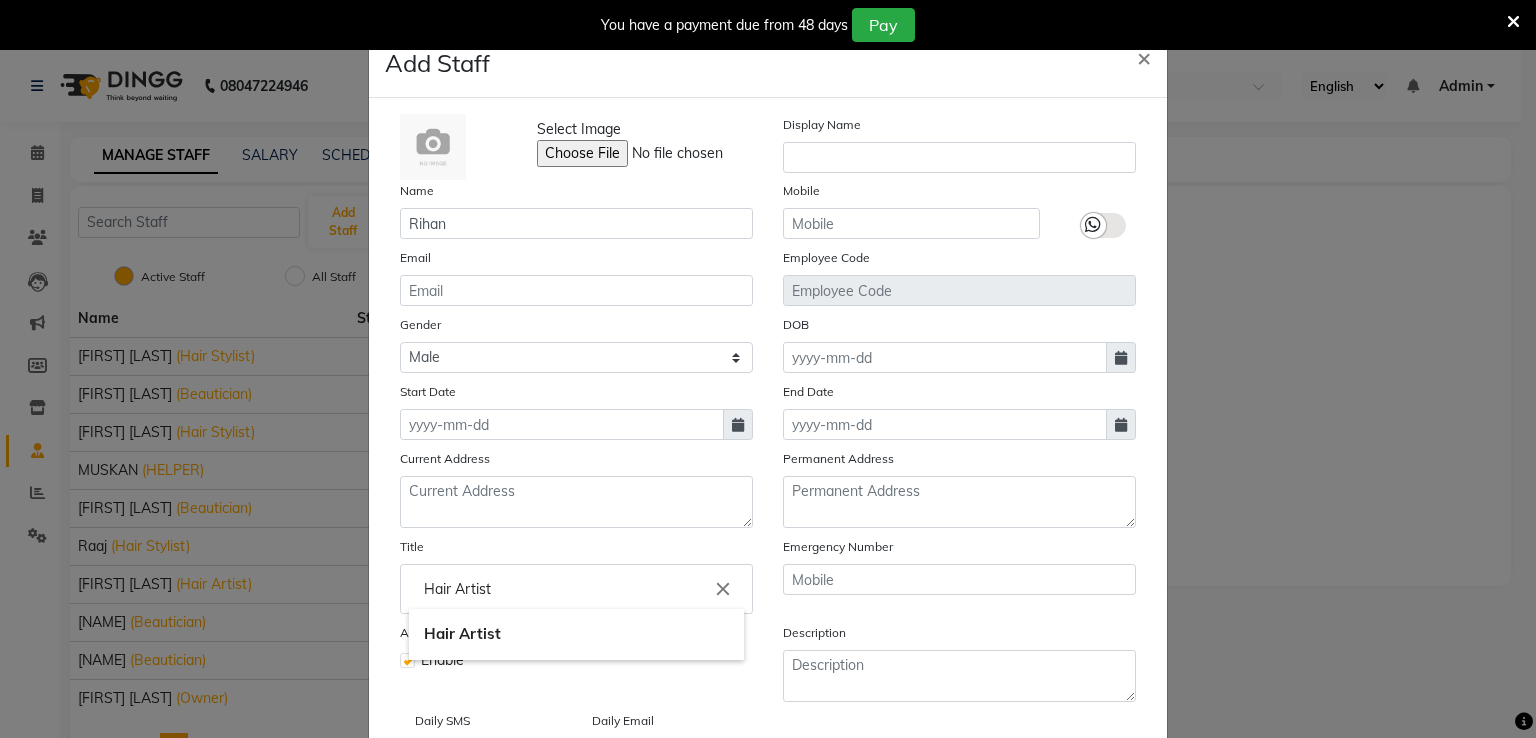 click on "Hair Artist" 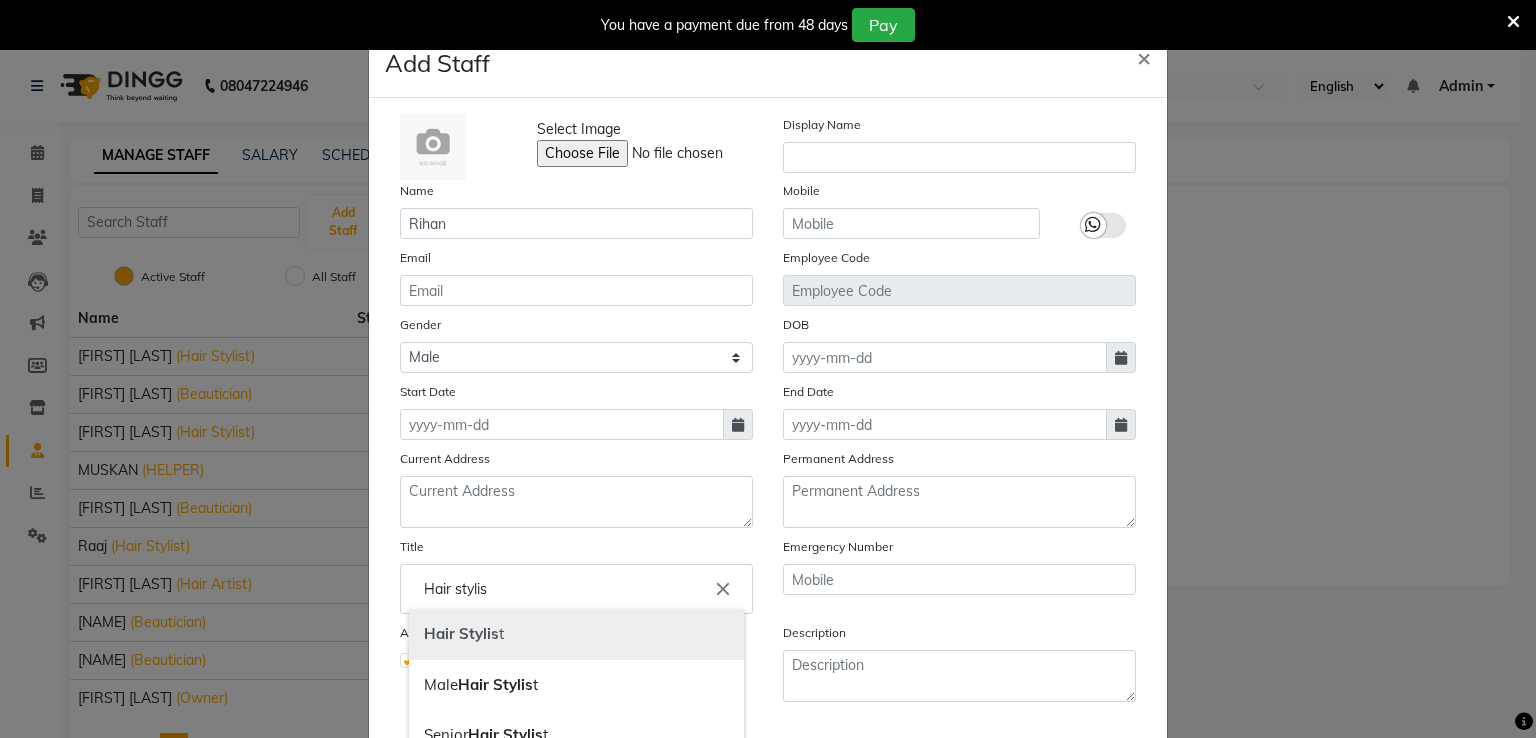 click on "Hair   Stylis t" at bounding box center (576, 634) 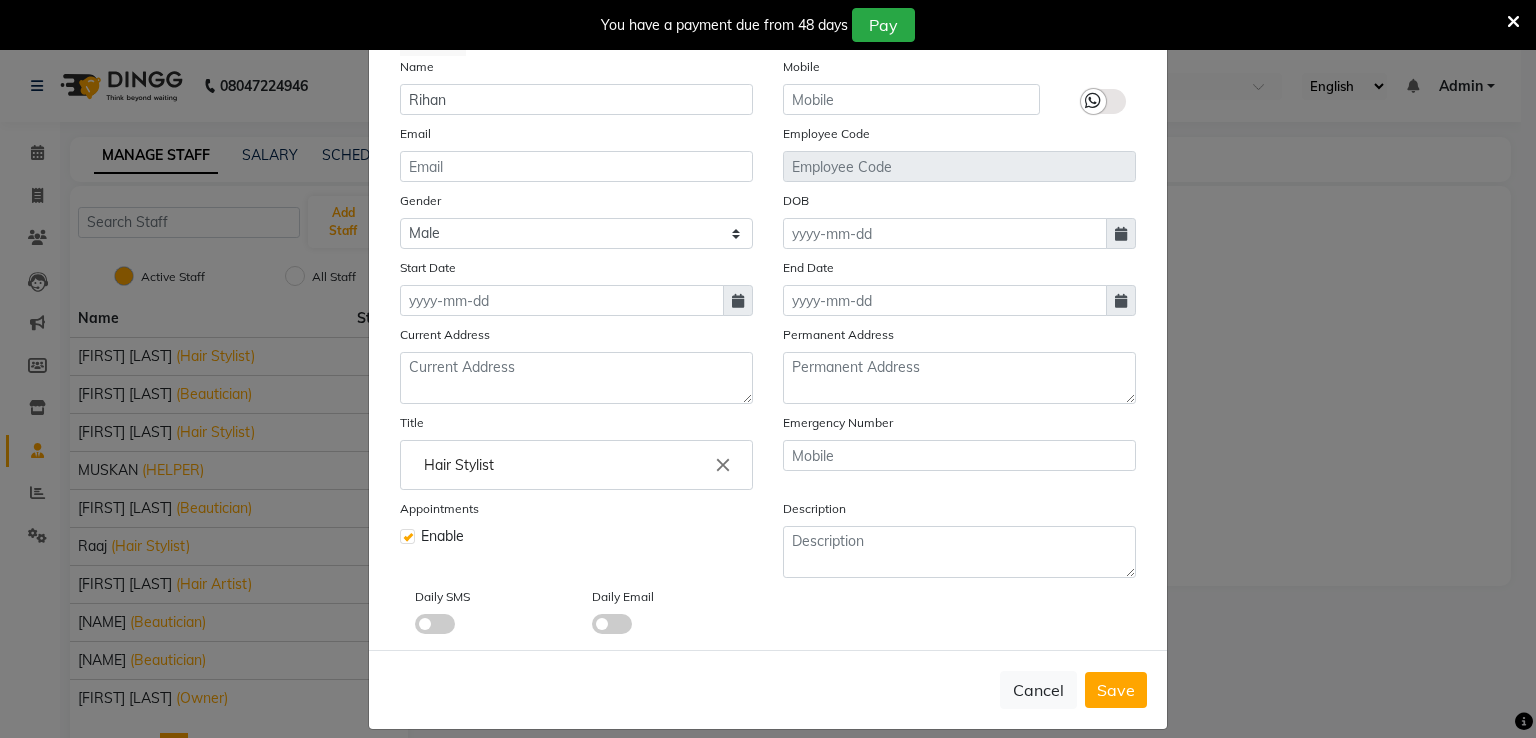 scroll, scrollTop: 152, scrollLeft: 0, axis: vertical 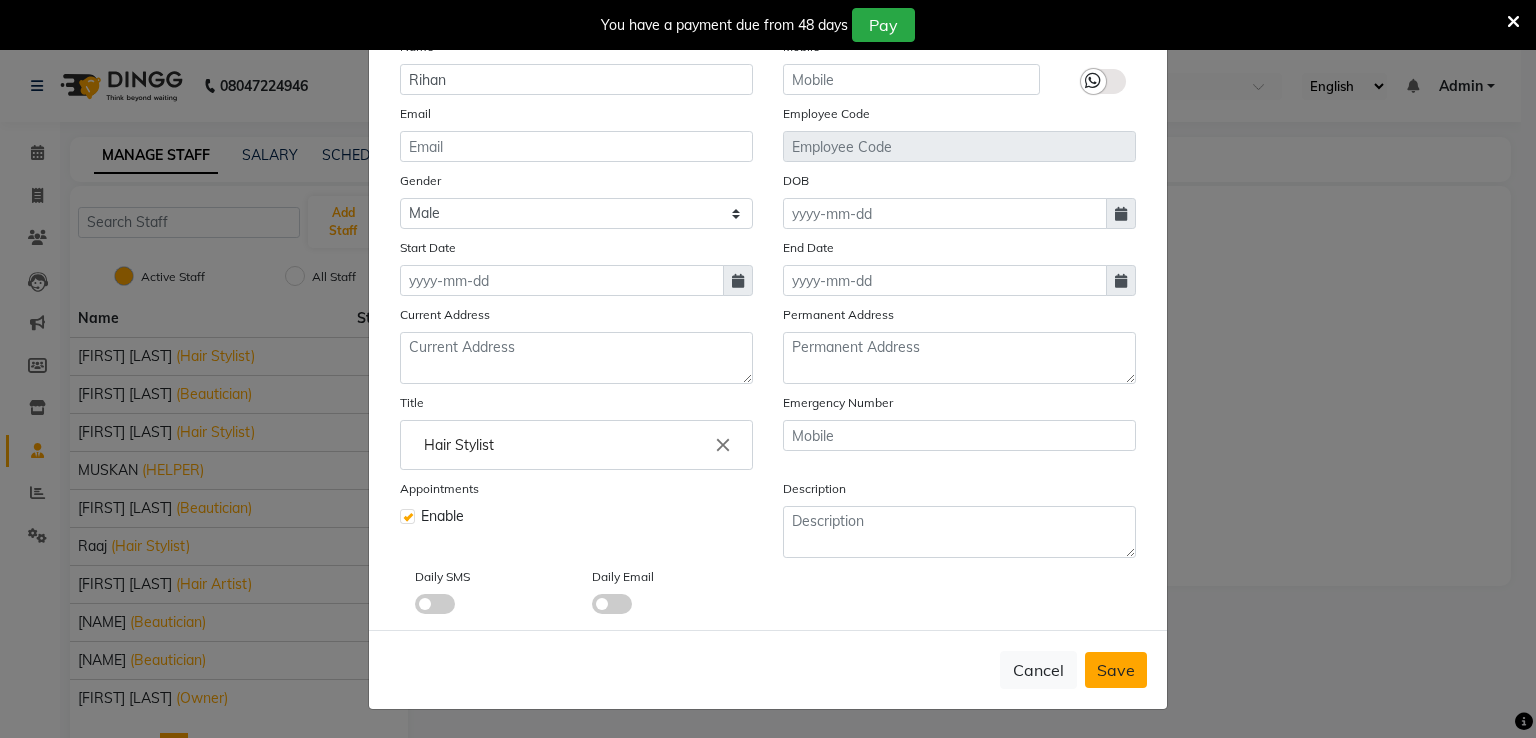 click on "Save" at bounding box center [1116, 670] 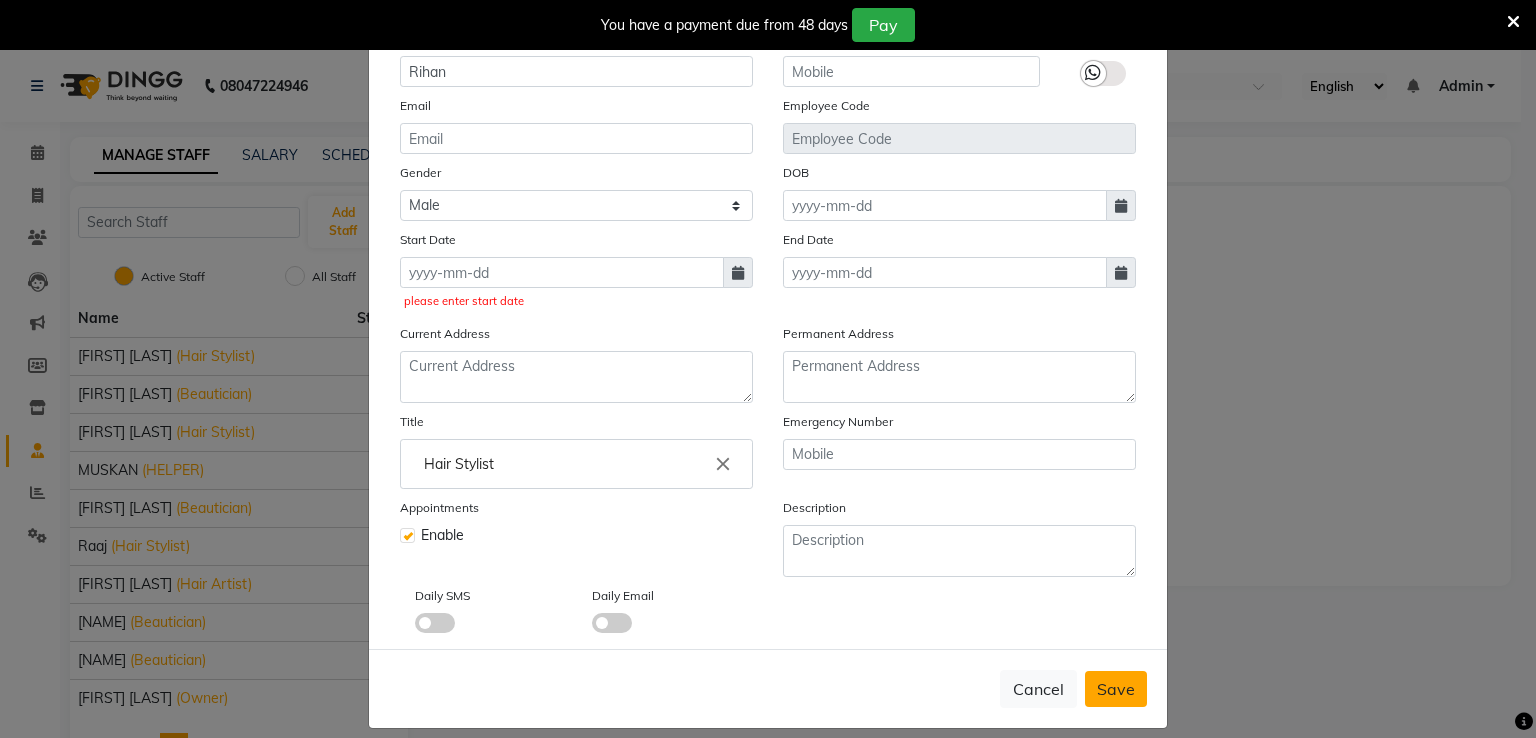 click on "Cancel   Save" 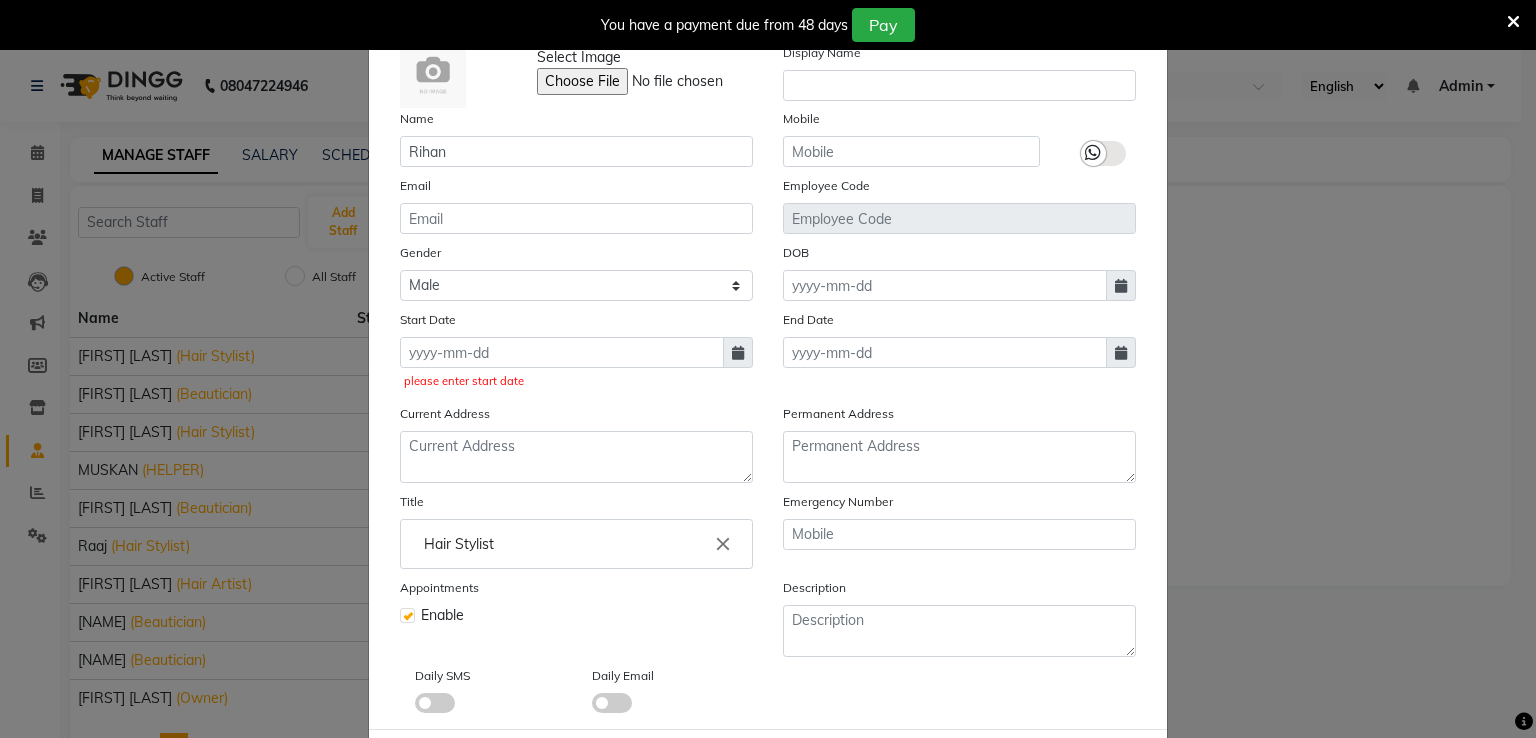 scroll, scrollTop: 0, scrollLeft: 0, axis: both 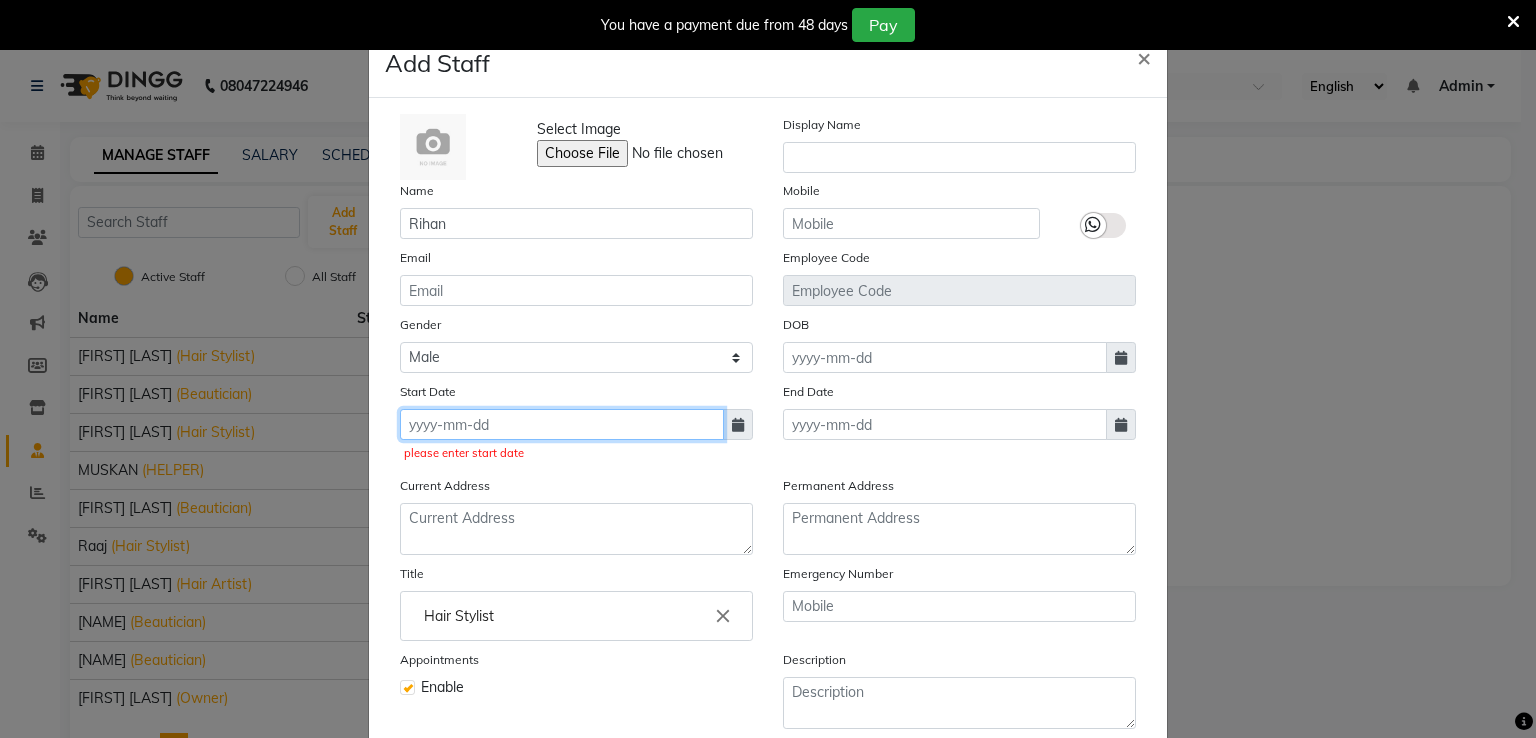 click 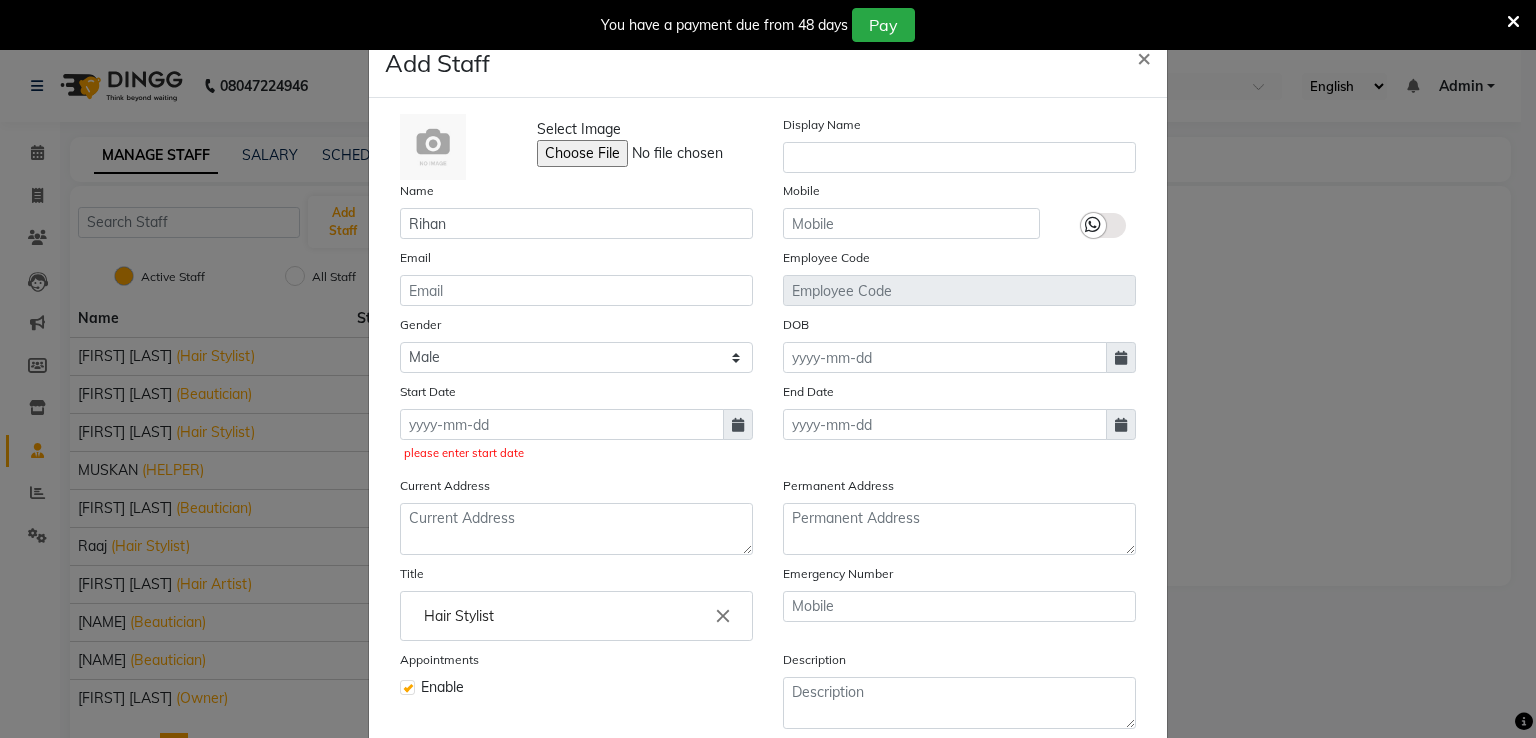 select on "8" 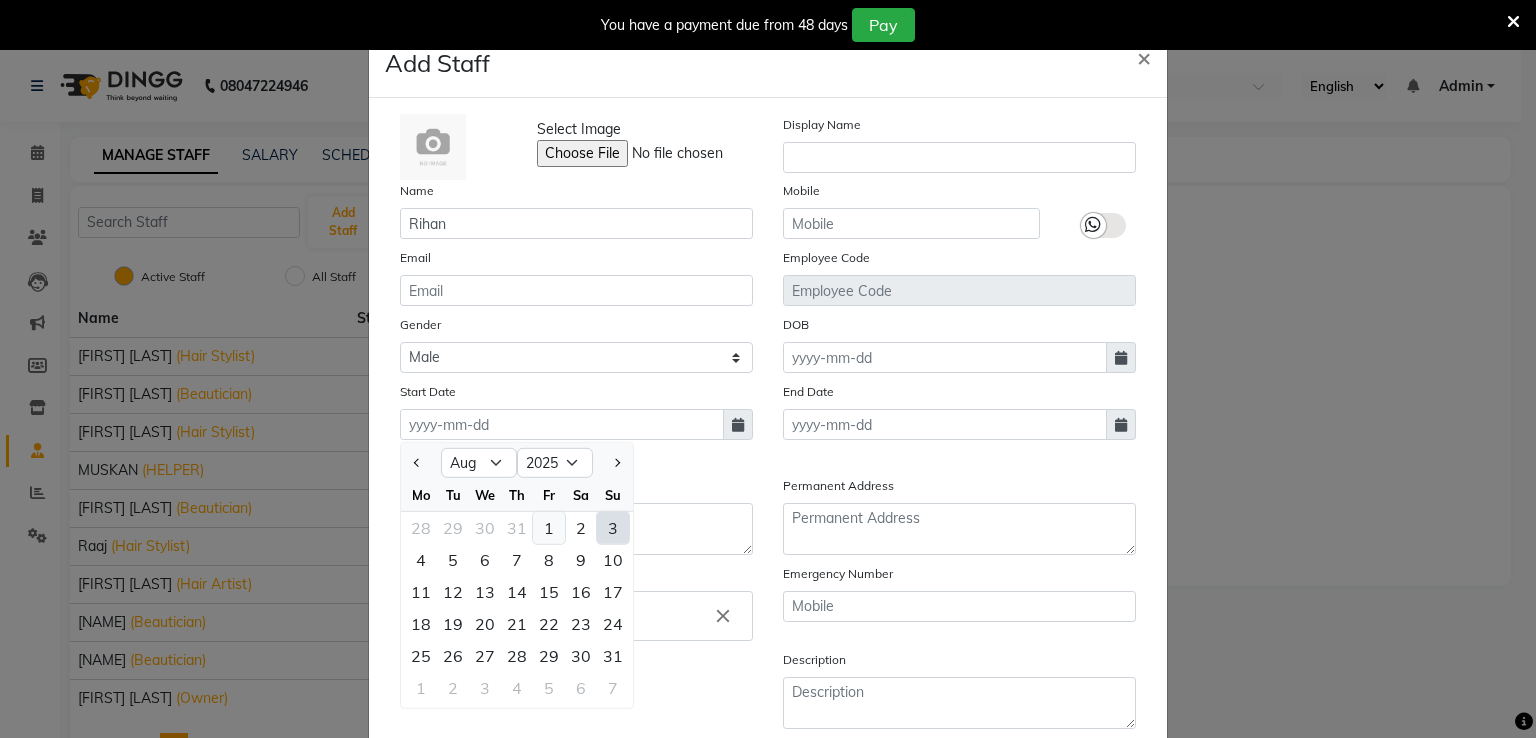 click on "1" 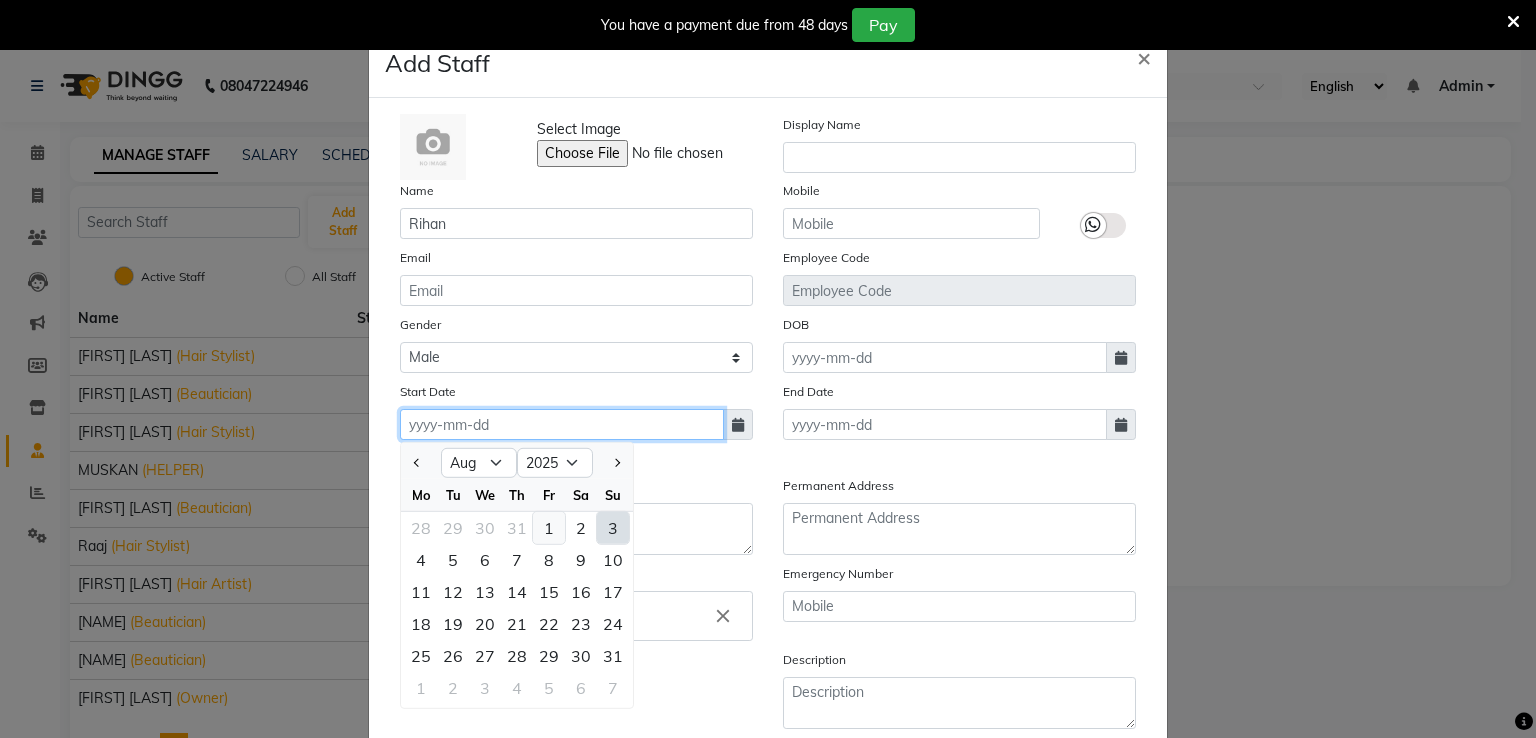 type on "01-08-2025" 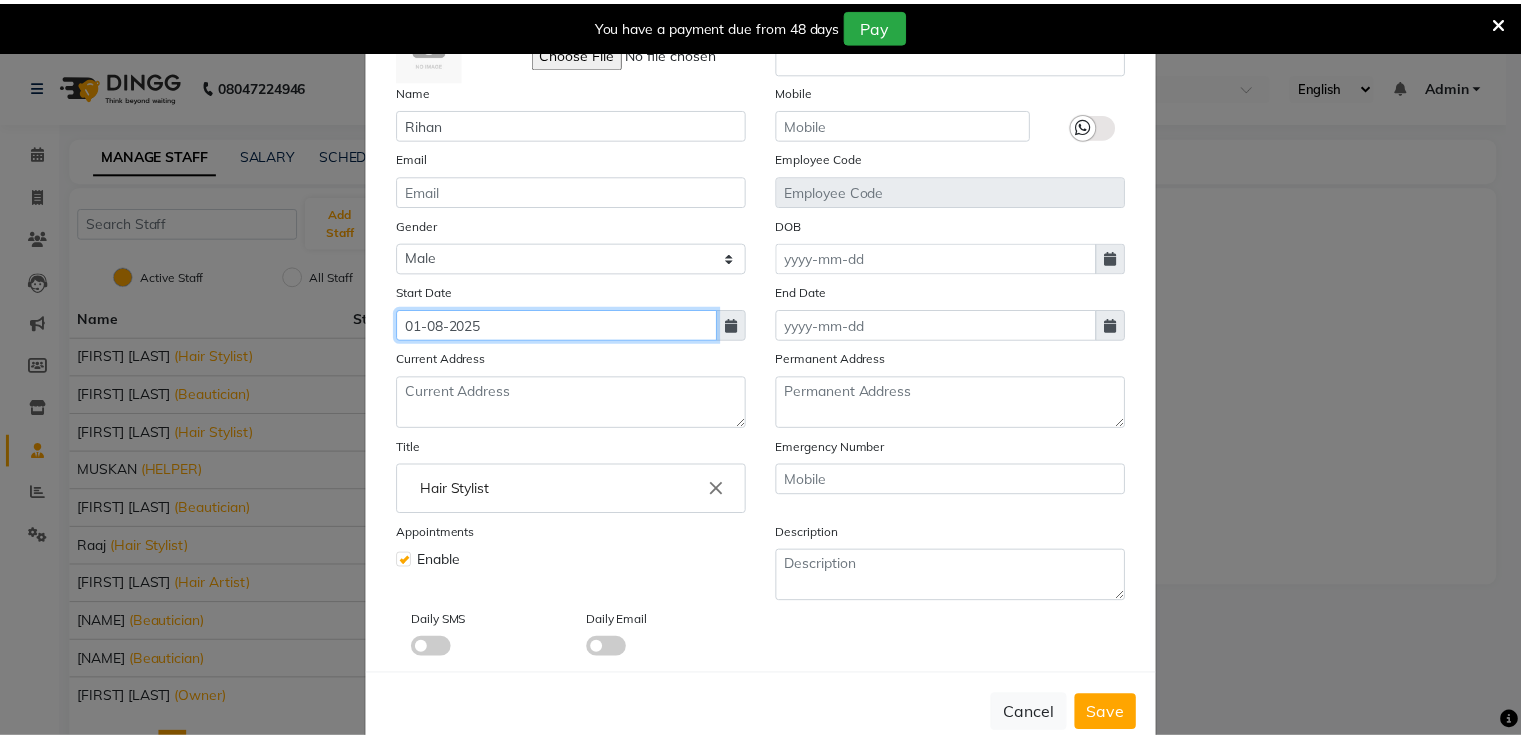 scroll, scrollTop: 152, scrollLeft: 0, axis: vertical 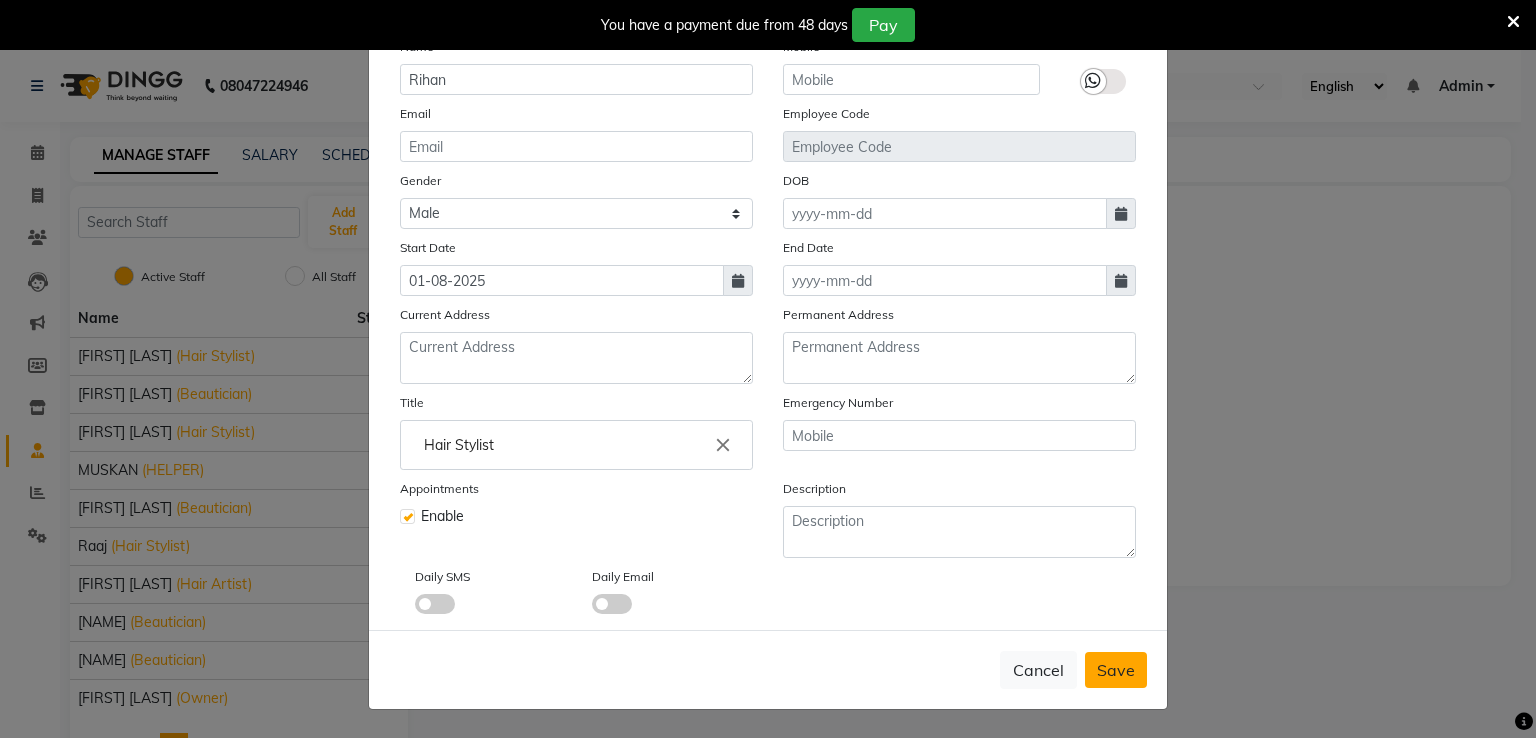 click on "Save" at bounding box center [1116, 670] 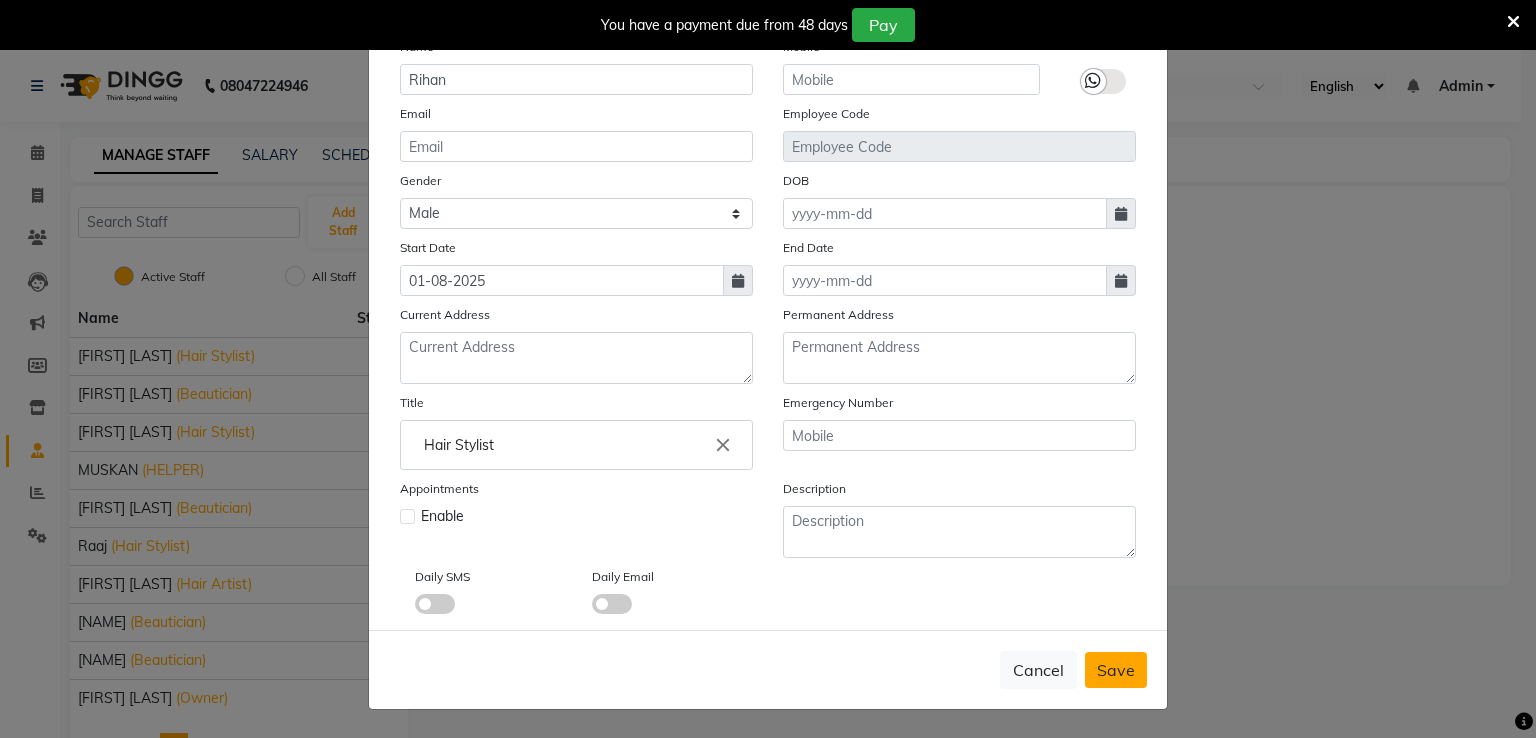 type 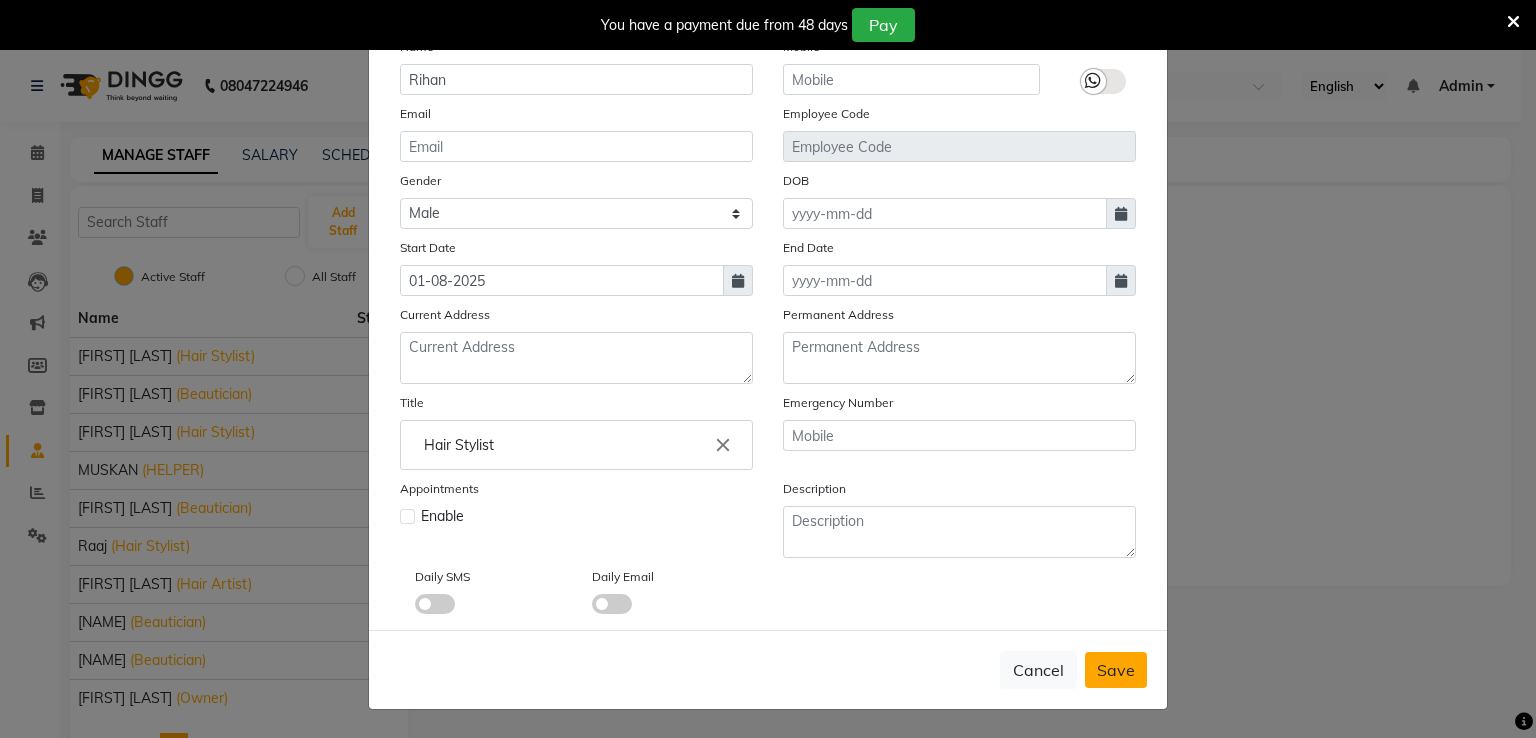 select 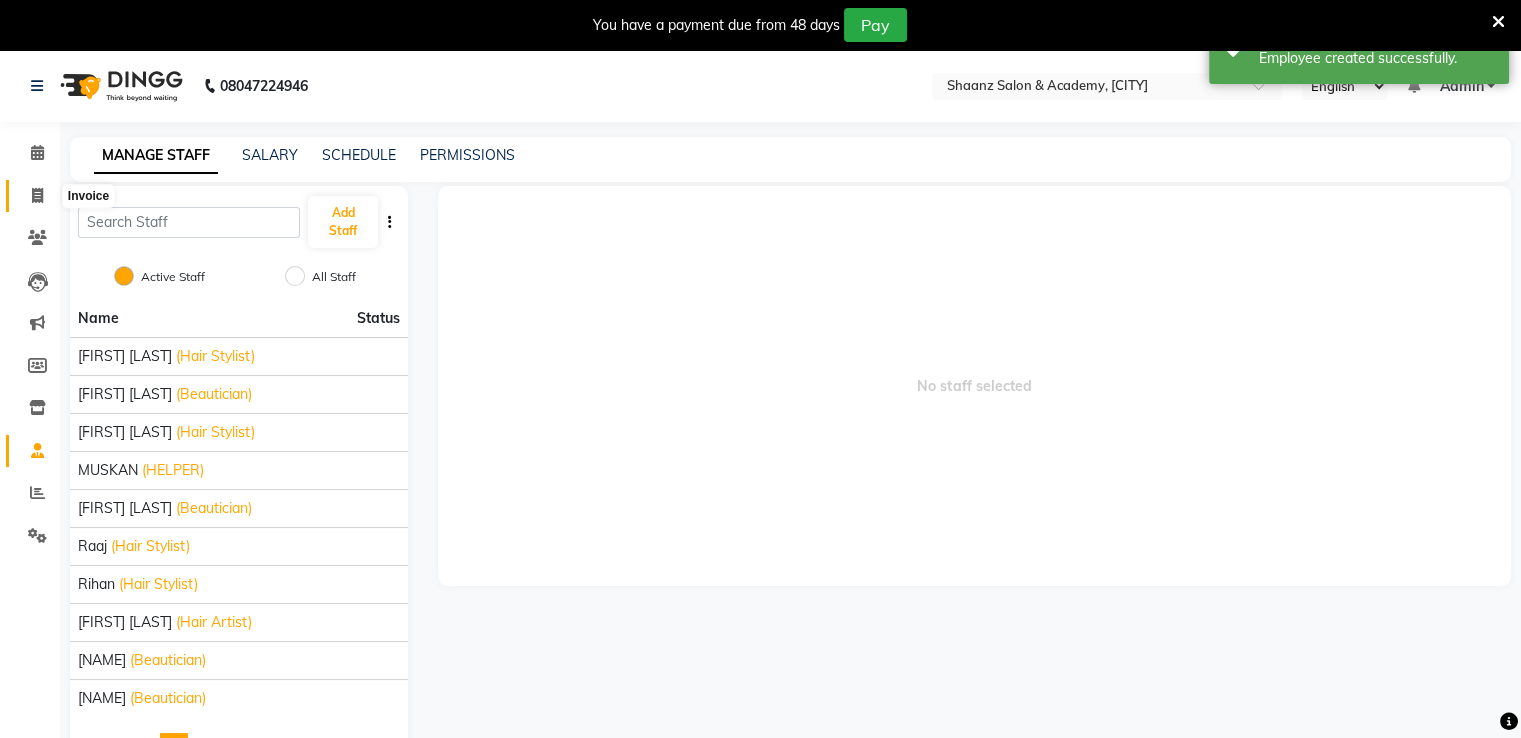 click 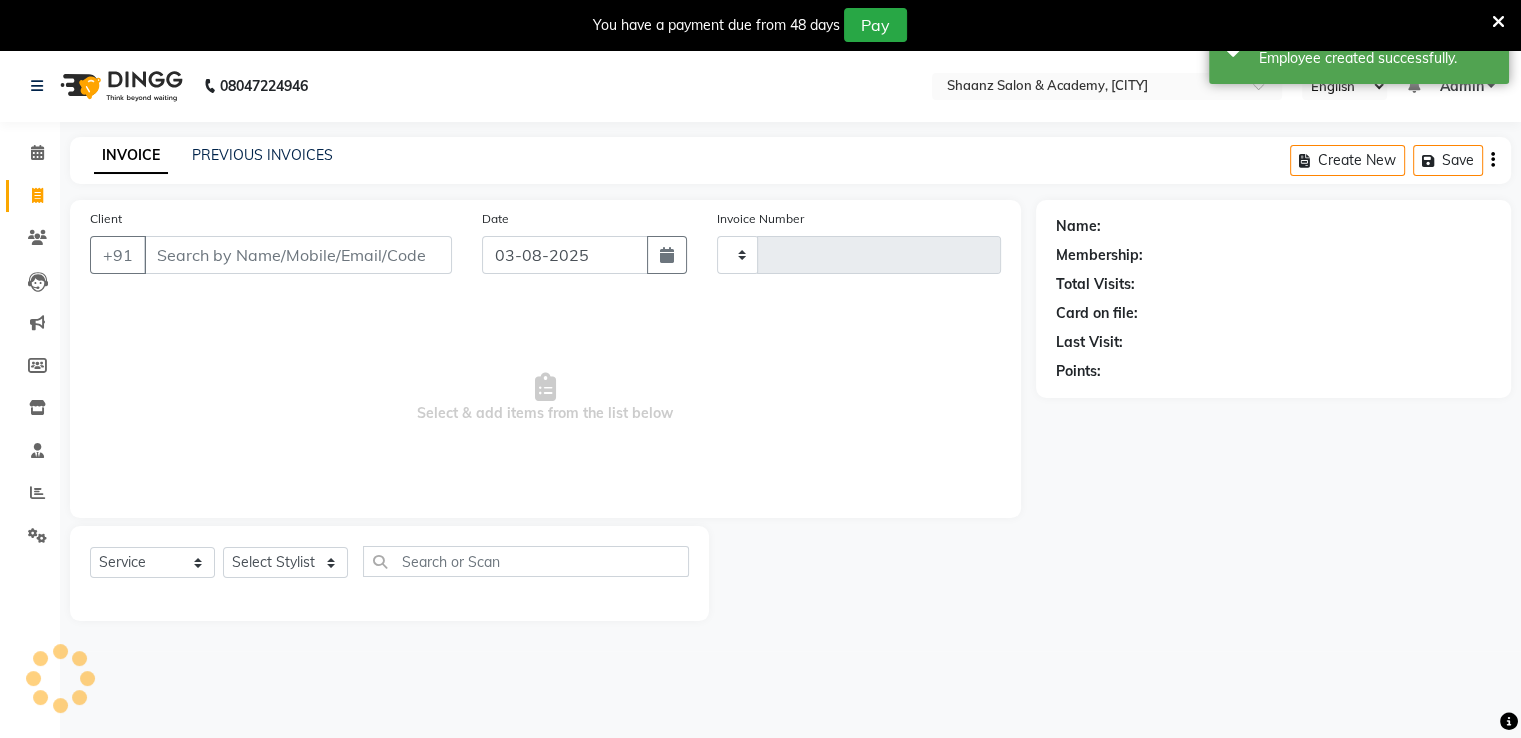 type on "2268" 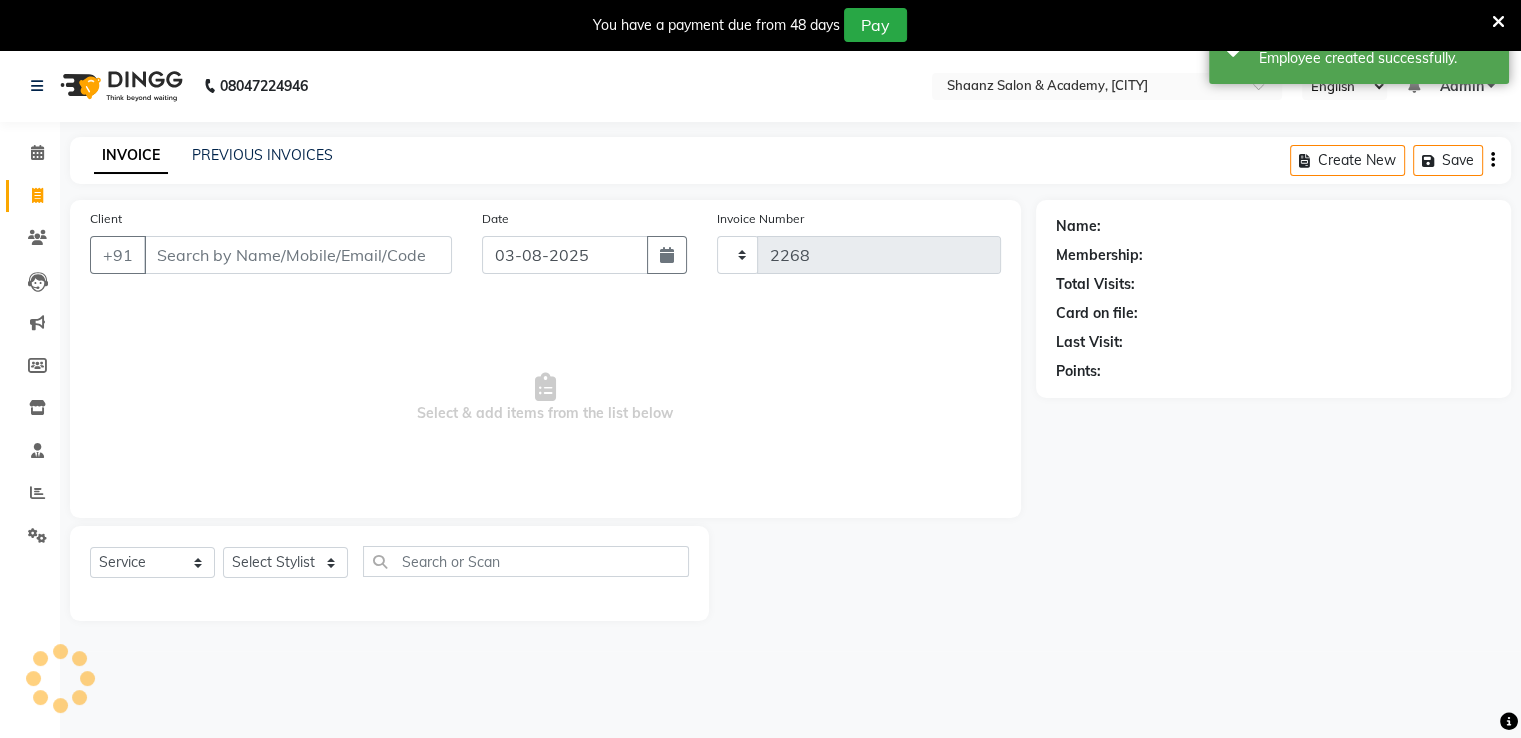 scroll, scrollTop: 50, scrollLeft: 0, axis: vertical 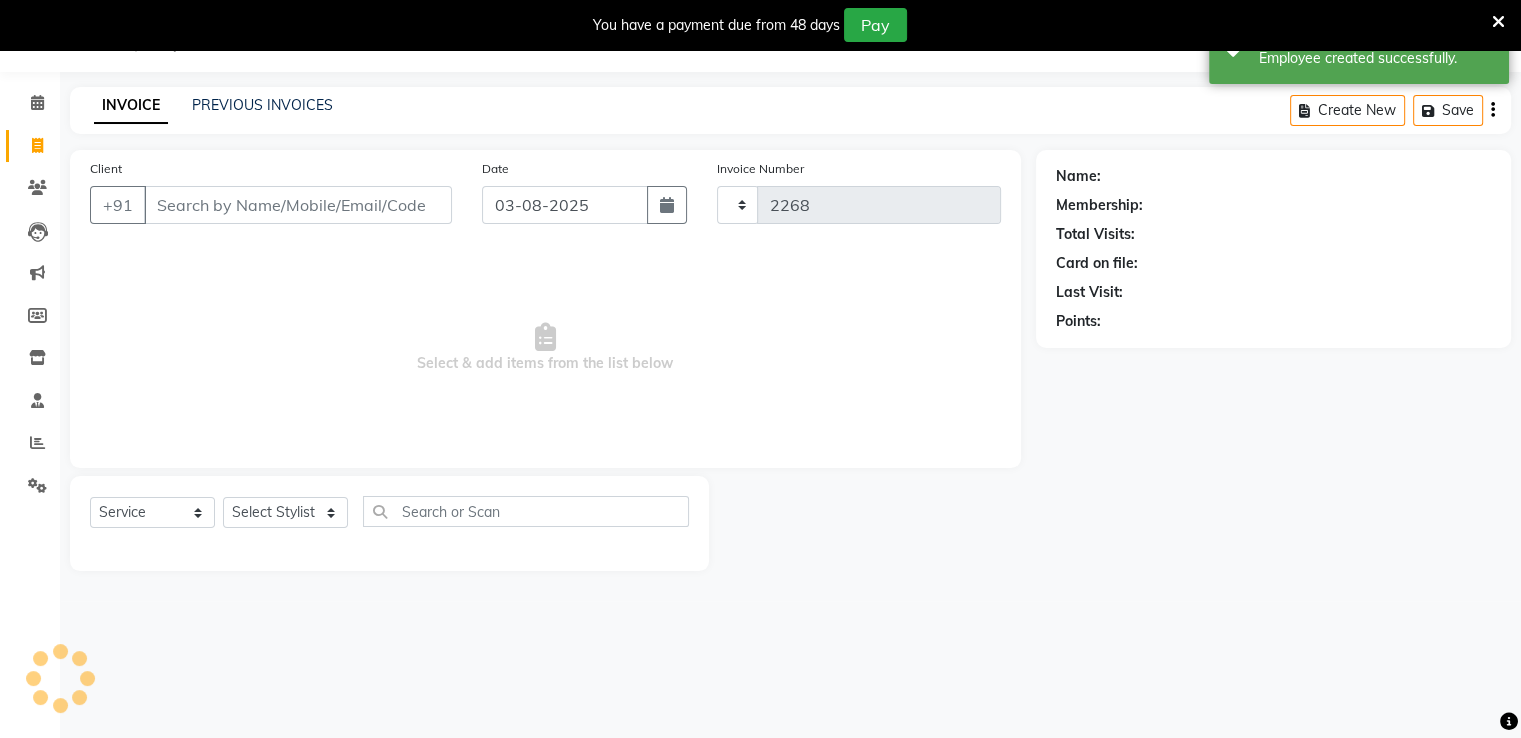 select on "6360" 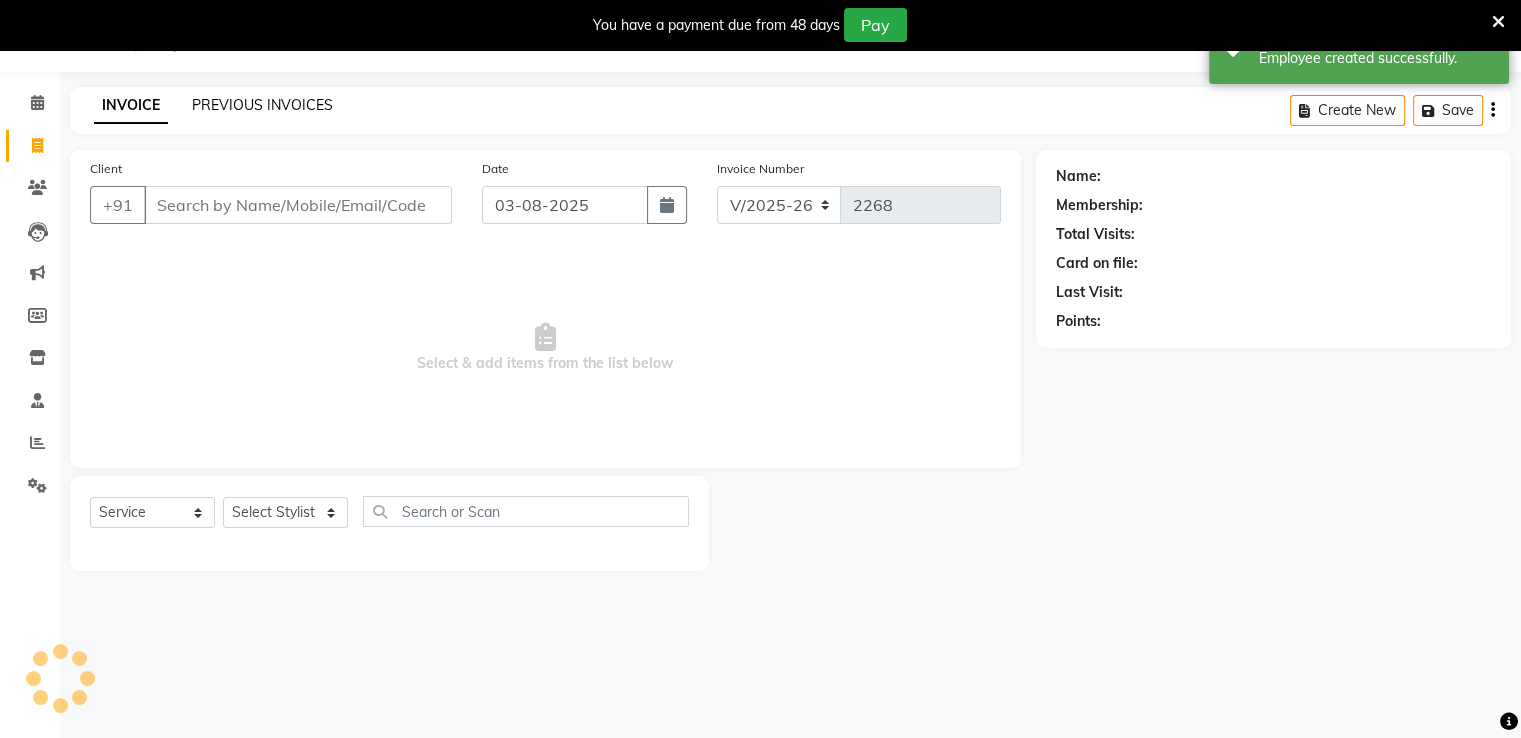 click on "PREVIOUS INVOICES" 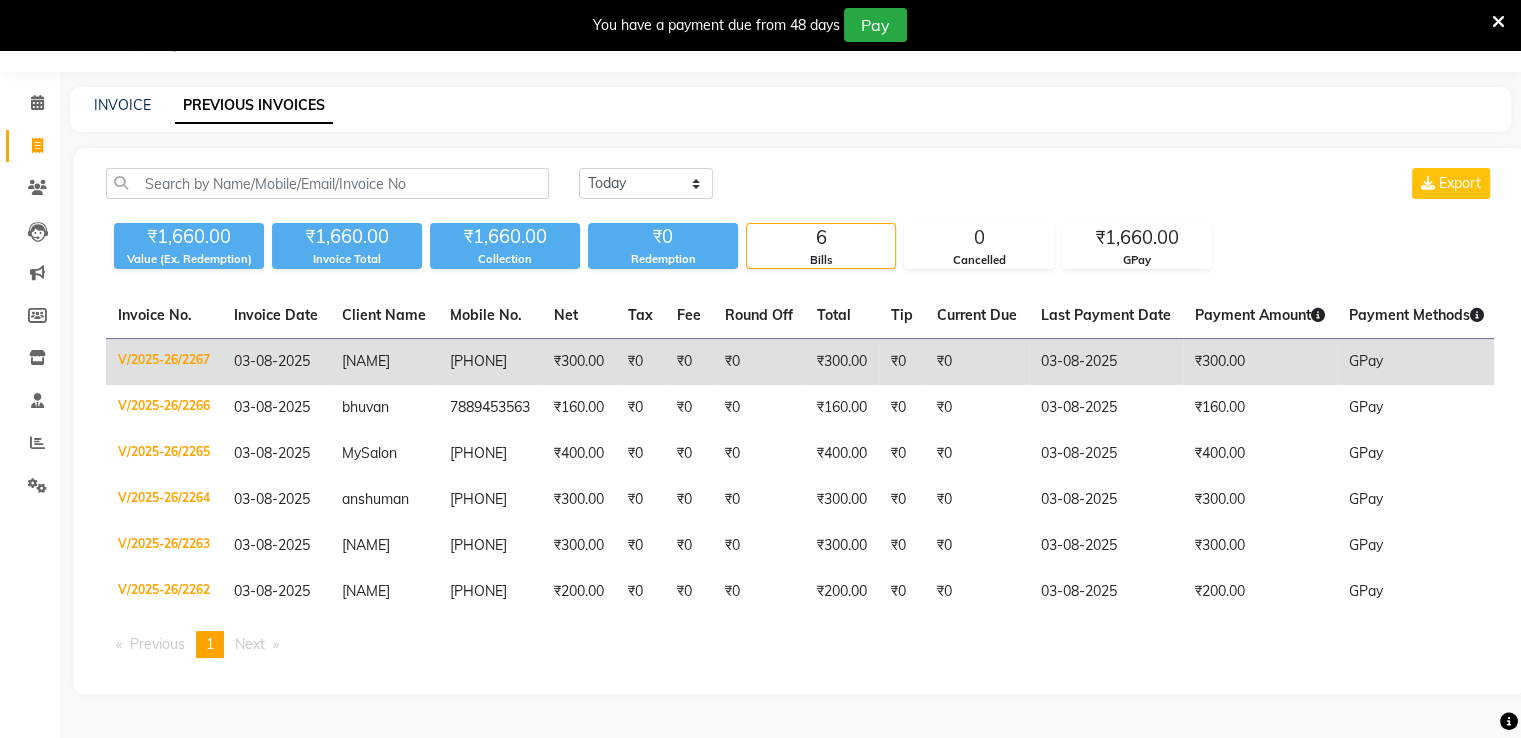 click on "anuvab" 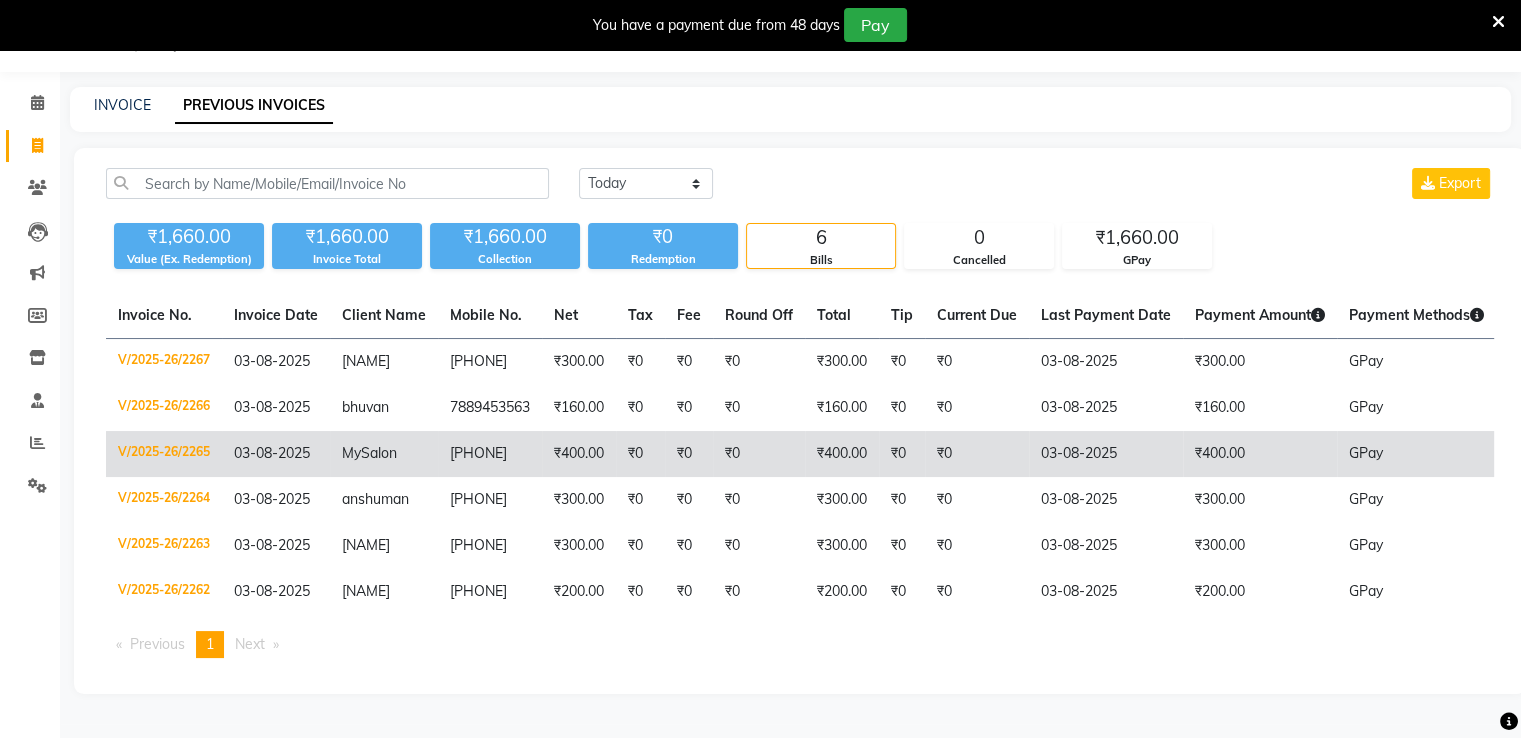 click on "₹0" 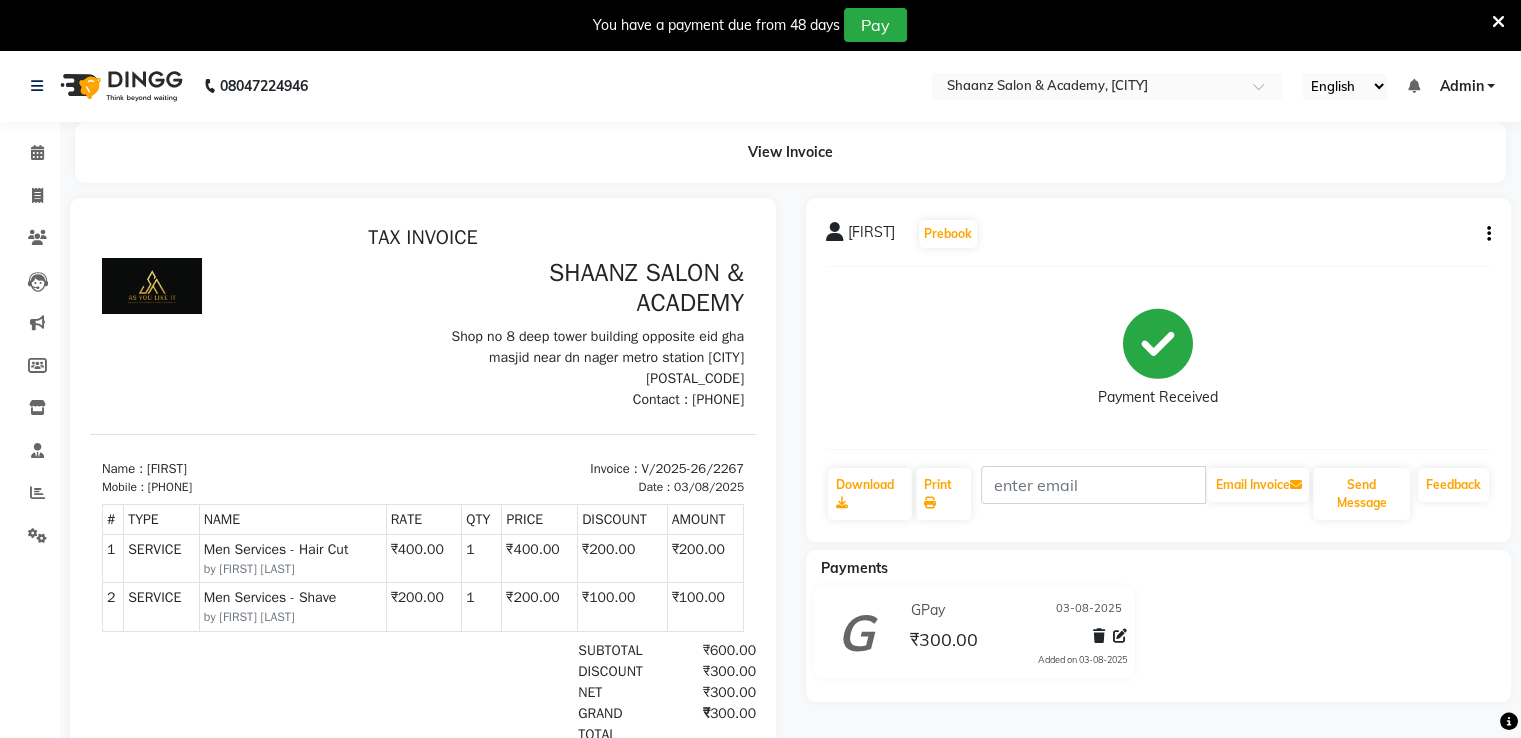 scroll, scrollTop: 0, scrollLeft: 0, axis: both 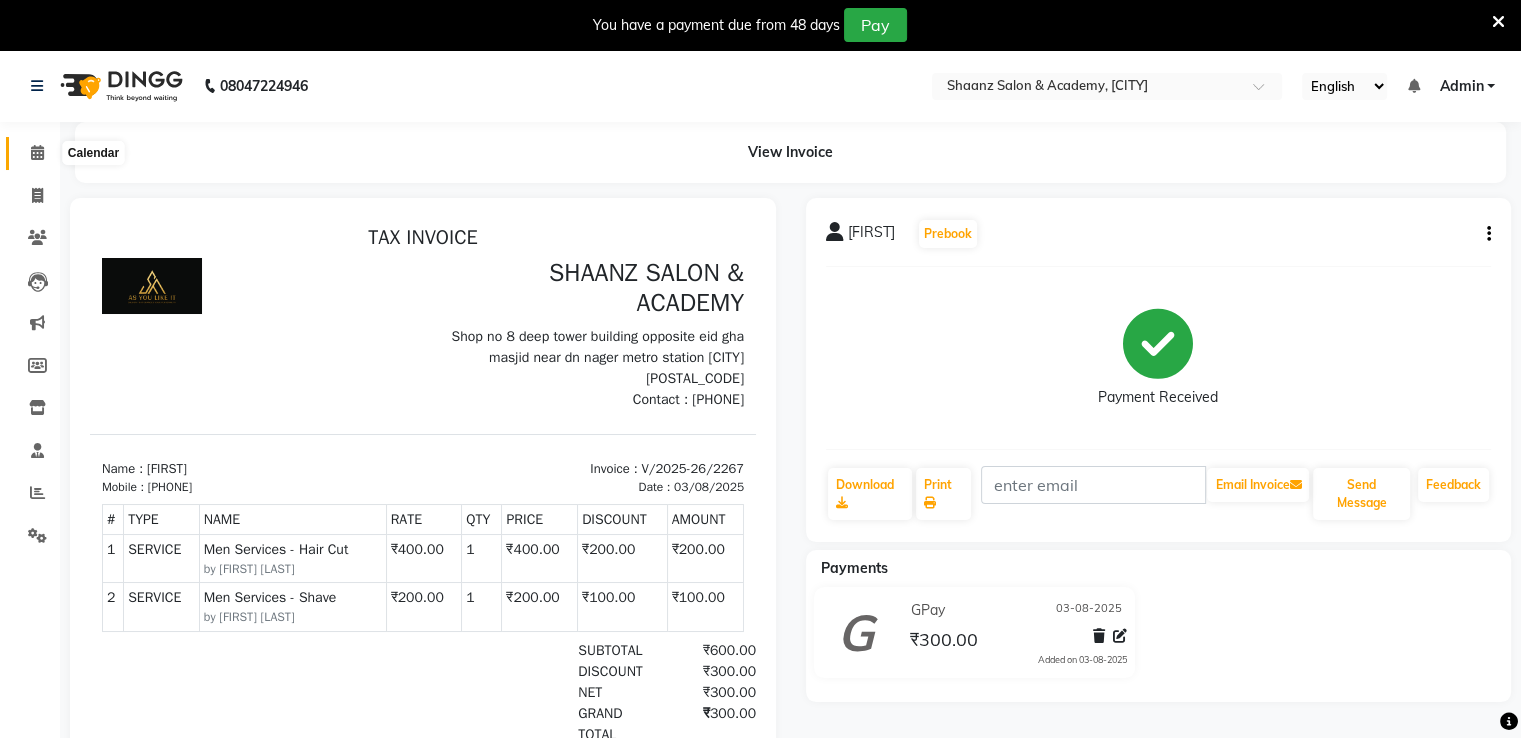 click 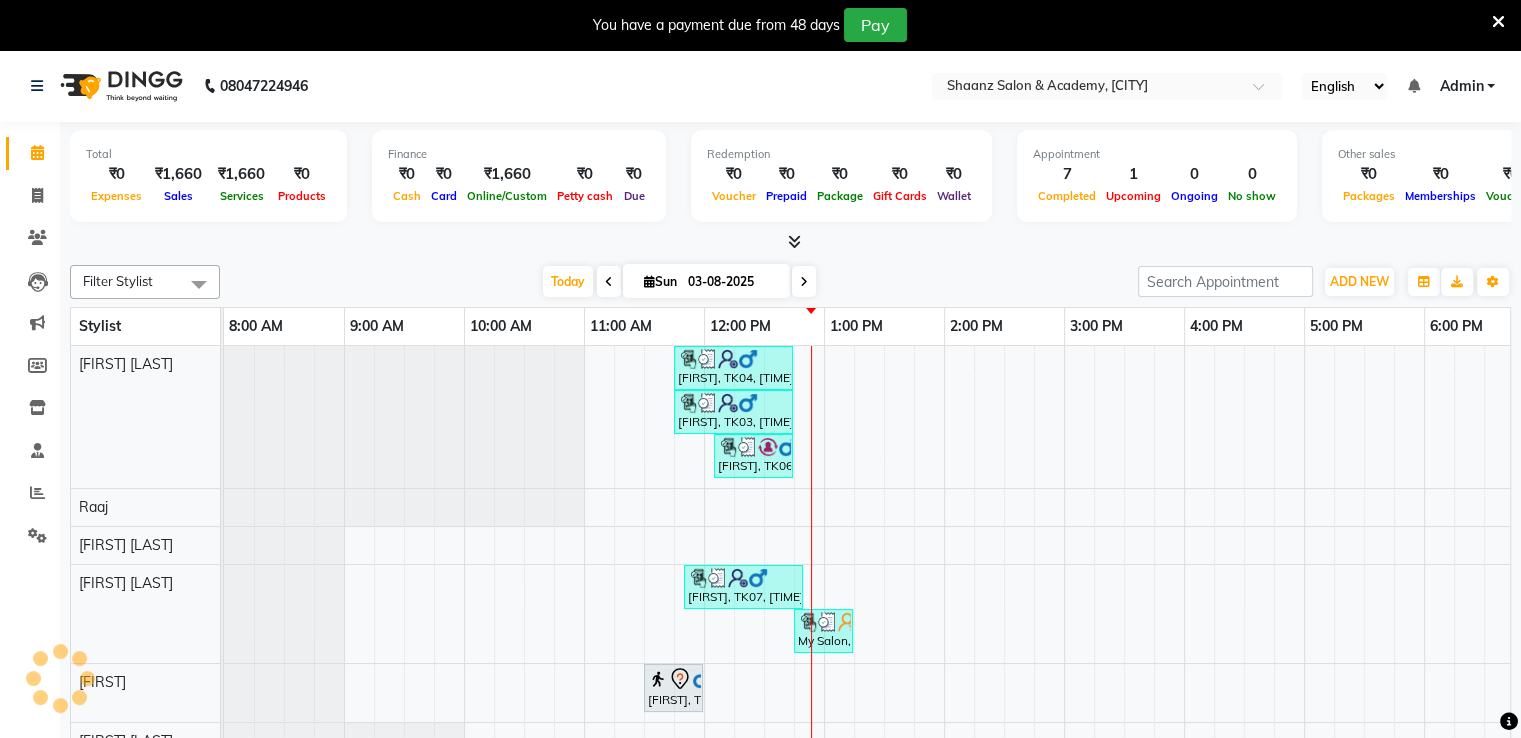 scroll, scrollTop: 0, scrollLeft: 480, axis: horizontal 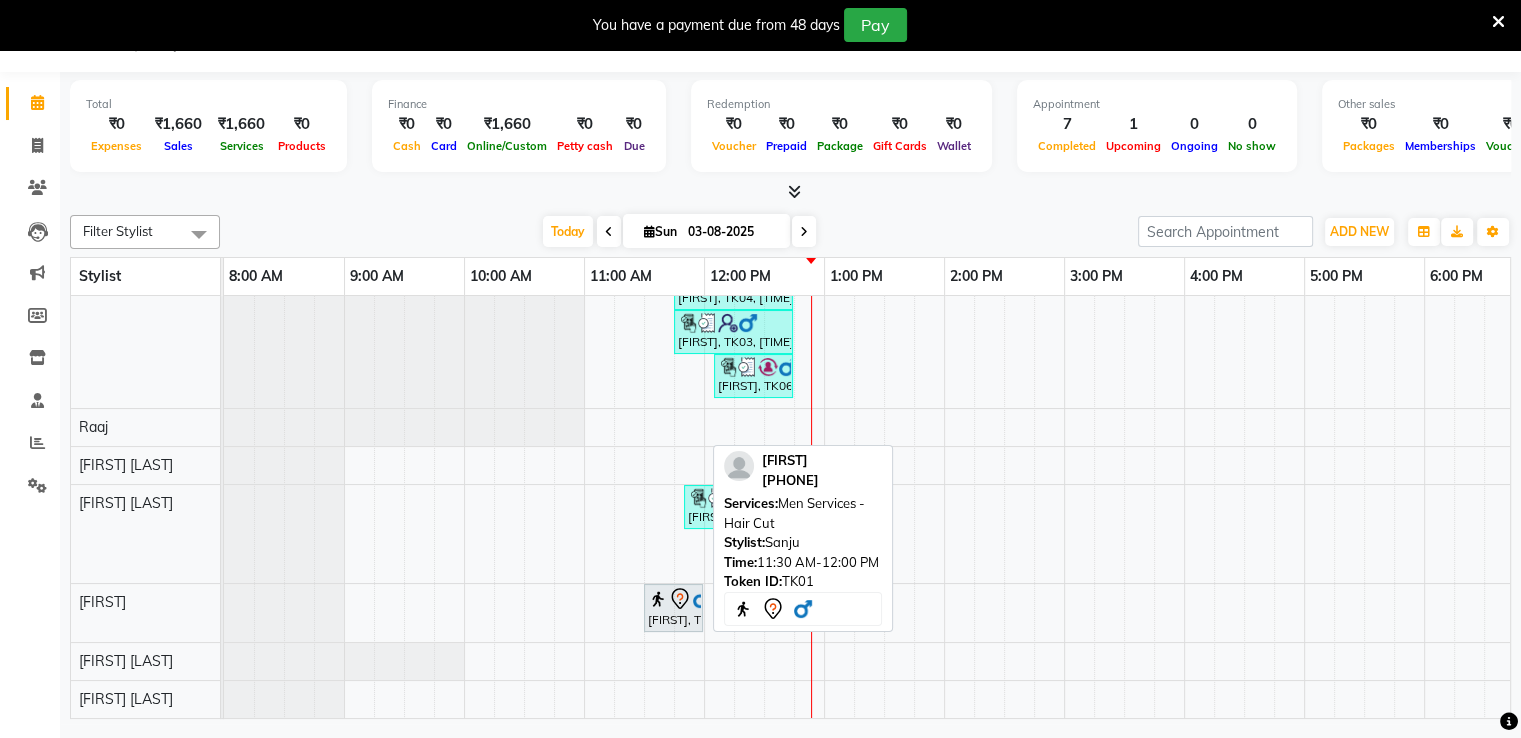 click on "[NAME], TK01, [TIME]-[TIME], Men Services  - Hair Cut" at bounding box center [673, 608] 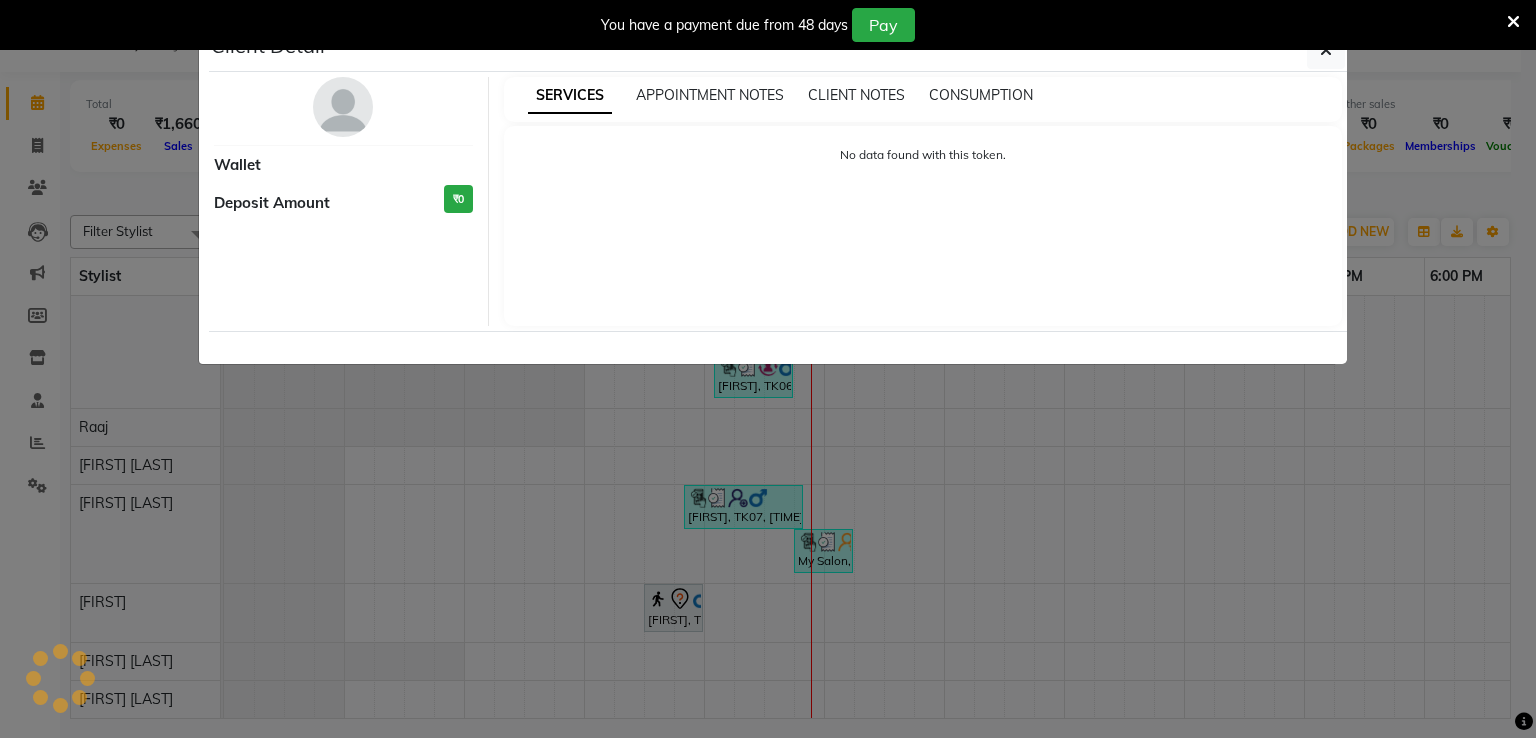 select on "7" 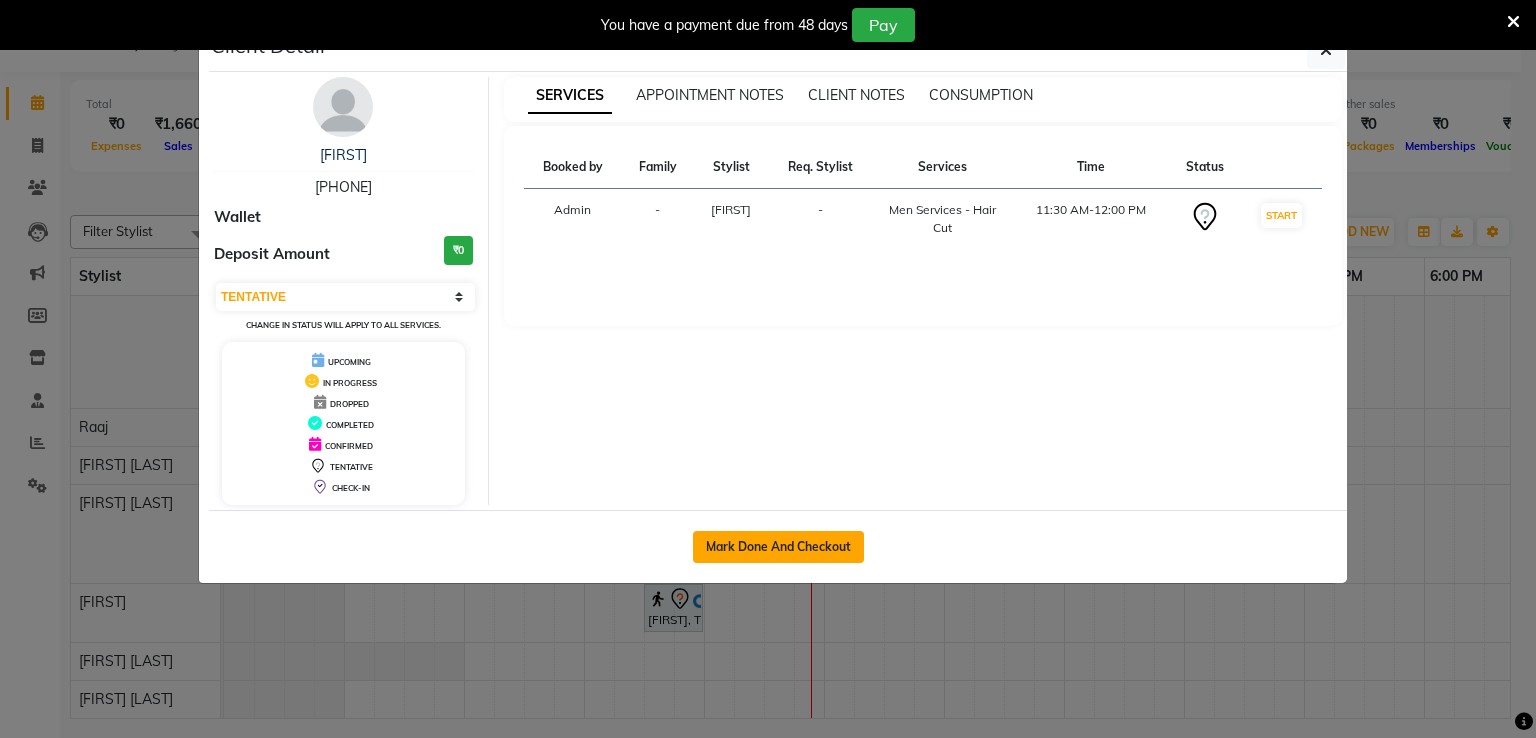 click on "Mark Done And Checkout" 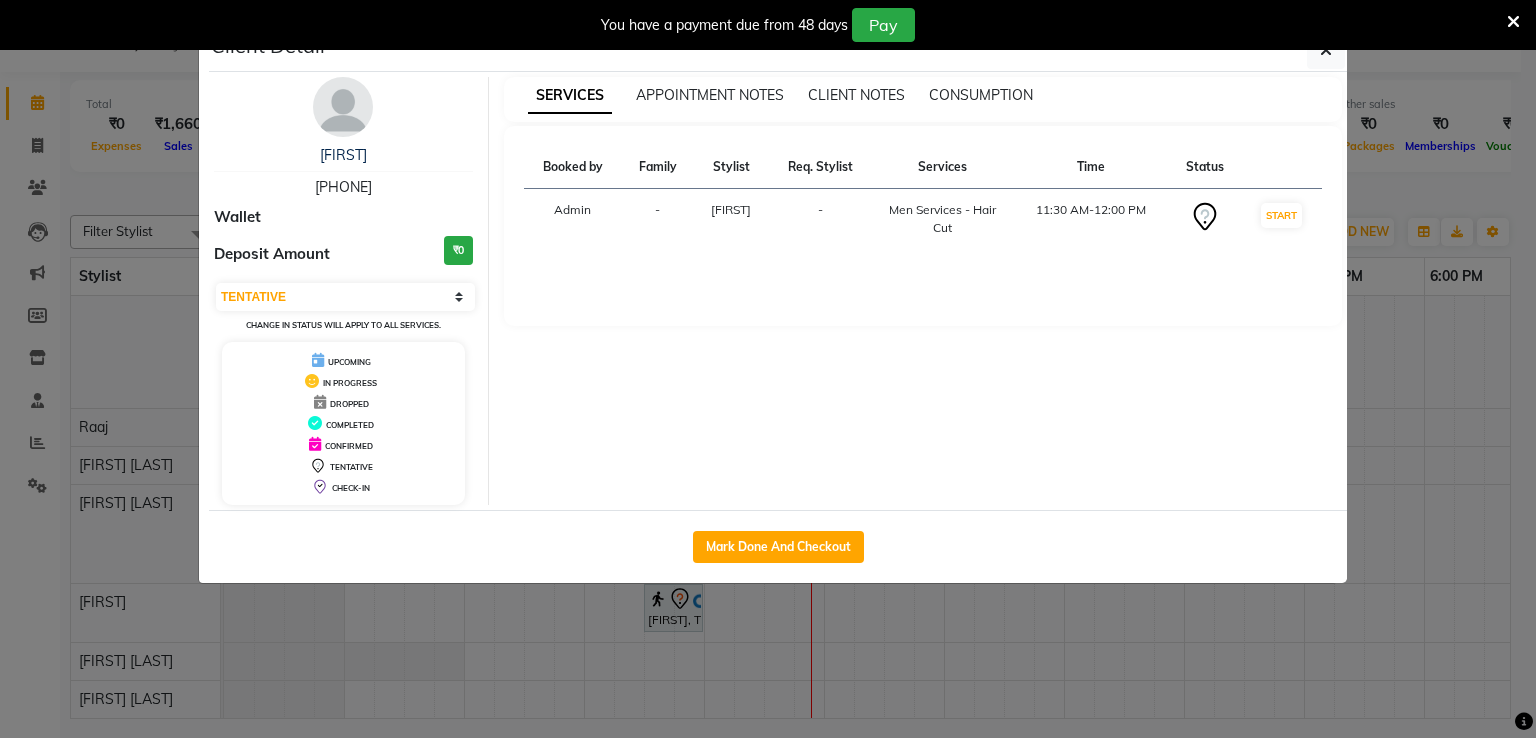 select on "service" 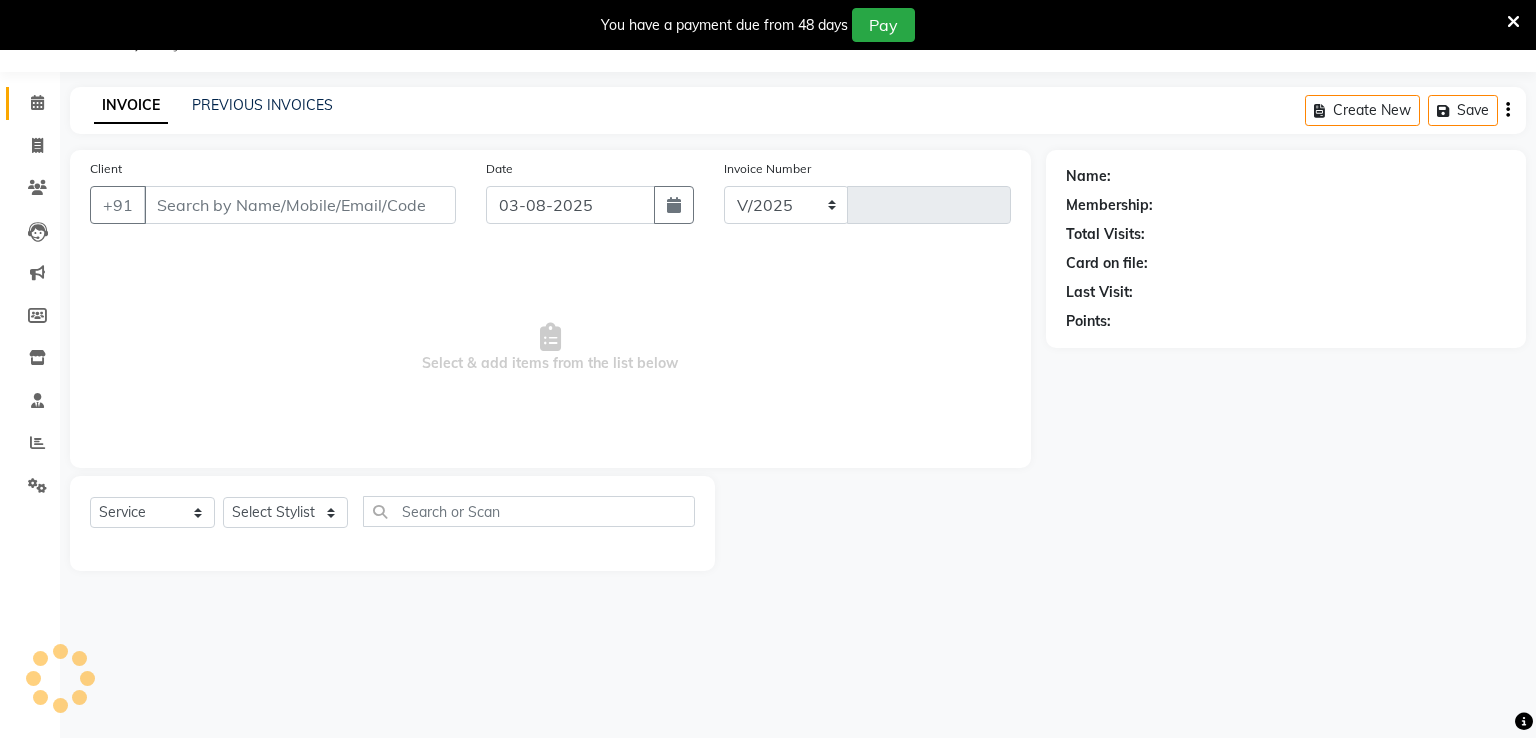 select on "6360" 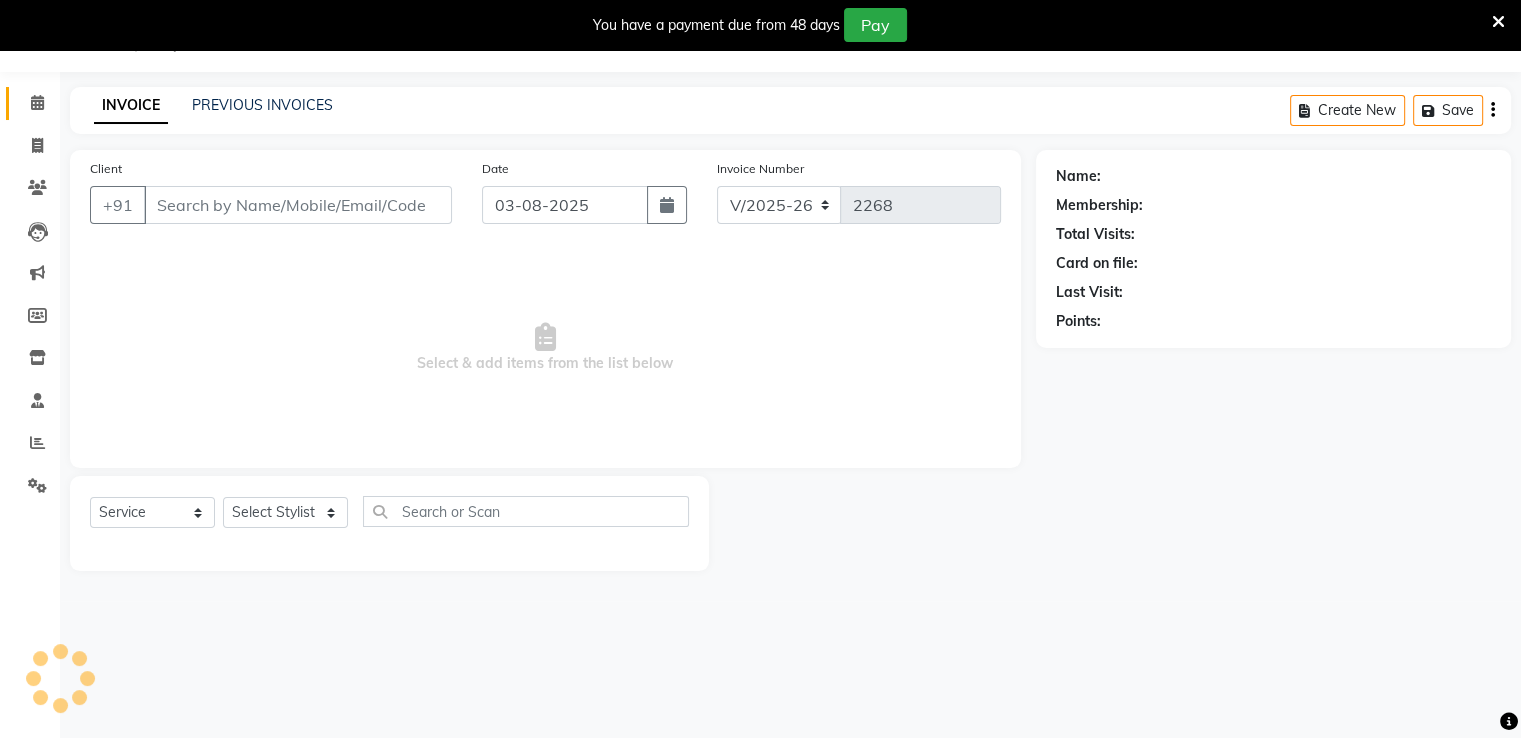 type on "9919009029" 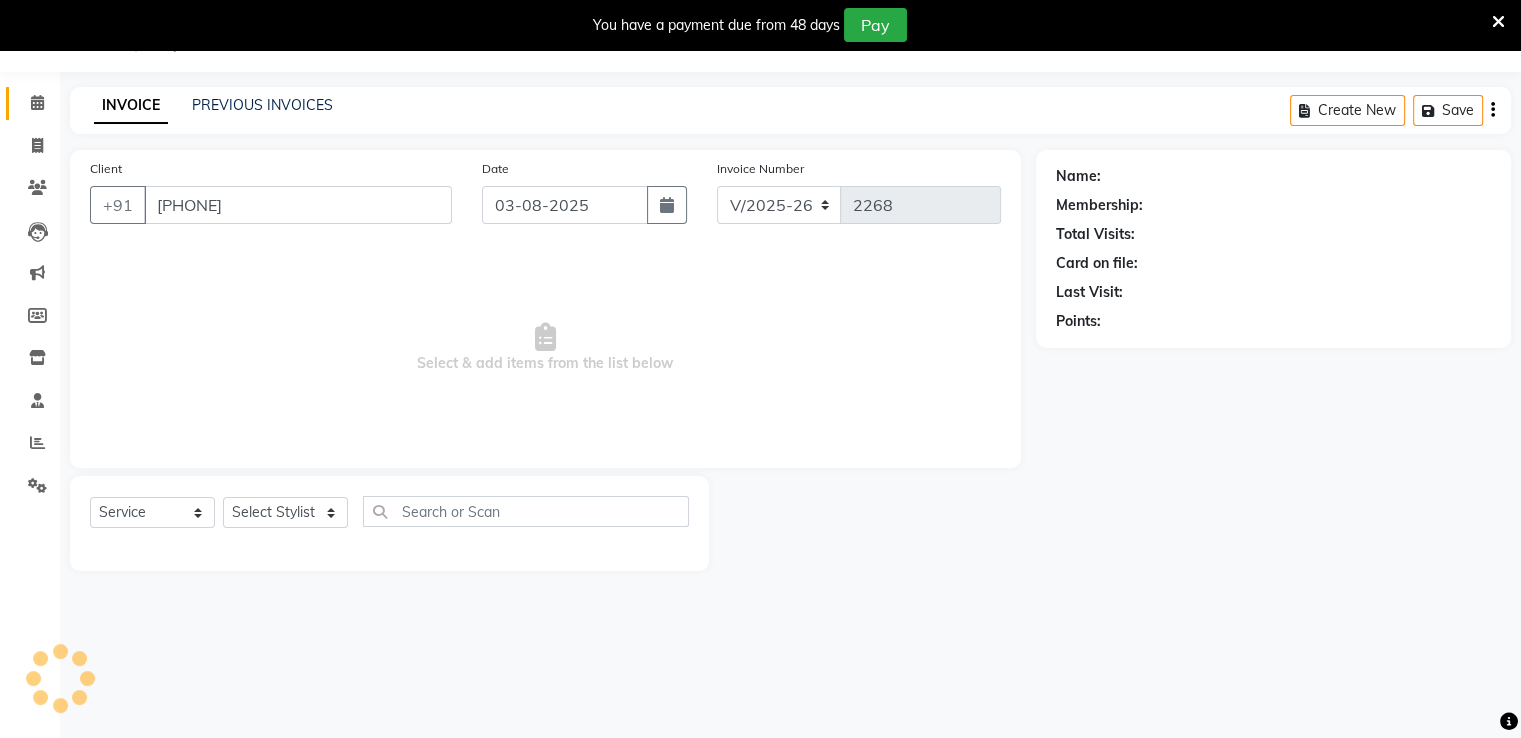 select on "48017" 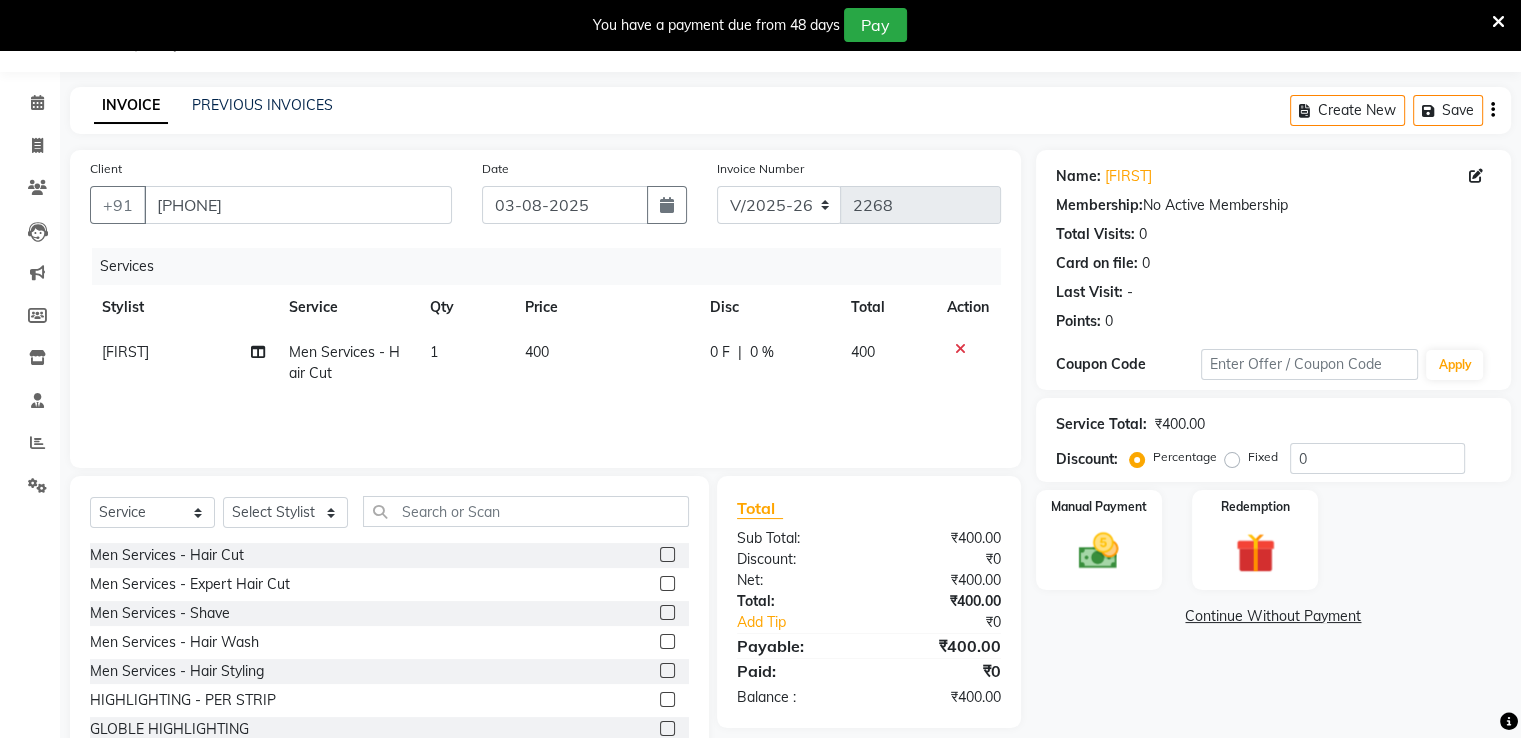 click on "[NAME]" 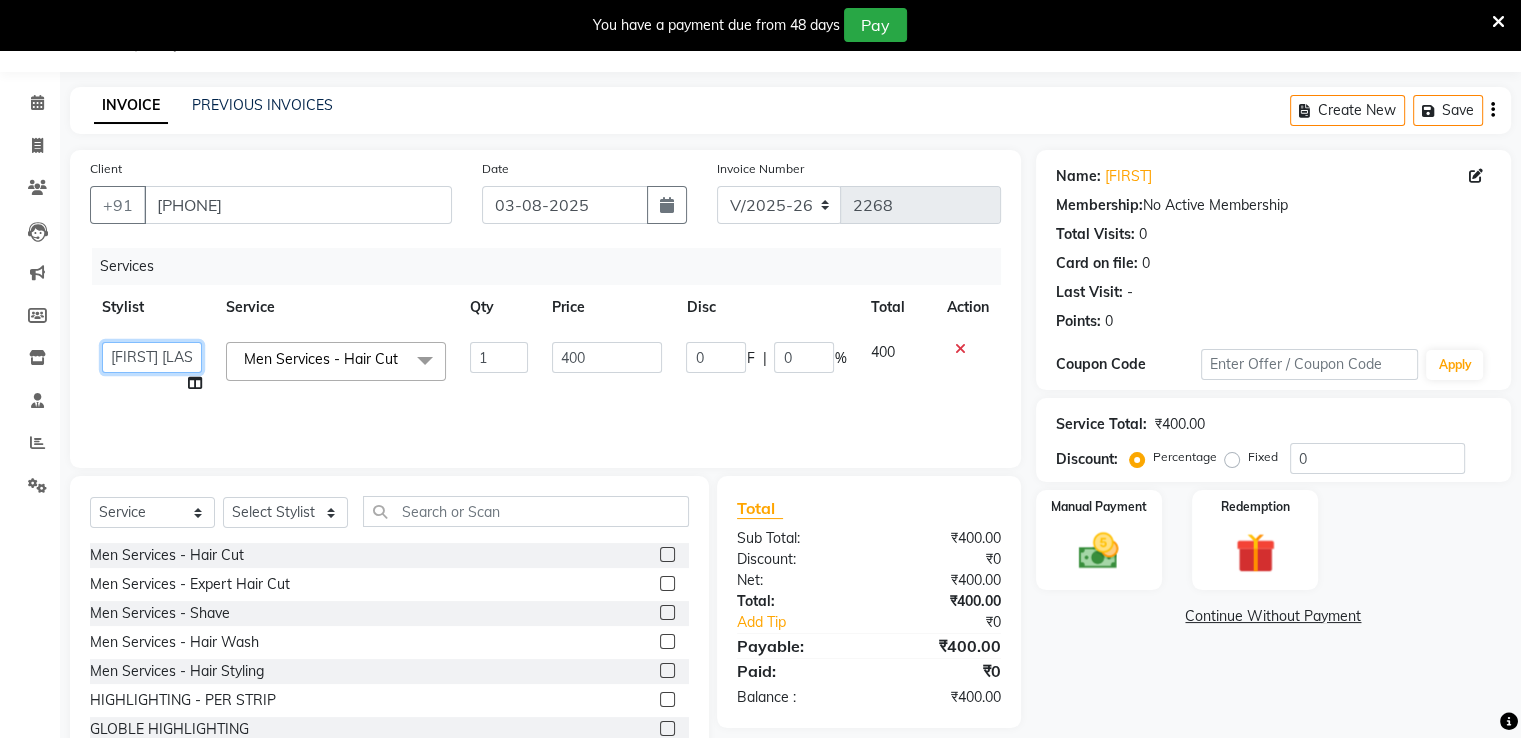 click on "Ameer AHMAD   ankita  mascarenhas   ASHISH THAPA   MUSKAN    nisha vishal patil   Raaj   Rihan    sahil salmani   SANJANA    sanju   Shaan Ahmed   shital shah   Tasleem ahmad salmani" 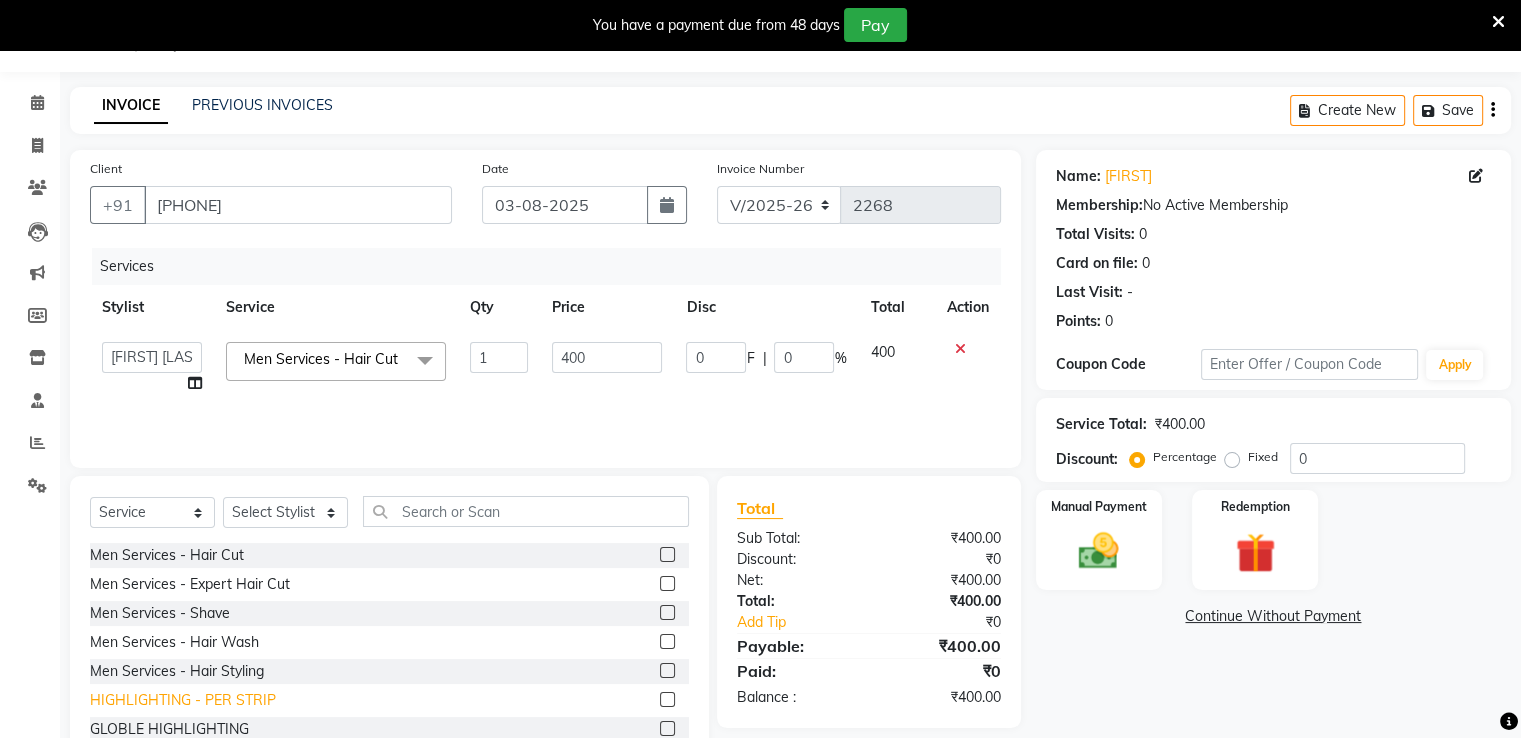 select on "47609" 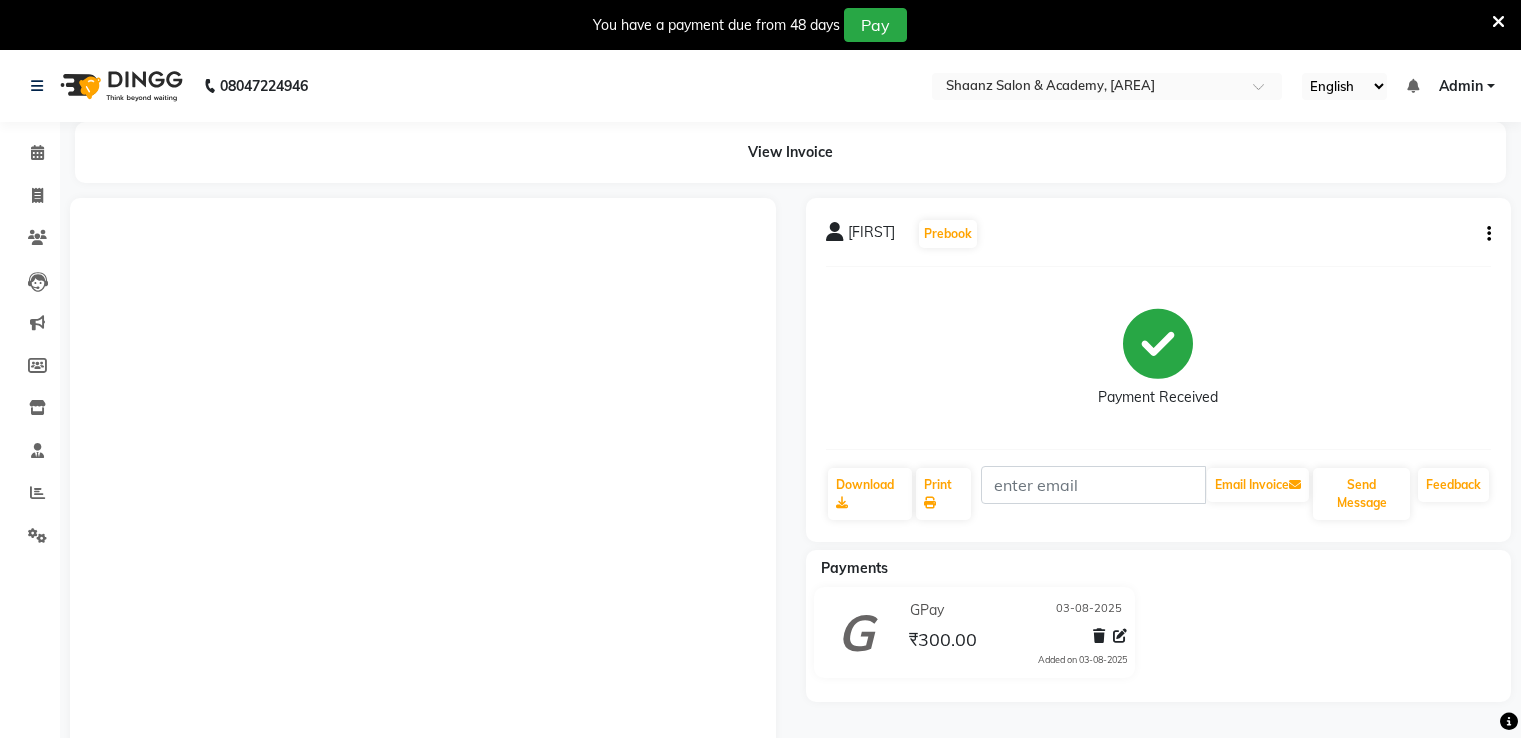 scroll, scrollTop: 0, scrollLeft: 0, axis: both 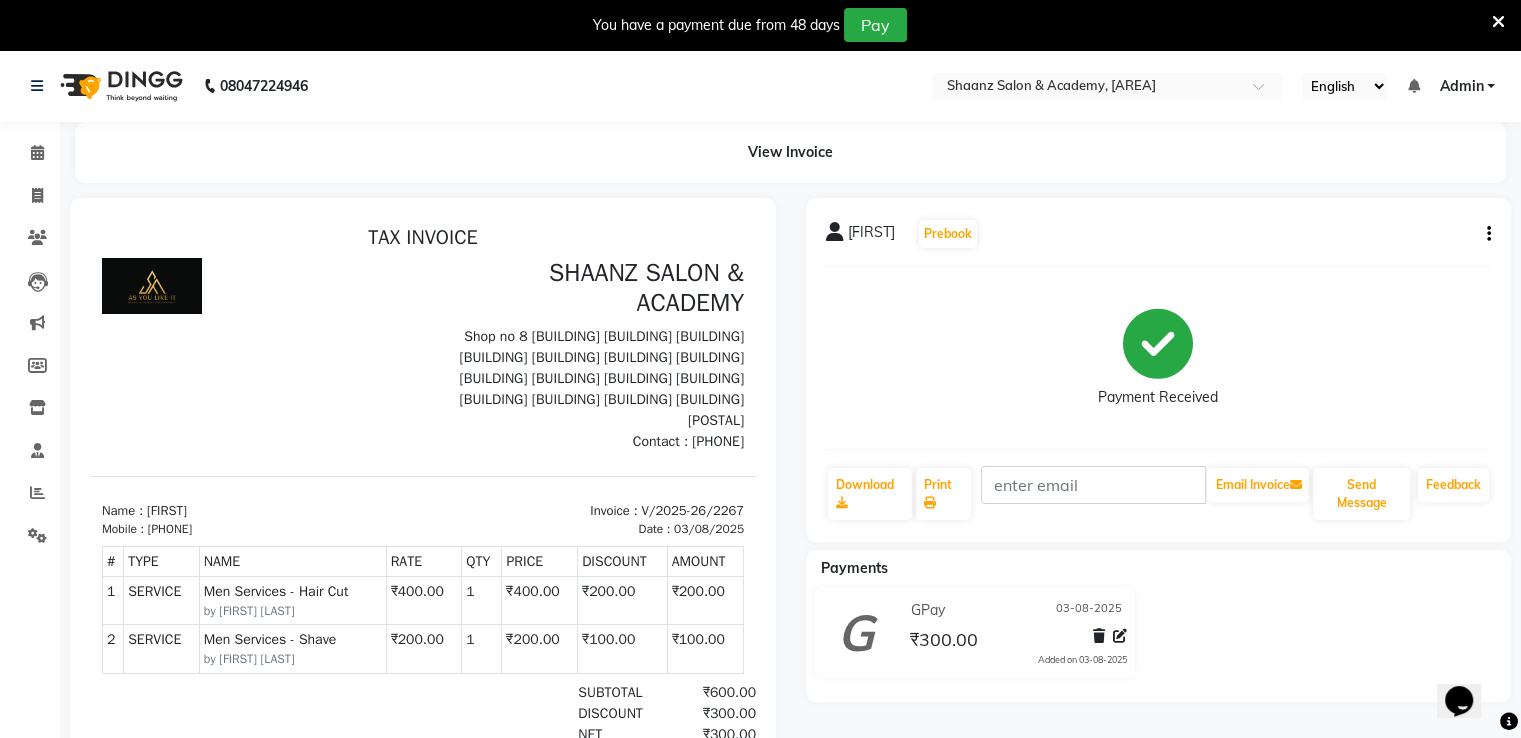 click at bounding box center (1498, 22) 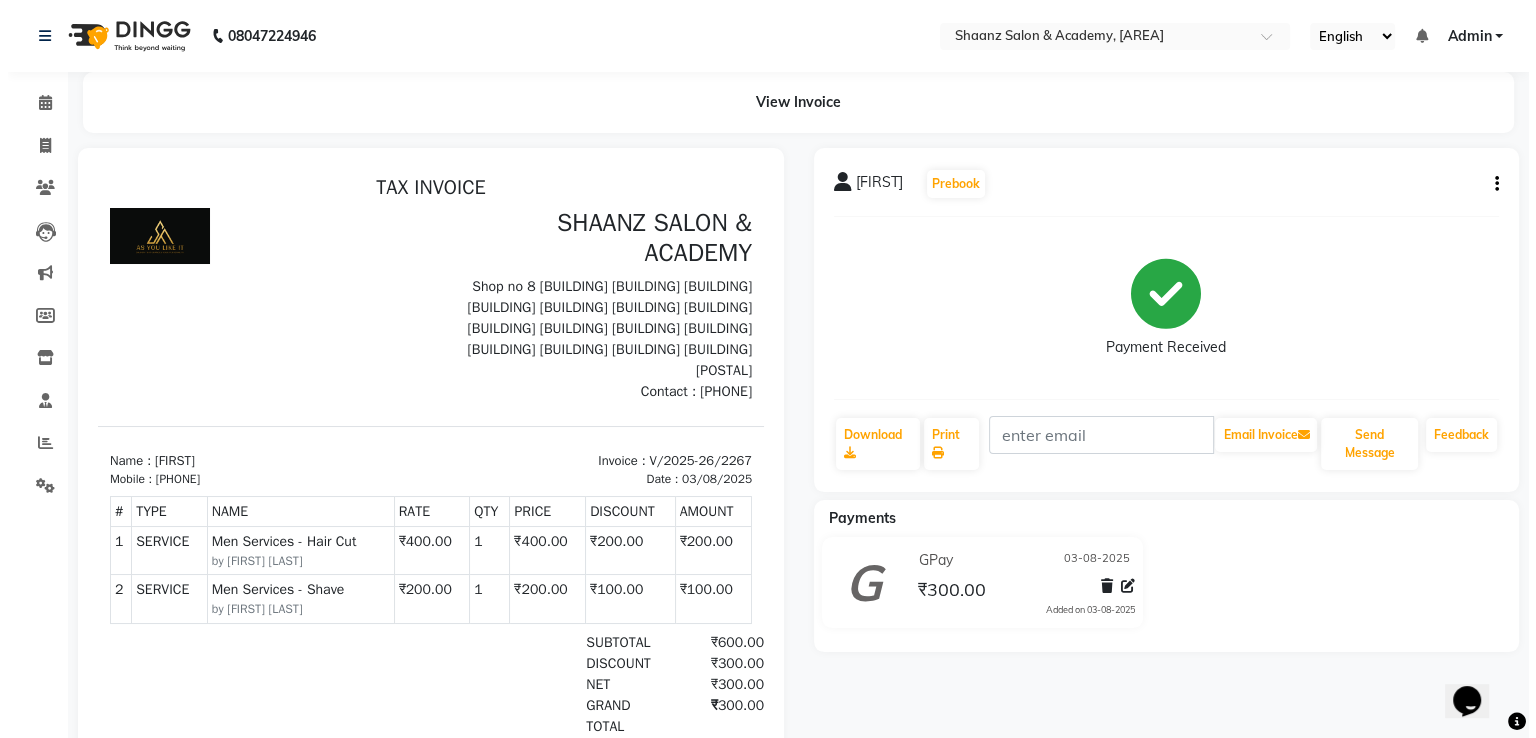 scroll, scrollTop: 0, scrollLeft: 0, axis: both 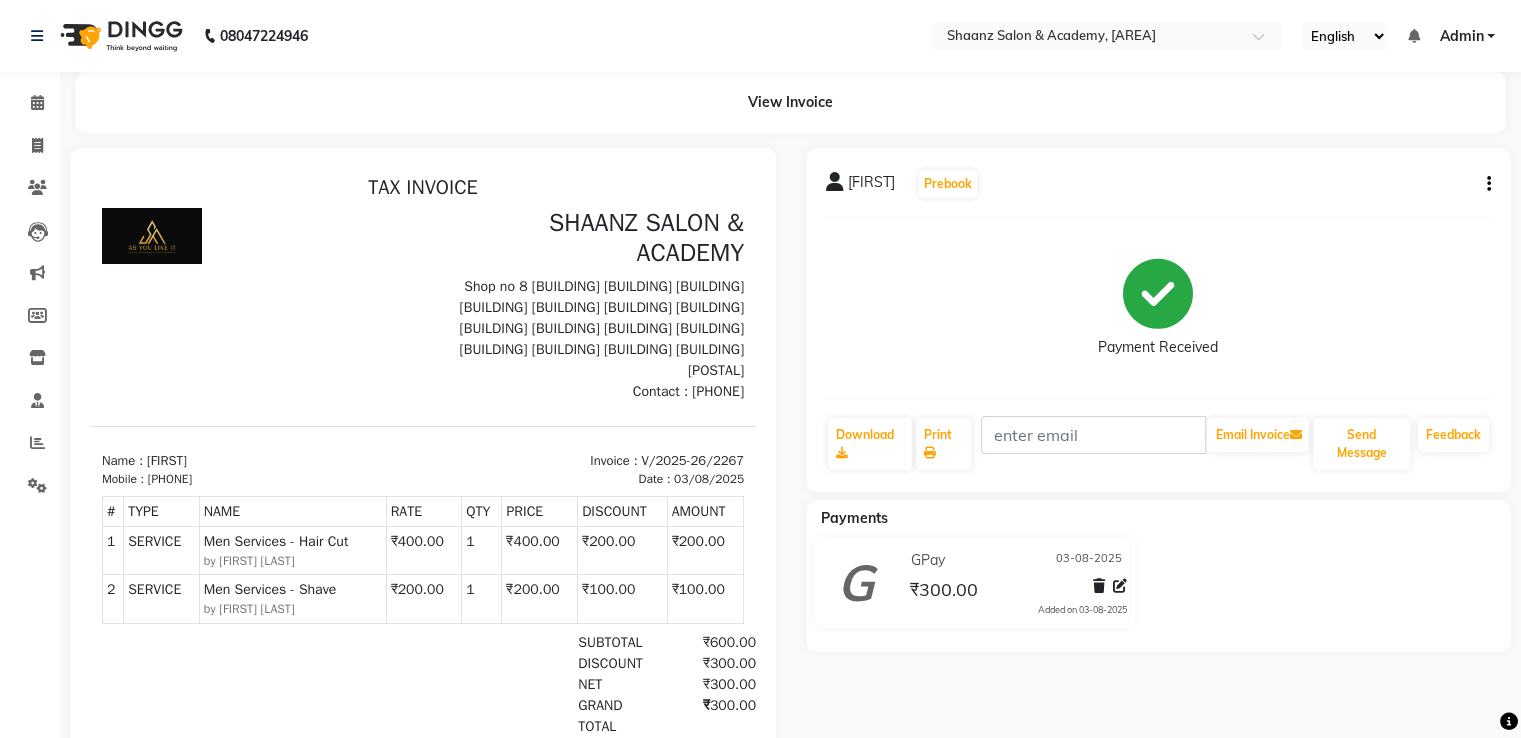 click 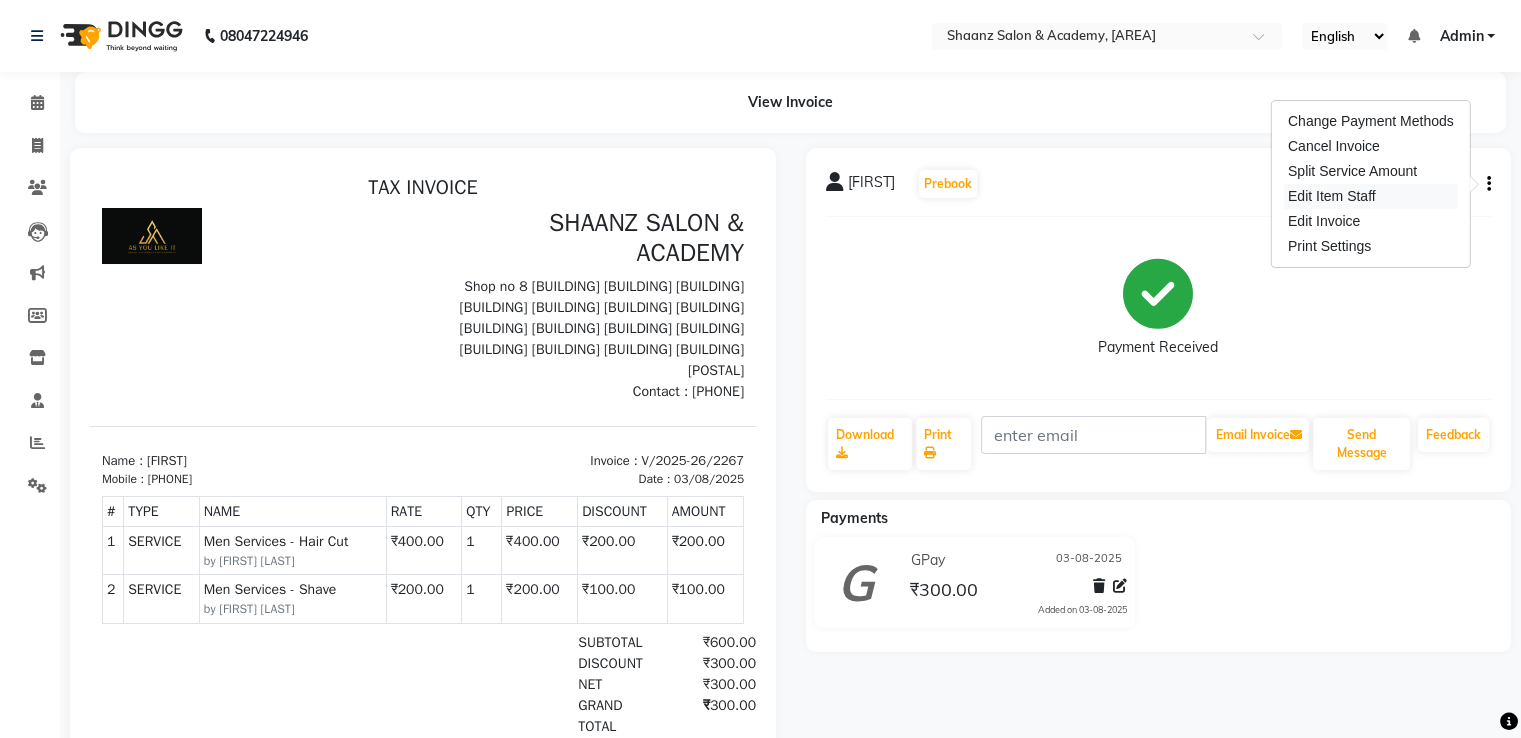 click on "Edit Item Staff" at bounding box center [1371, 196] 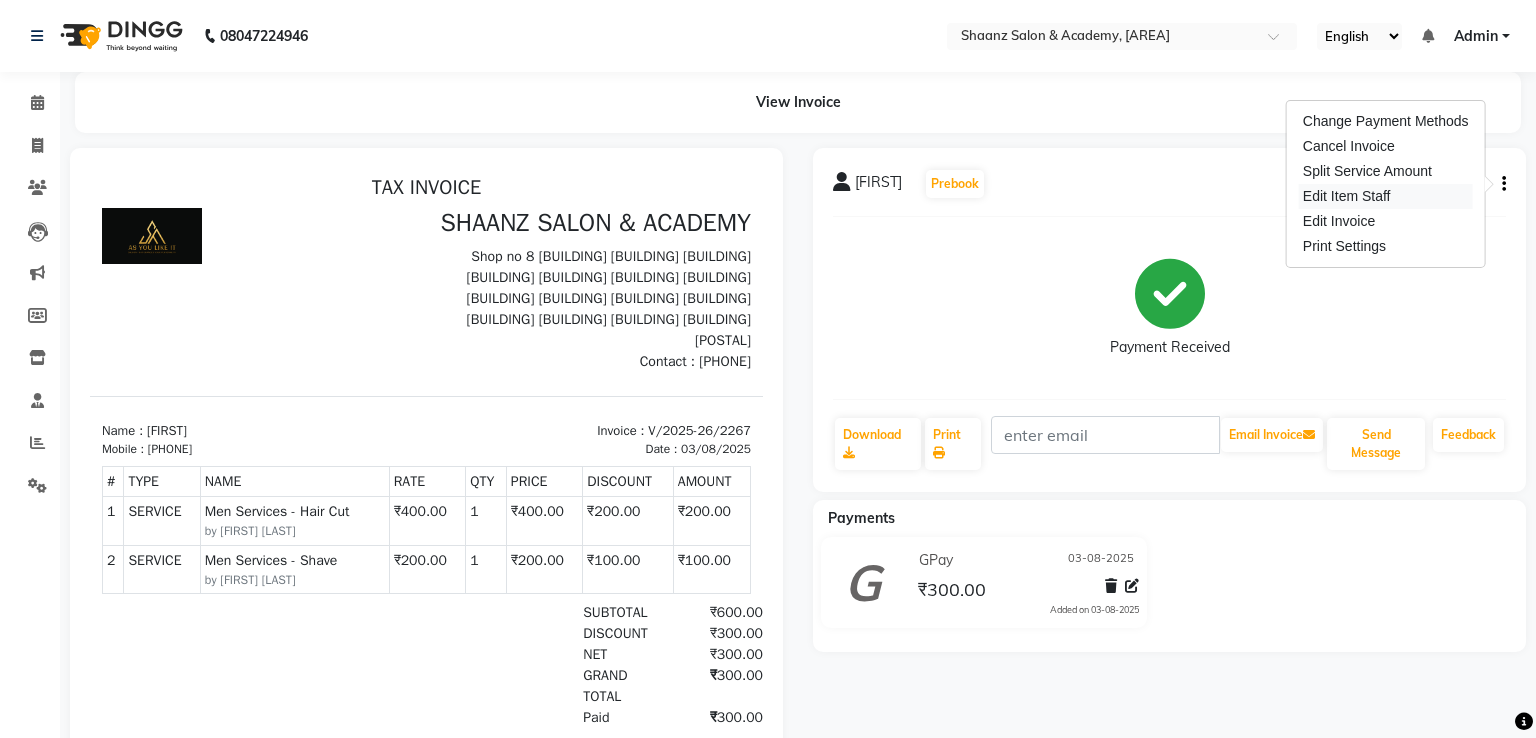select on "47949" 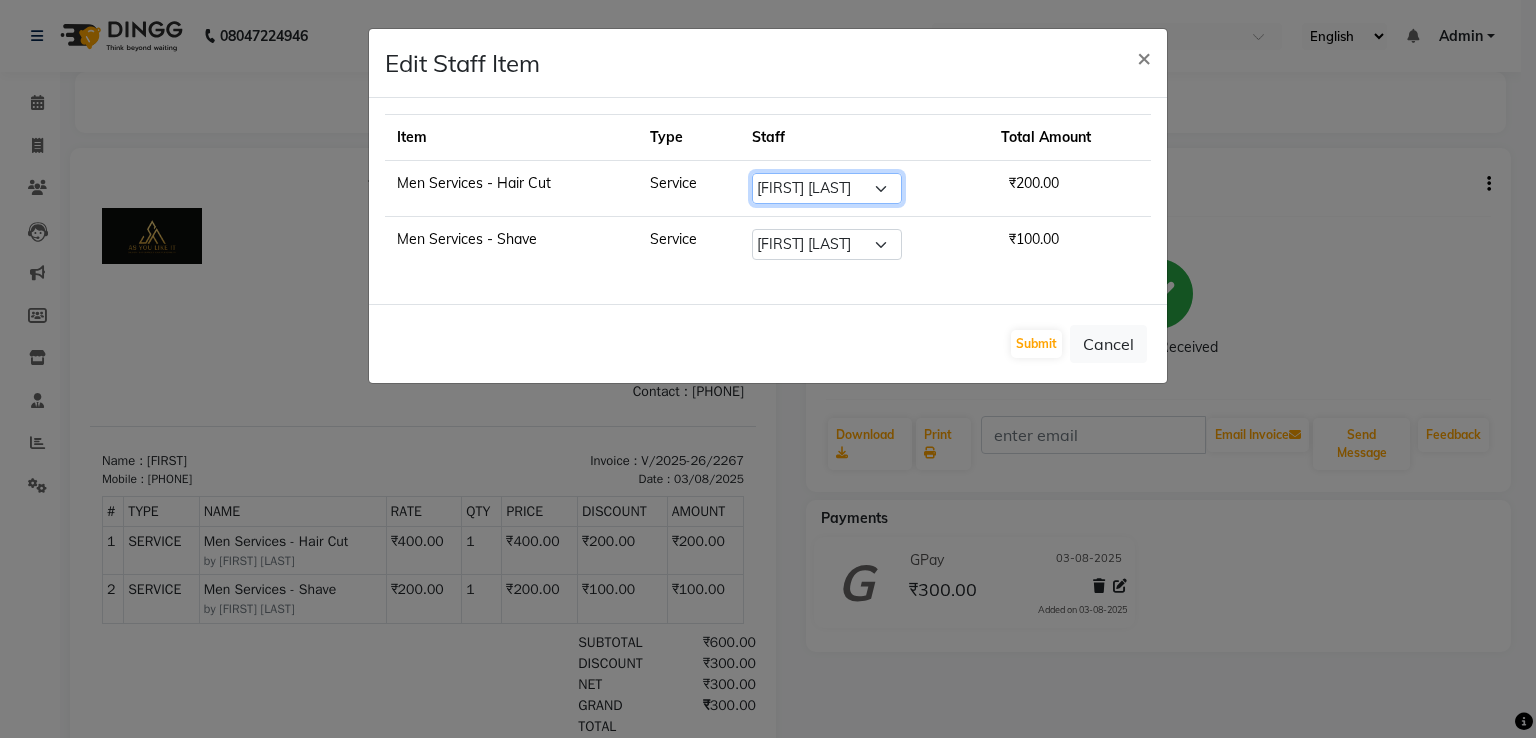 click on "Select  Ameer AHMAD   ankita  mascarenhas   ASHISH THAPA   MUSKAN    nisha vishal patil   Raaj   Rihan    sahil salmani   SANJANA    sanju   Shaan Ahmed   shital shah   Tasleem ahmad salmani" 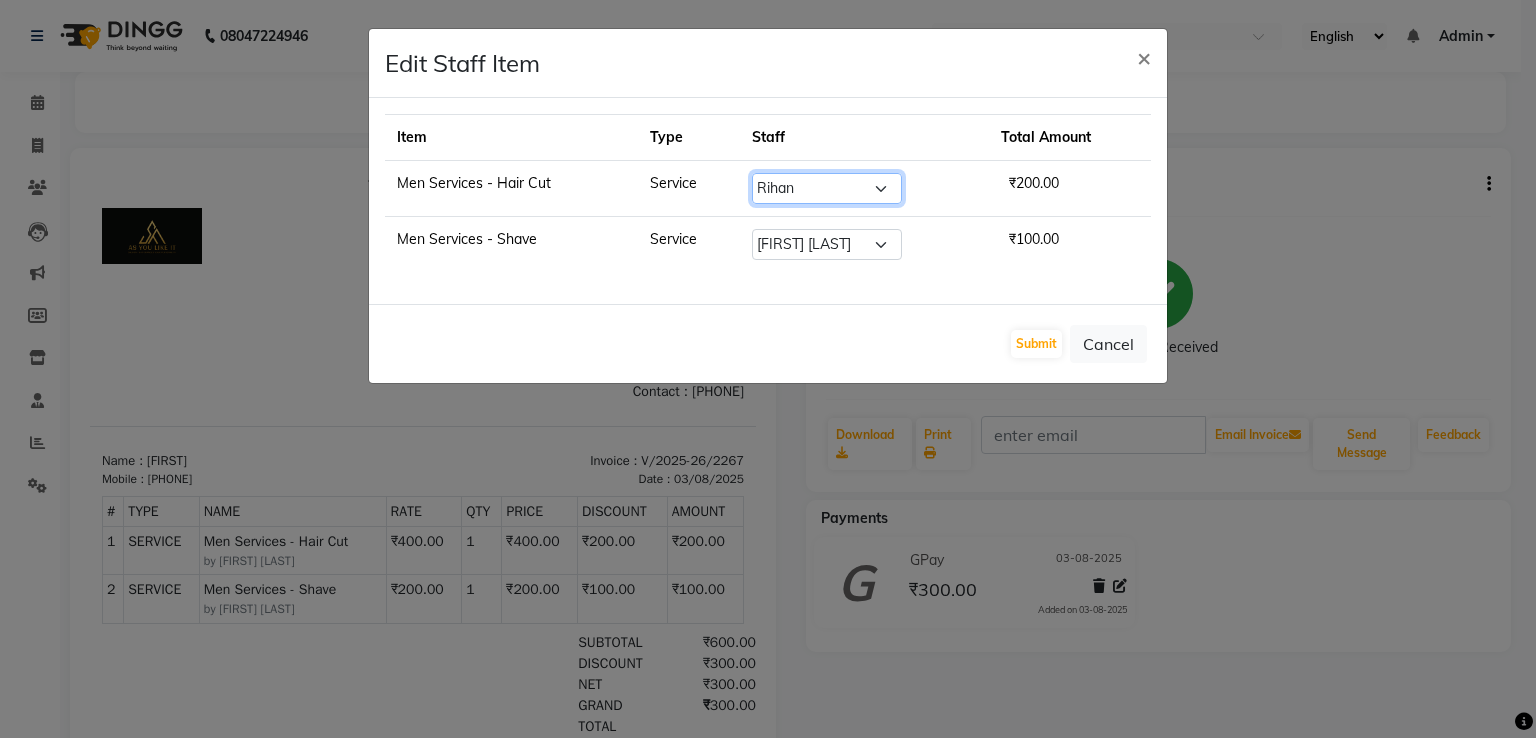 click on "Select  Ameer AHMAD   ankita  mascarenhas   ASHISH THAPA   MUSKAN    nisha vishal patil   Raaj   Rihan    sahil salmani   SANJANA    sanju   Shaan Ahmed   shital shah   Tasleem ahmad salmani" 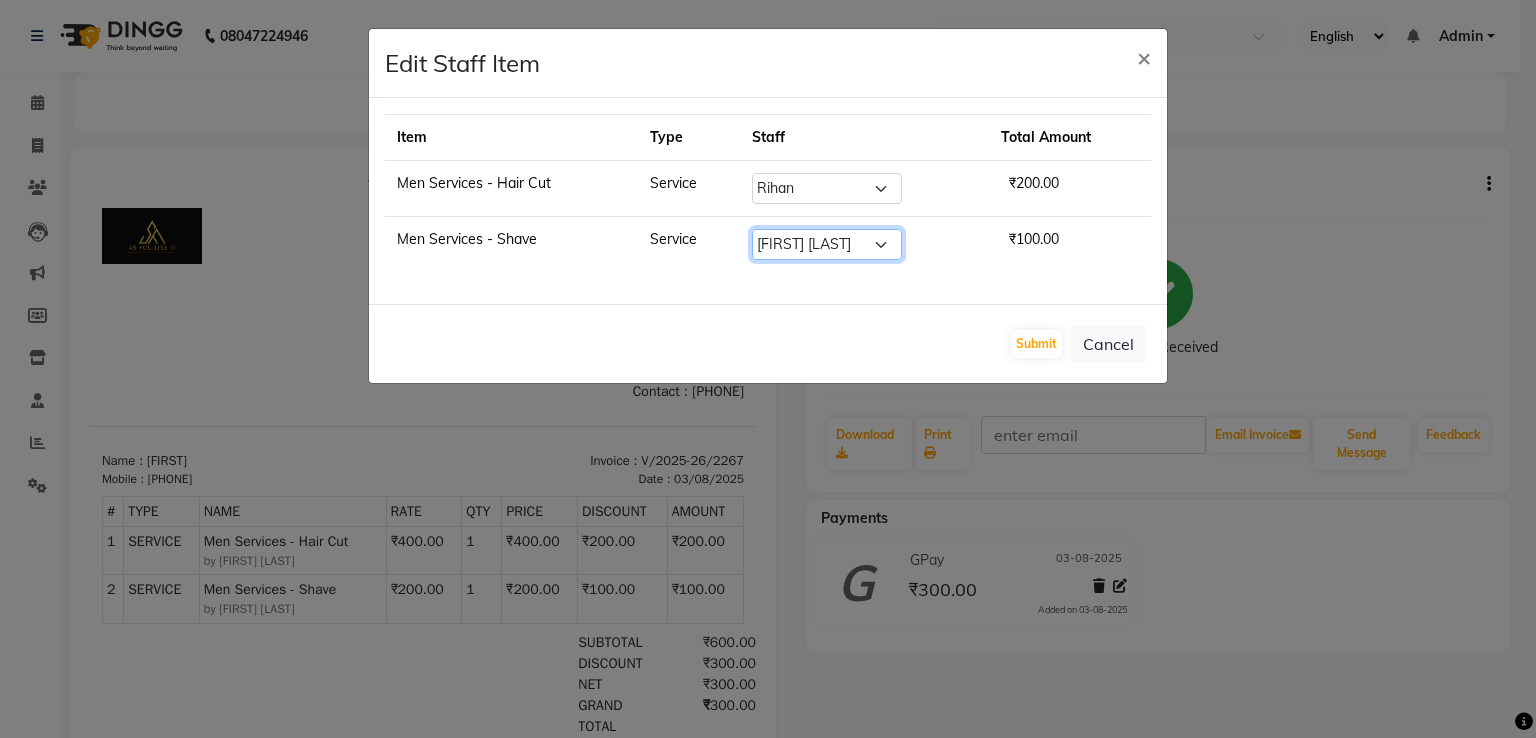 click on "Select  Ameer AHMAD   ankita  mascarenhas   ASHISH THAPA   MUSKAN    nisha vishal patil   Raaj   Rihan    sahil salmani   SANJANA    sanju   Shaan Ahmed   shital shah   Tasleem ahmad salmani" 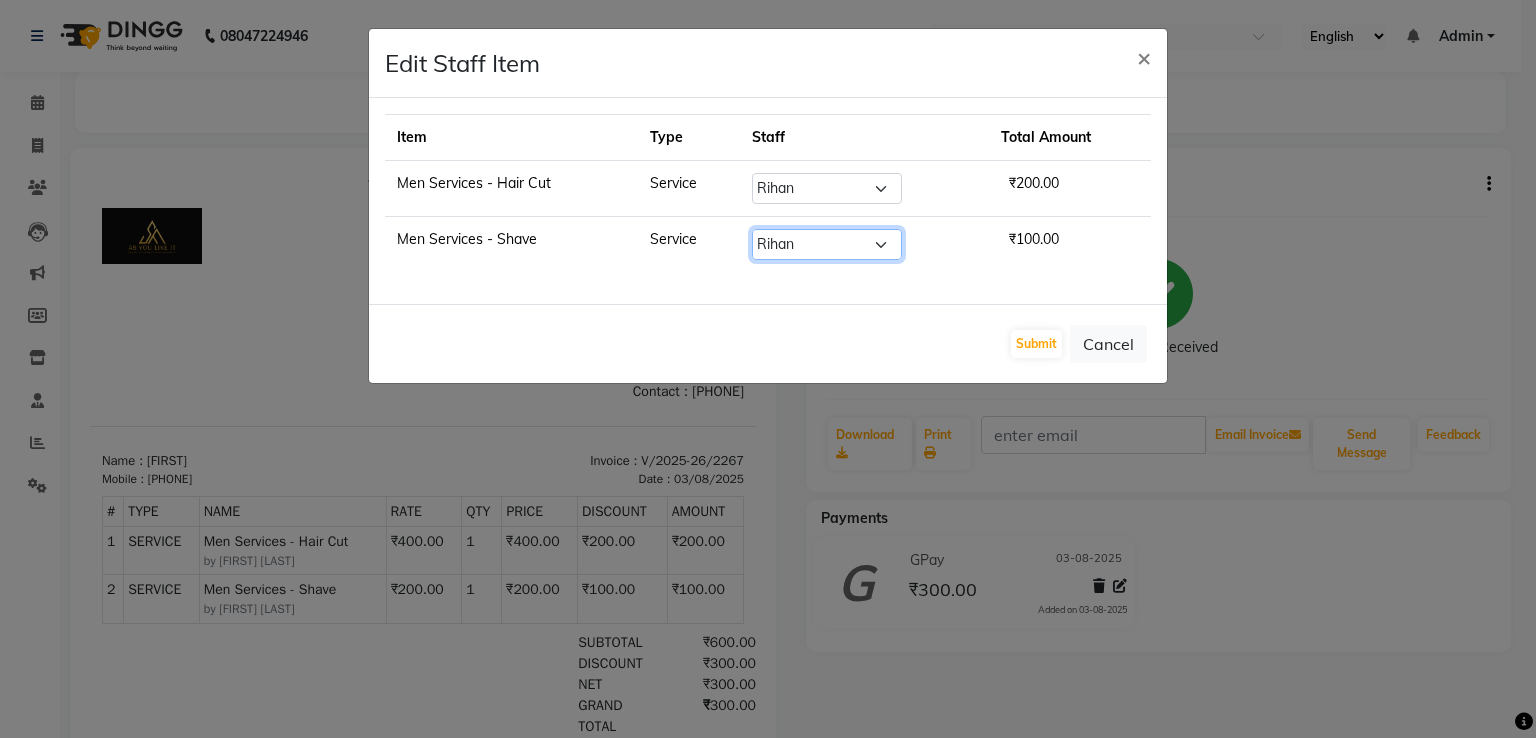 click on "Select  Ameer AHMAD   ankita  mascarenhas   ASHISH THAPA   MUSKAN    nisha vishal patil   Raaj   Rihan    sahil salmani   SANJANA    sanju   Shaan Ahmed   shital shah   Tasleem ahmad salmani" 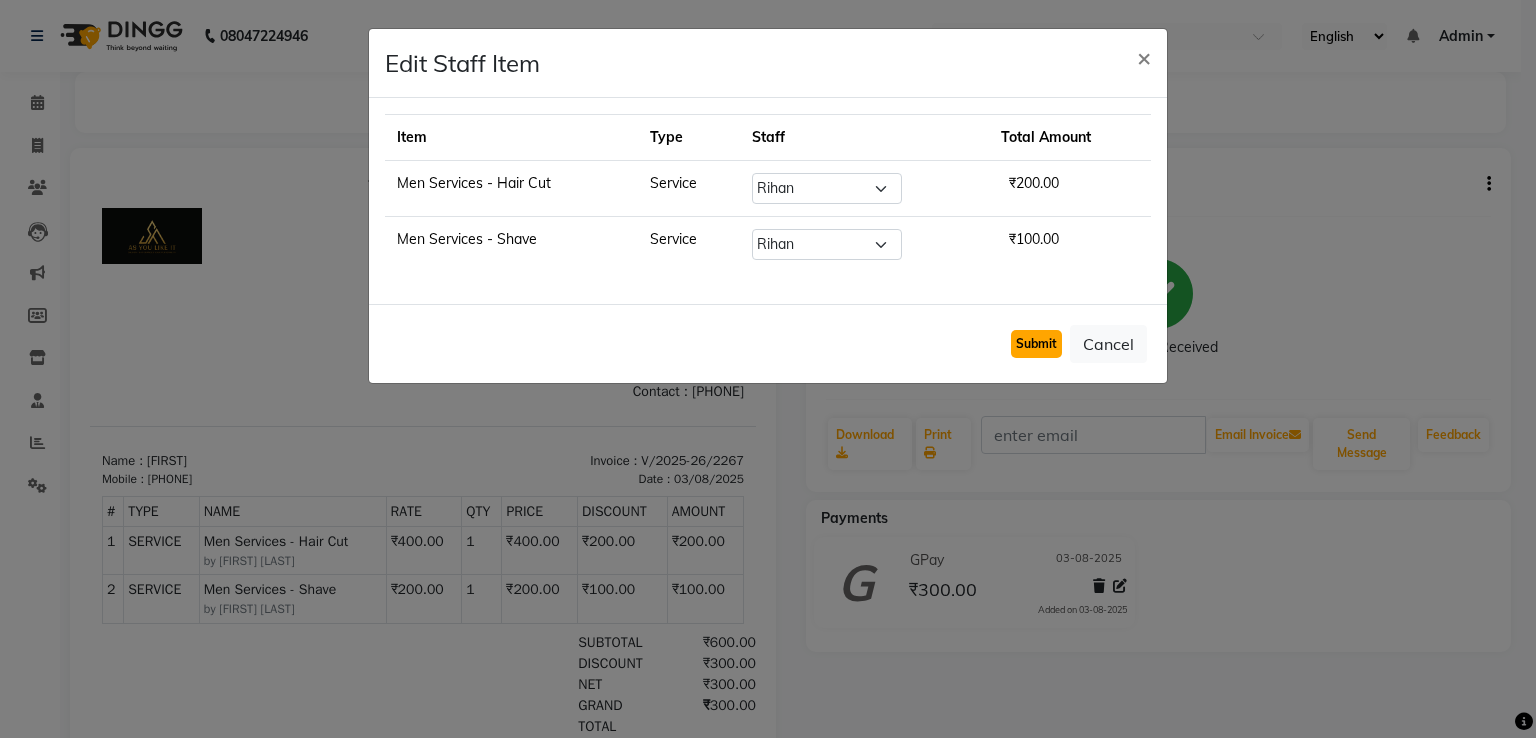 click on "Submit" 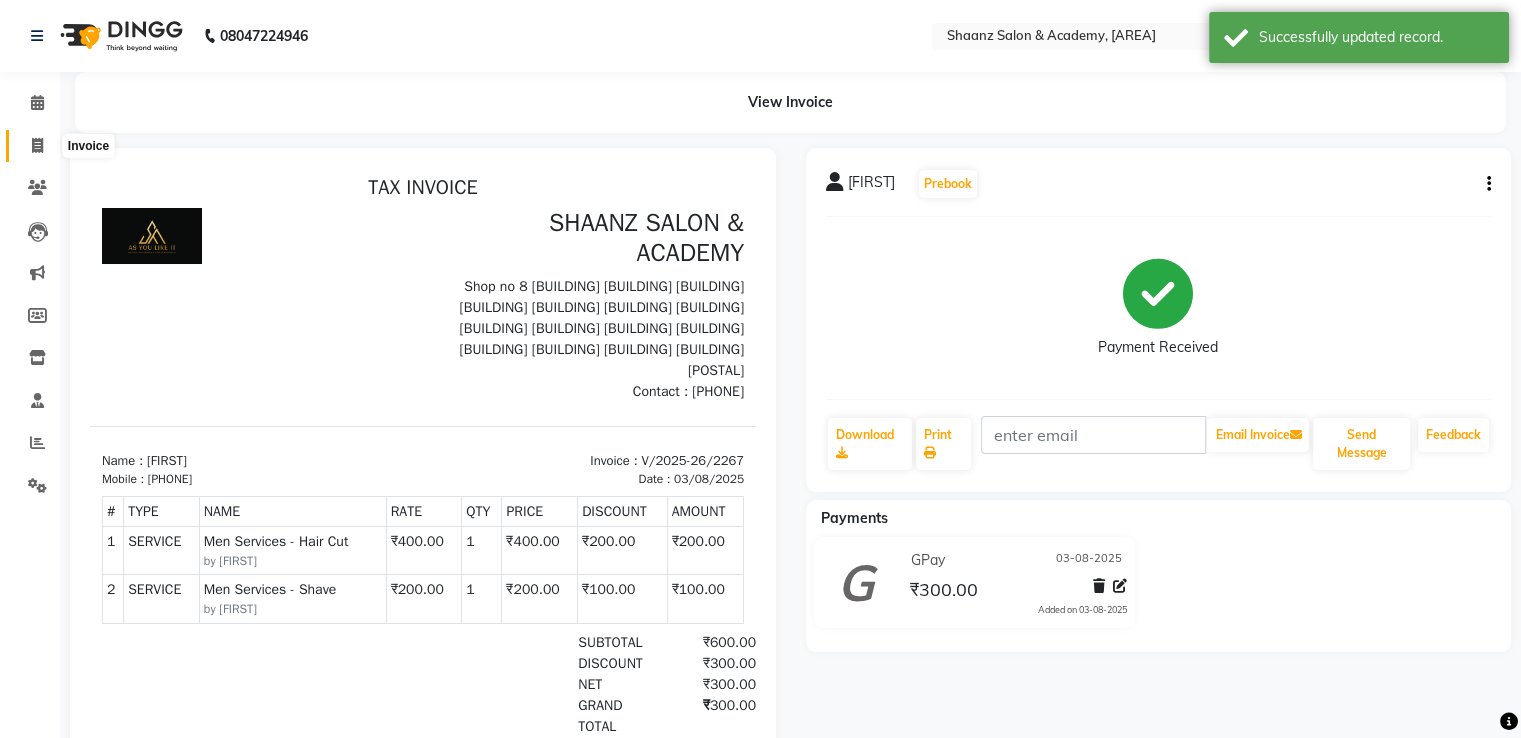 click 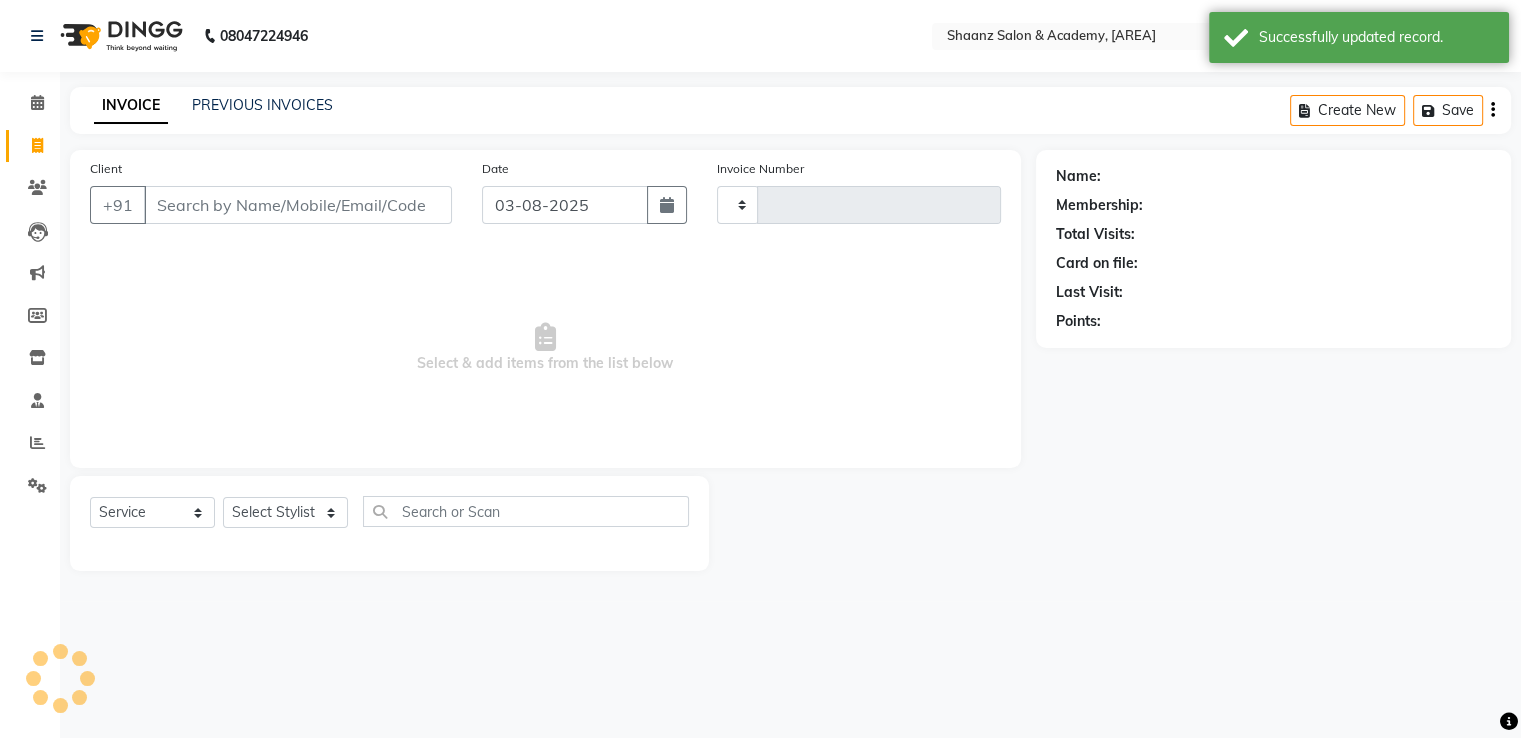 type on "2268" 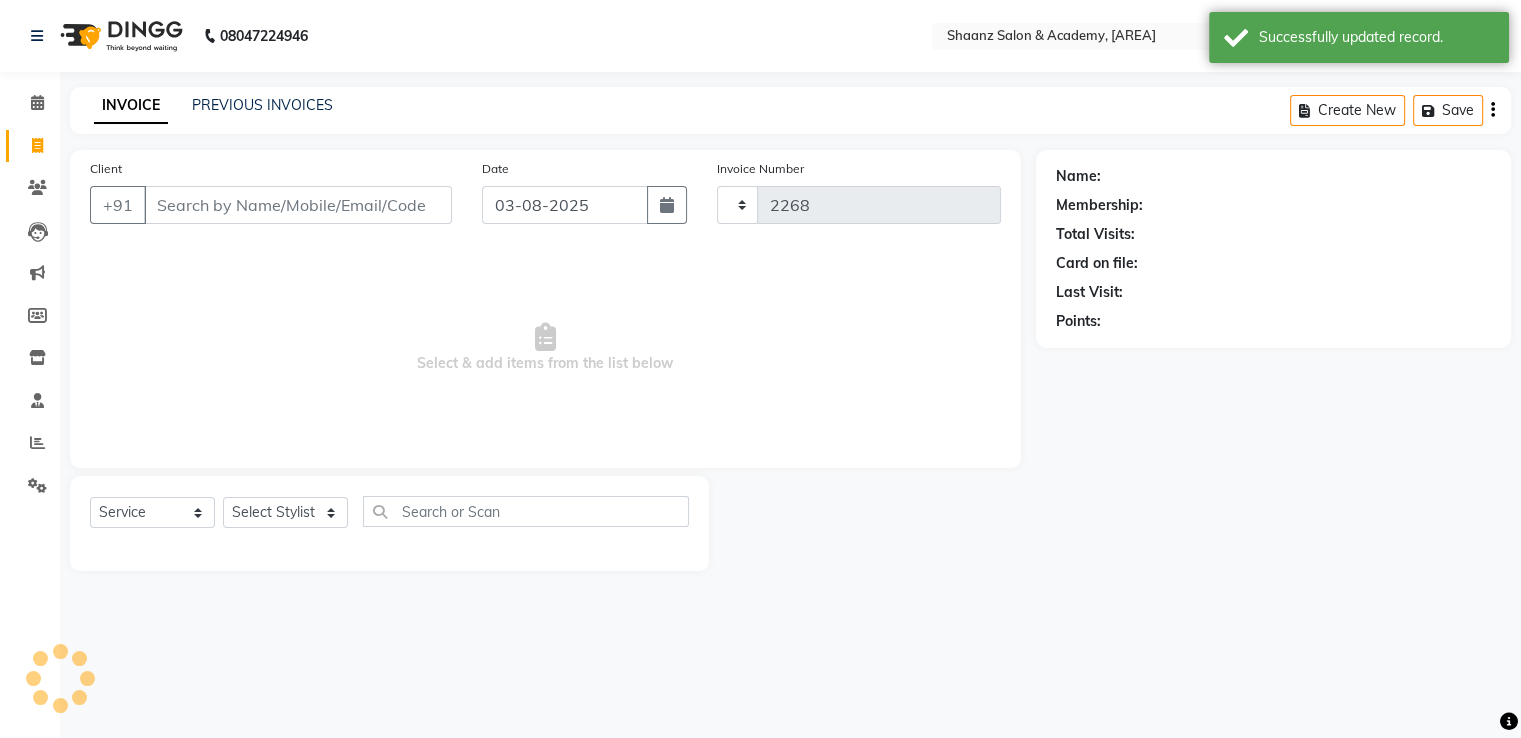 select on "6360" 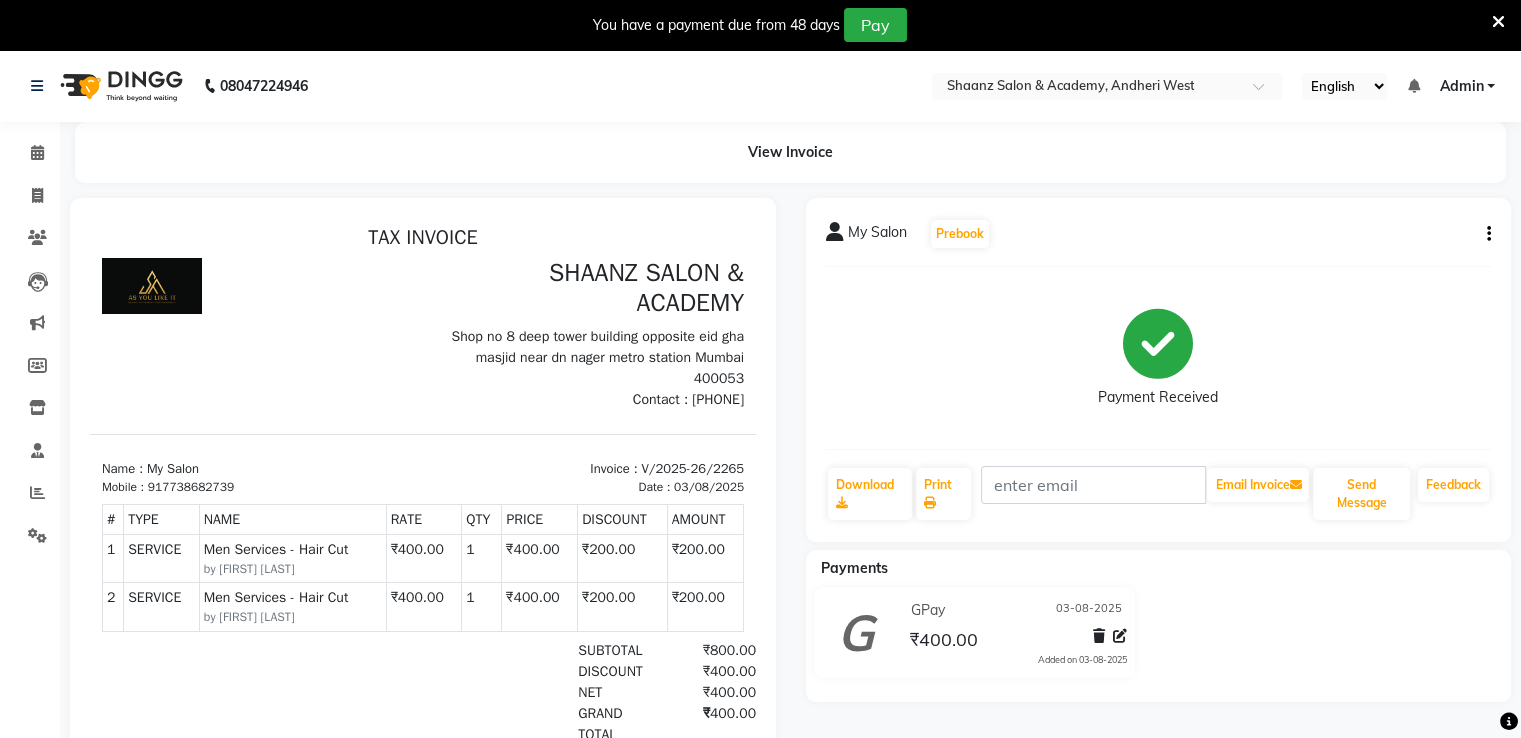 scroll, scrollTop: 0, scrollLeft: 0, axis: both 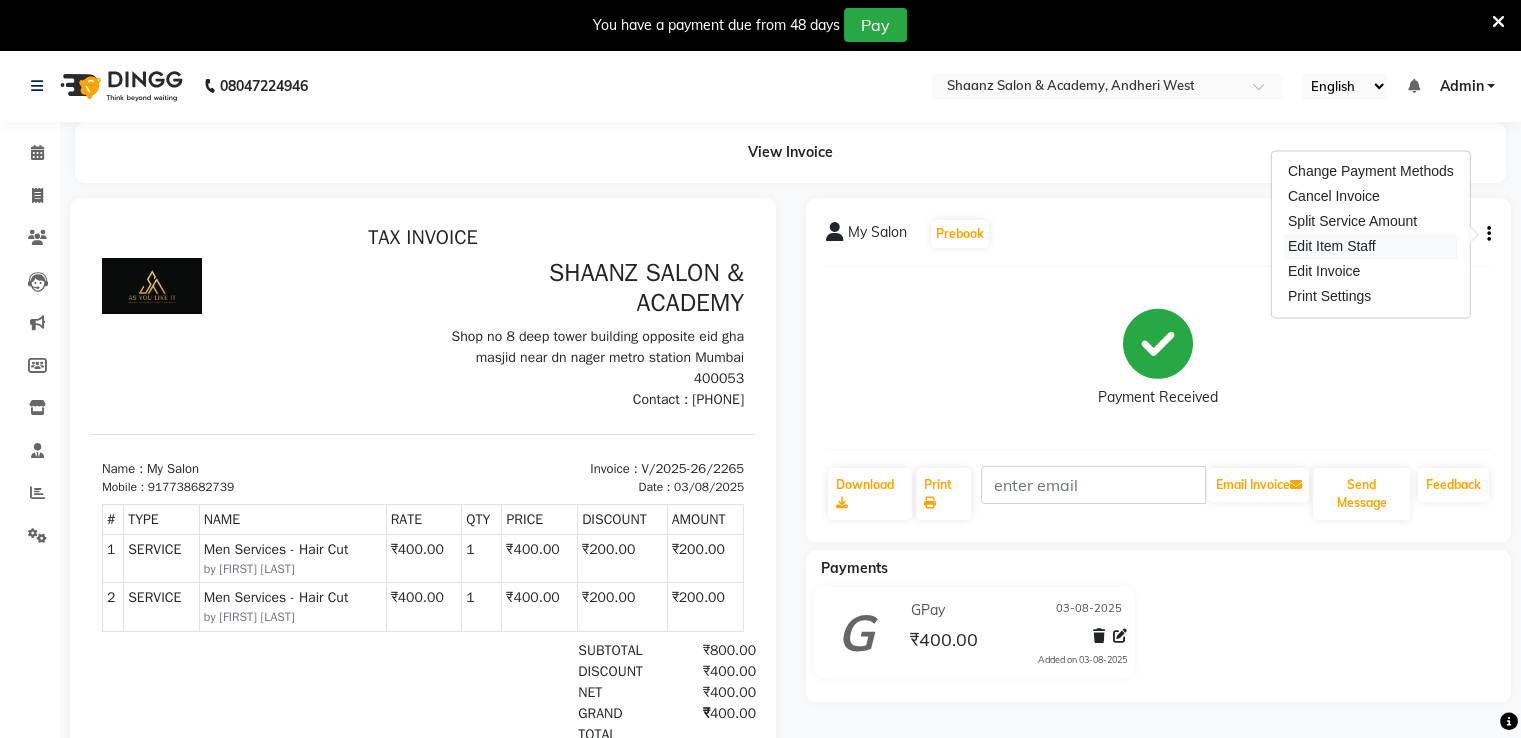 click on "Edit Item Staff" at bounding box center [1371, 246] 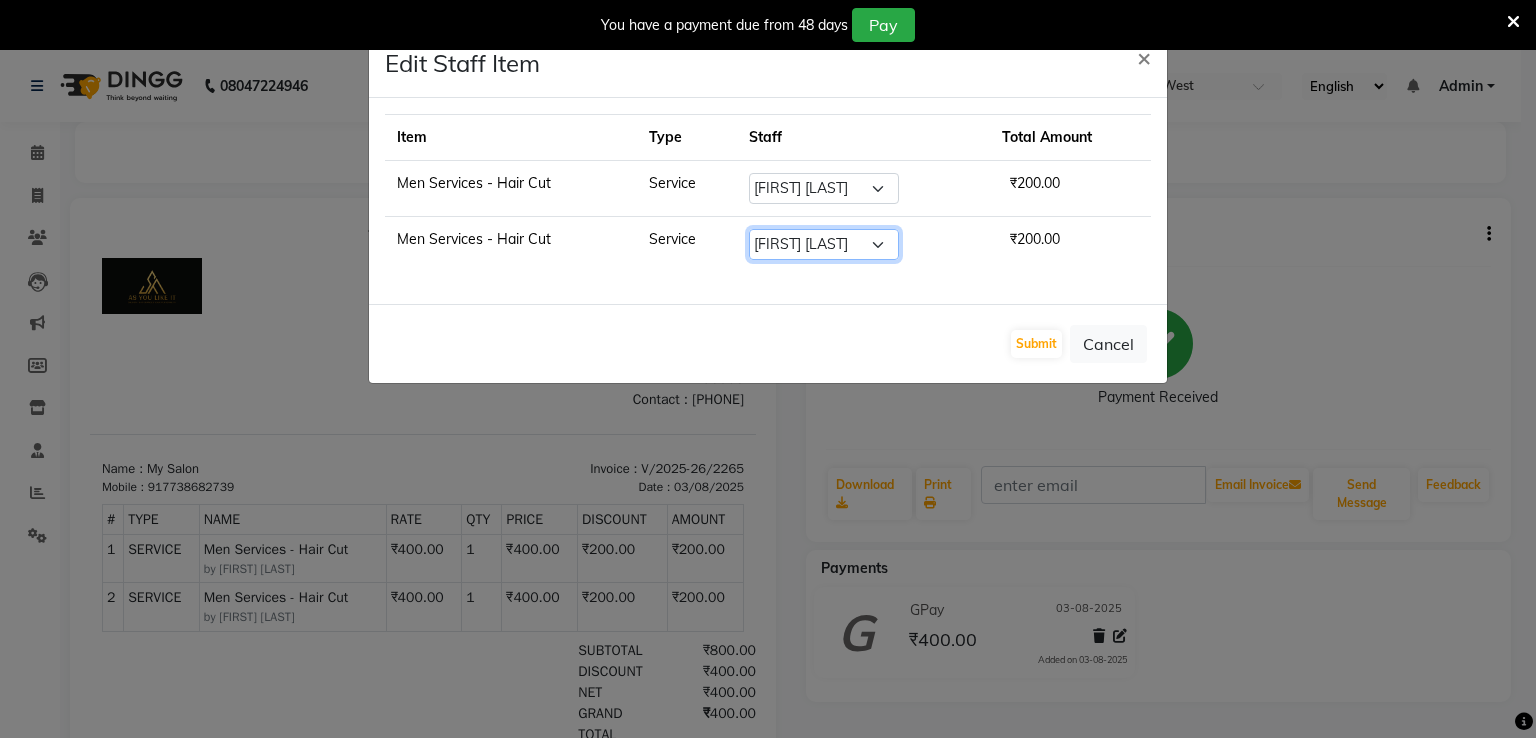 click on "Select  [FIRST] [LAST]   [FIRST] [LAST]   [FIRST] [LAST]    [FIRST]    [FIRST] [LAST]   [FIRST] [LAST]    [FIRST]    [FIRST]    [FIRST] [LAST]    [FIRST]    [FIRST] [LAST]   [FIRST] [LAST]    [FIRST] [LAST]" 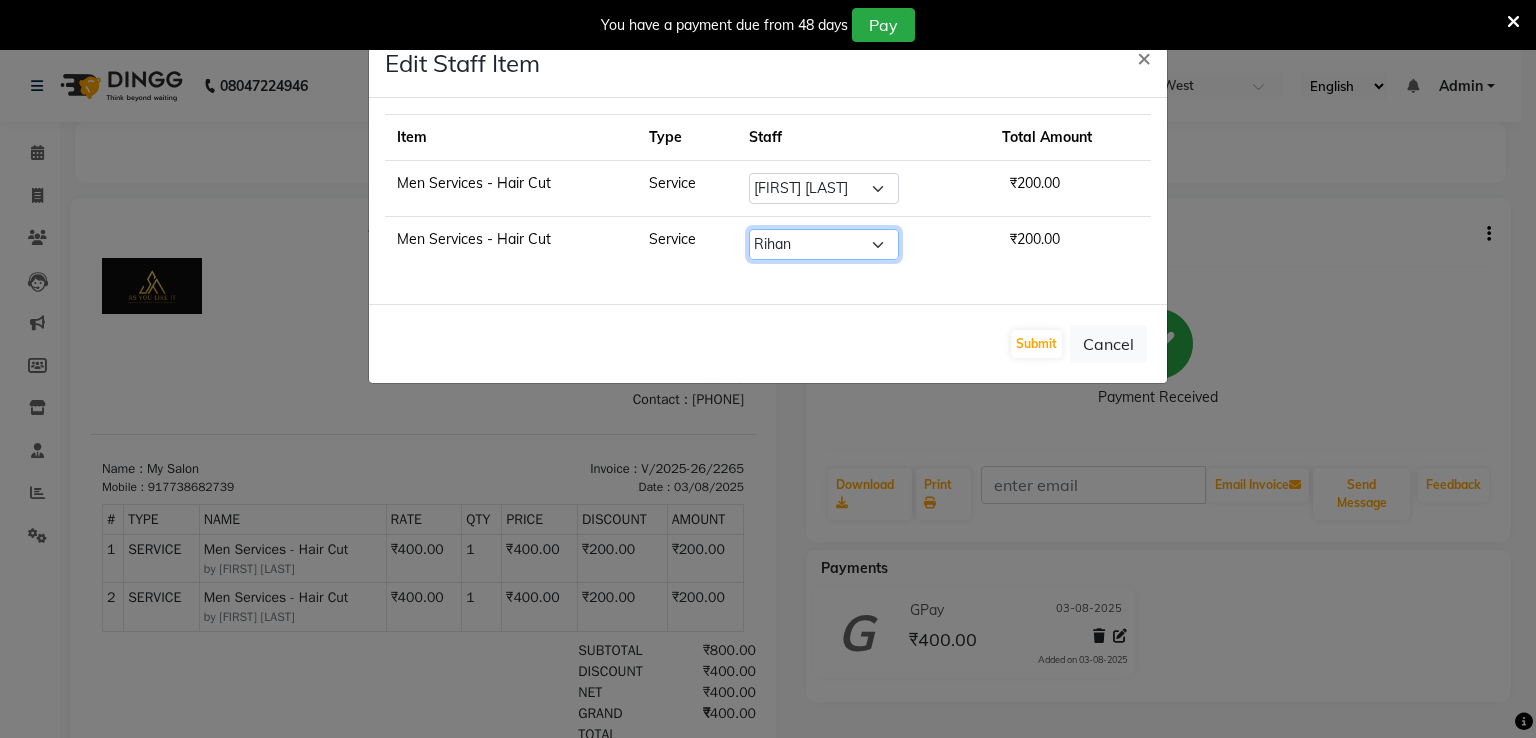 click on "Select  [FIRST] [LAST]   [FIRST] [LAST]   [FIRST] [LAST]    [FIRST]    [FIRST] [LAST]   [FIRST] [LAST]    [FIRST]    [FIRST]    [FIRST] [LAST]    [FIRST]    [FIRST] [LAST]   [FIRST] [LAST]    [FIRST] [LAST]" 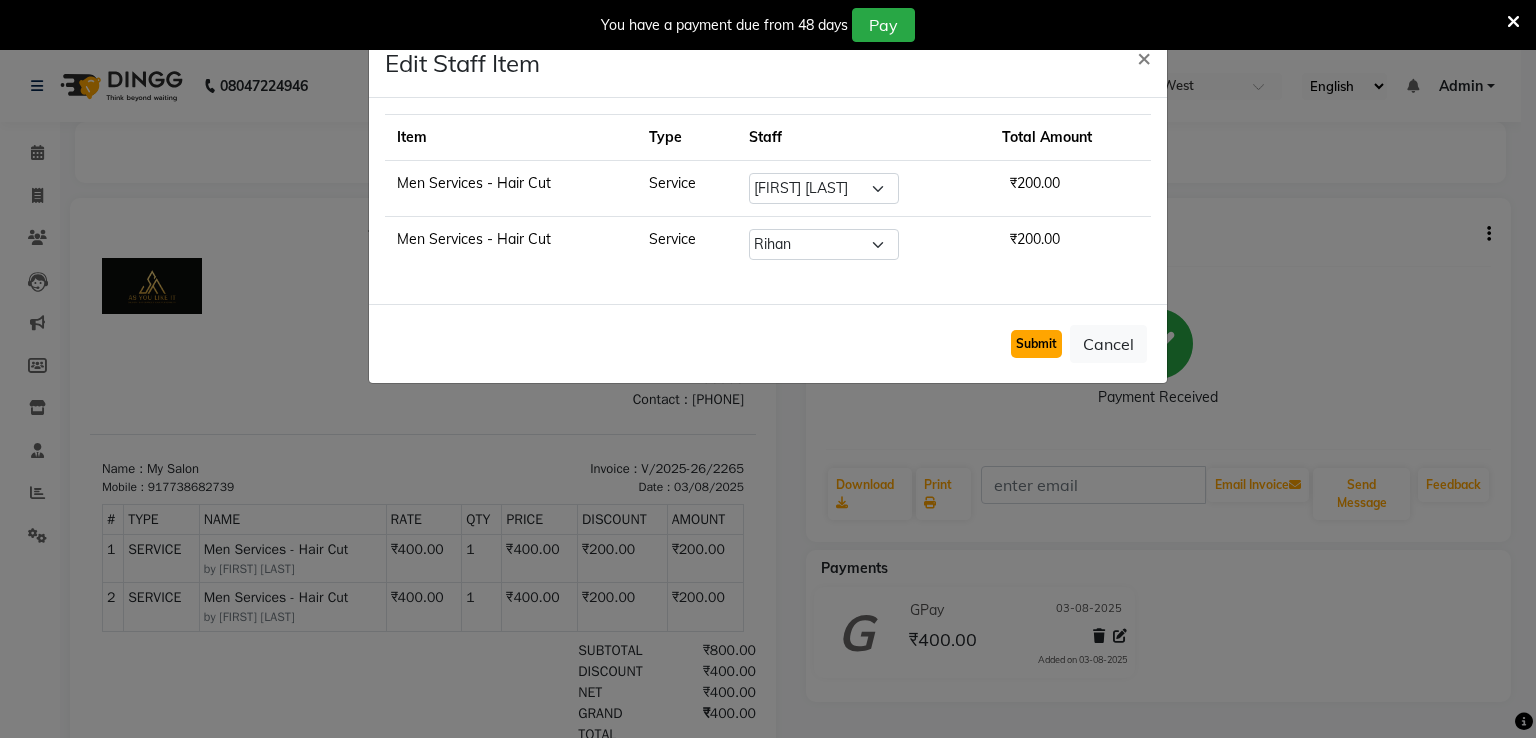 click on "Submit" 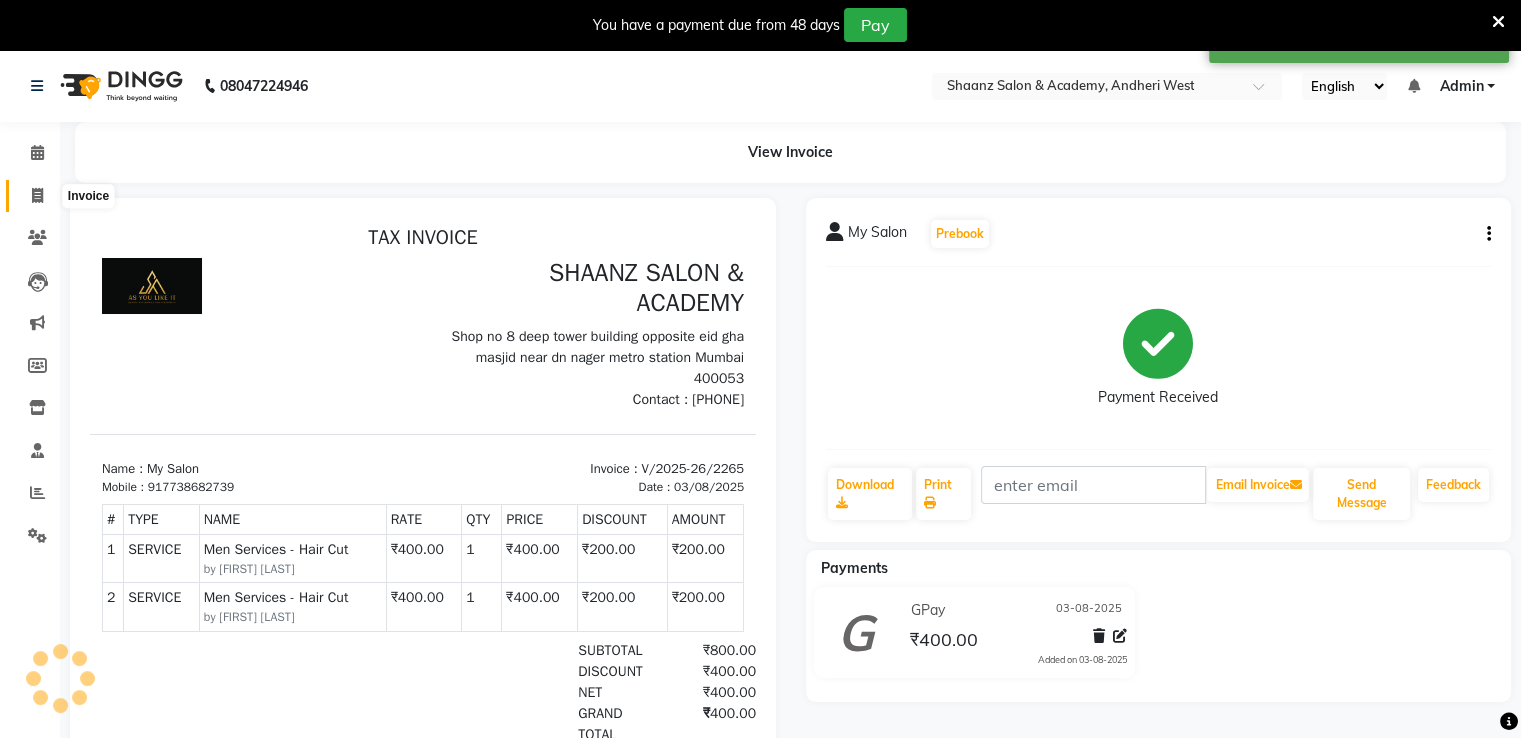 click 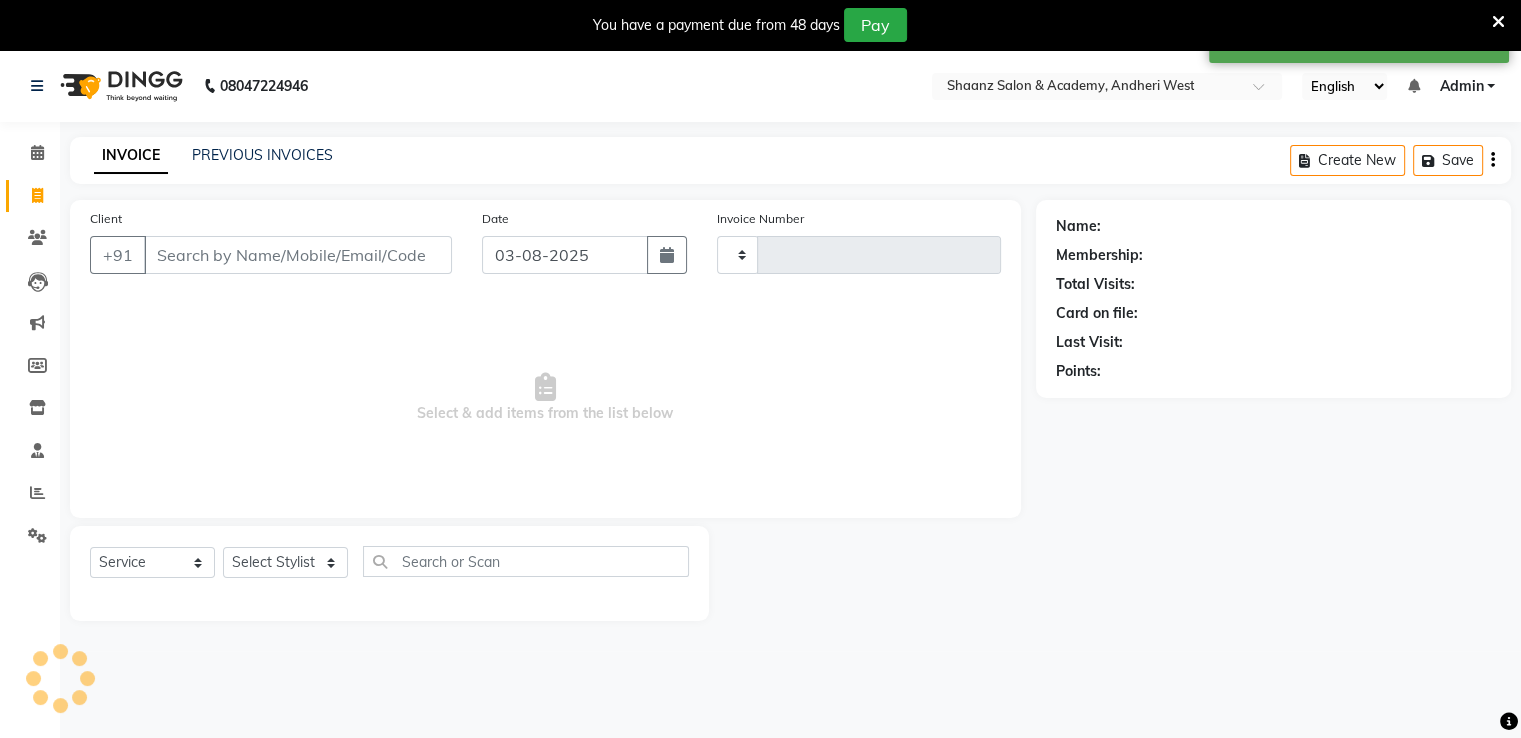 type on "2268" 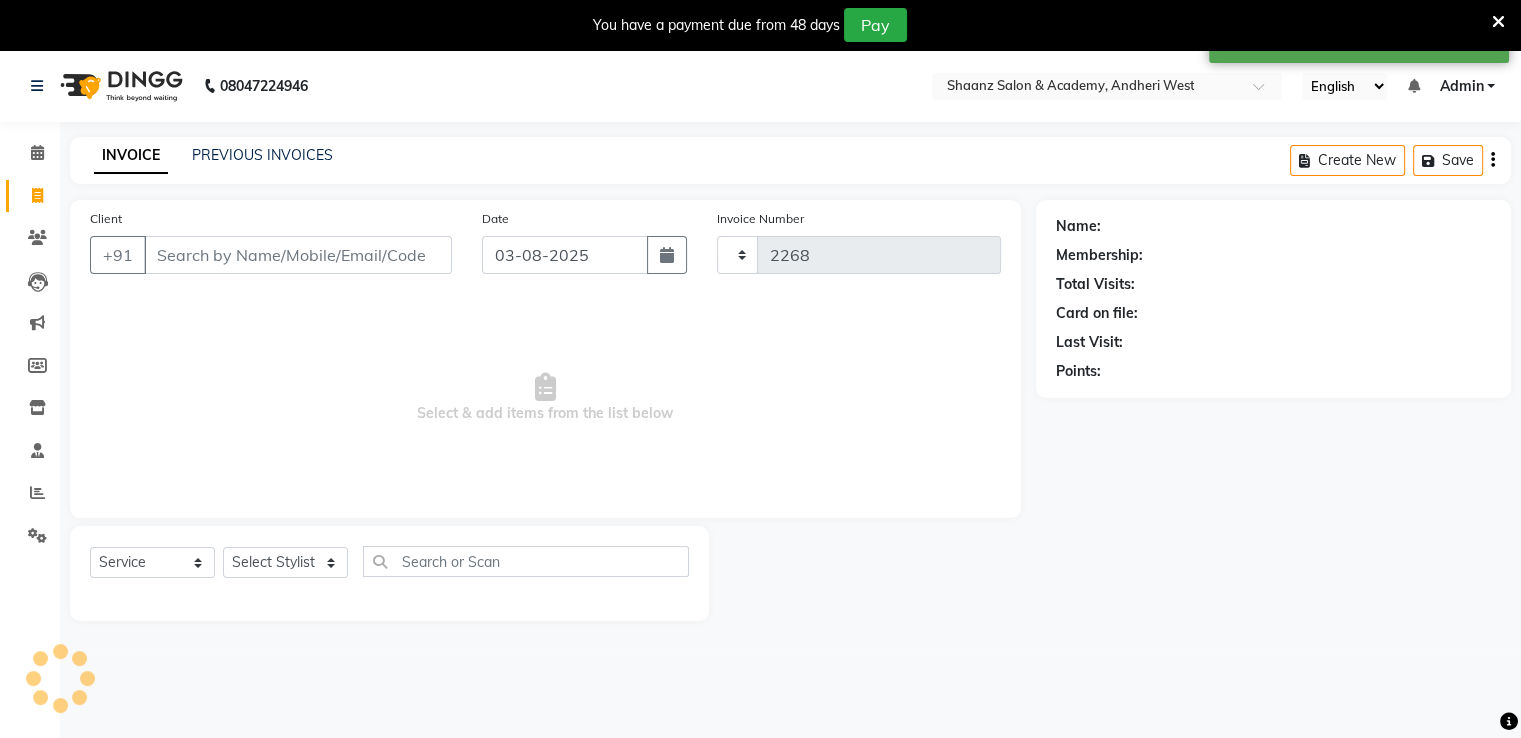 select on "6360" 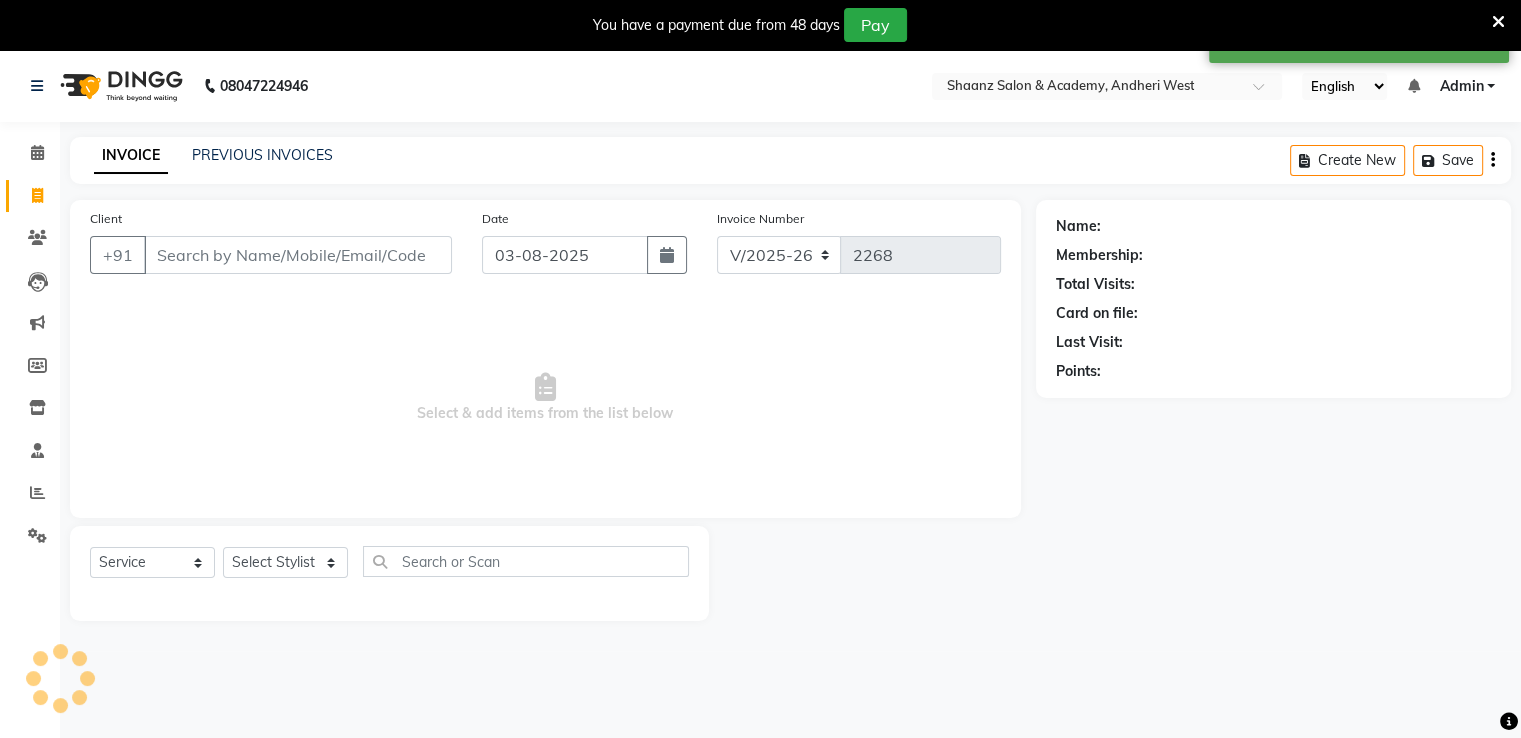 scroll, scrollTop: 50, scrollLeft: 0, axis: vertical 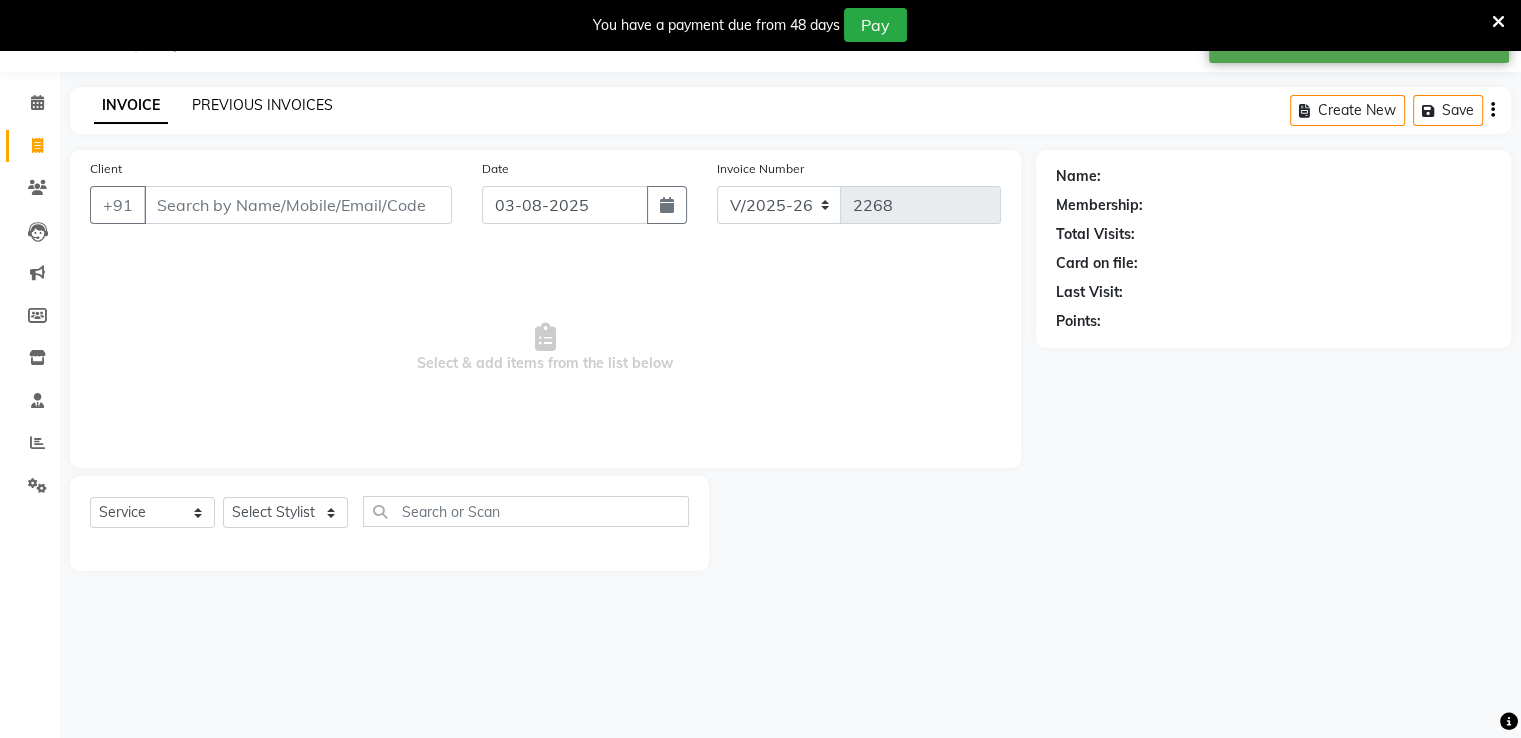 click on "PREVIOUS INVOICES" 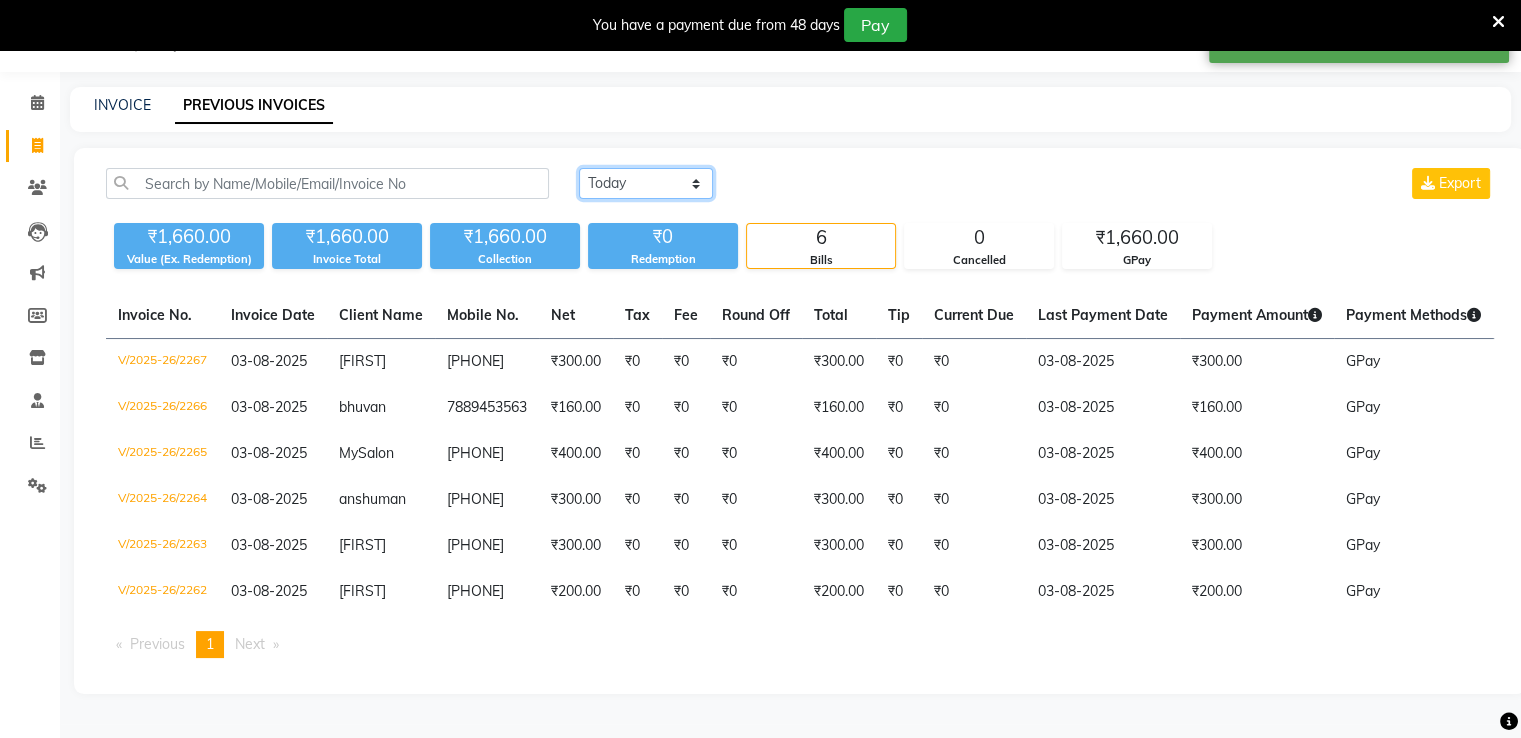 click on "Today Yesterday Custom Range" 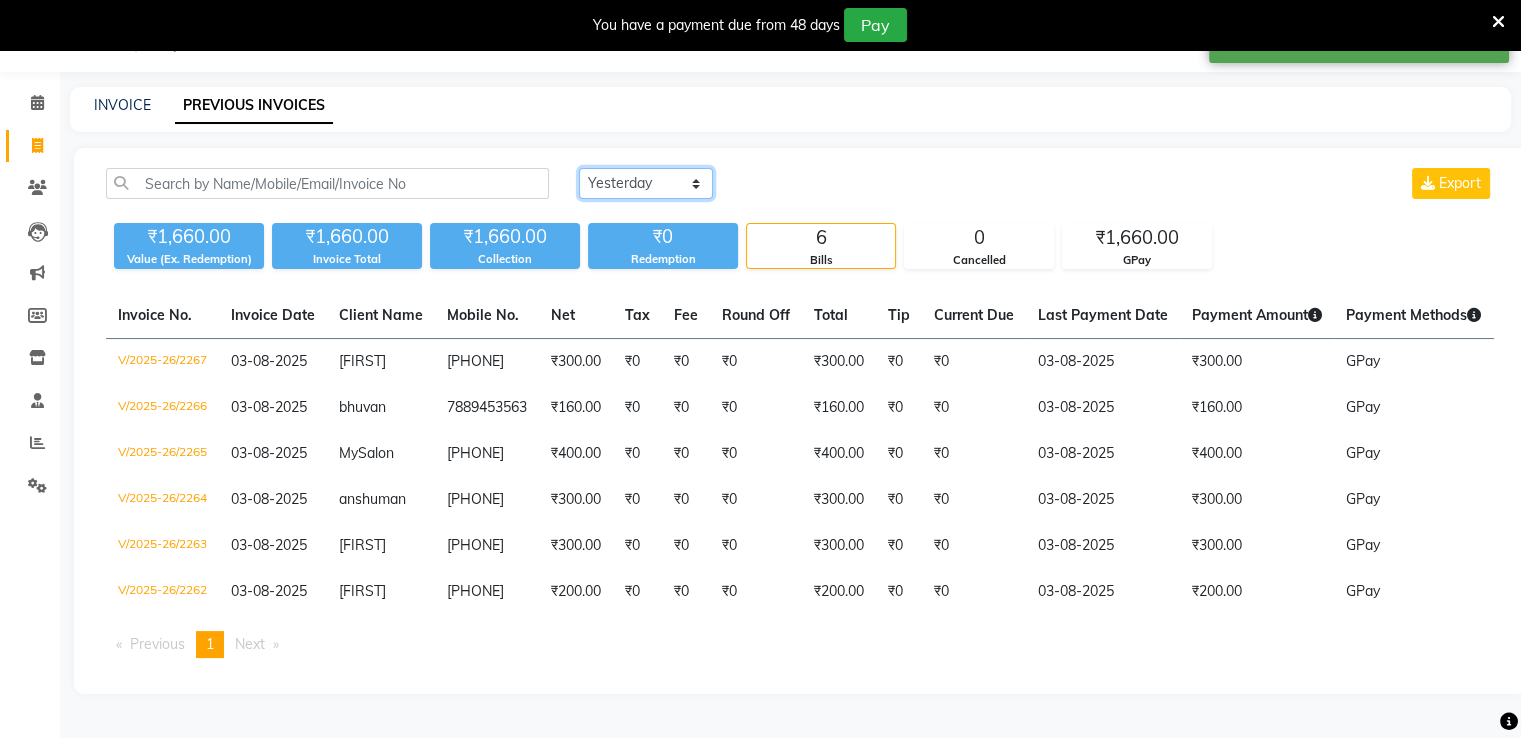 click on "Today Yesterday Custom Range" 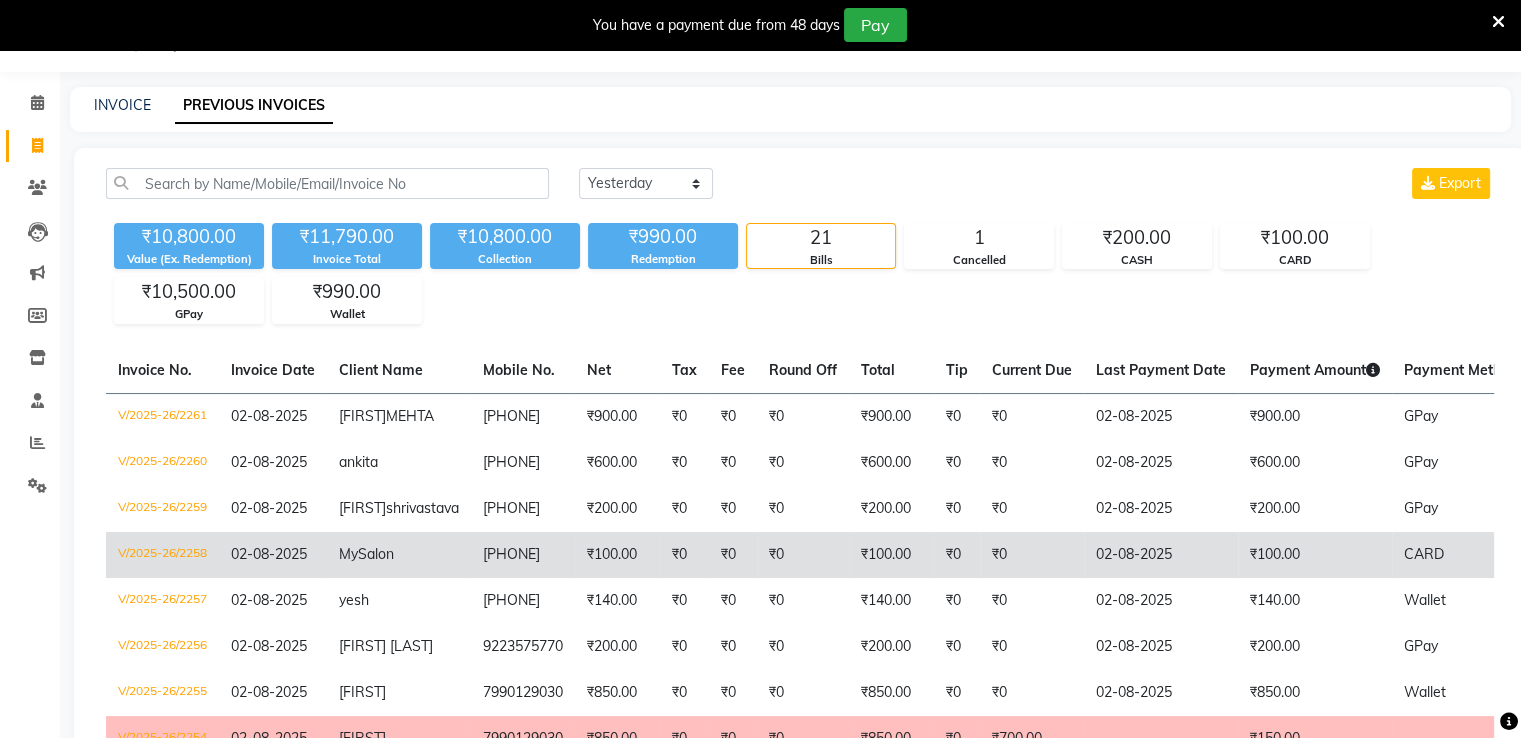click on "₹100.00" 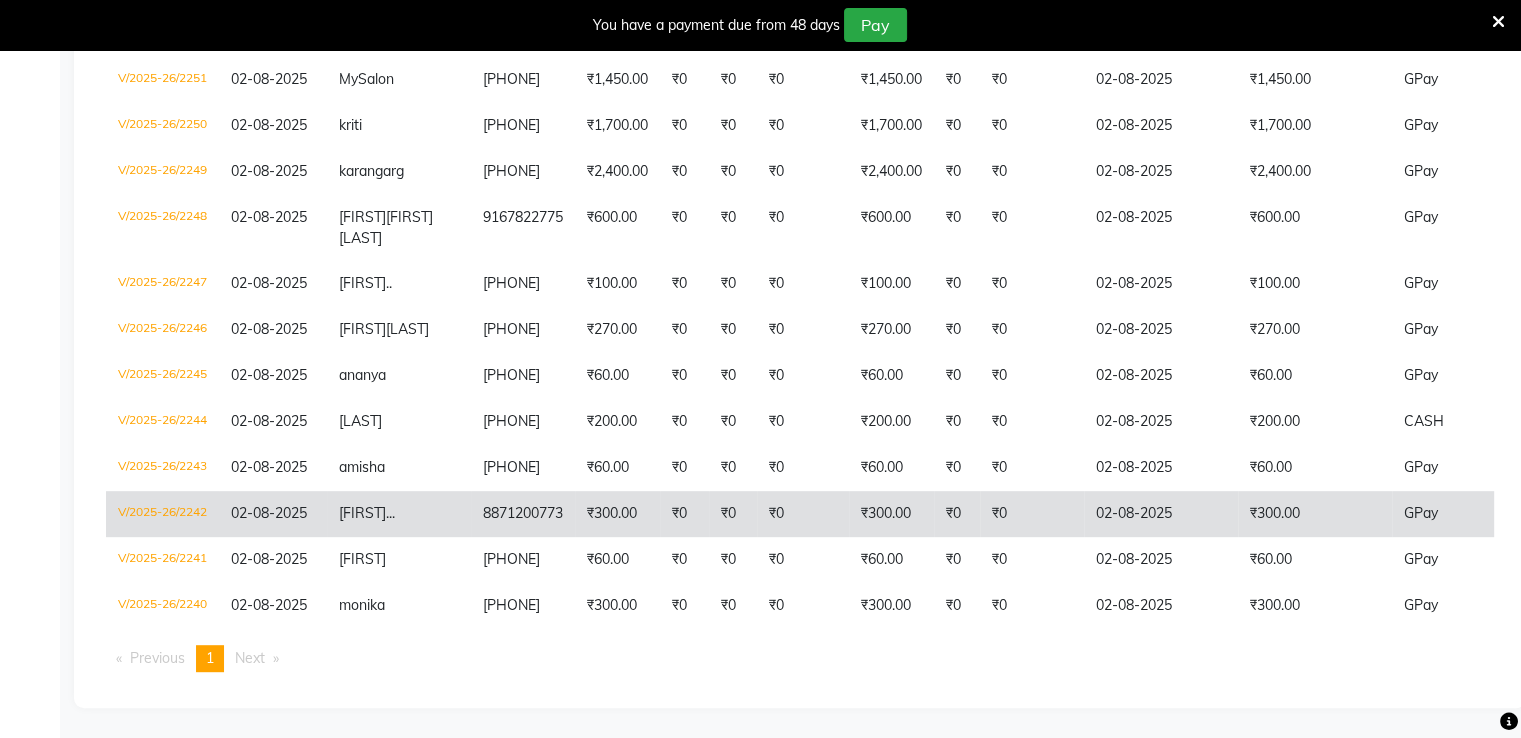 scroll, scrollTop: 965, scrollLeft: 0, axis: vertical 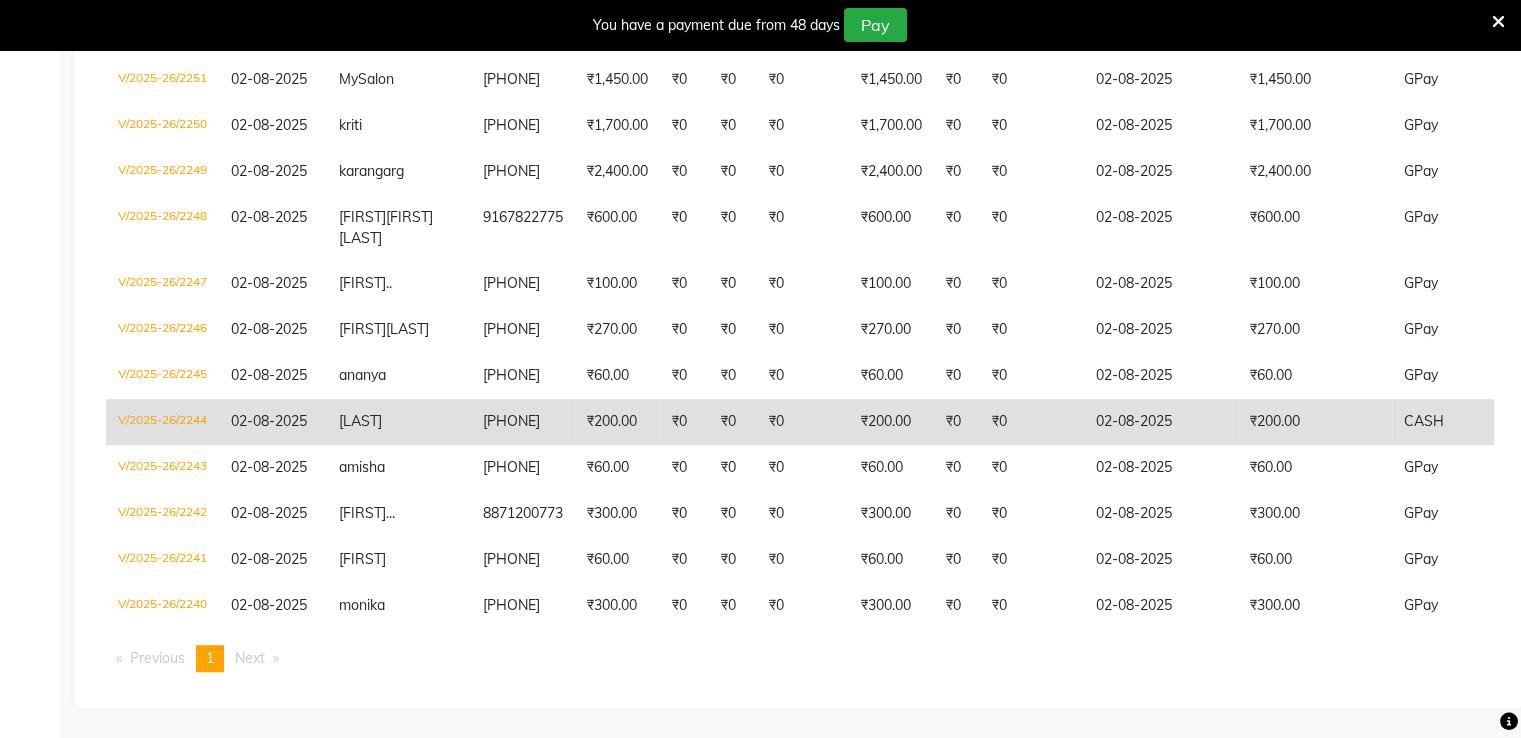 click on "CRESCHIN" 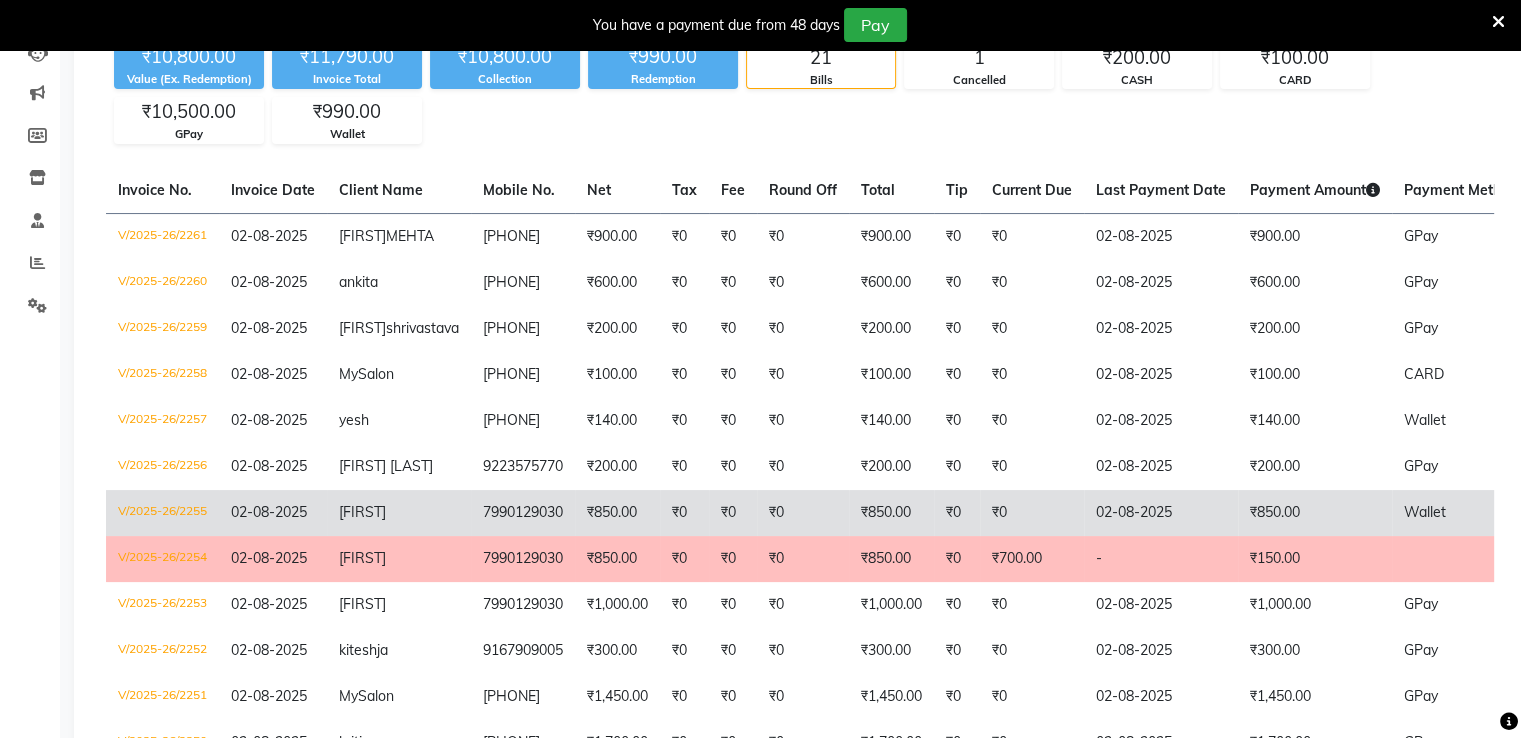 scroll, scrollTop: 265, scrollLeft: 0, axis: vertical 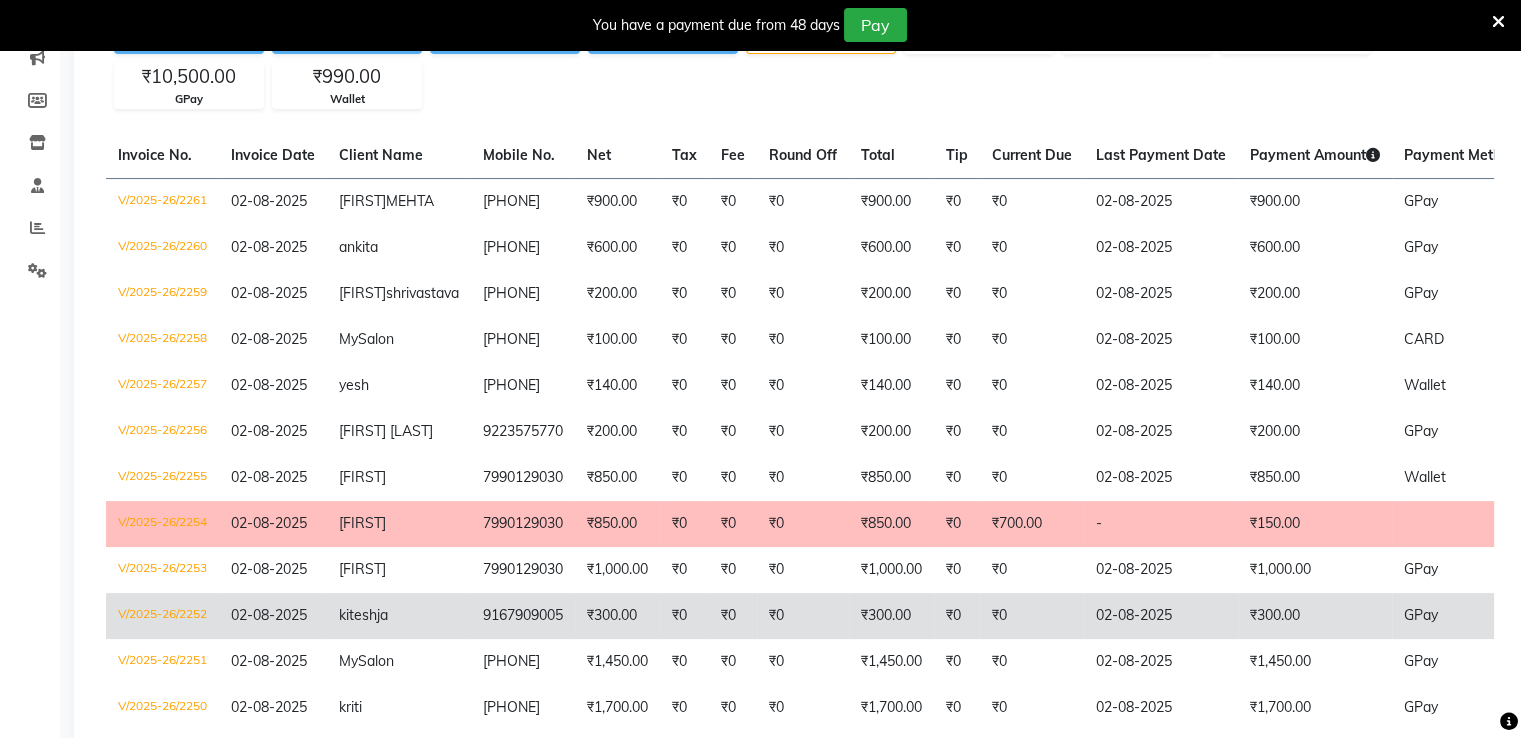 click on "9167909005" 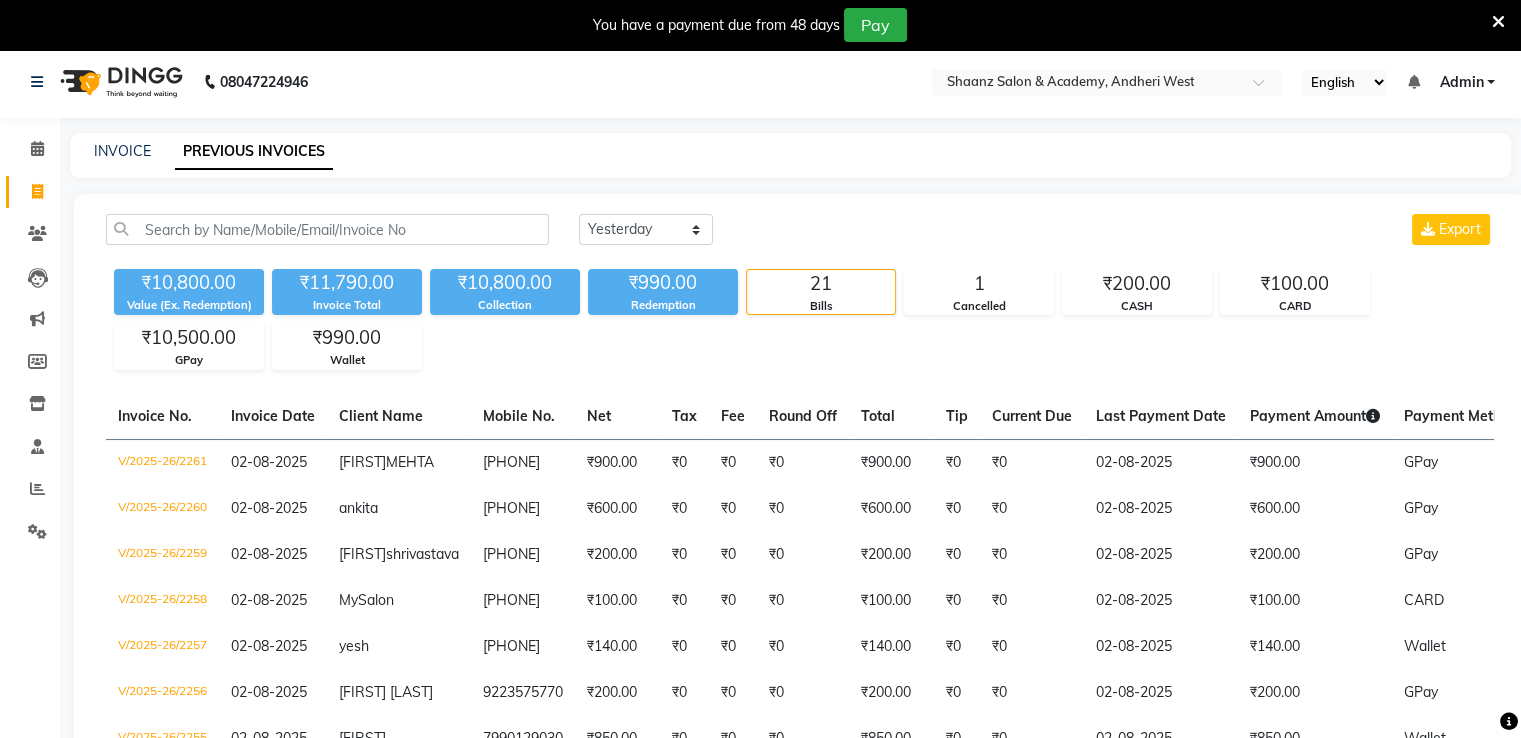 scroll, scrollTop: 0, scrollLeft: 0, axis: both 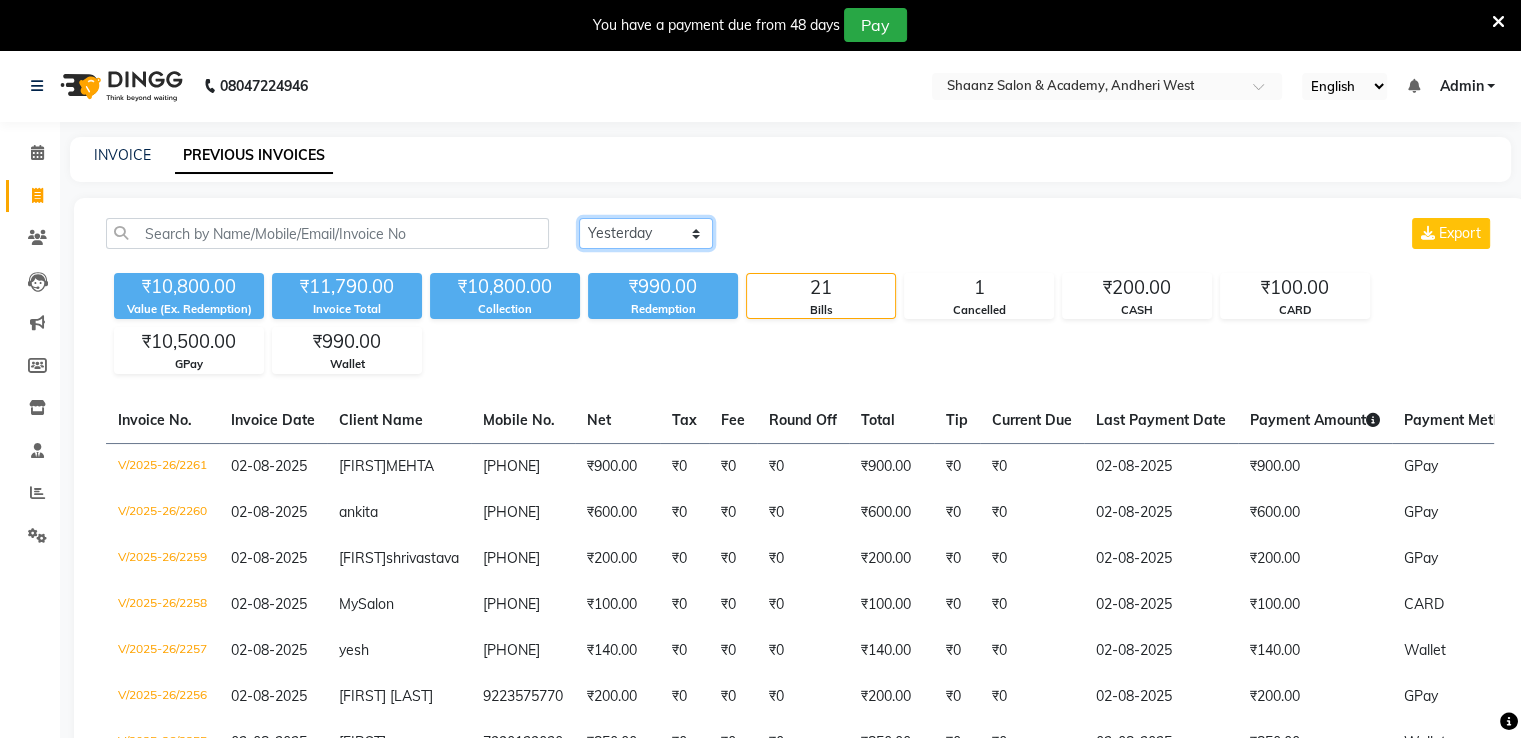 click on "Today Yesterday Custom Range" 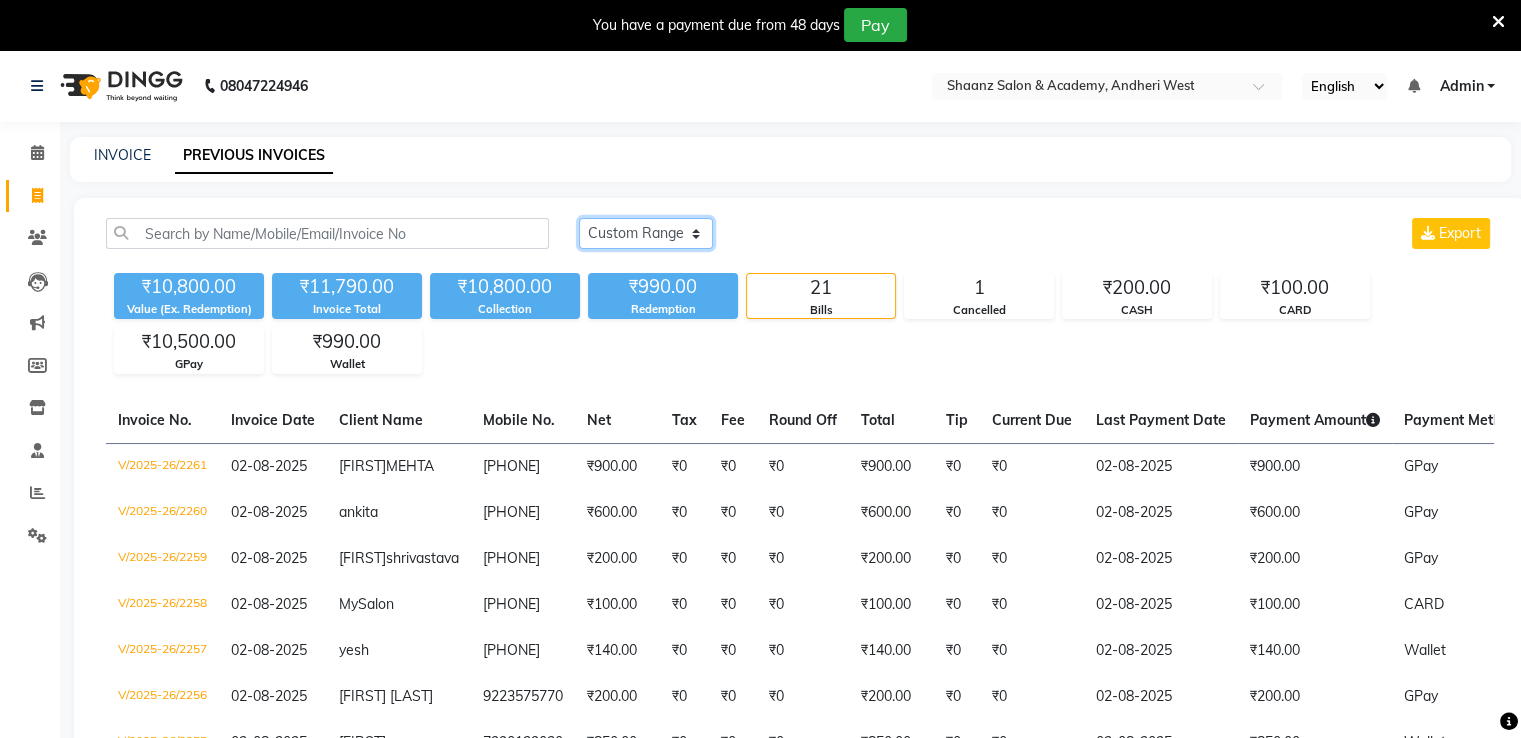 click on "Today Yesterday Custom Range" 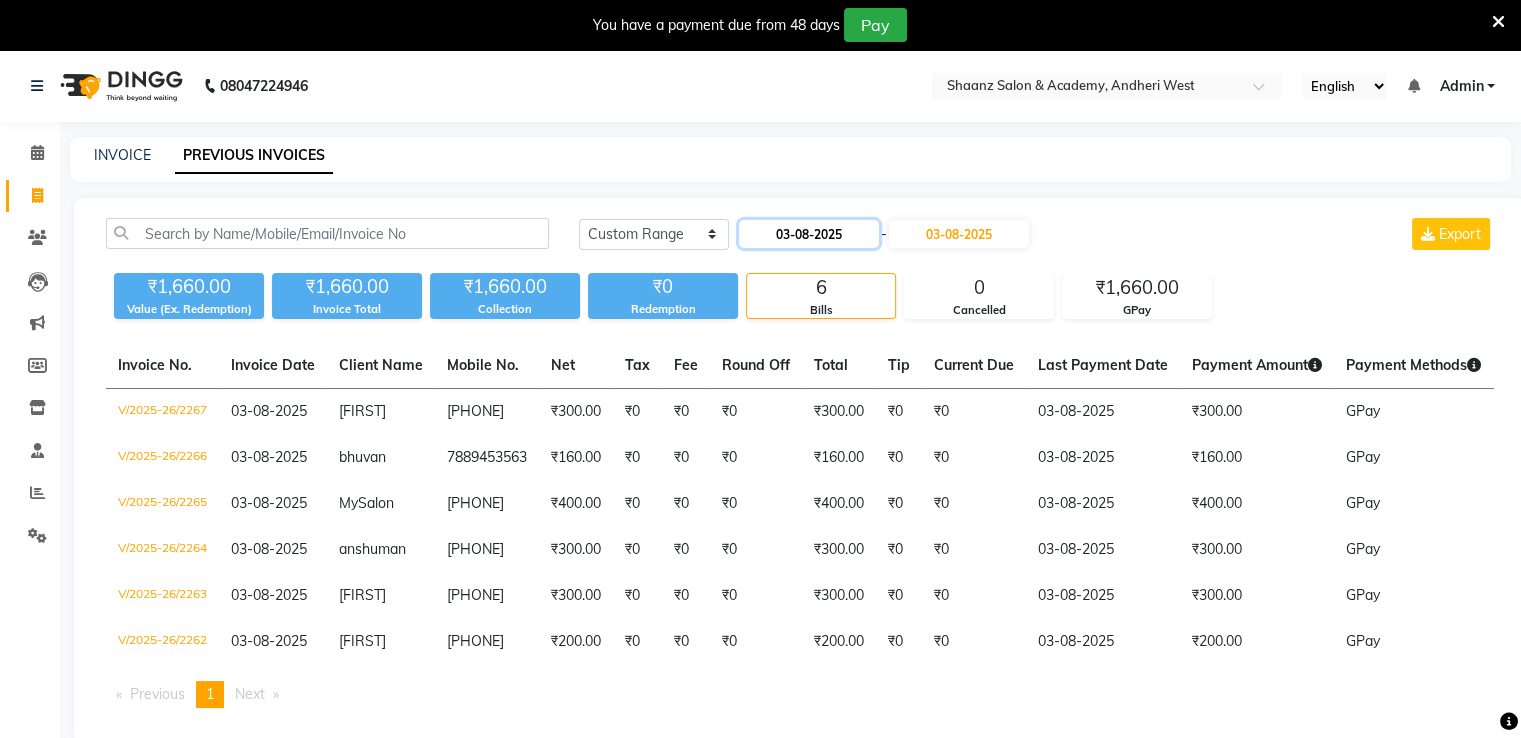 click on "03-08-2025" 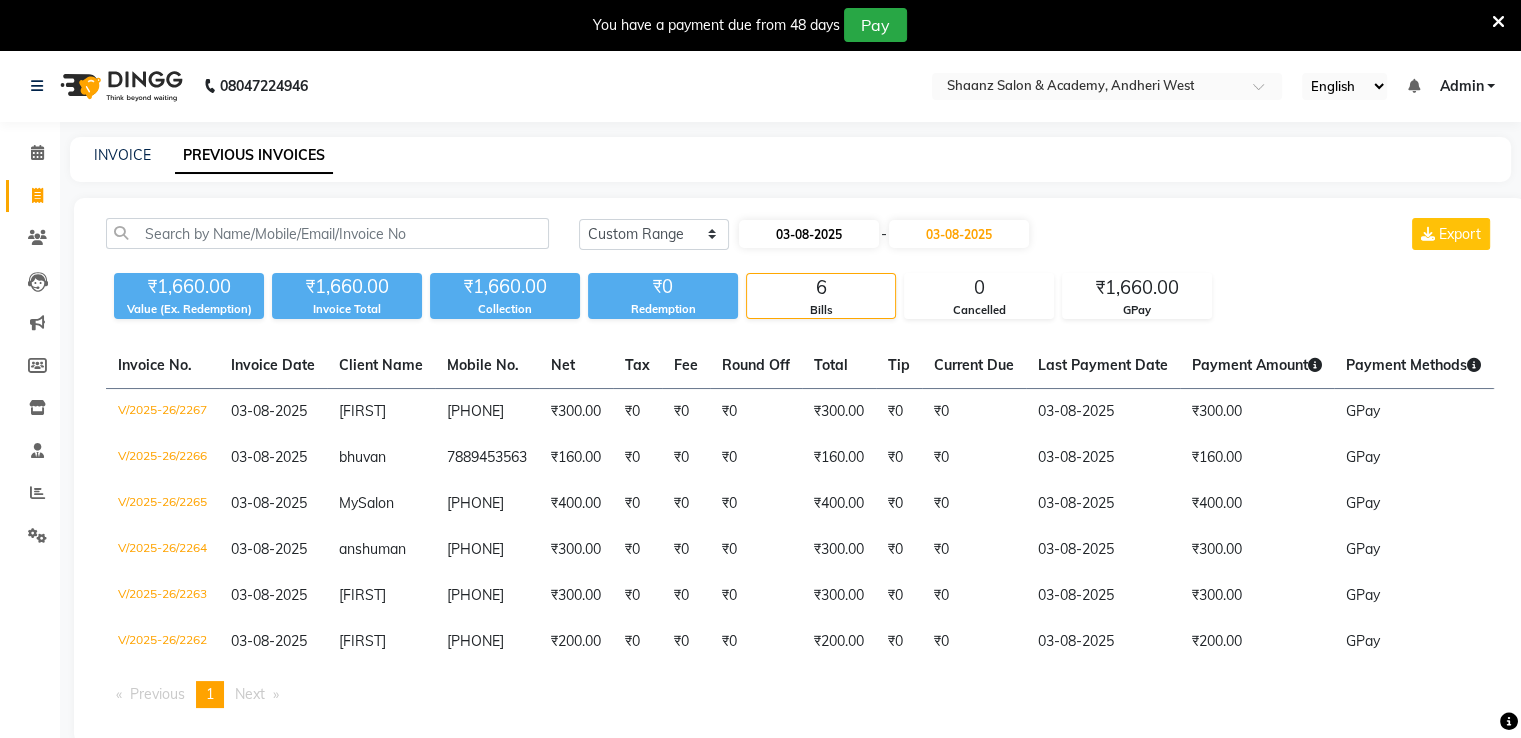 select on "8" 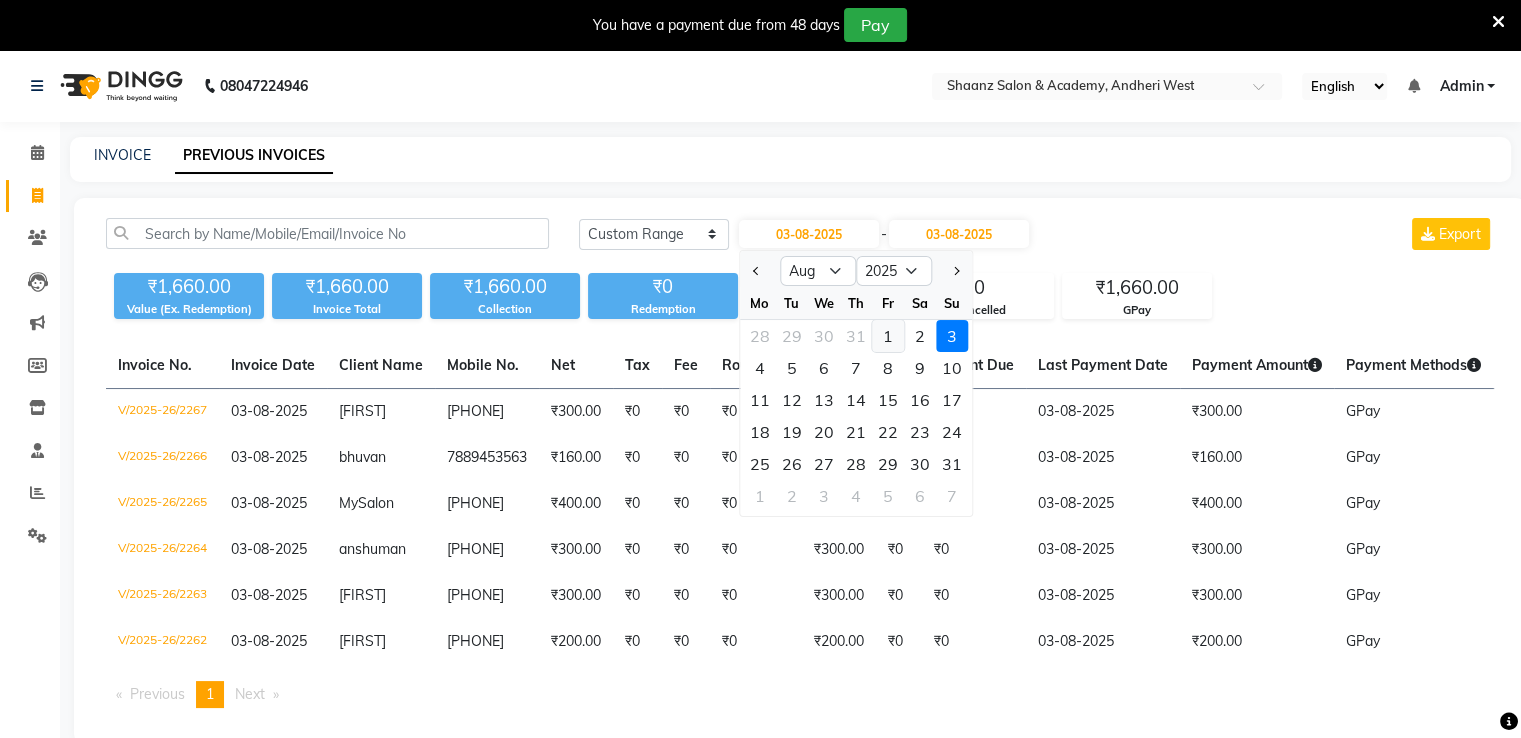 click on "1" 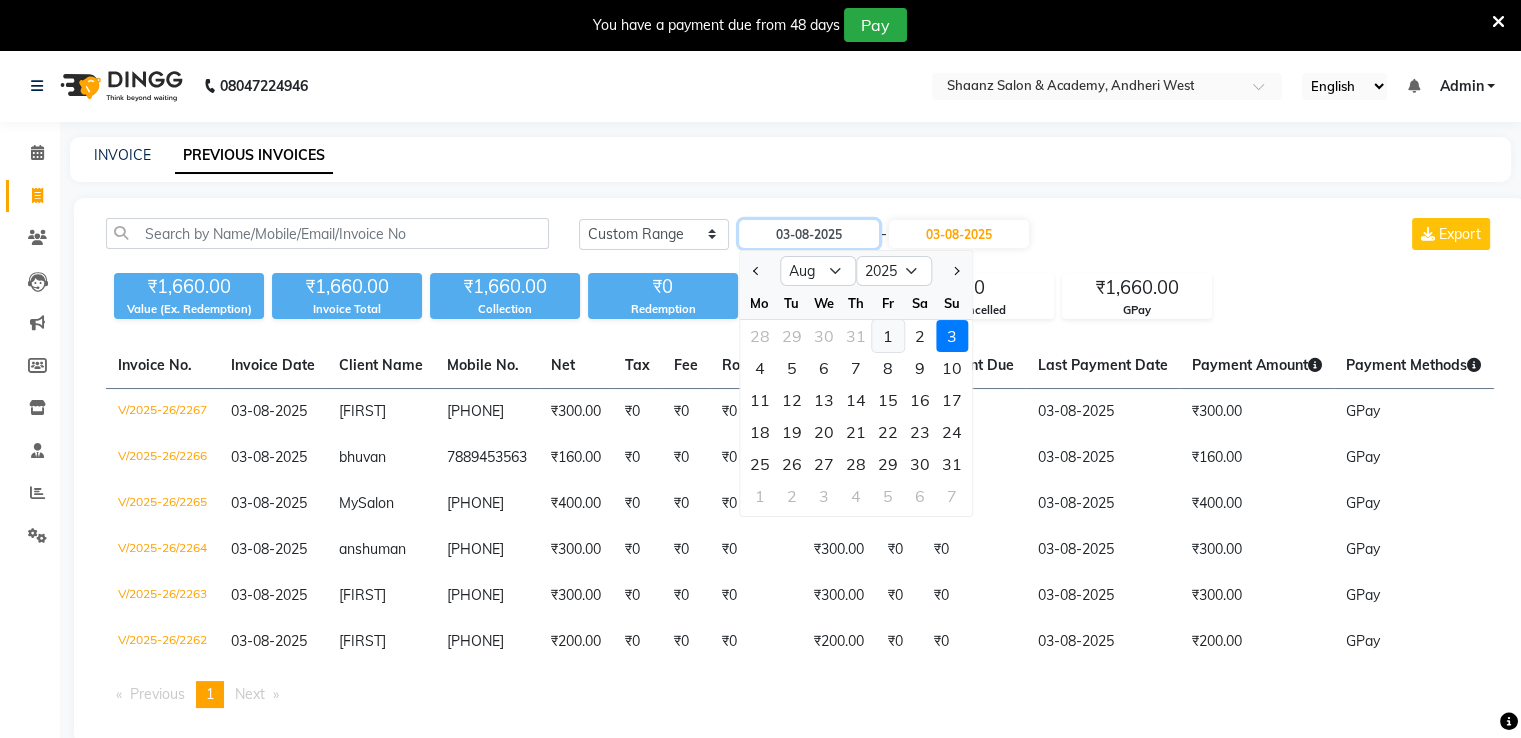 type on "01-08-2025" 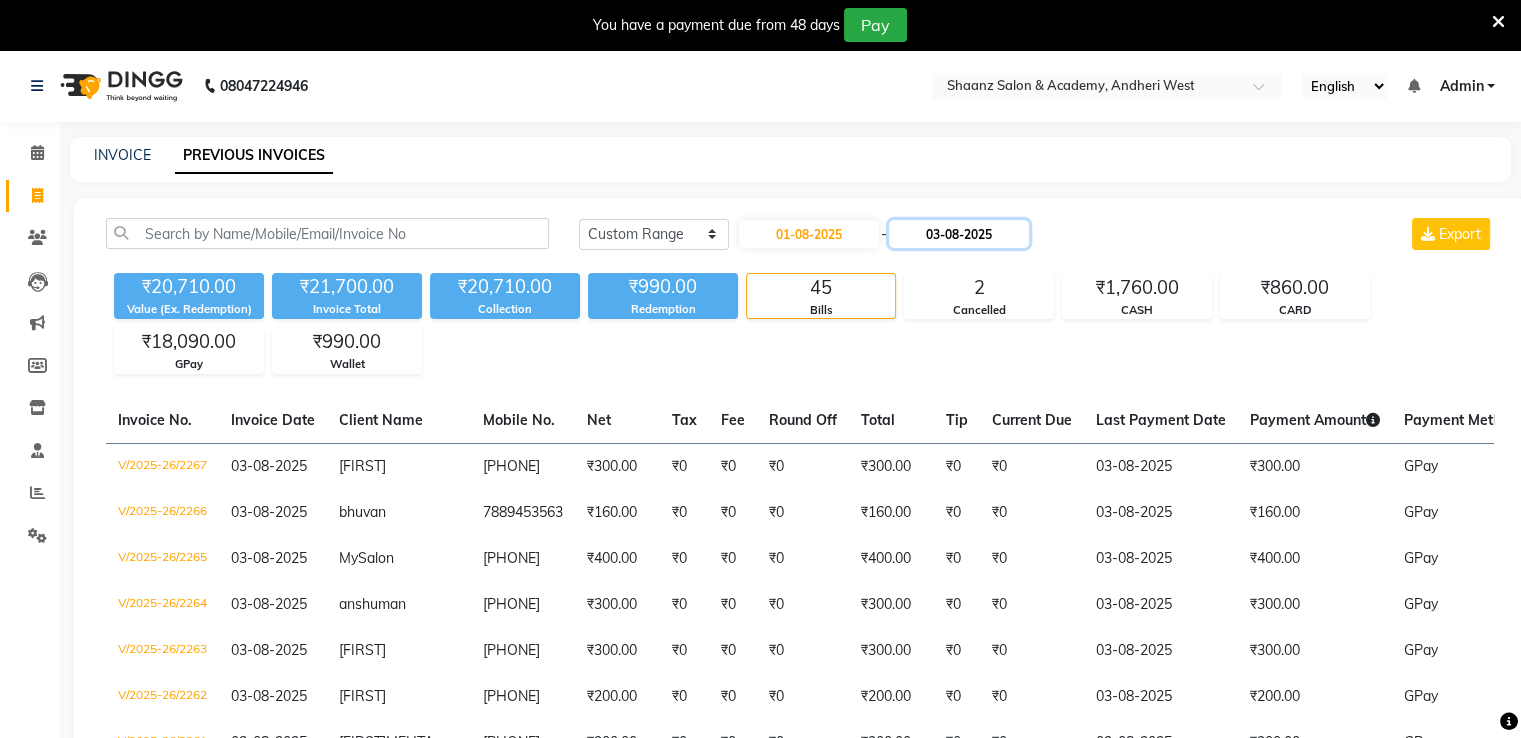 click on "03-08-2025" 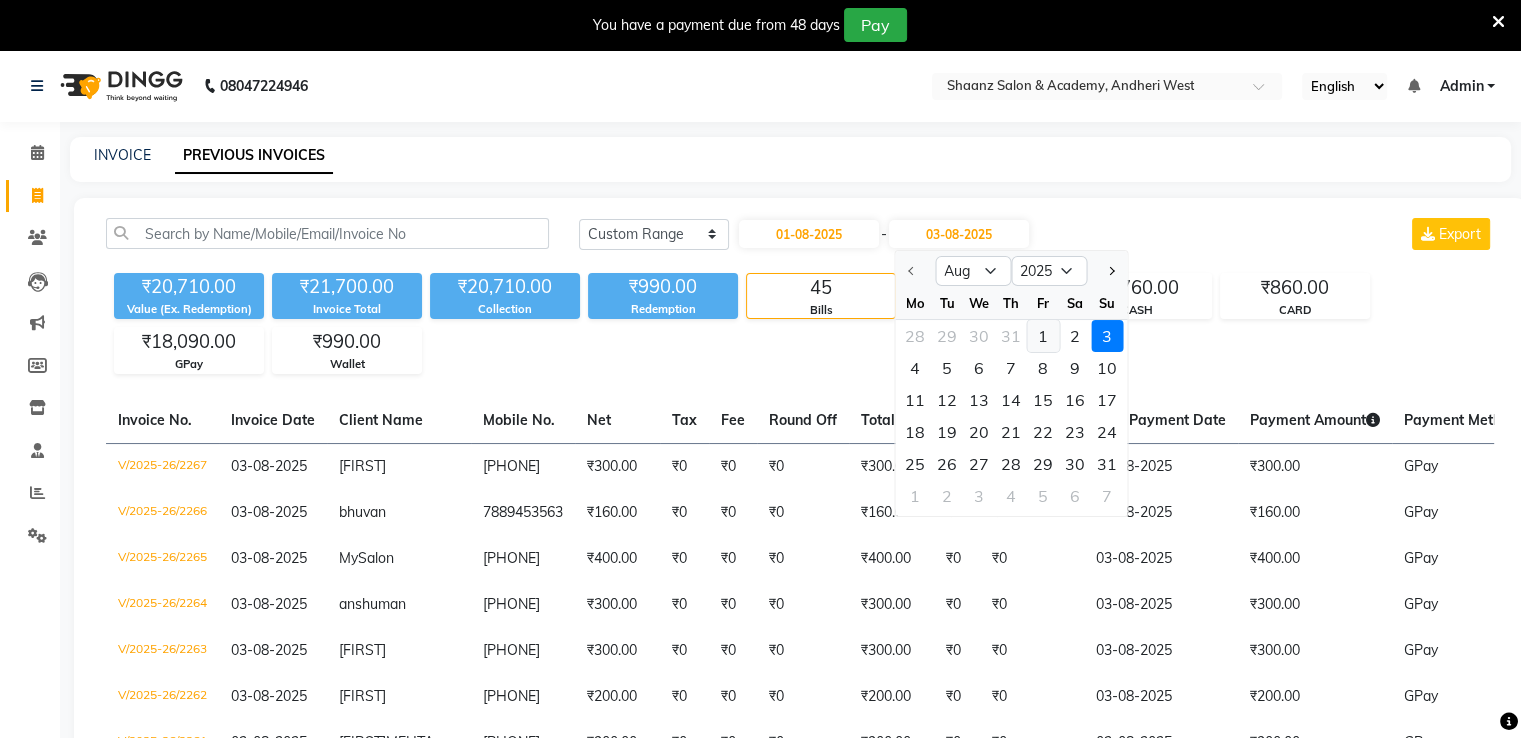 click on "1" 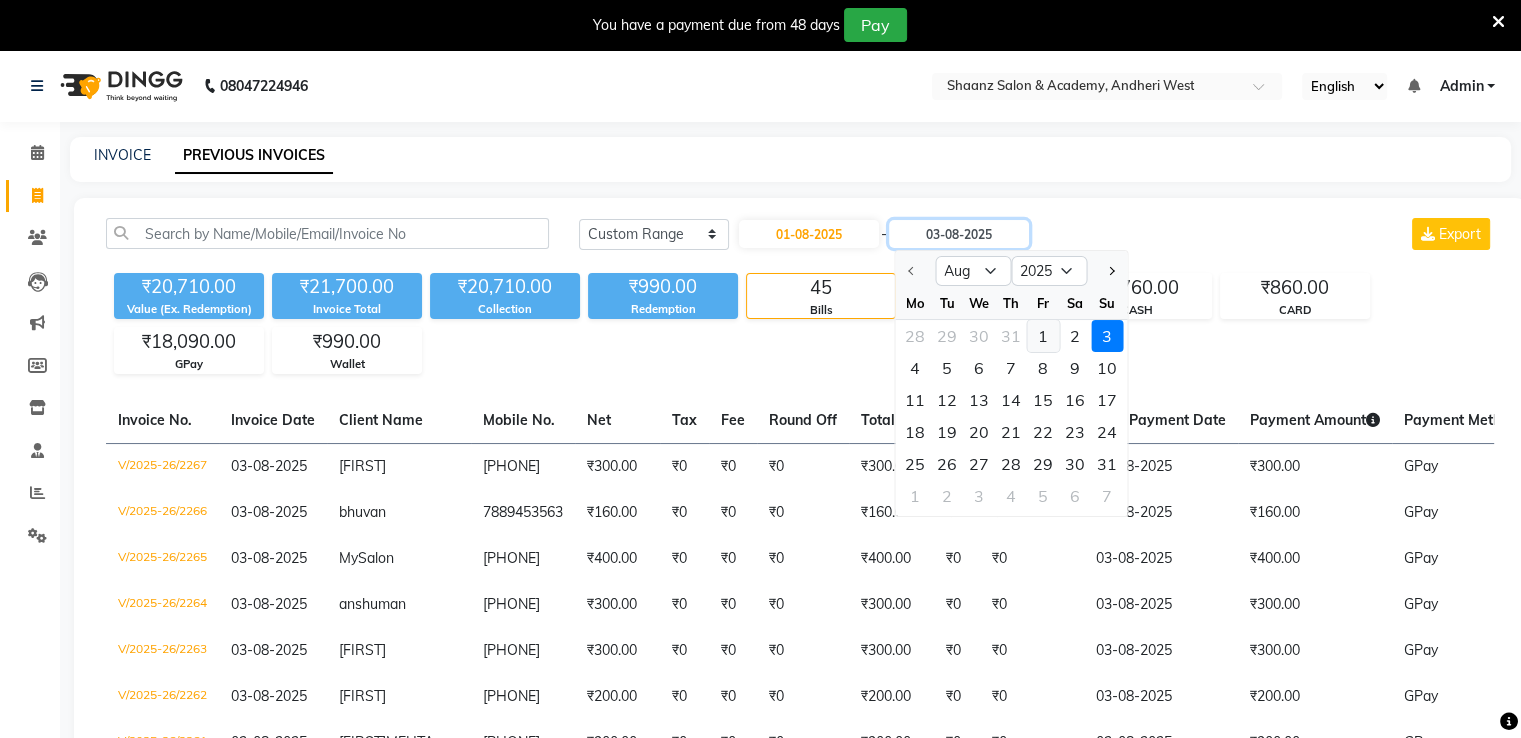 type on "01-08-2025" 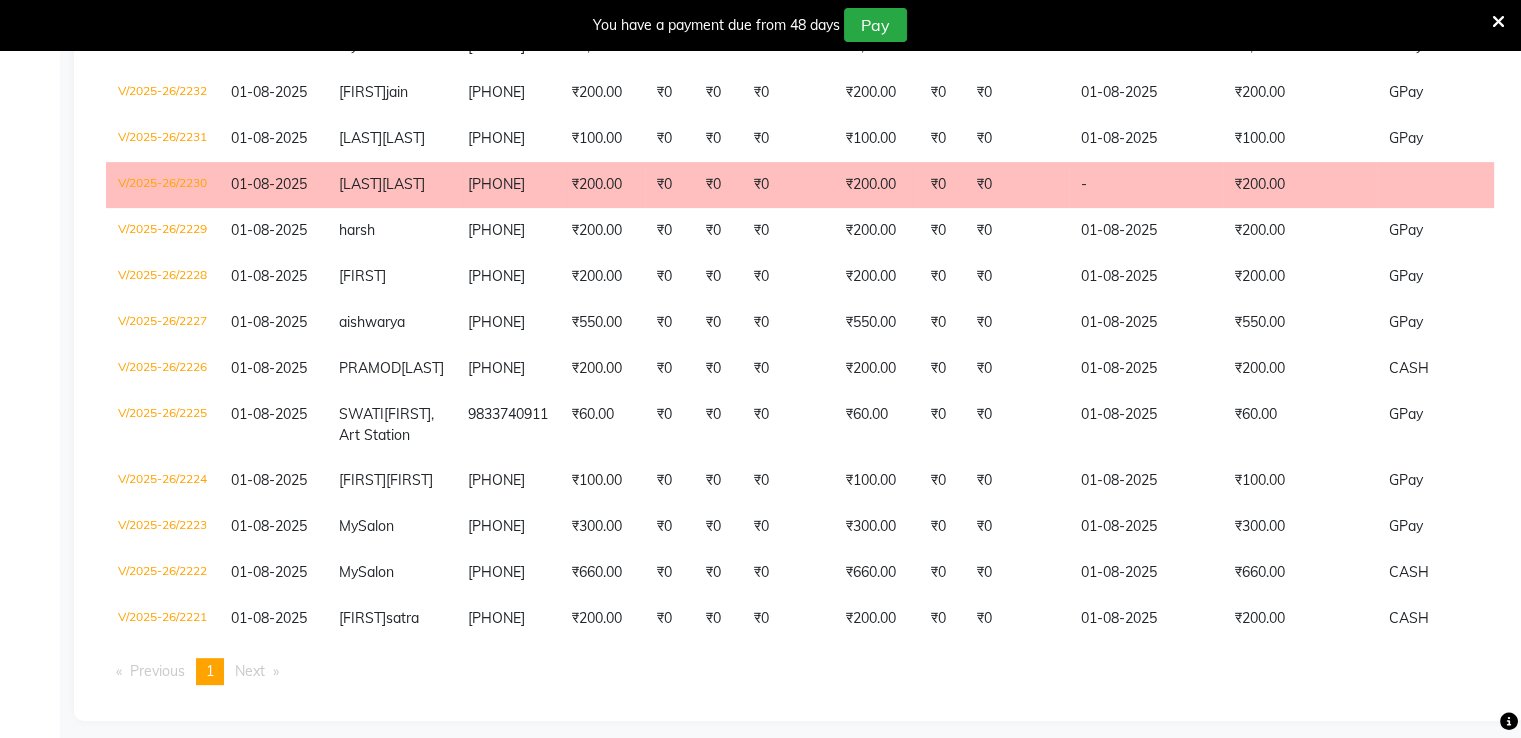 scroll, scrollTop: 867, scrollLeft: 0, axis: vertical 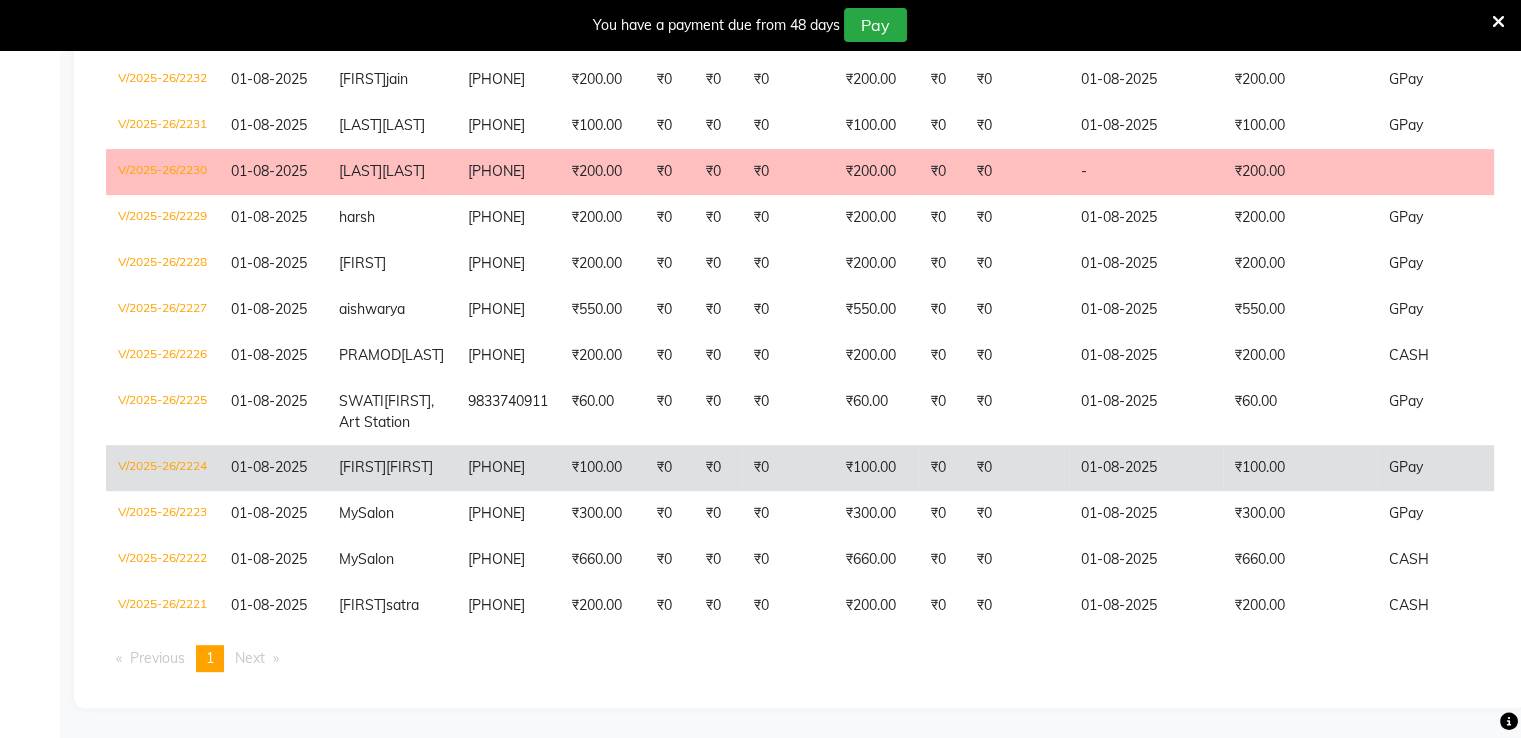 click on "₹0" 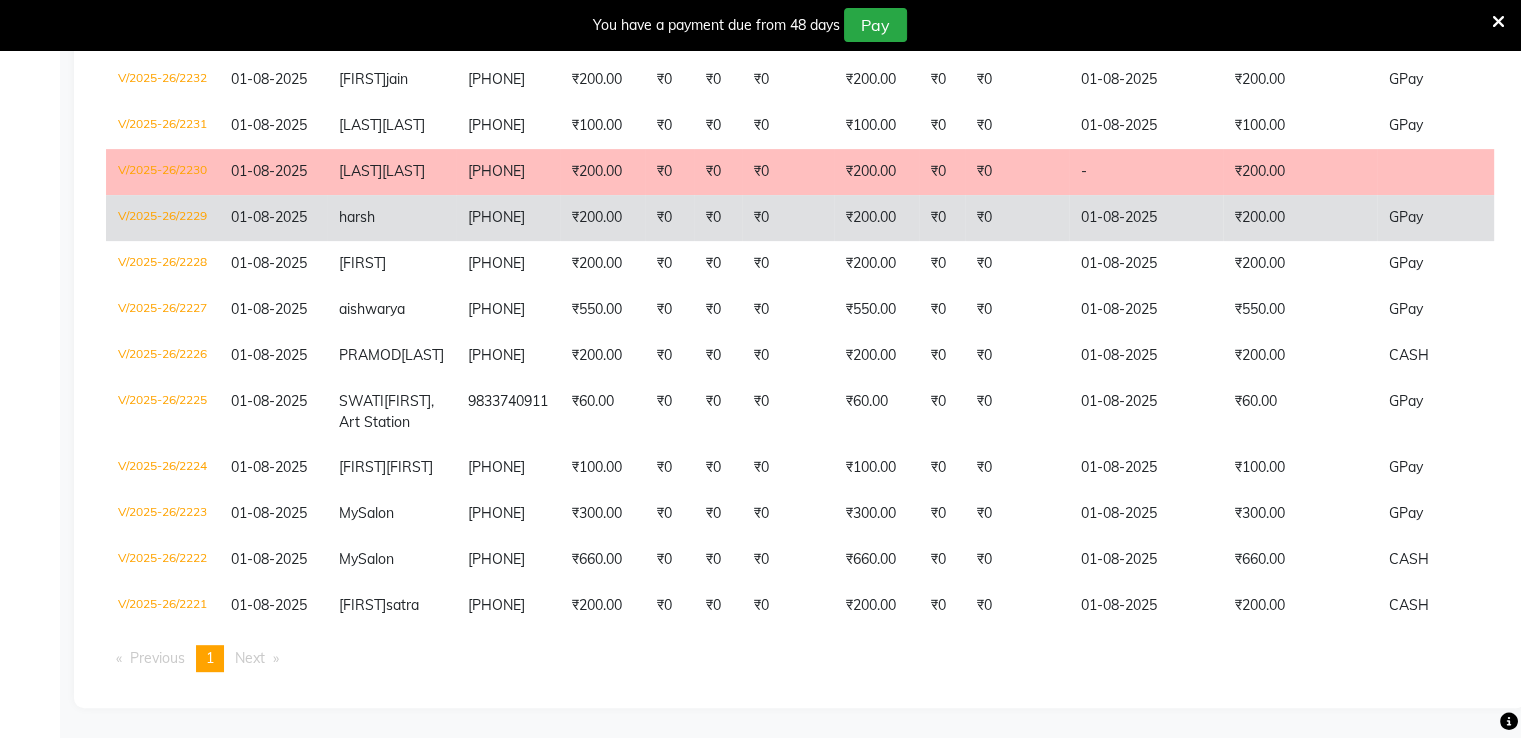 click on "8964077559" 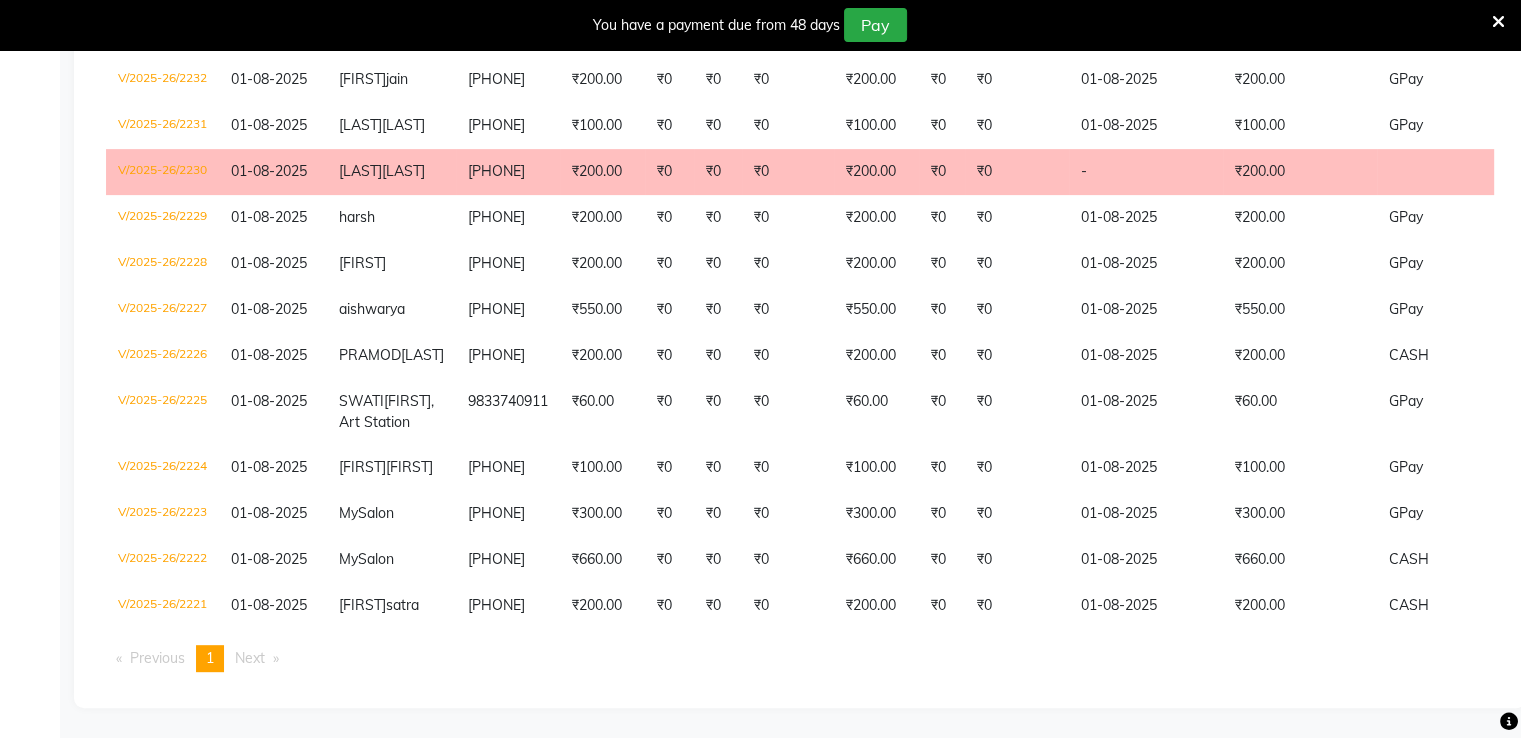 scroll, scrollTop: 767, scrollLeft: 0, axis: vertical 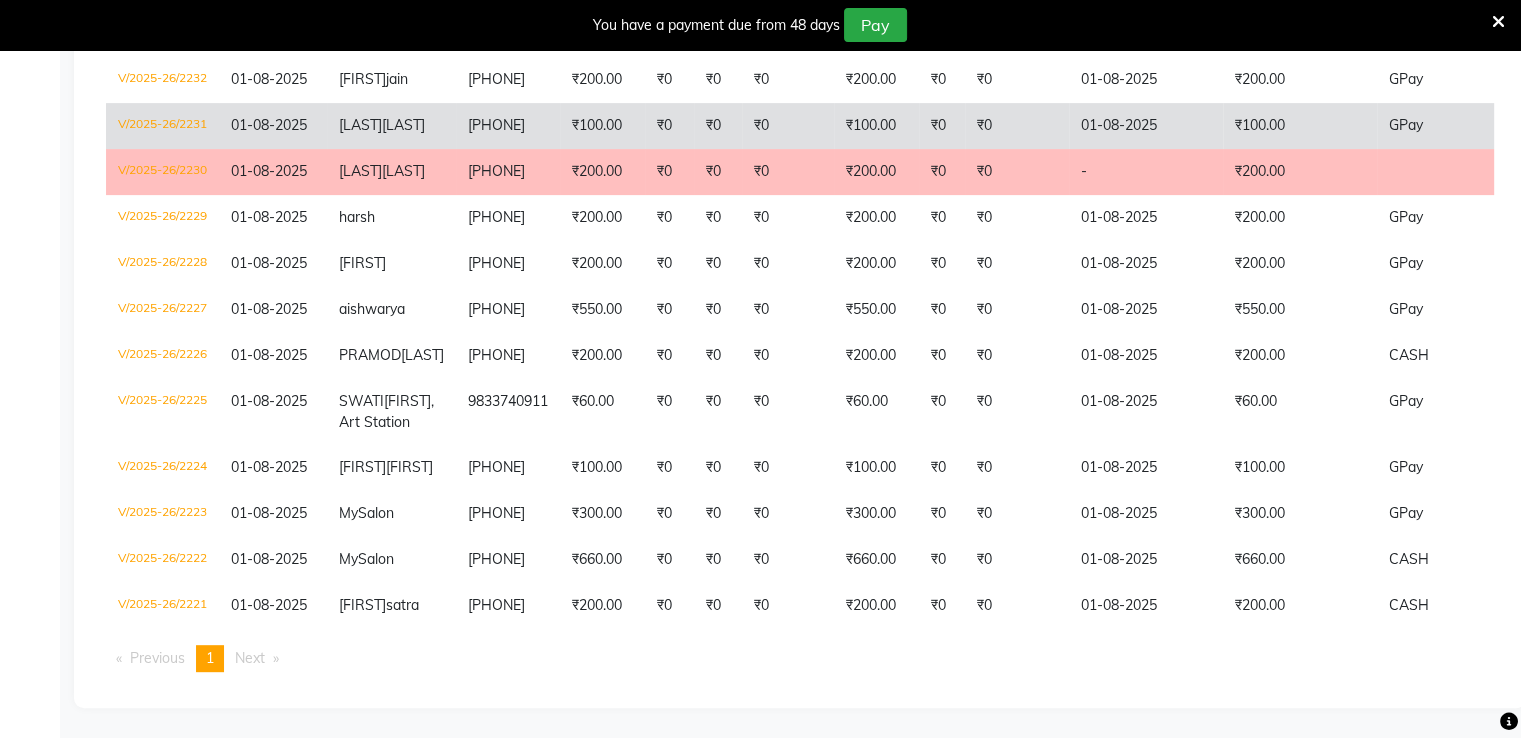click on "MAAHIR  BHATIYA" 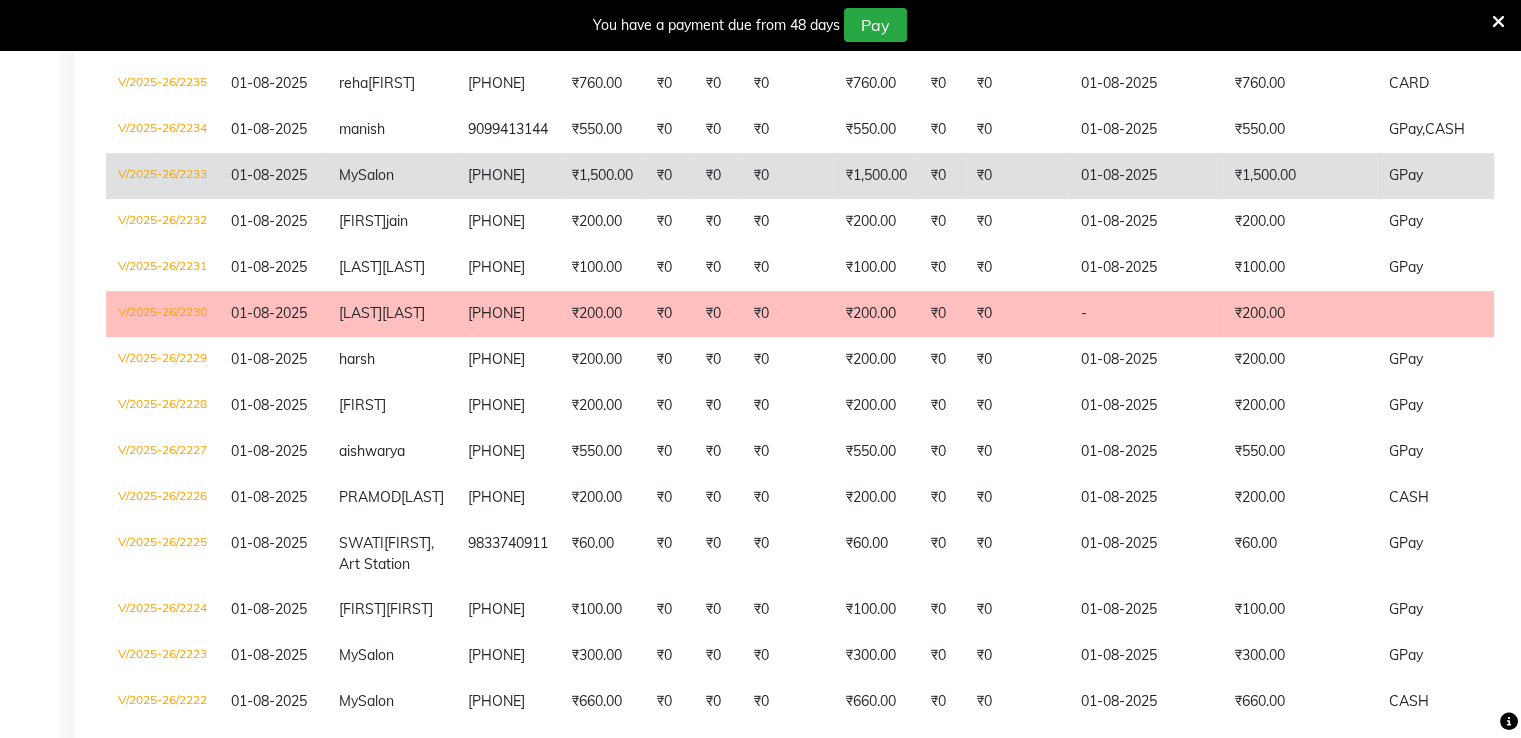 scroll, scrollTop: 467, scrollLeft: 0, axis: vertical 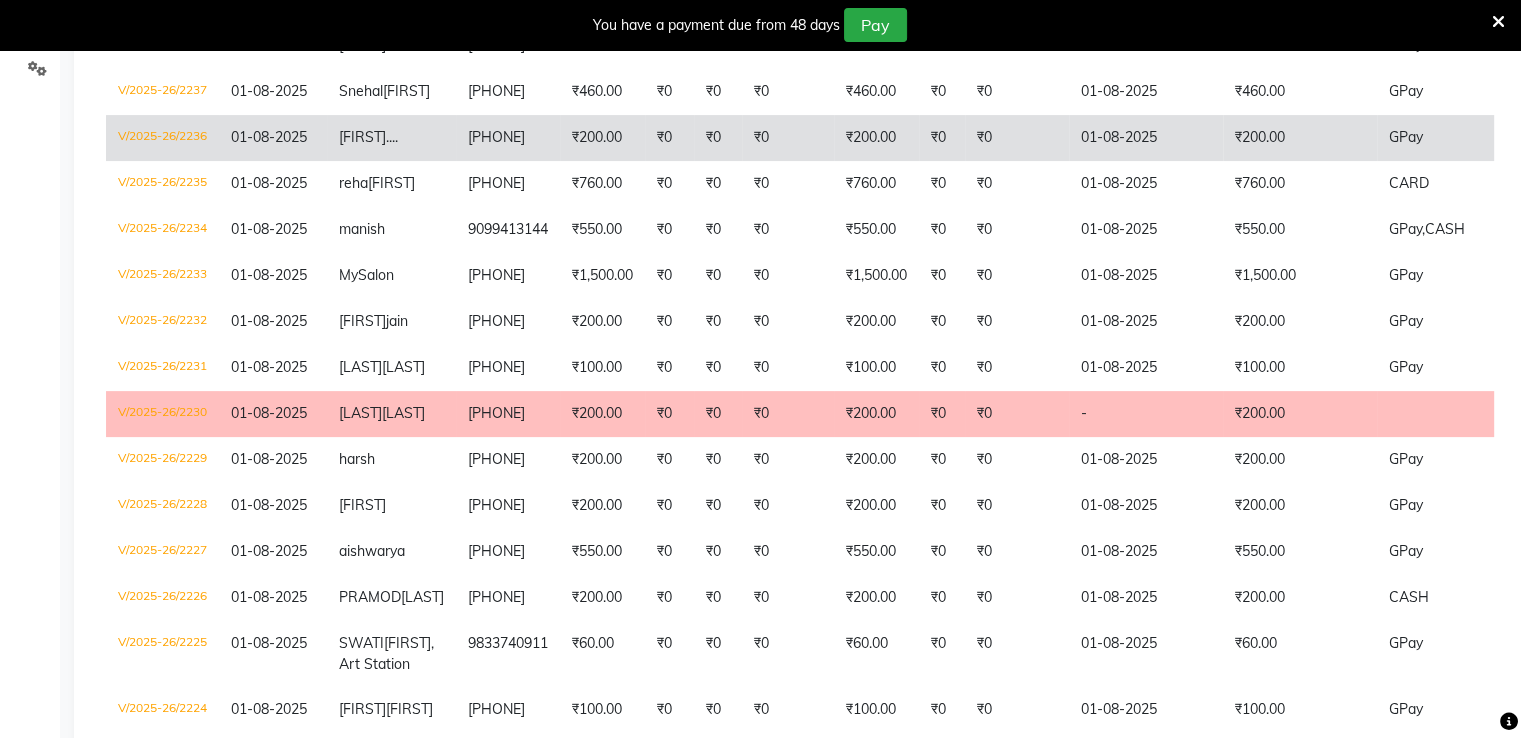 click on "8169315107" 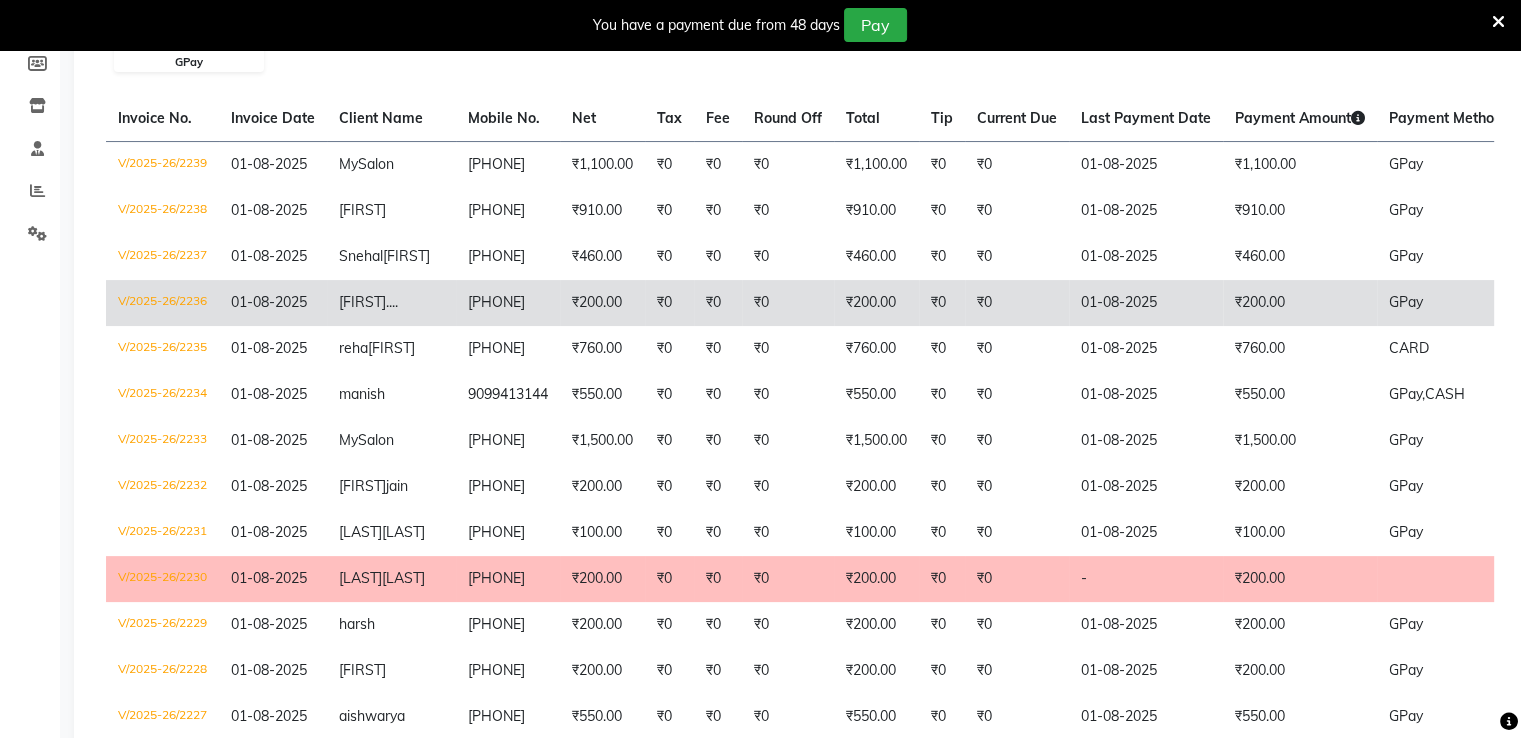 scroll, scrollTop: 267, scrollLeft: 0, axis: vertical 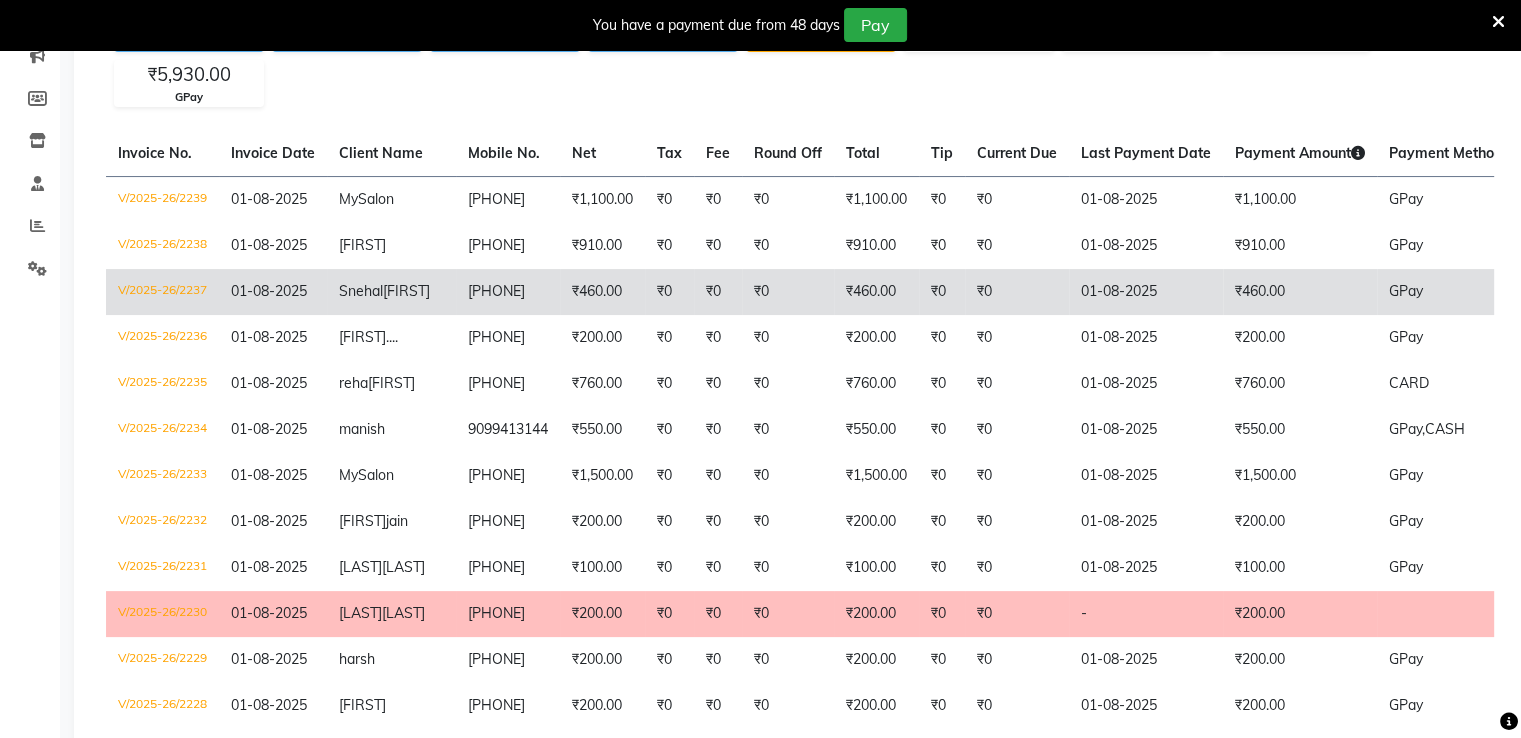 click on "₹460.00" 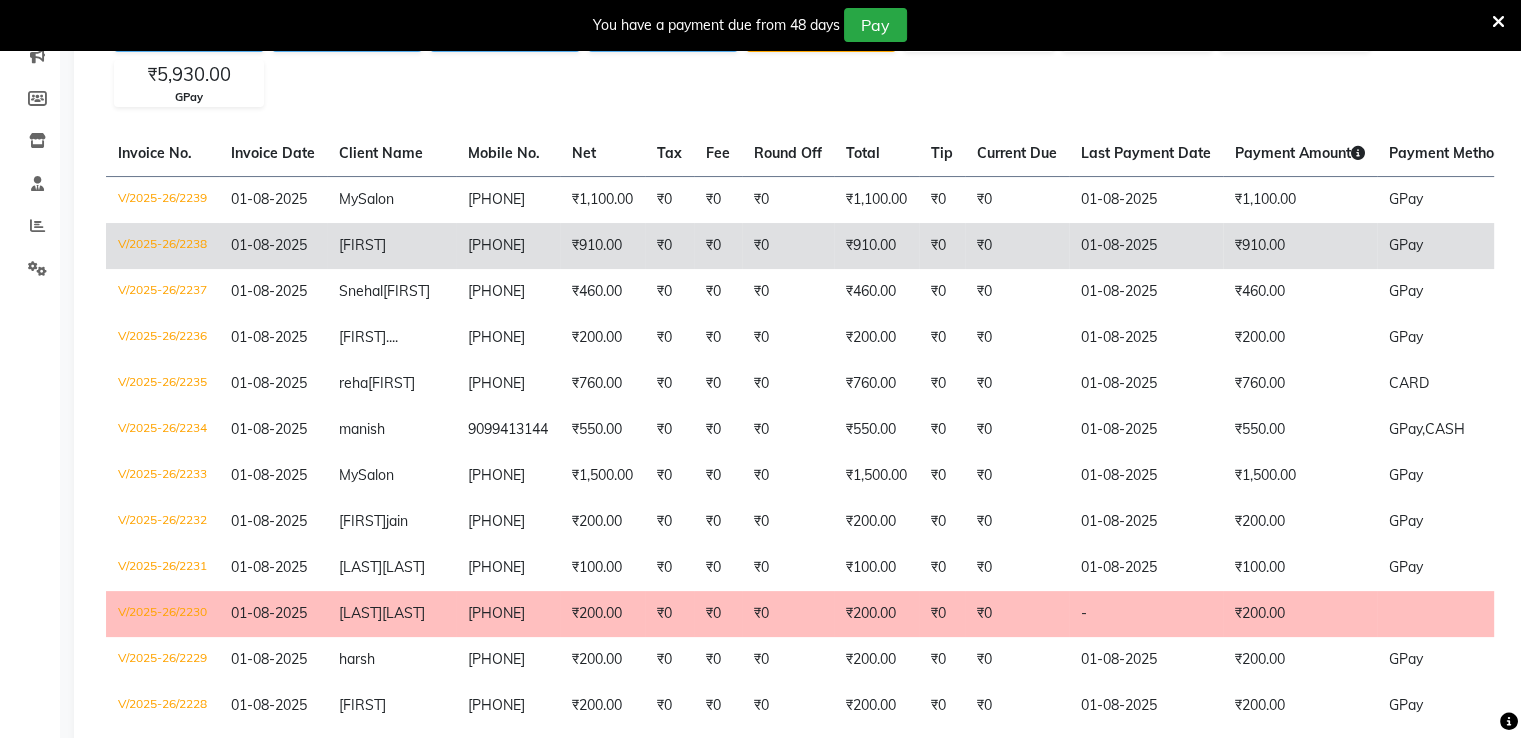 click on "SHREENIDHI" 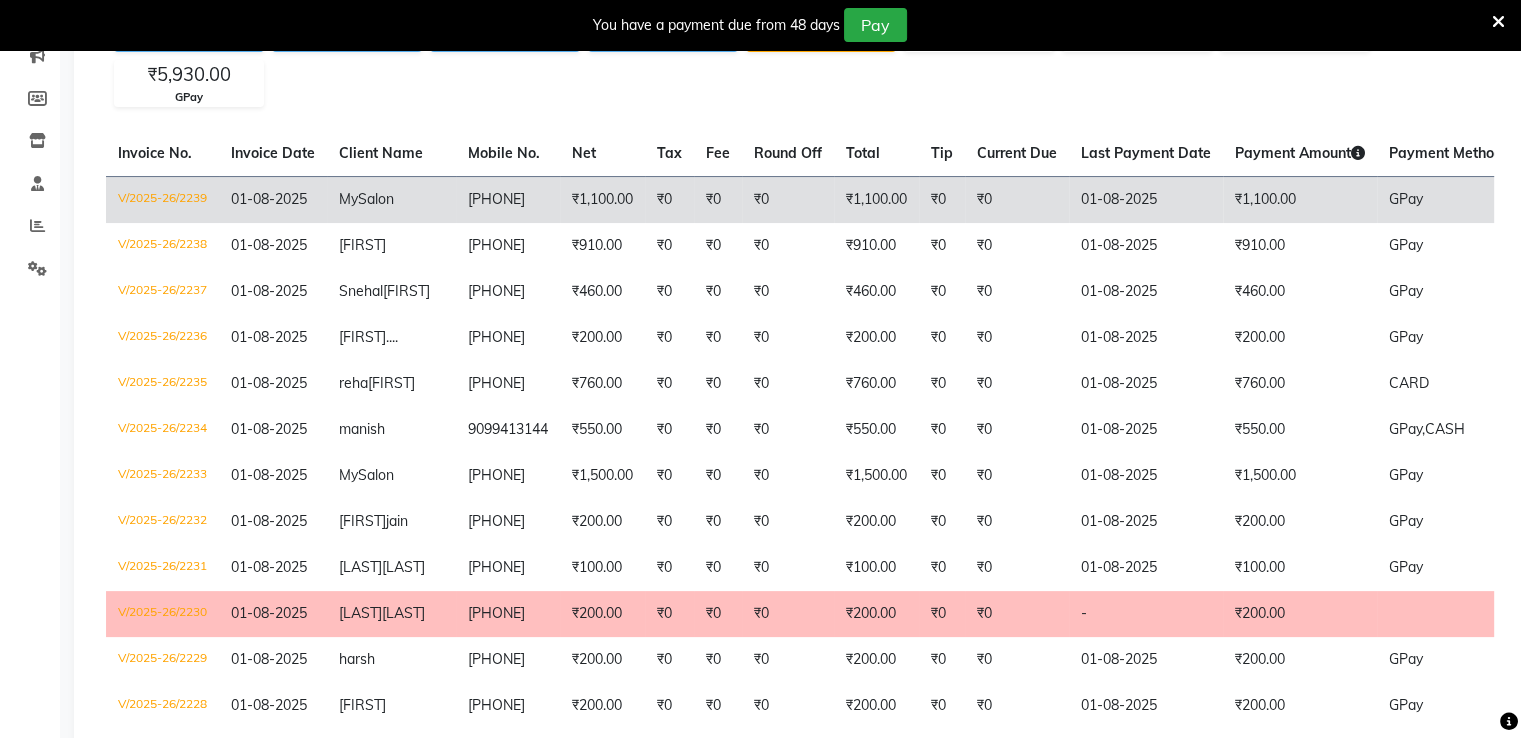 click on "My  Salon" 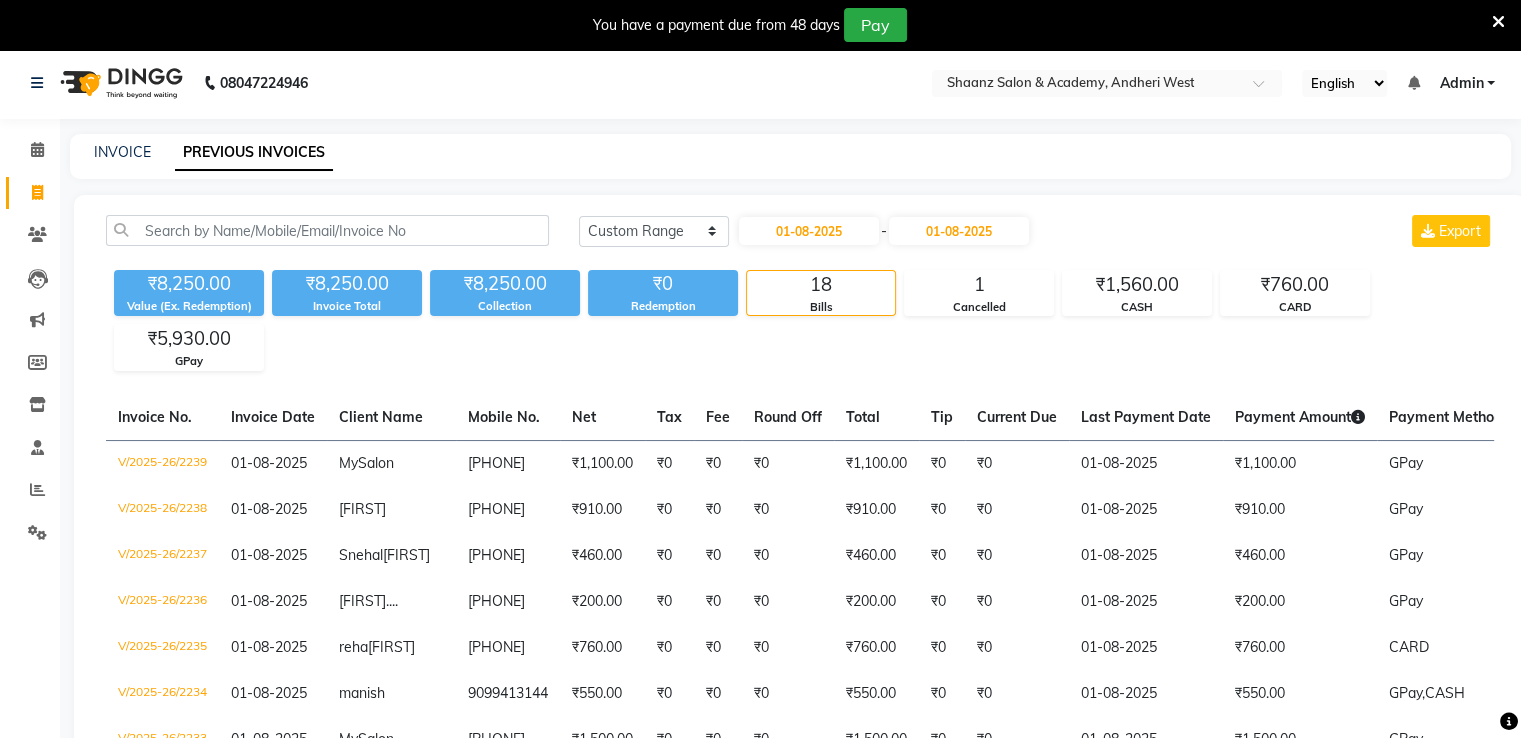 scroll, scrollTop: 0, scrollLeft: 0, axis: both 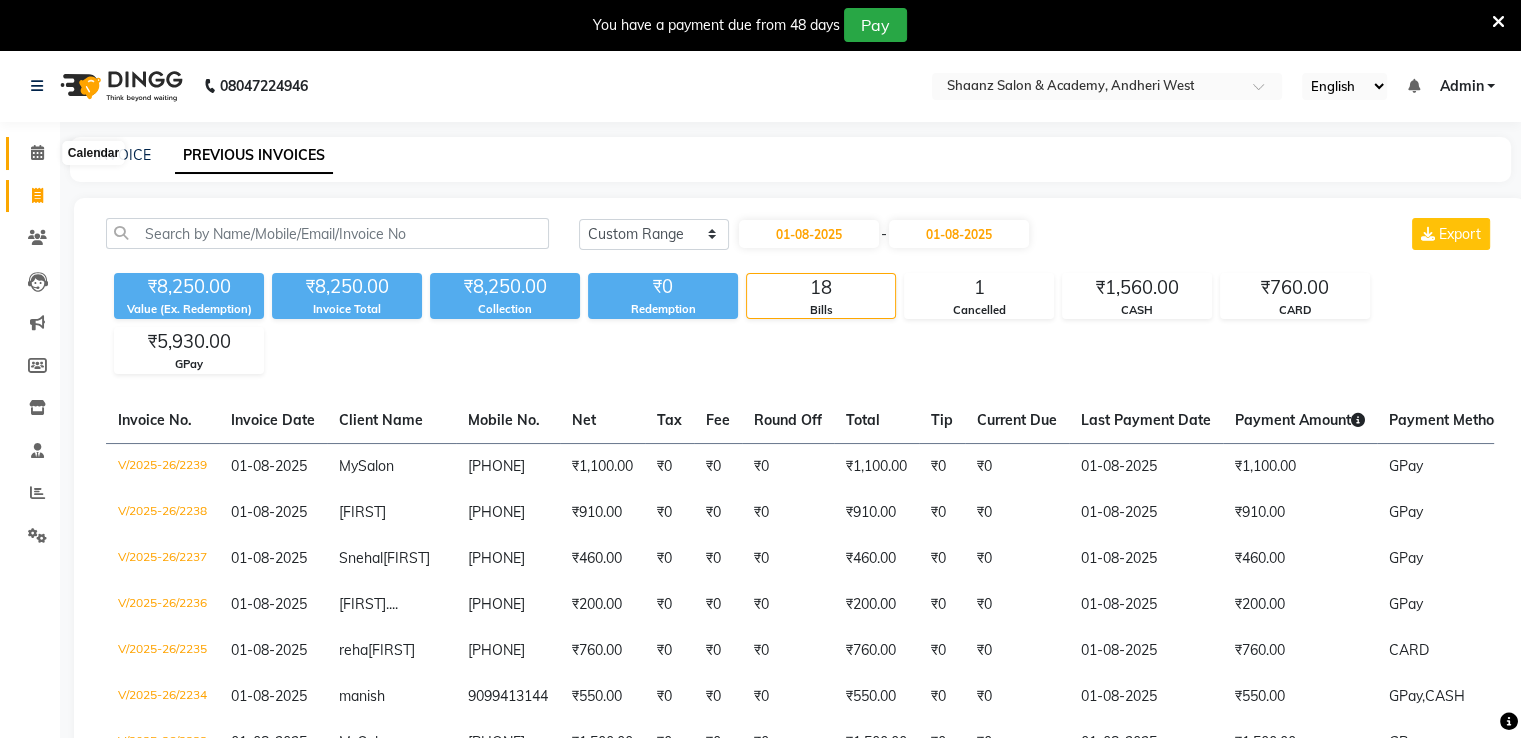 click 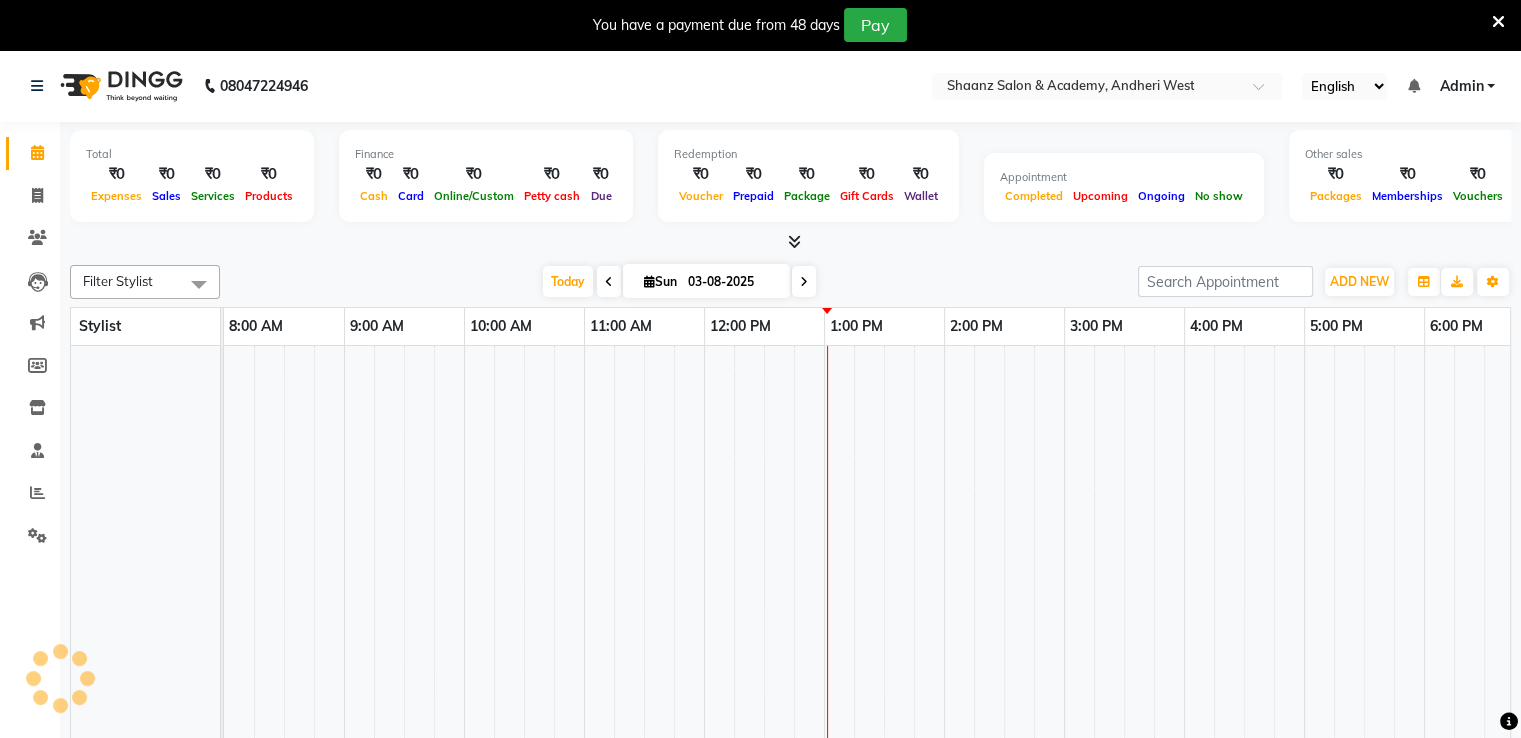 click 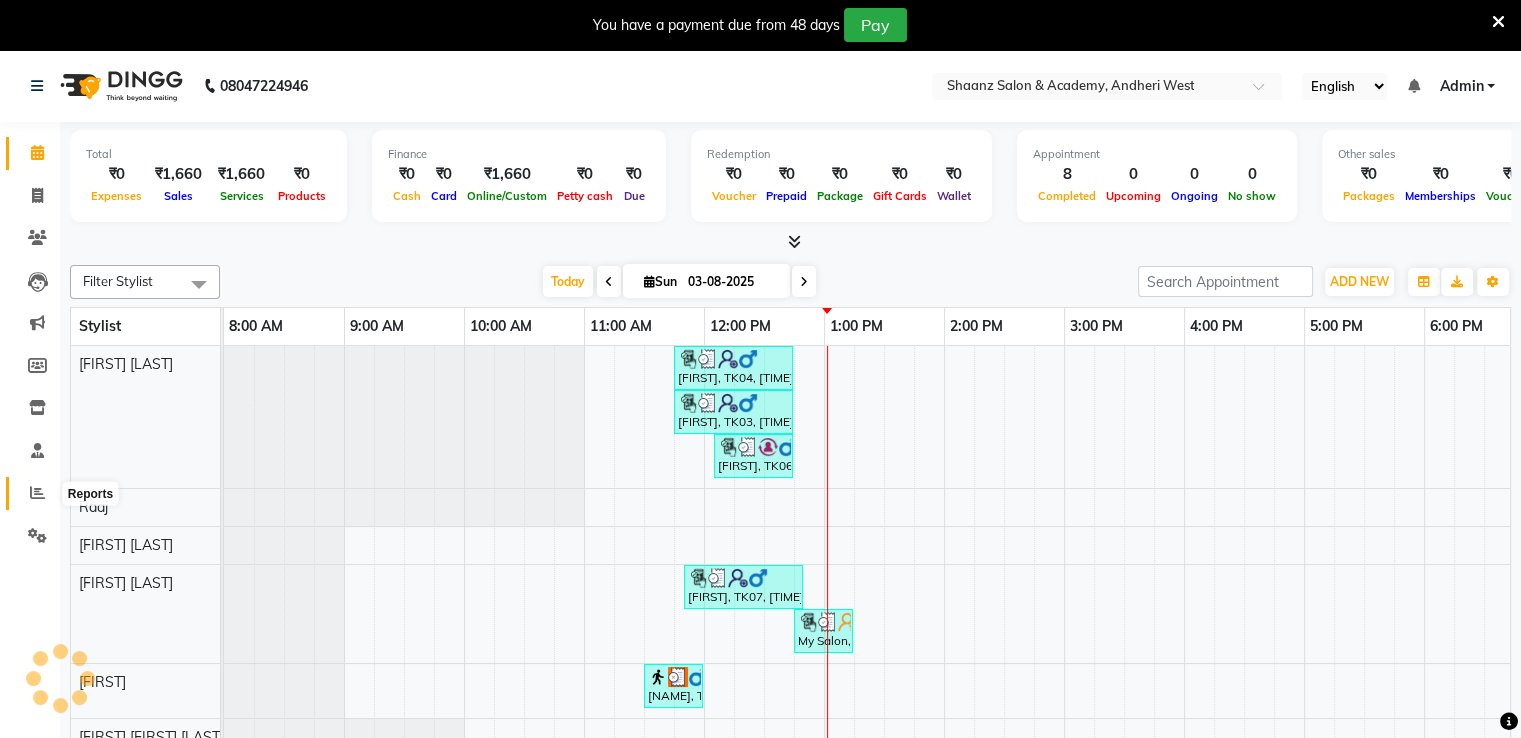 scroll, scrollTop: 0, scrollLeft: 0, axis: both 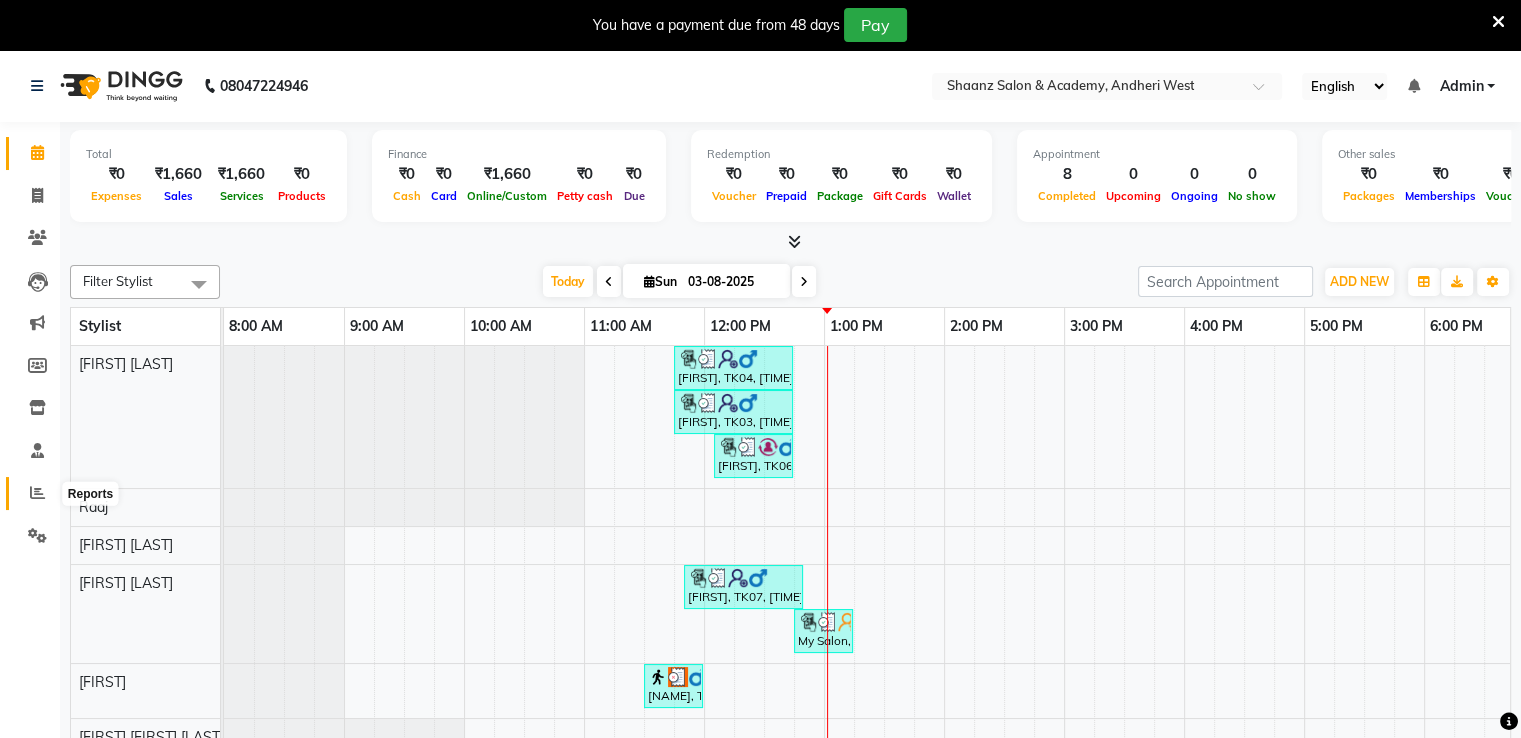 click 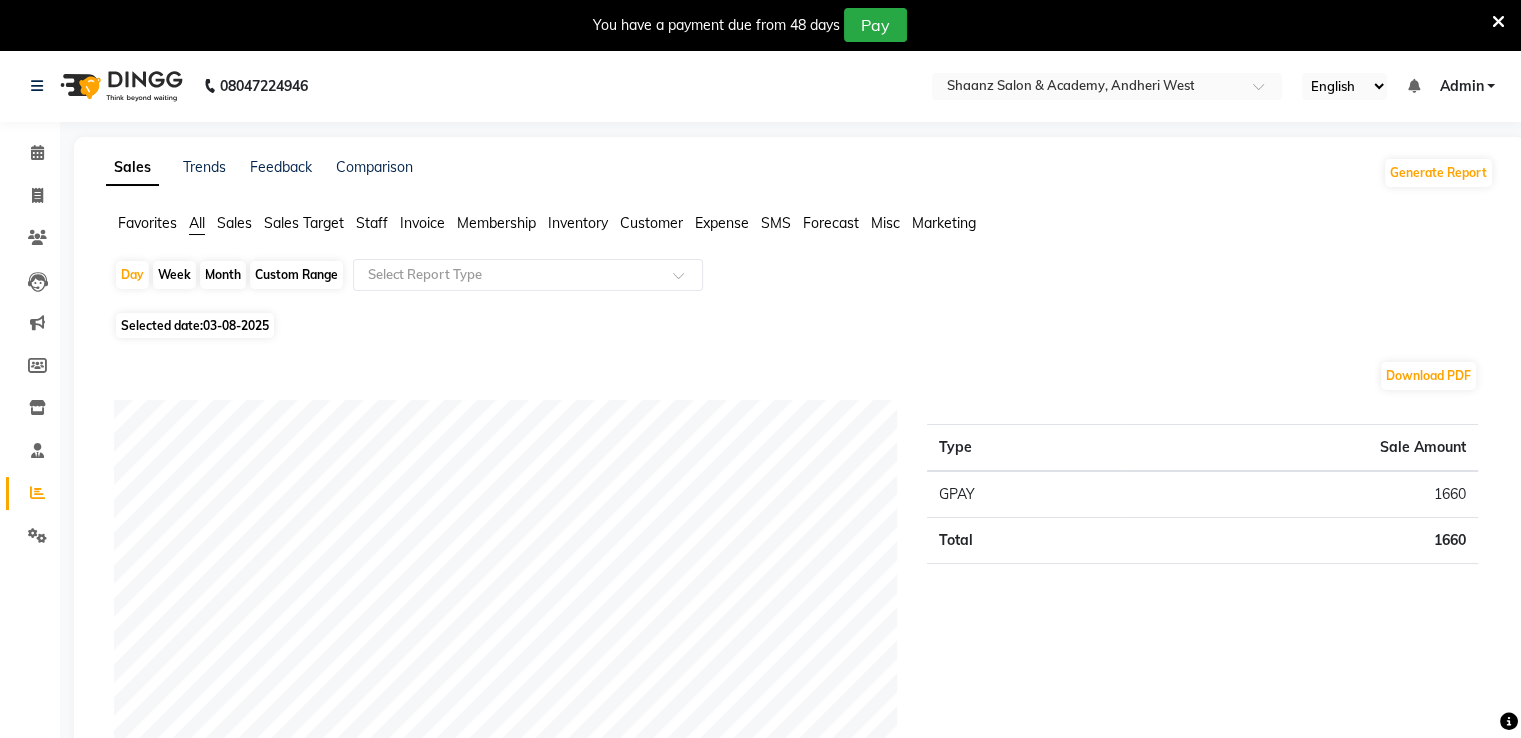 click on "Month" 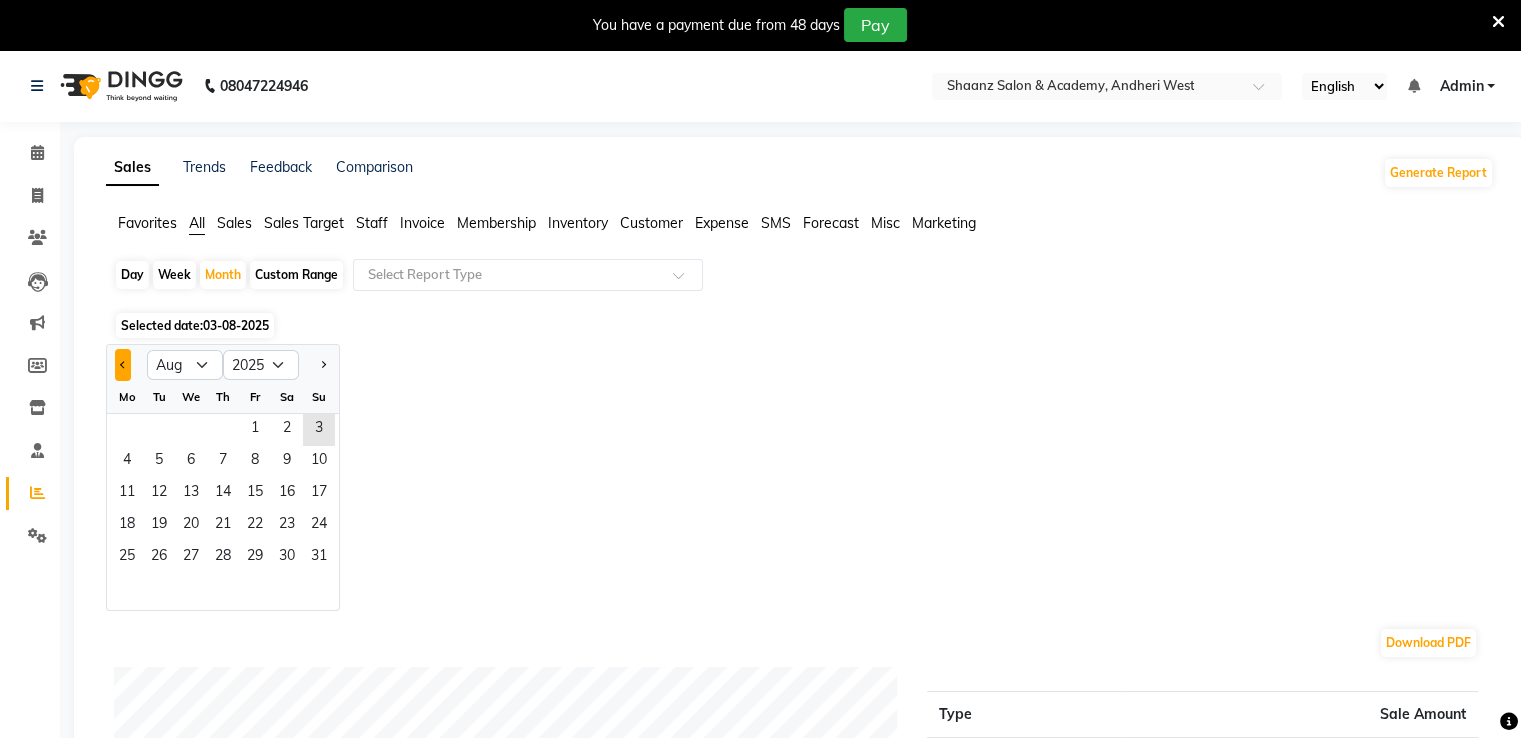 click 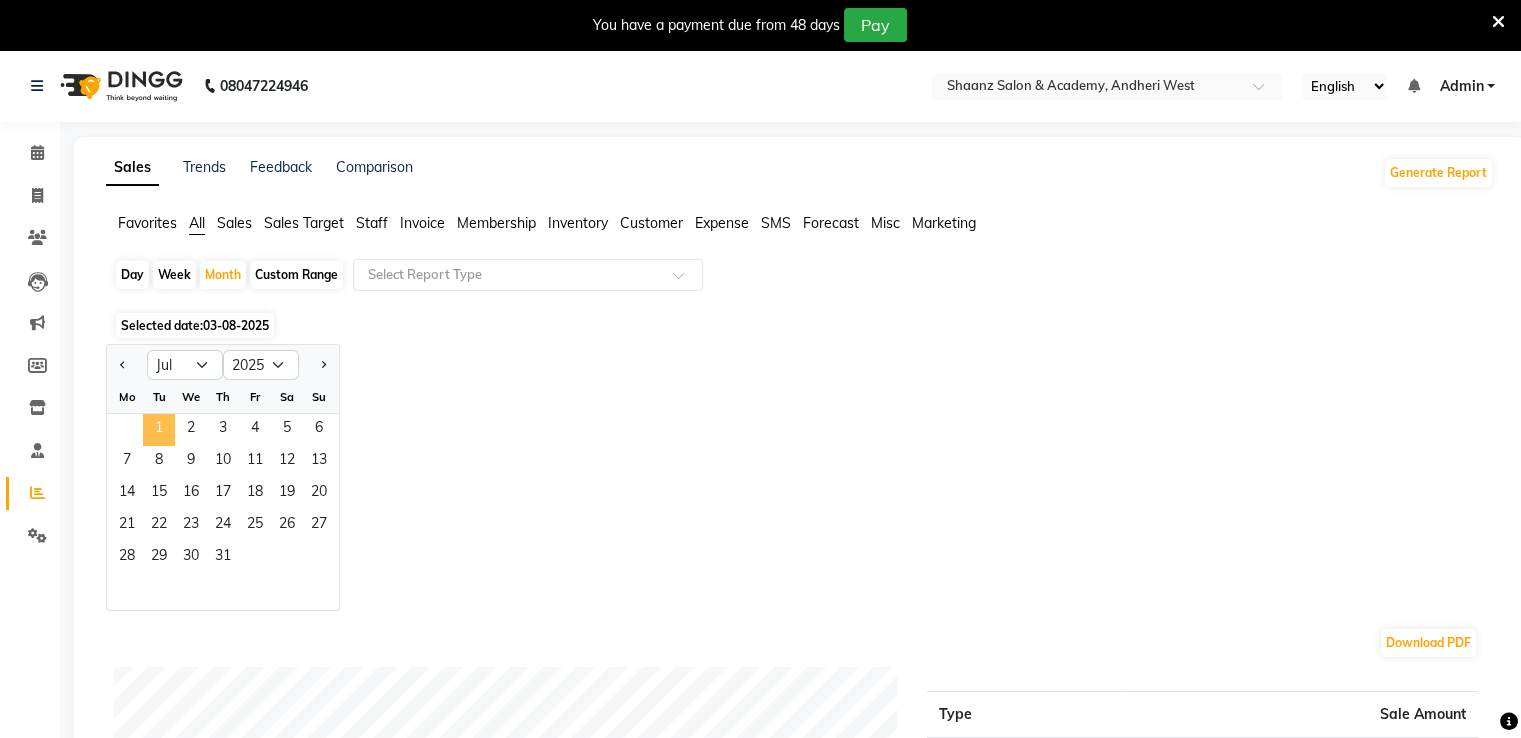 click on "1" 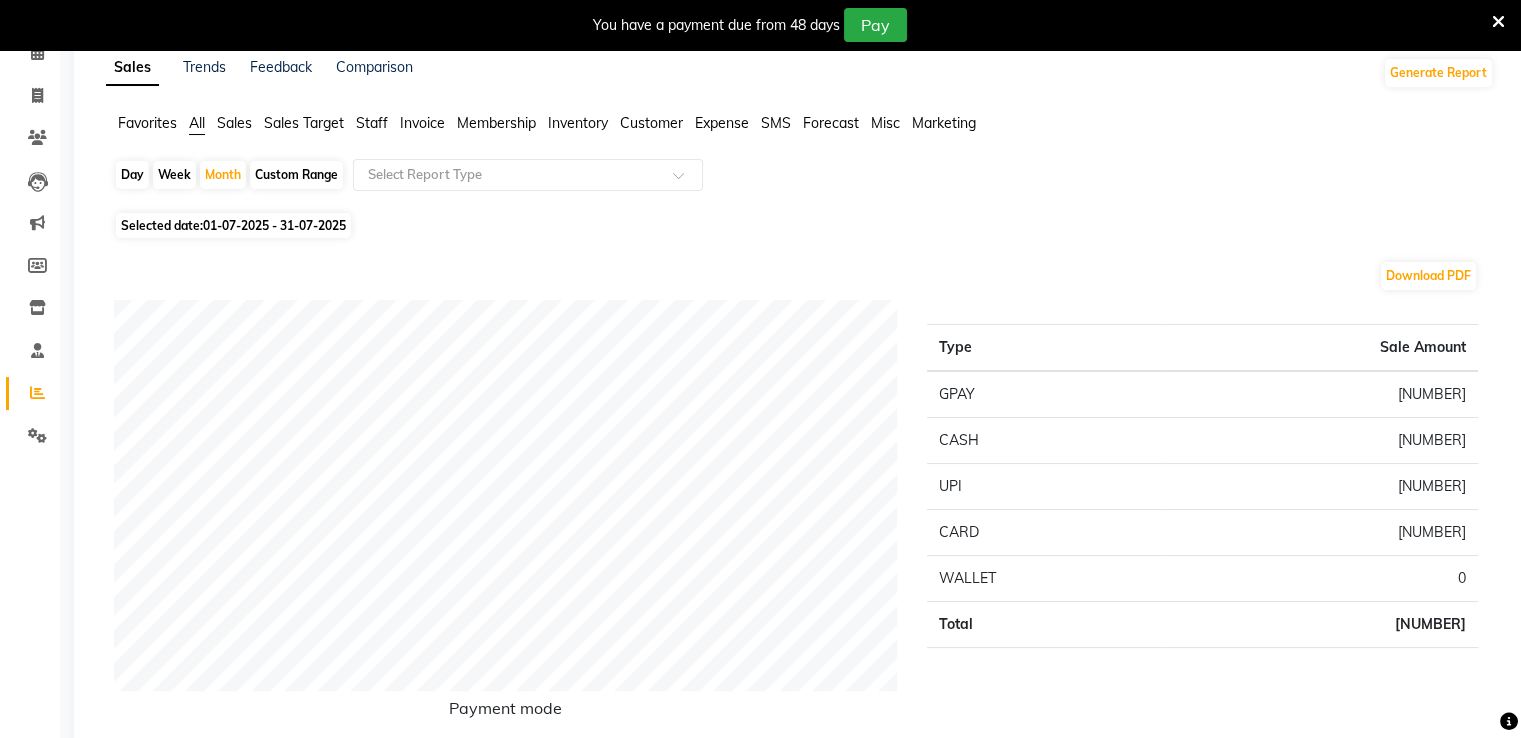 scroll, scrollTop: 100, scrollLeft: 0, axis: vertical 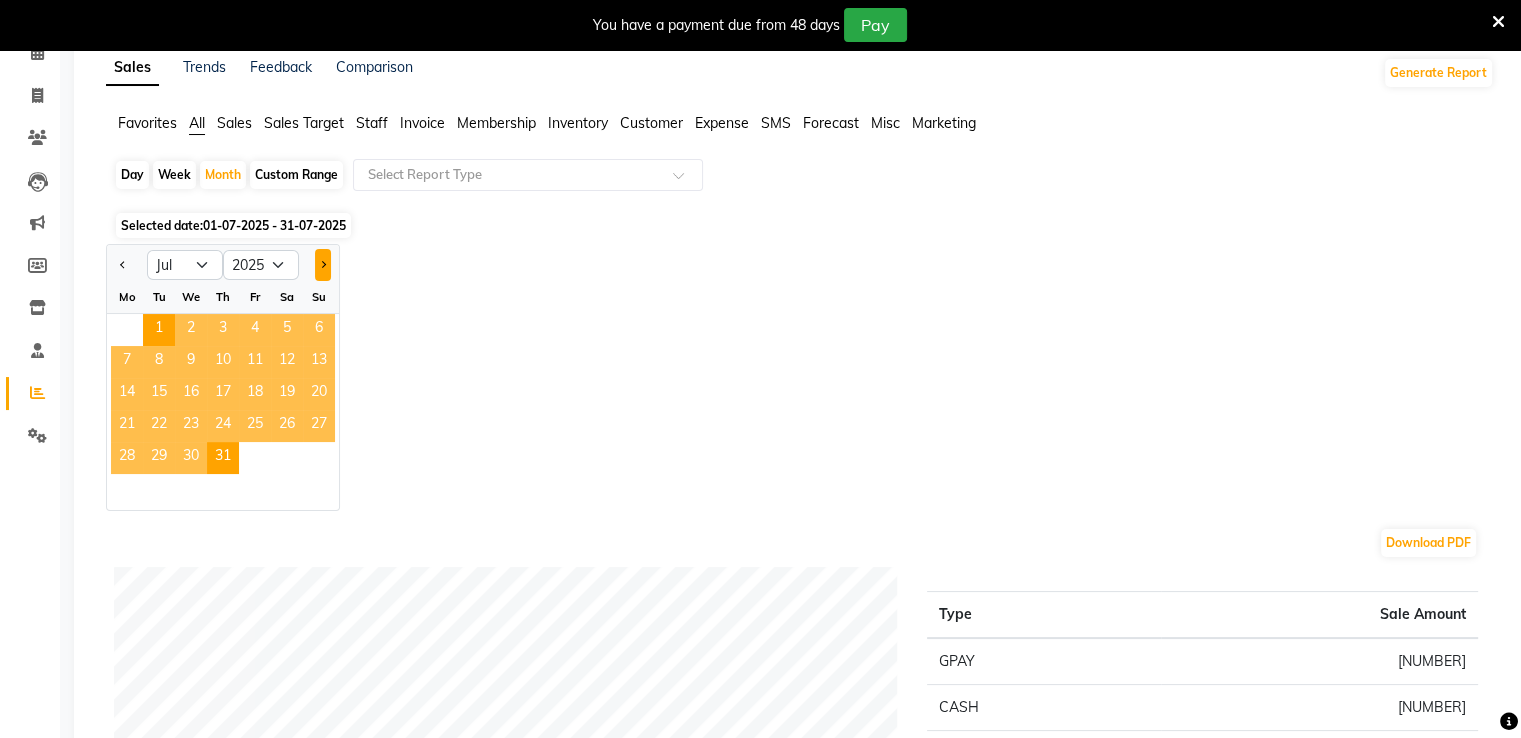 click 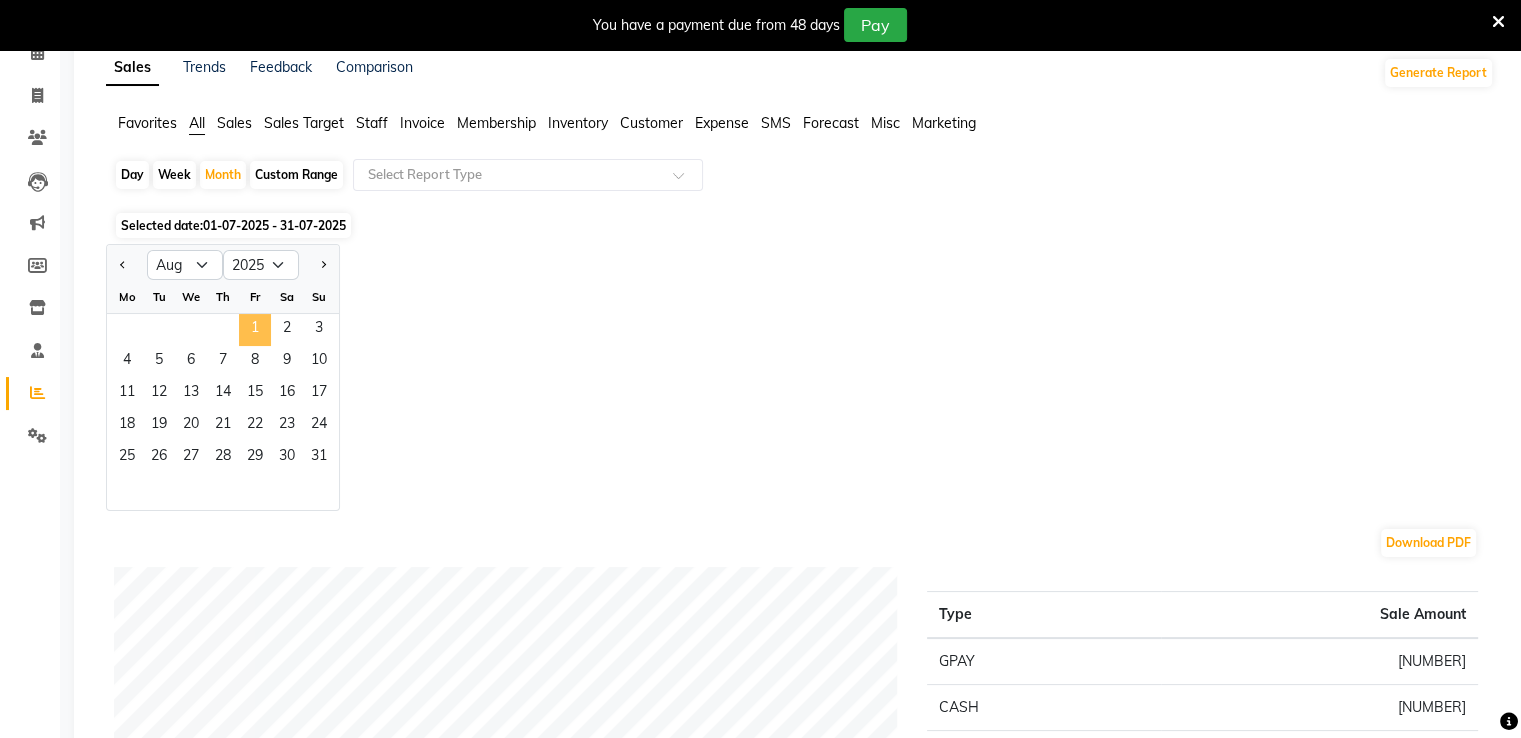 click on "1" 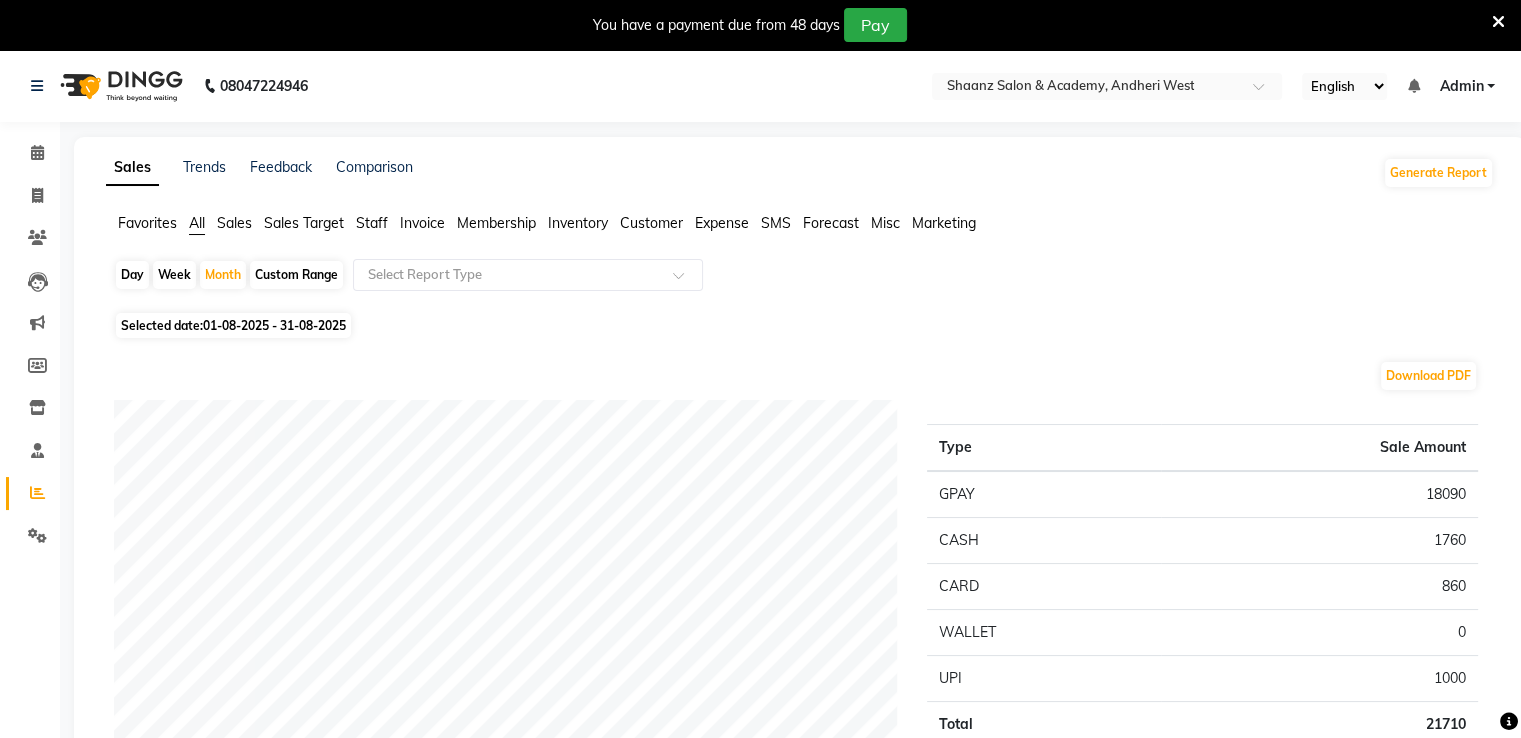 scroll, scrollTop: 0, scrollLeft: 0, axis: both 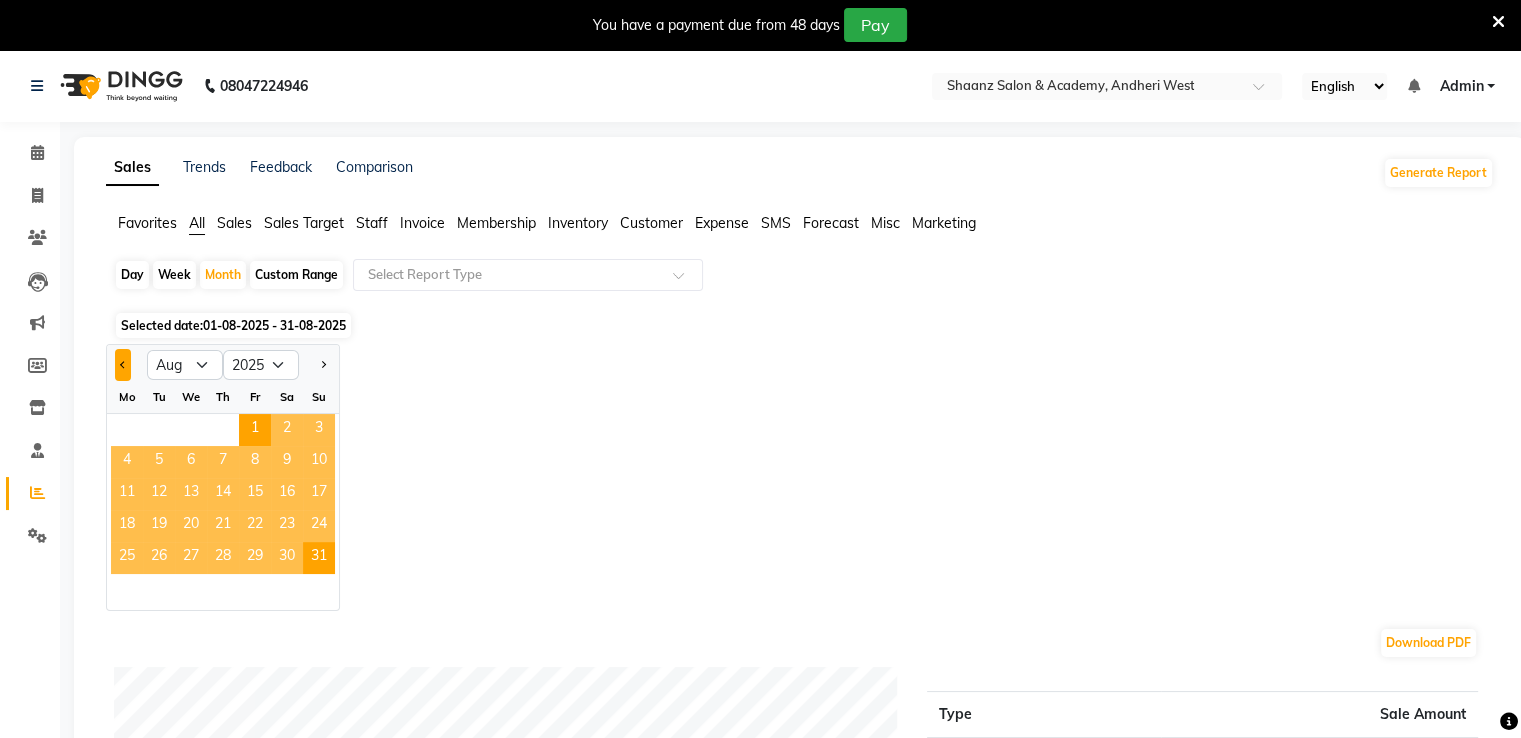 click 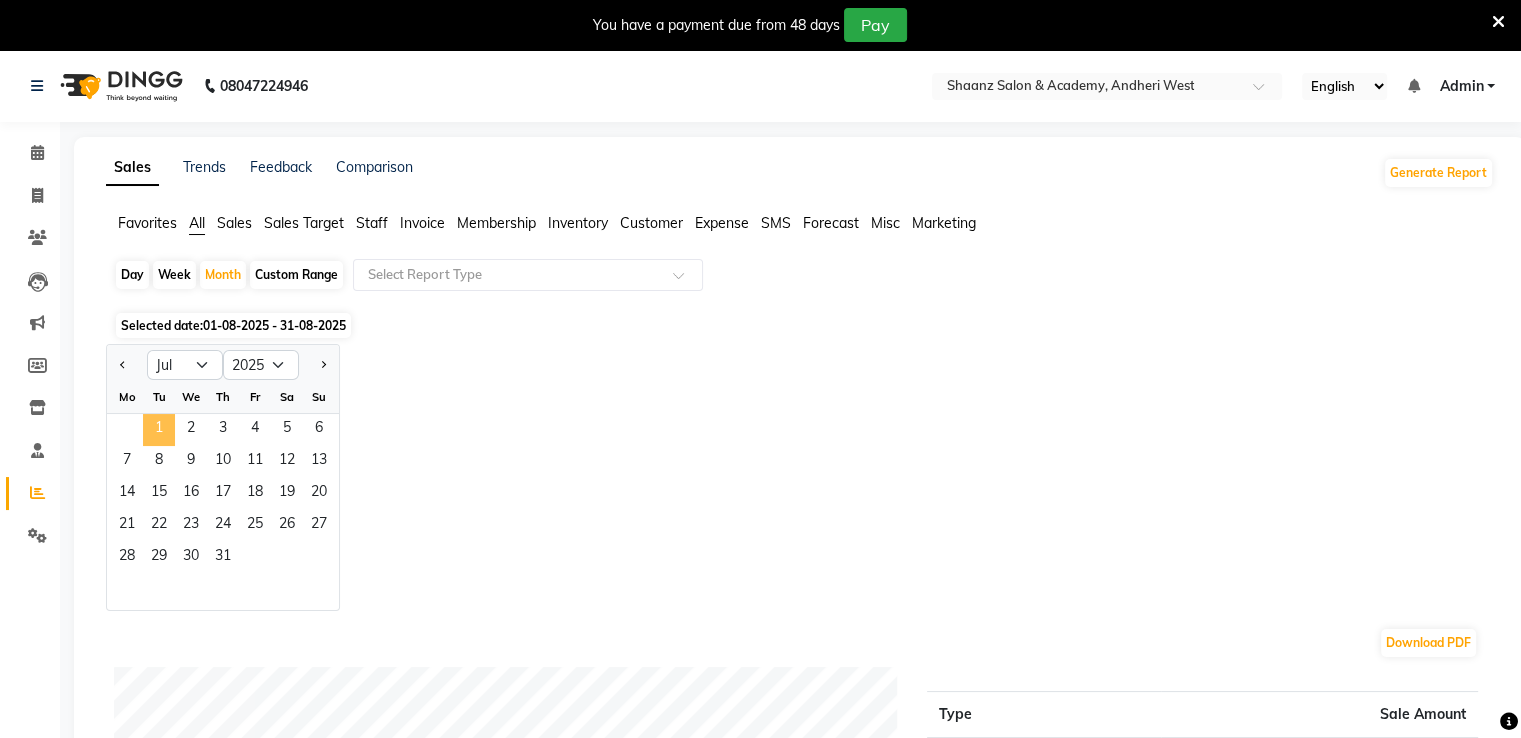 click on "1" 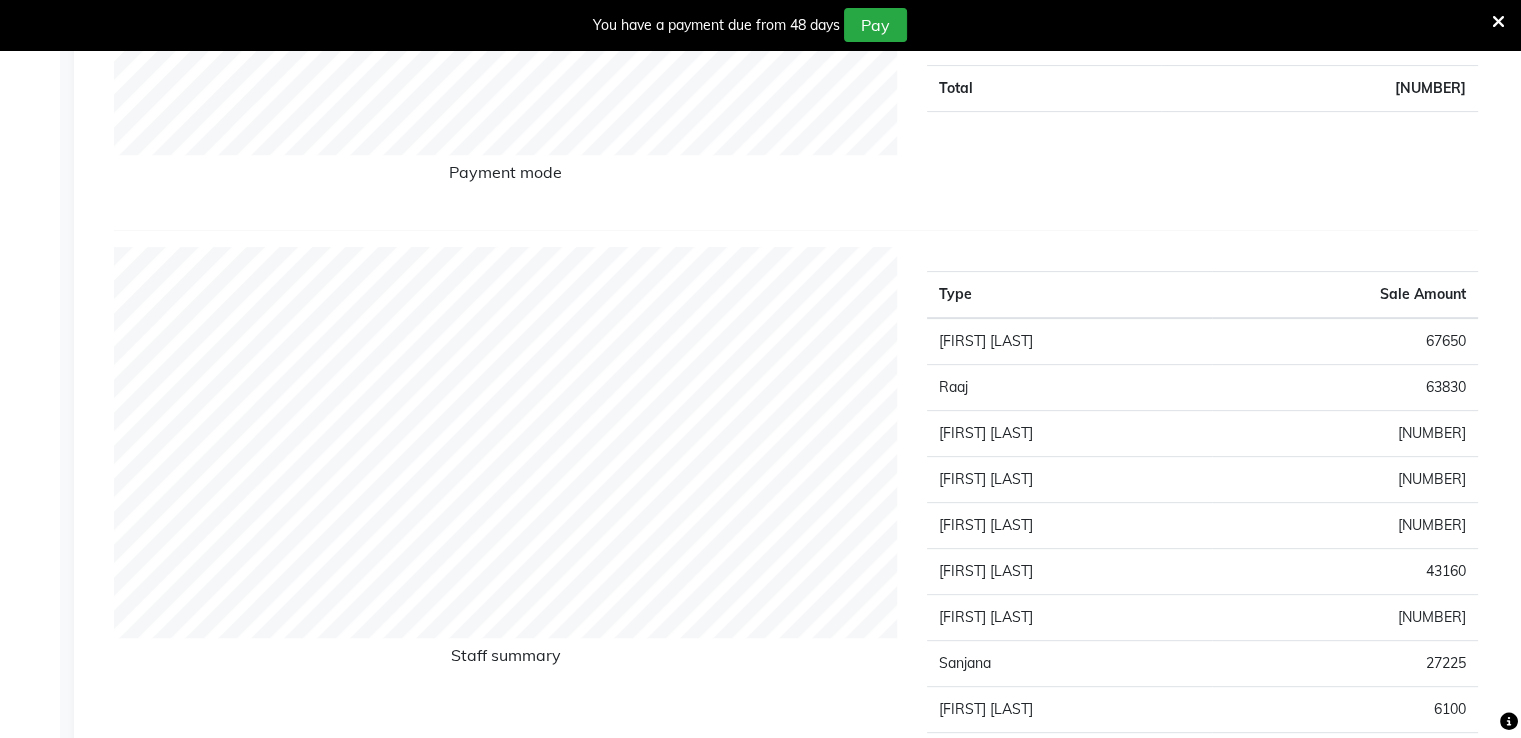 scroll, scrollTop: 800, scrollLeft: 0, axis: vertical 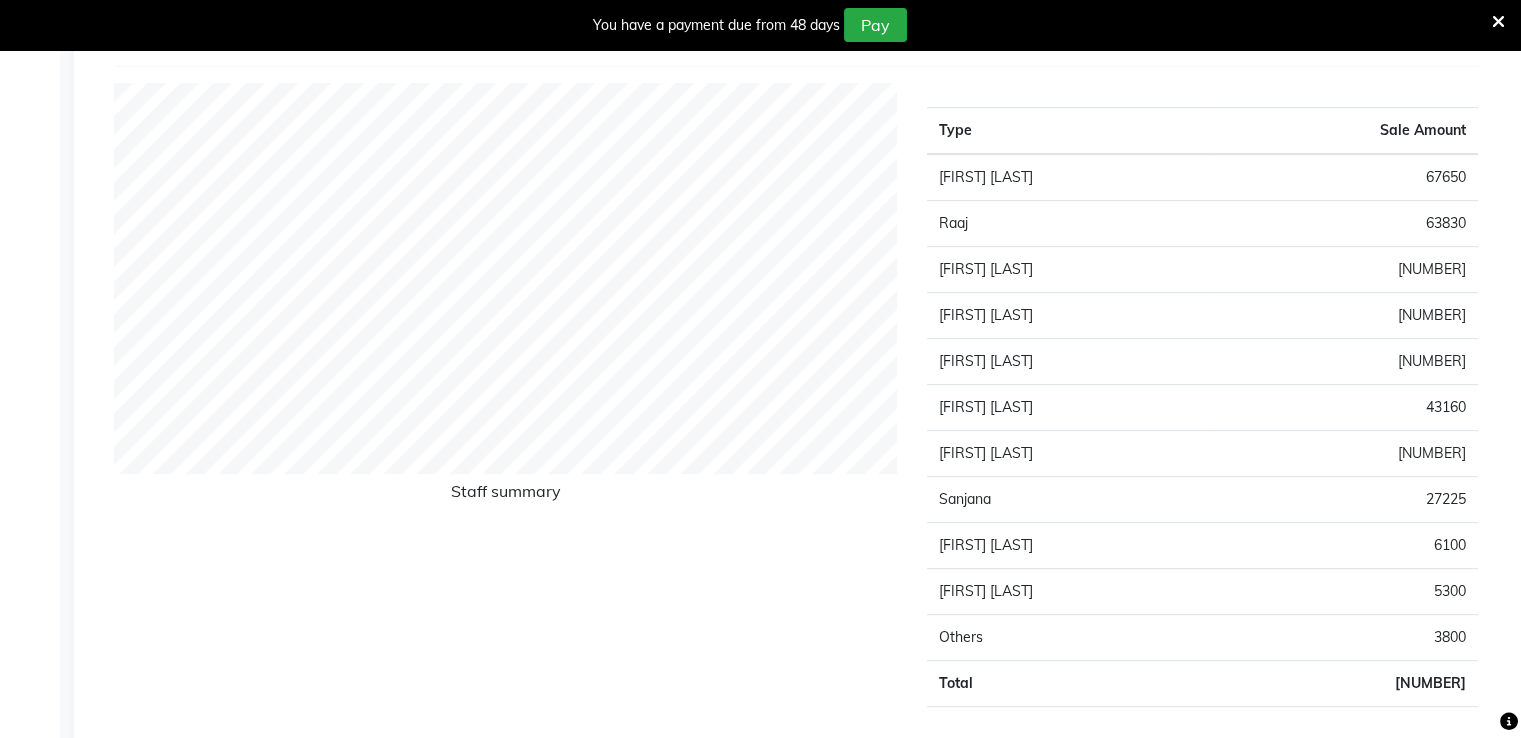 click on "6100" 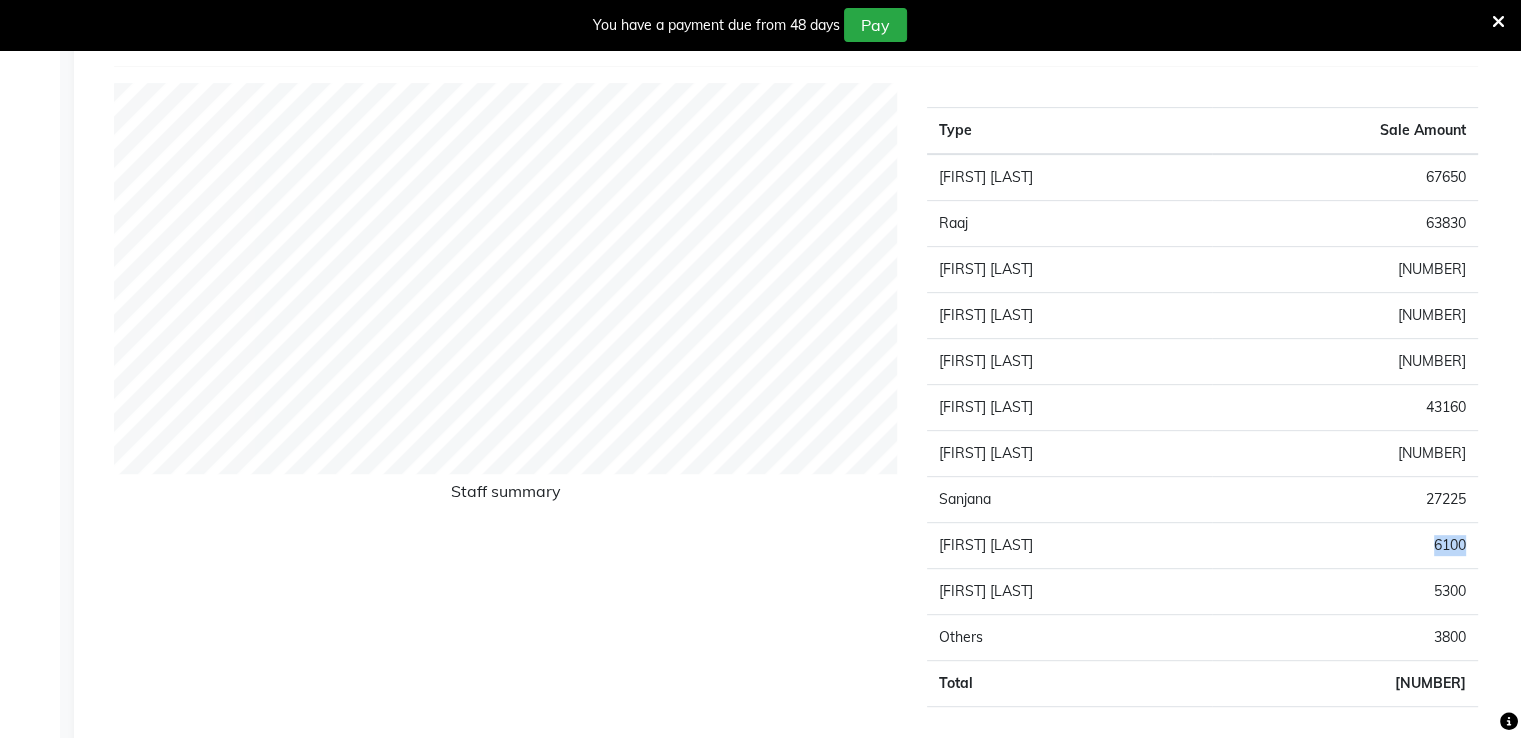 click on "6100" 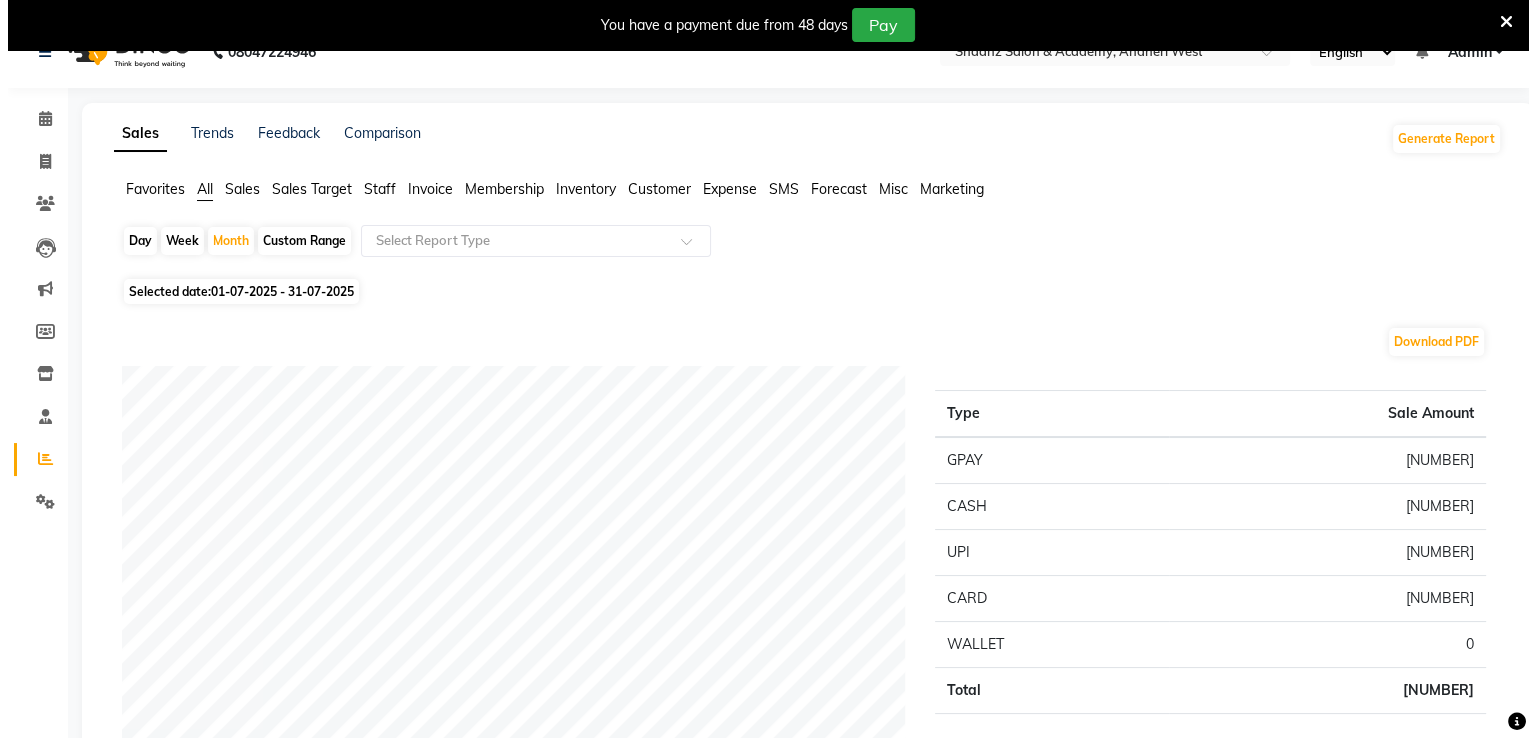 scroll, scrollTop: 0, scrollLeft: 0, axis: both 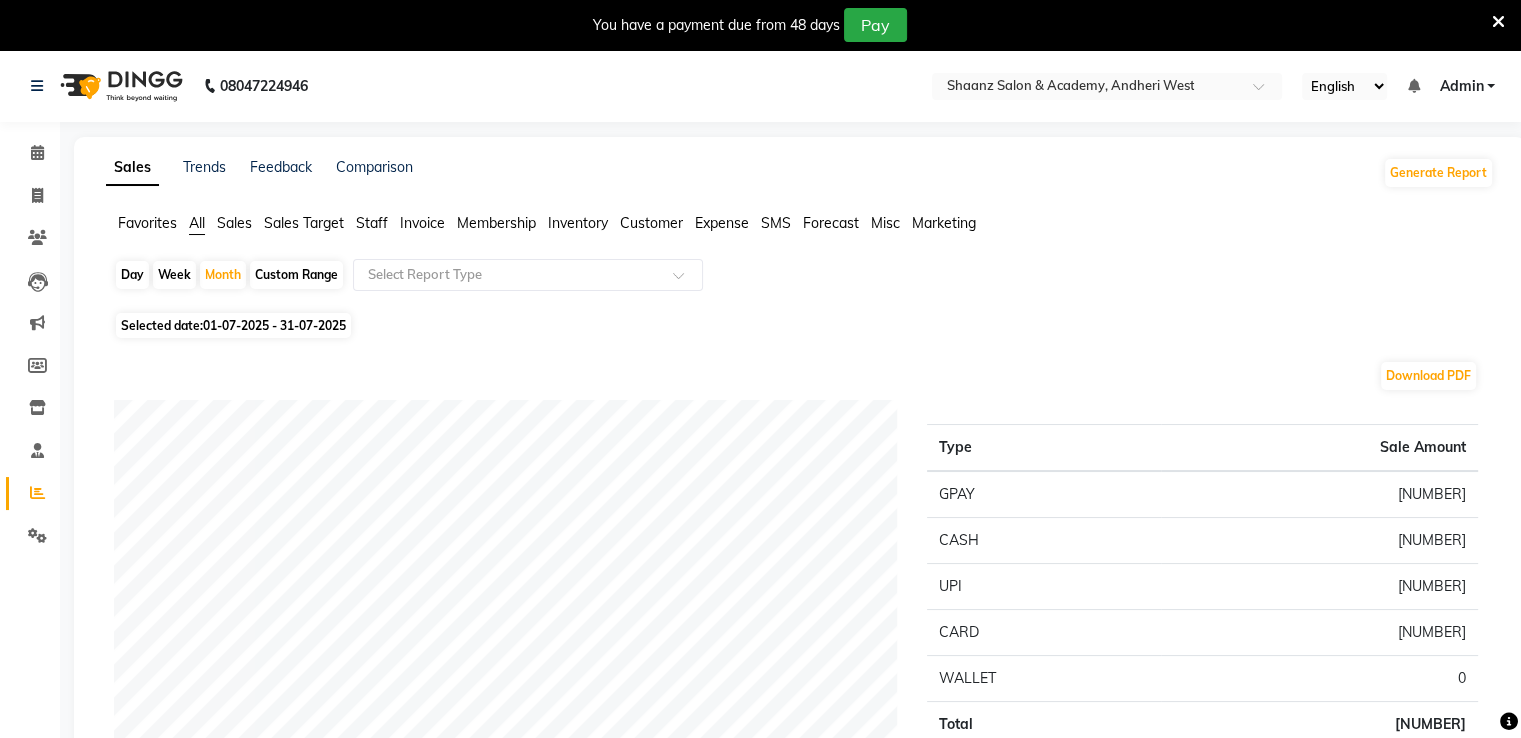 click at bounding box center [1498, 22] 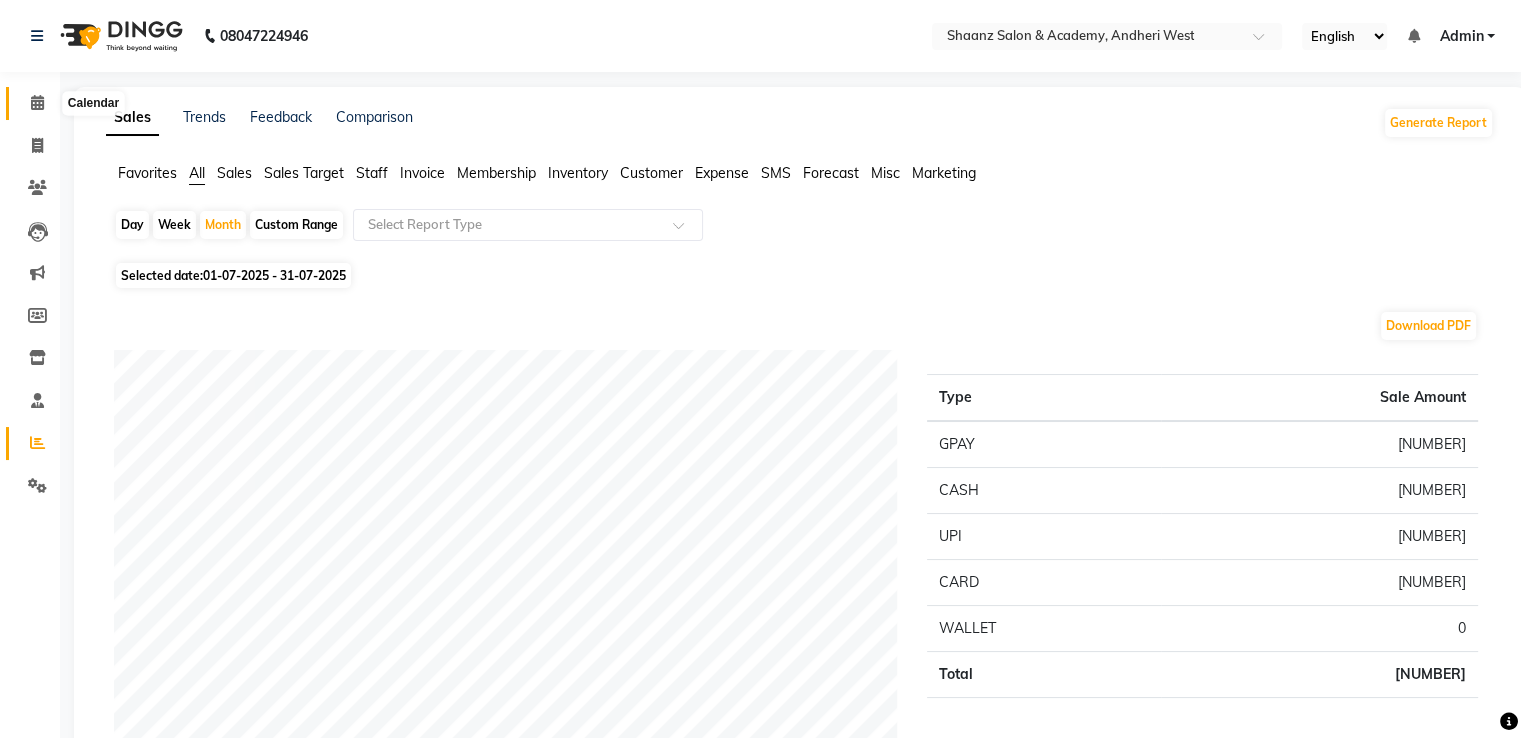 click 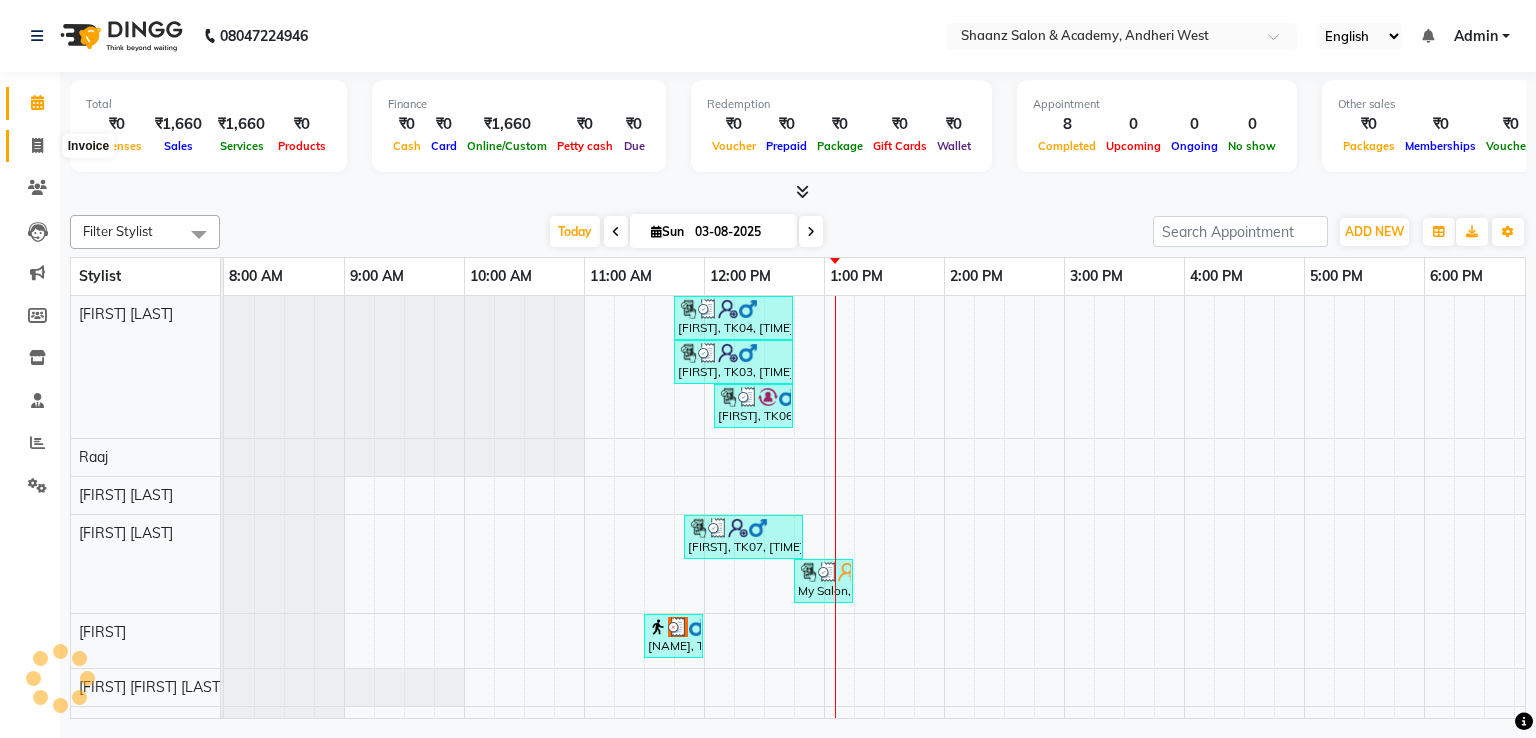 scroll, scrollTop: 0, scrollLeft: 0, axis: both 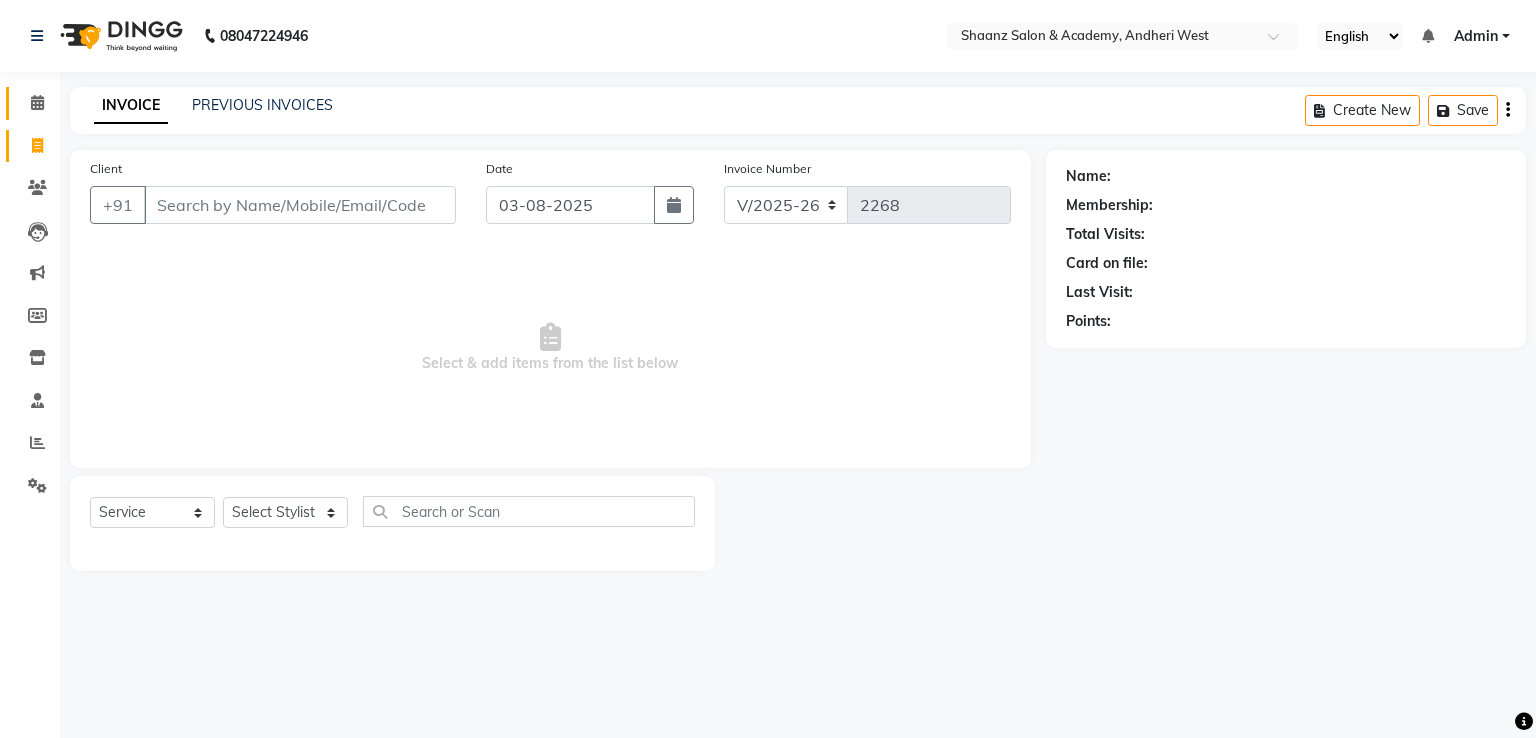 click on "Calendar" 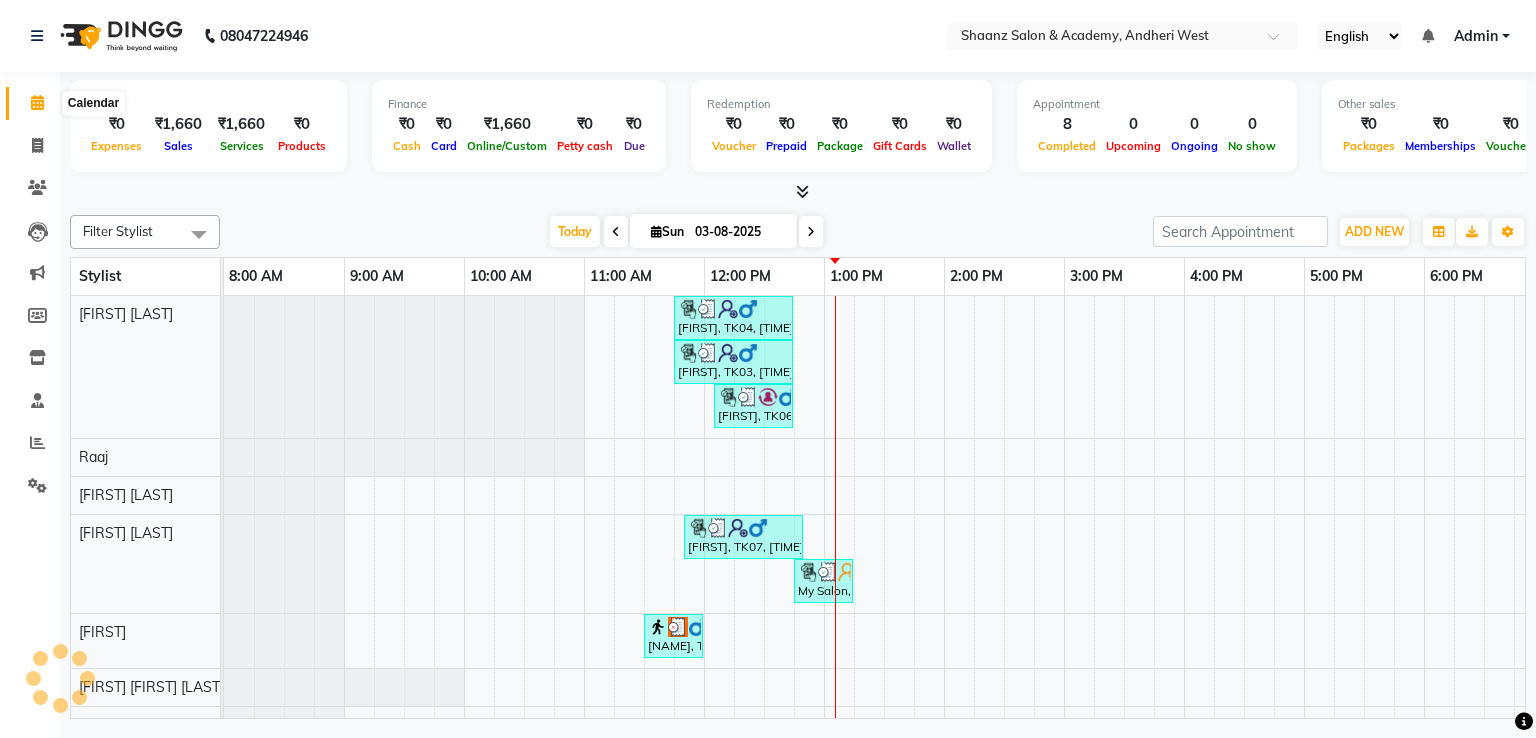 scroll, scrollTop: 0, scrollLeft: 0, axis: both 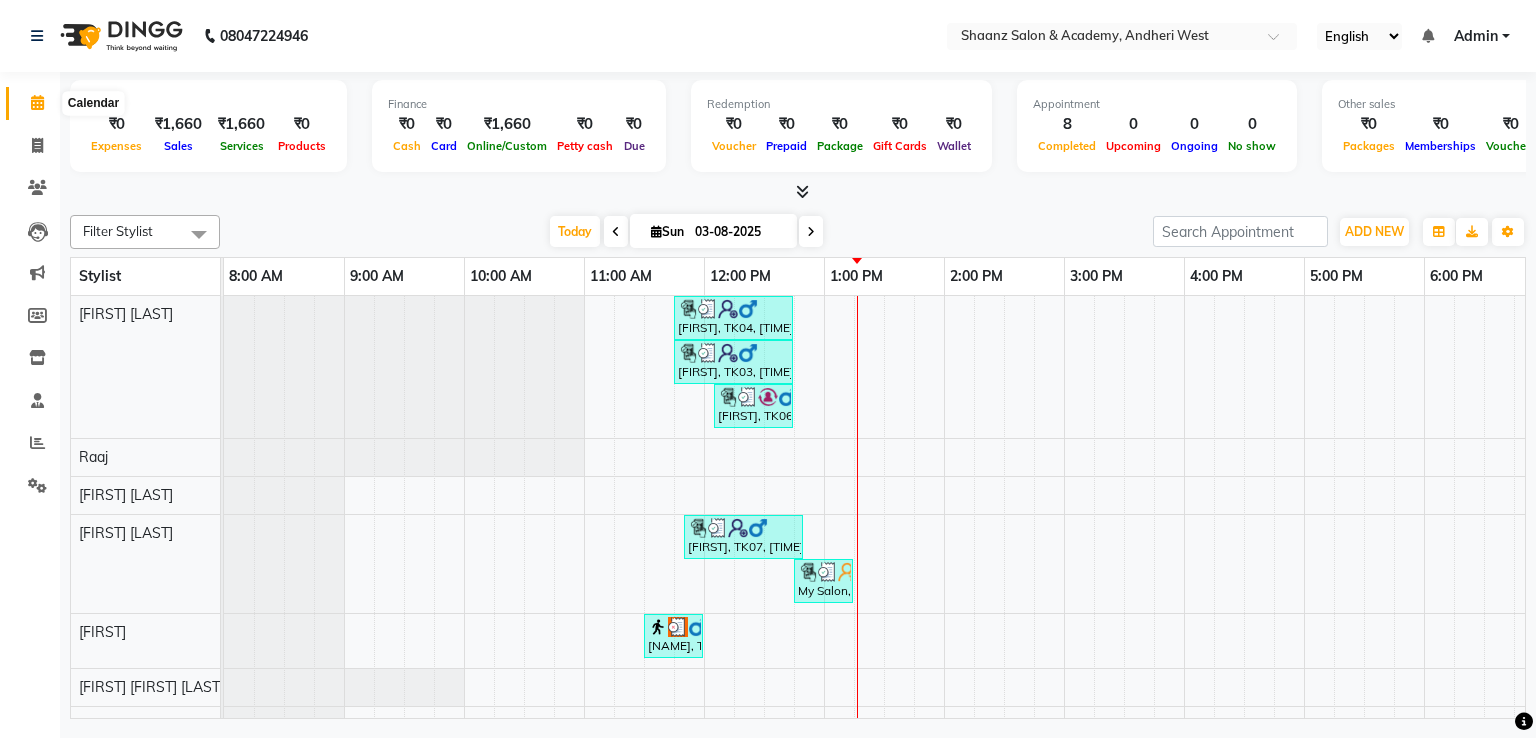 click 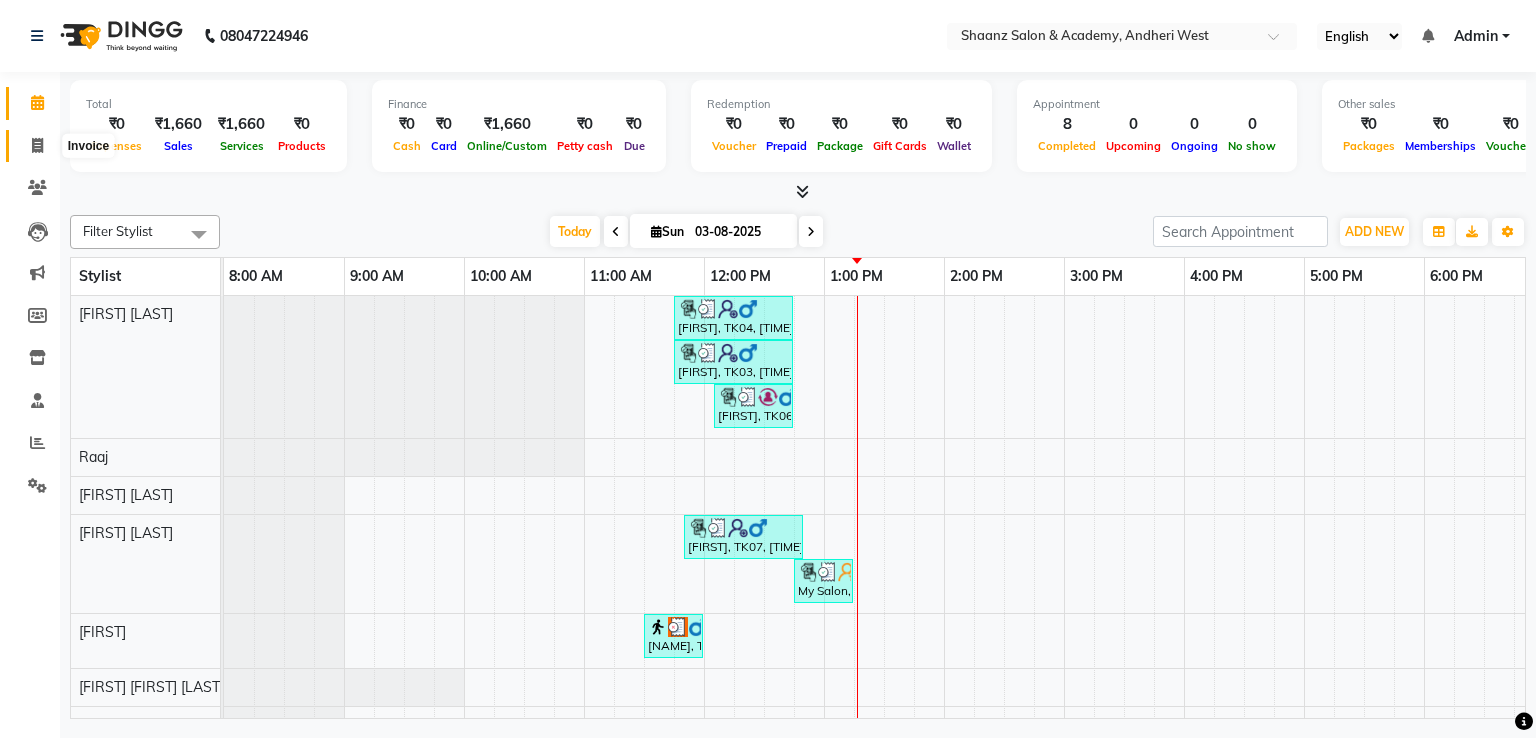 click 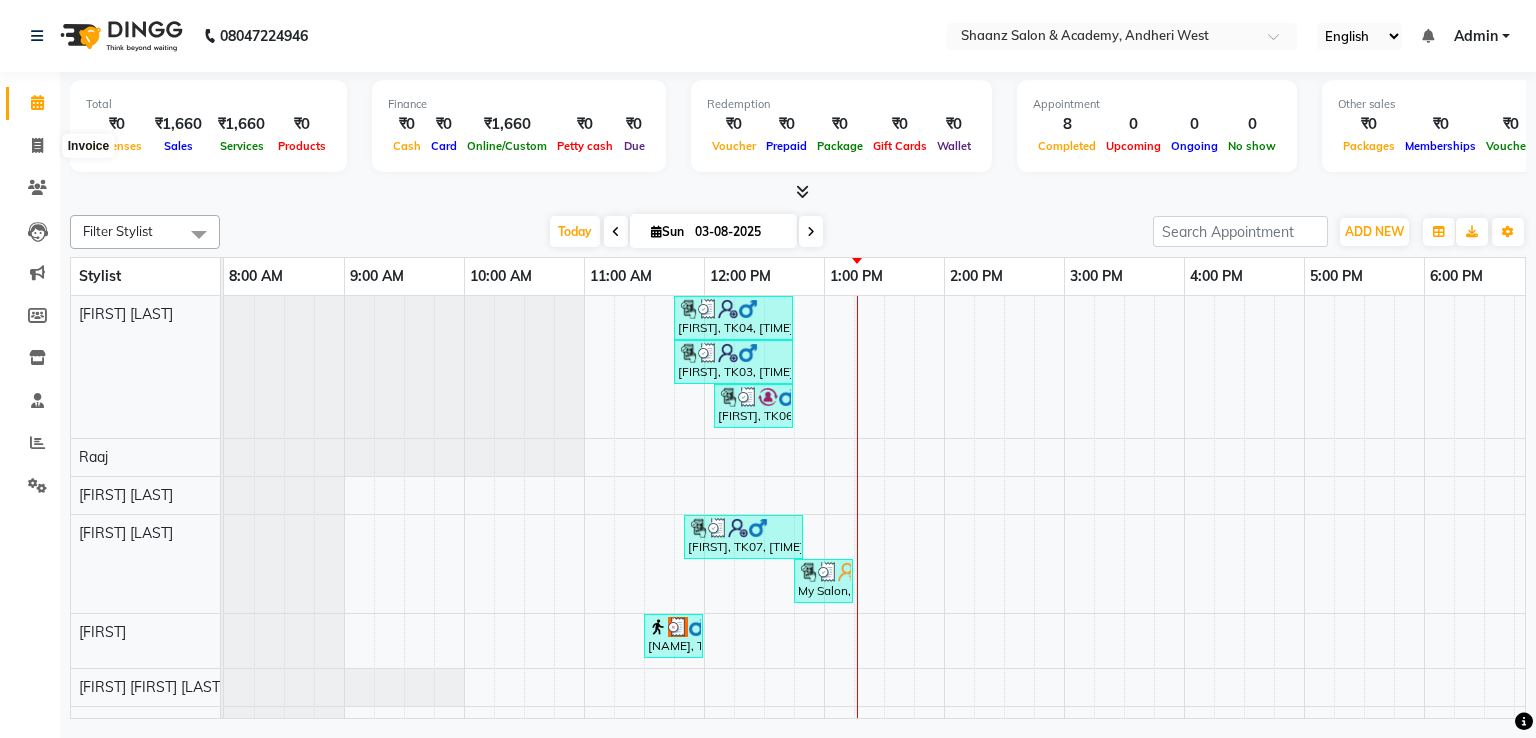 select on "service" 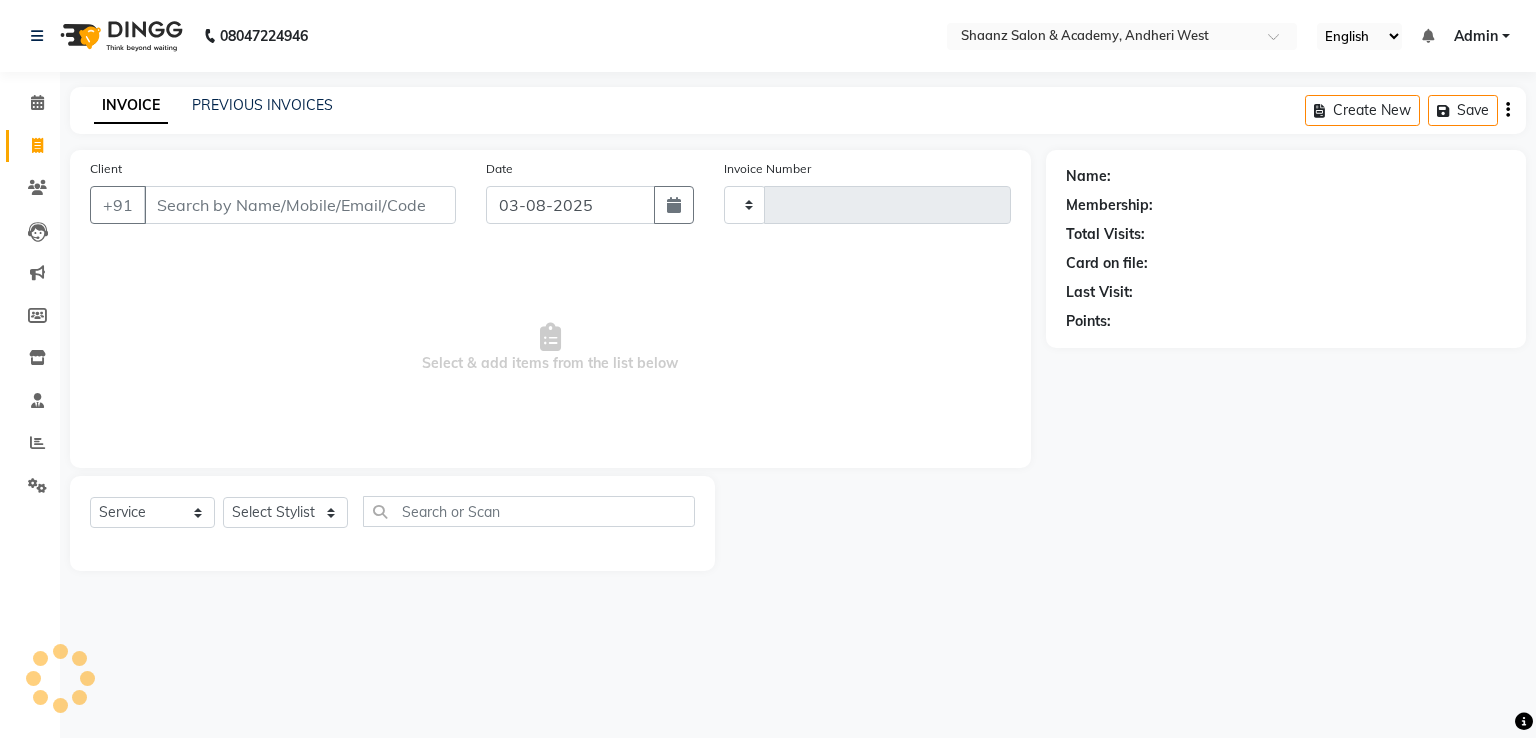 type on "2268" 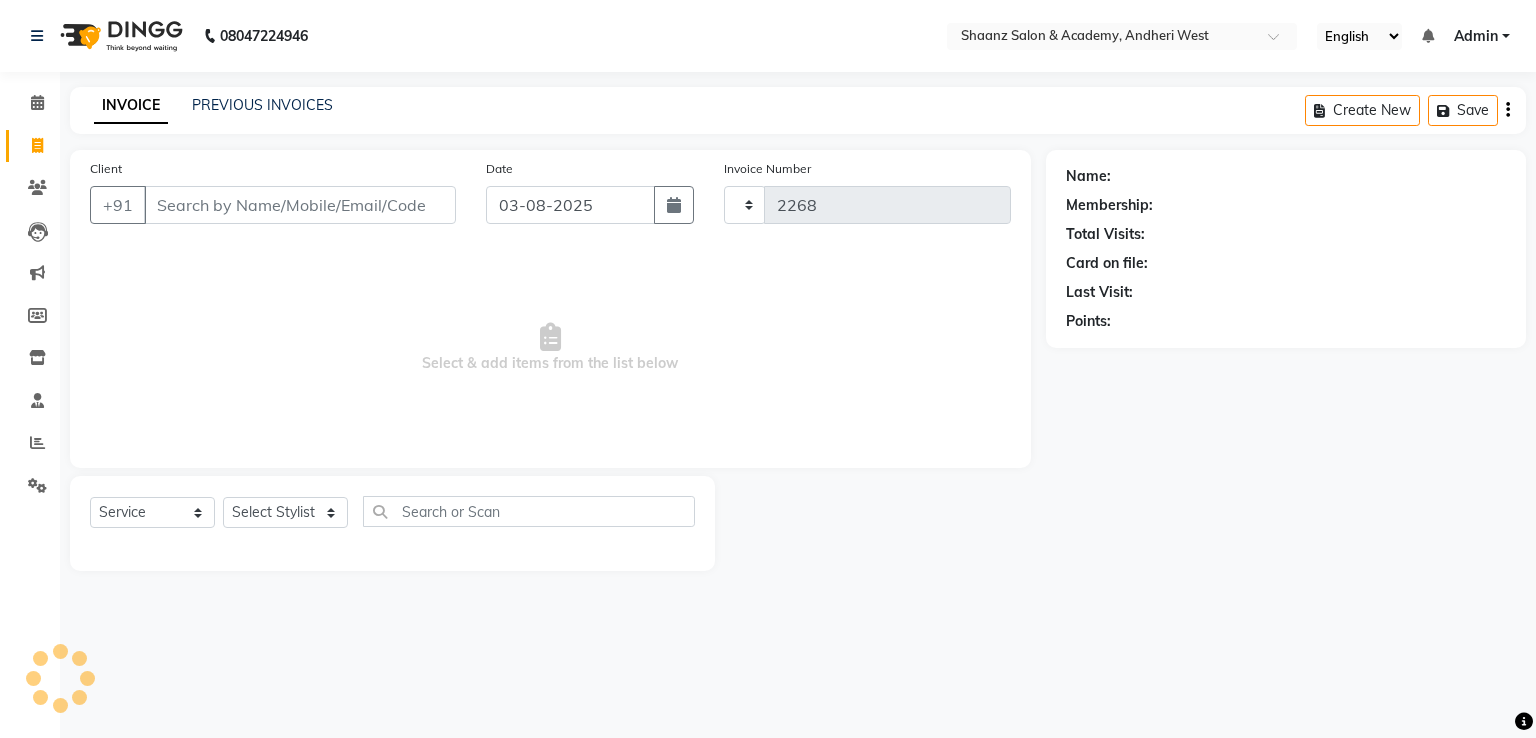select on "6360" 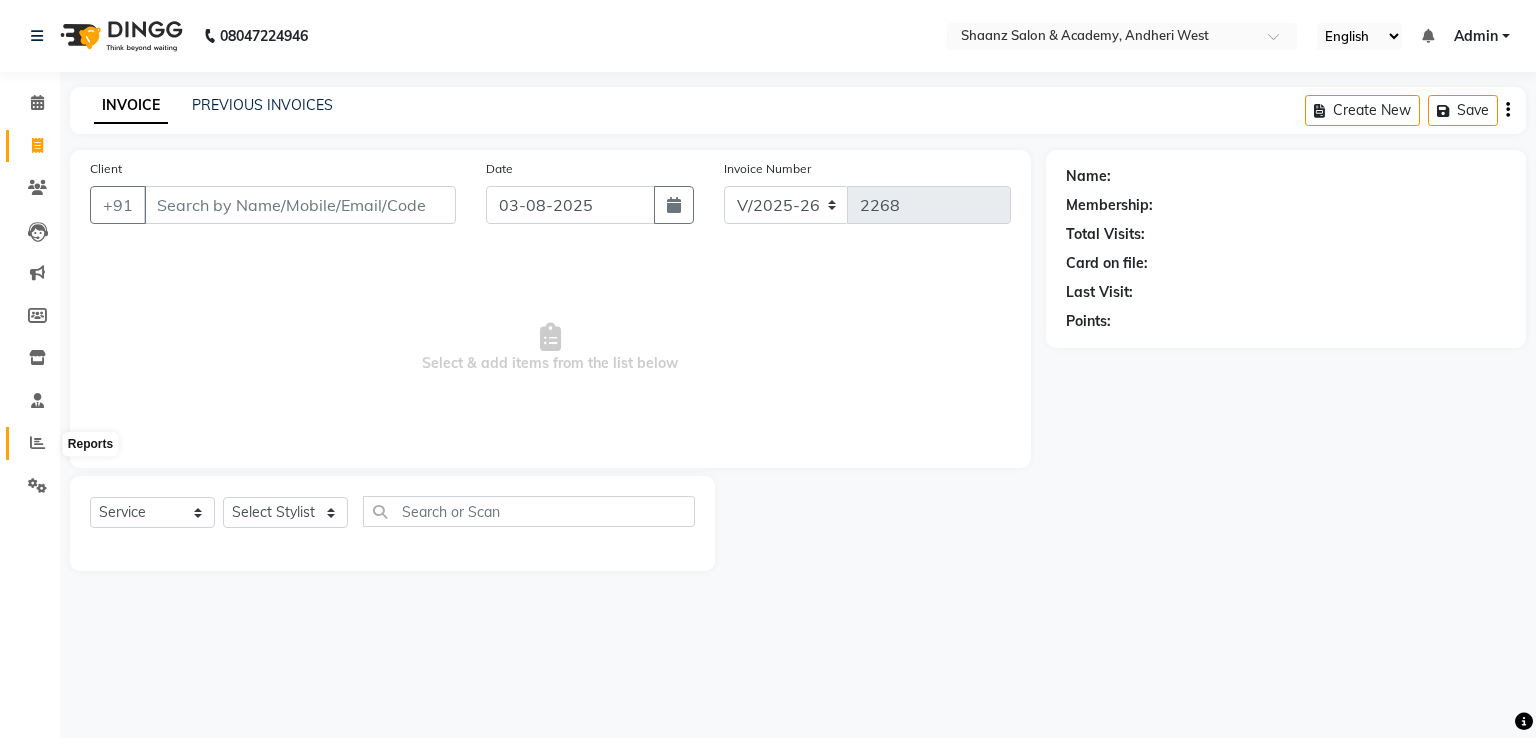 click 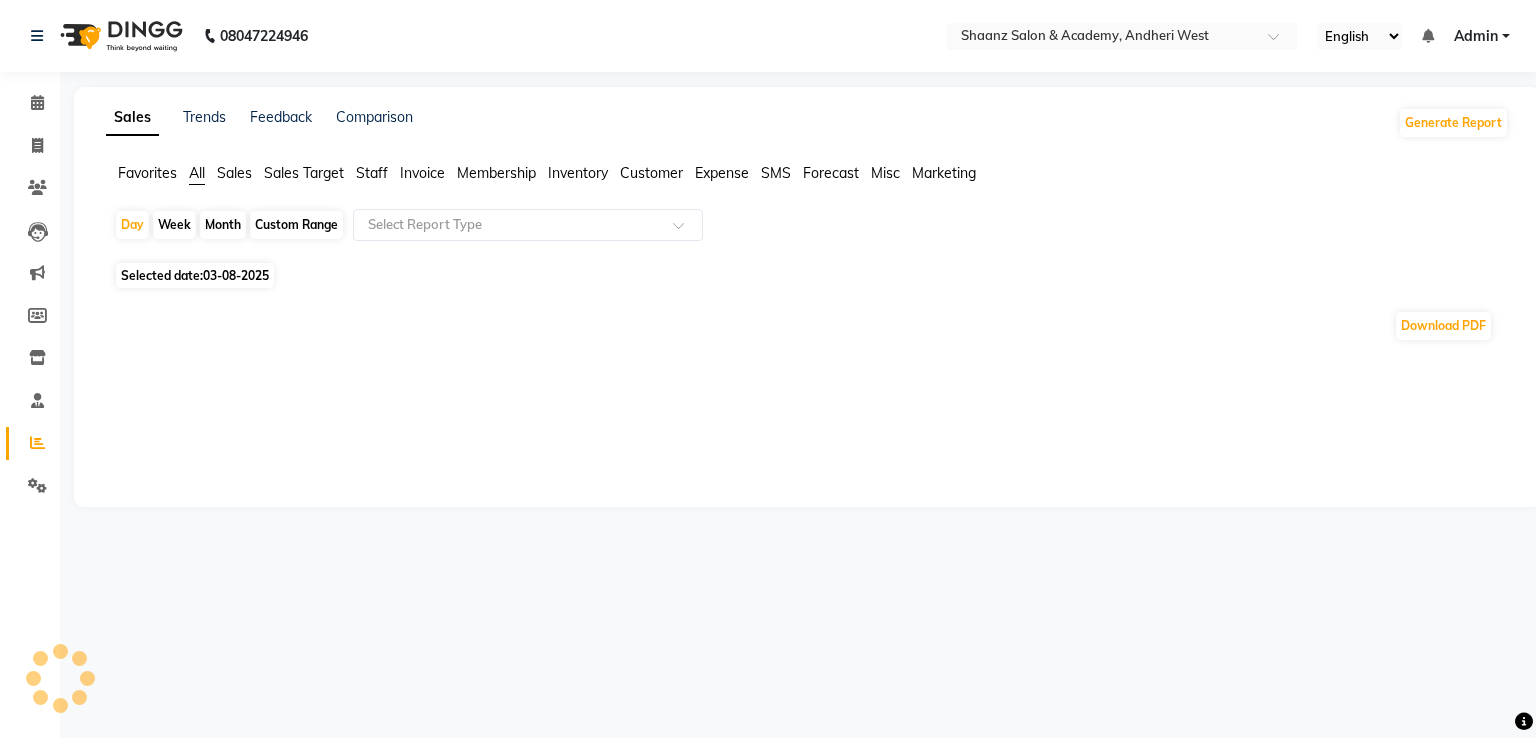 click on "Month" 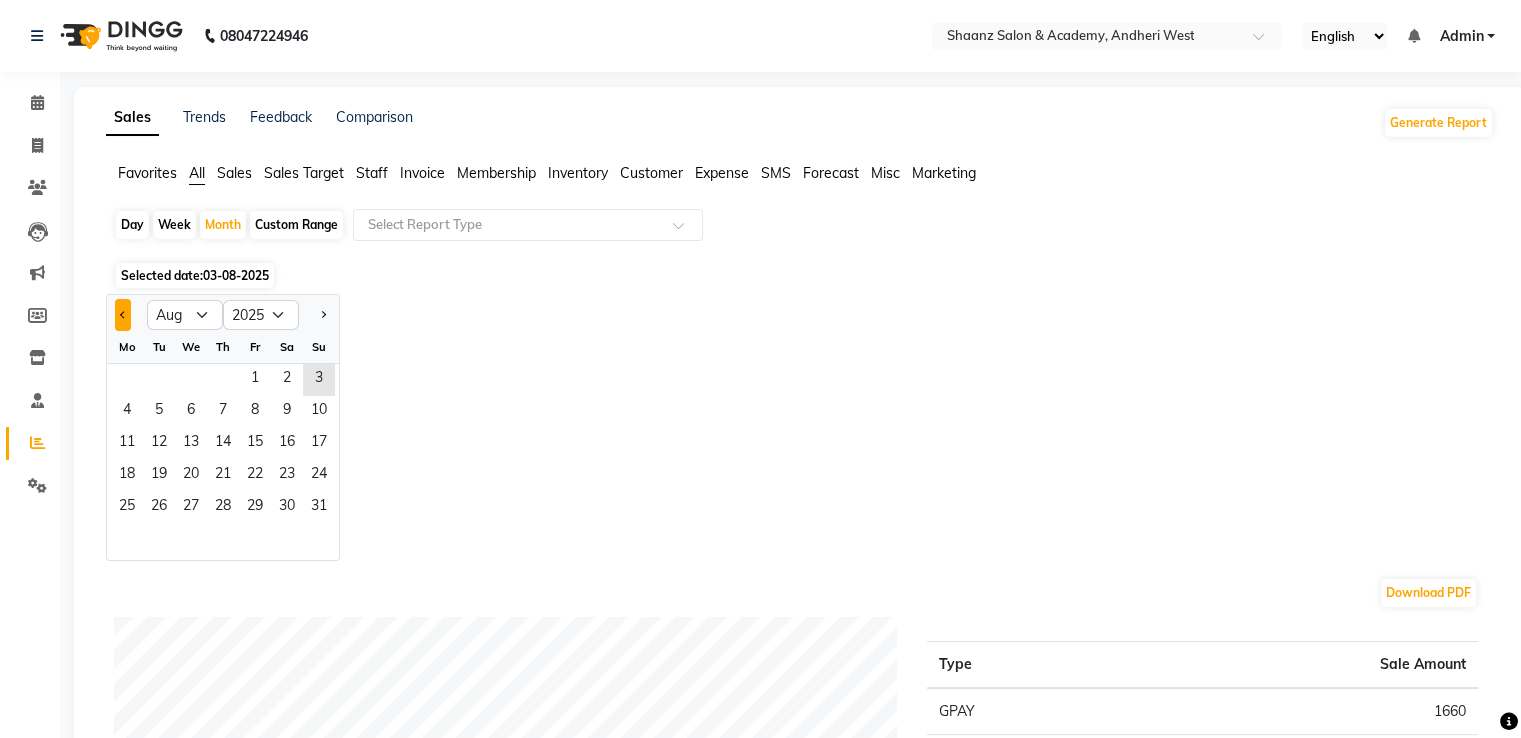 click 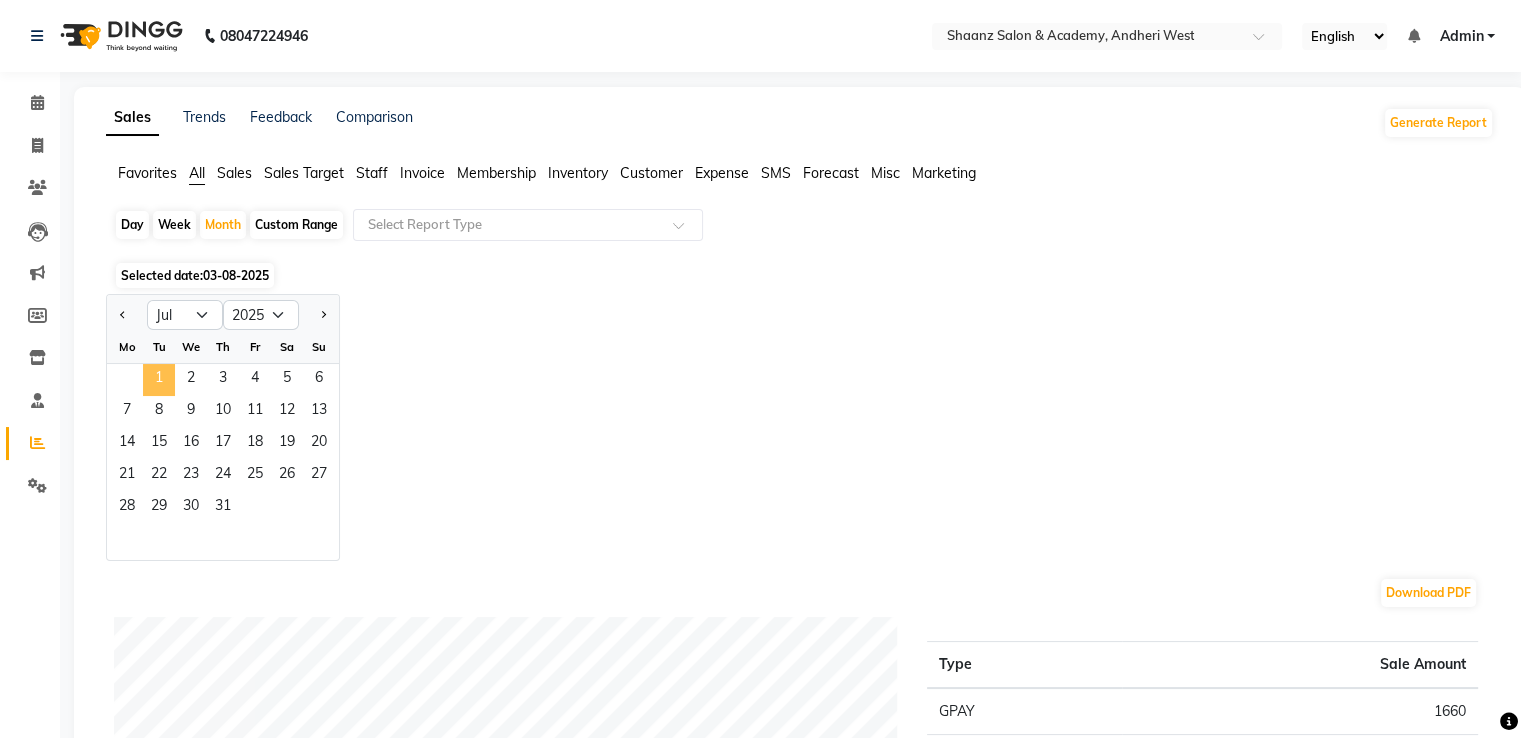 click on "1" 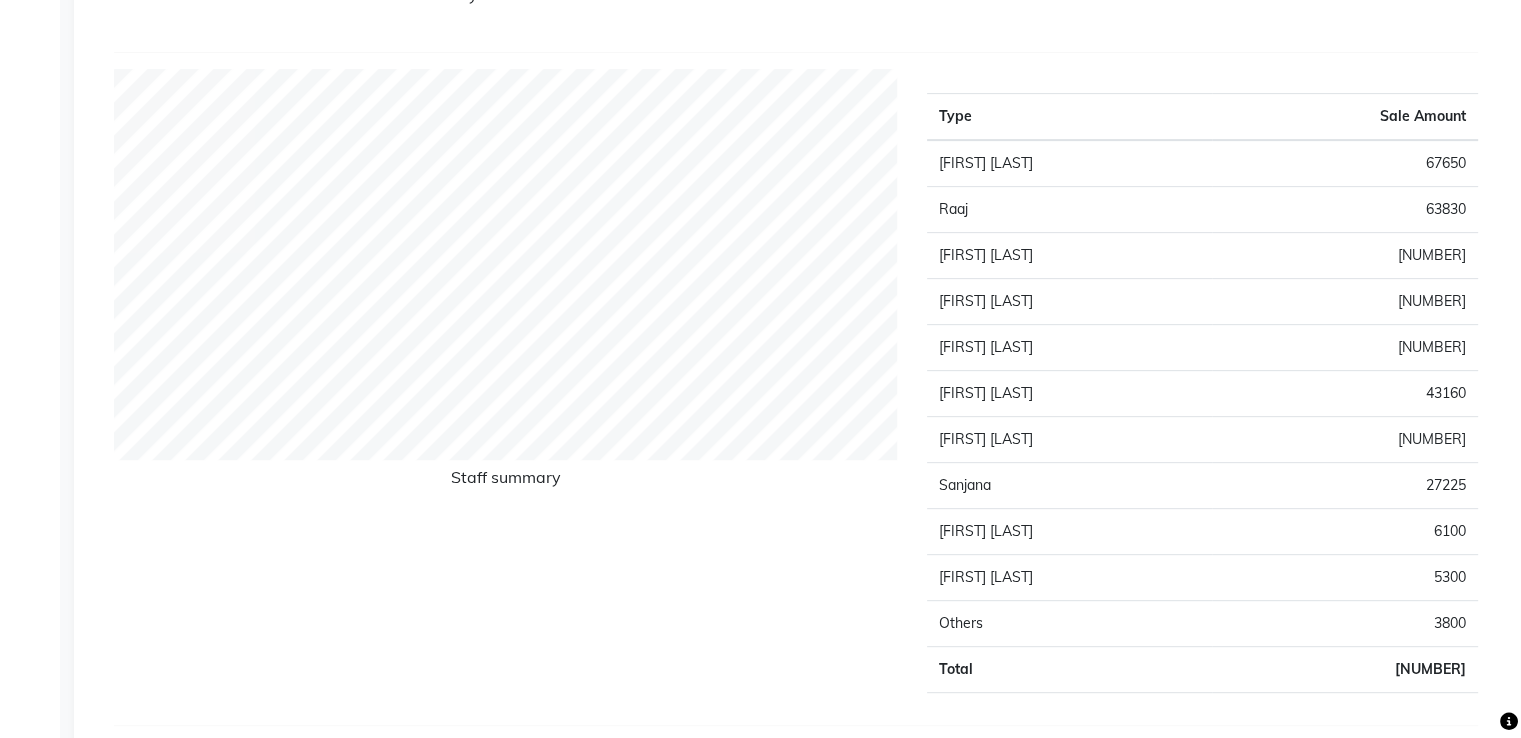 scroll, scrollTop: 800, scrollLeft: 0, axis: vertical 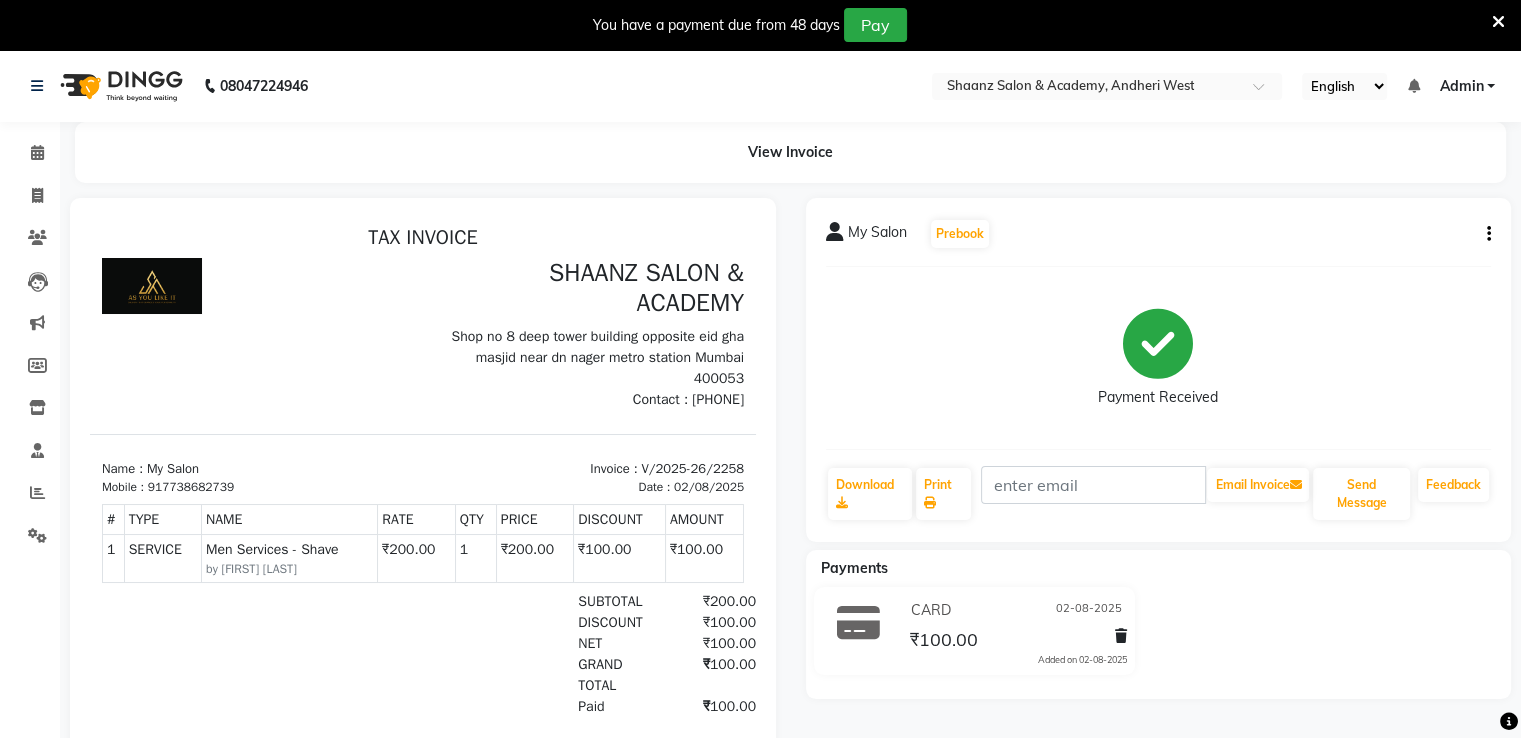 click 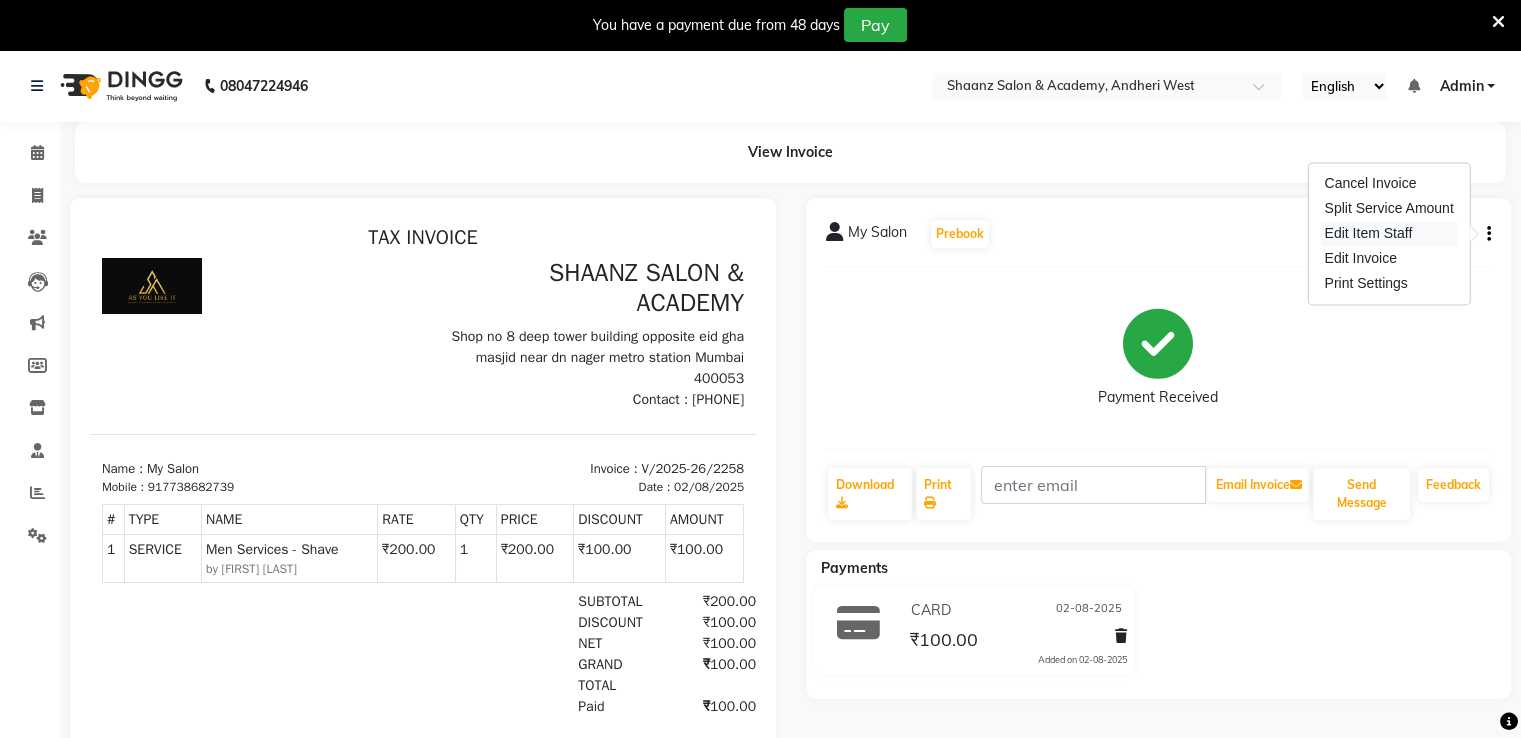 click on "Edit Item Staff" at bounding box center [1388, 233] 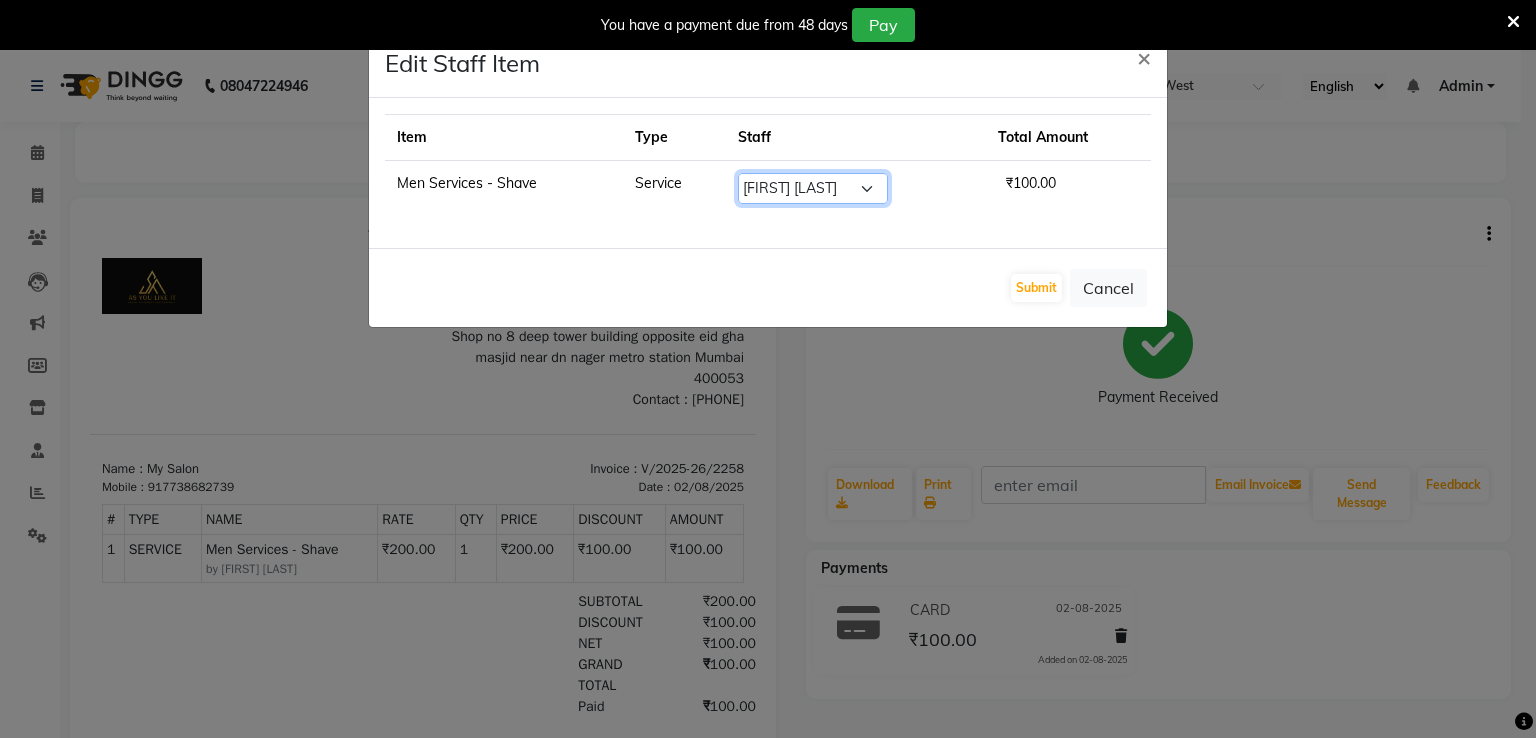 click on "Select  [FIRST] [LAST]   [FIRST] [LAST]   [FIRST] [LAST]   [FIRST]    [FIRST] [FIRST] [LAST]    [FIRST]    [FIRST]    [FIRST] [LAST]    [FIRST]    [FIRST]   [FIRST] [LAST]   [FIRST] [LAST]   [FIRST] [LAST] [LAST]" 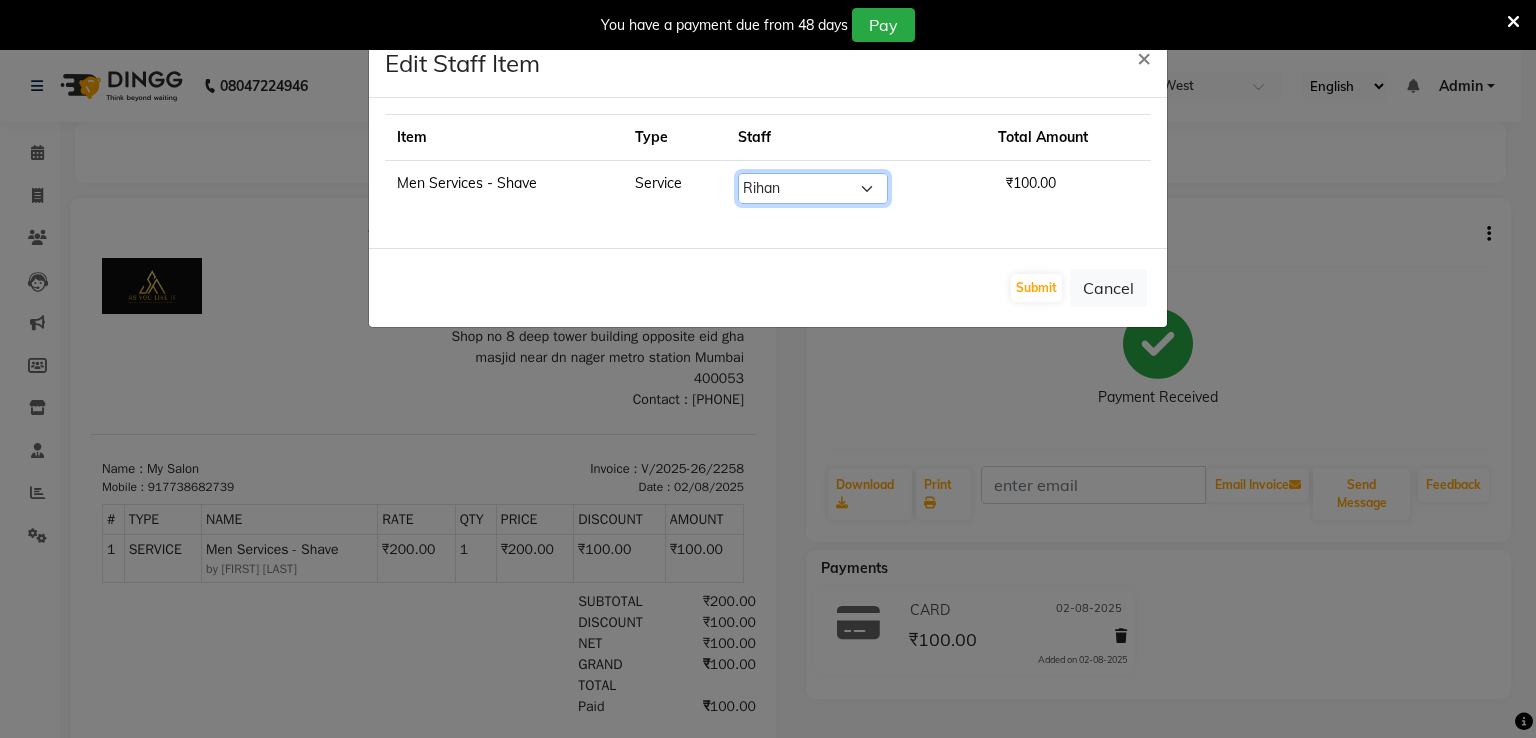 click on "Select  [FIRST] [LAST]   [FIRST] [LAST]   [FIRST] [LAST]   [FIRST]    [FIRST] [FIRST] [LAST]    [FIRST]    [FIRST]    [FIRST] [LAST]    [FIRST]    [FIRST]   [FIRST] [LAST]   [FIRST] [LAST]   [FIRST] [LAST] [LAST]" 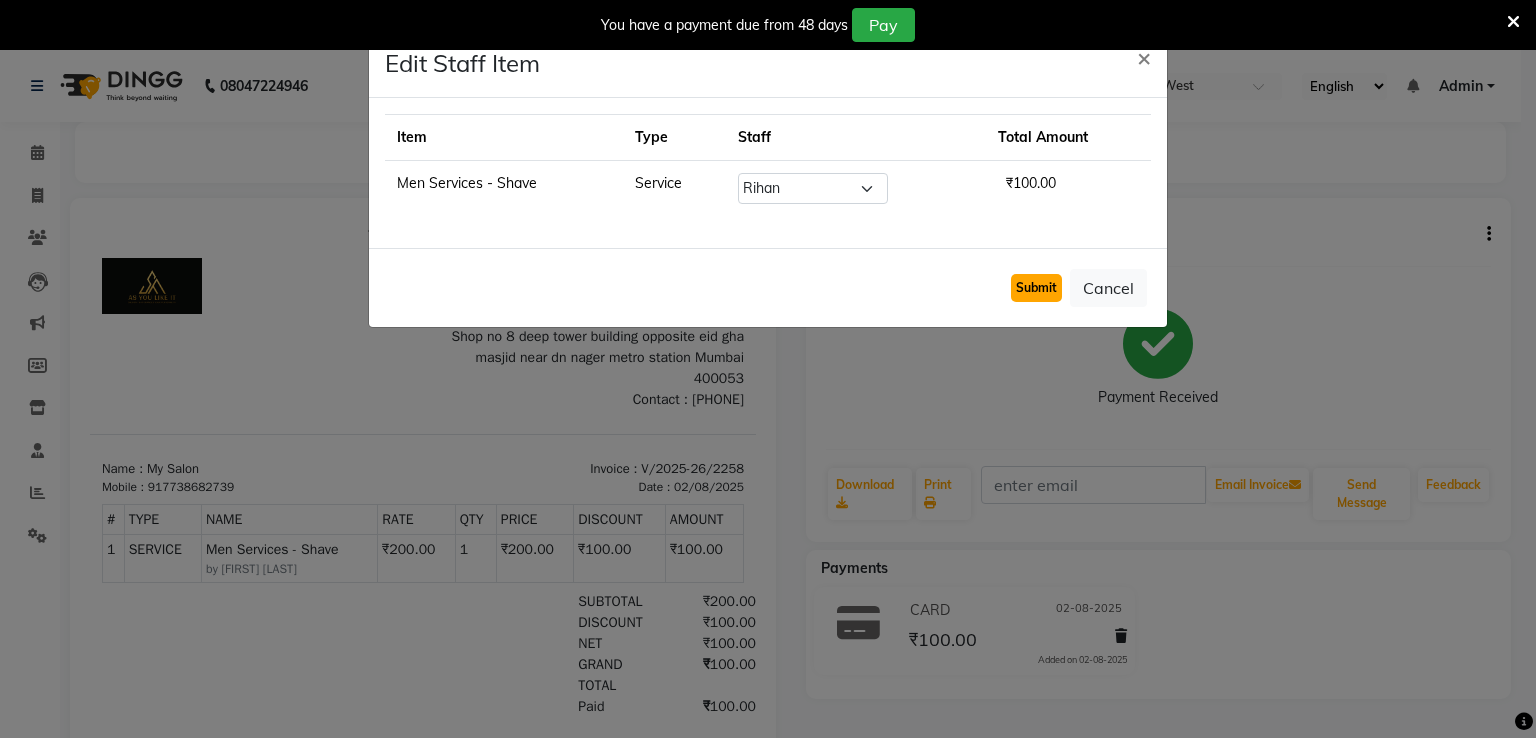 click on "Submit" 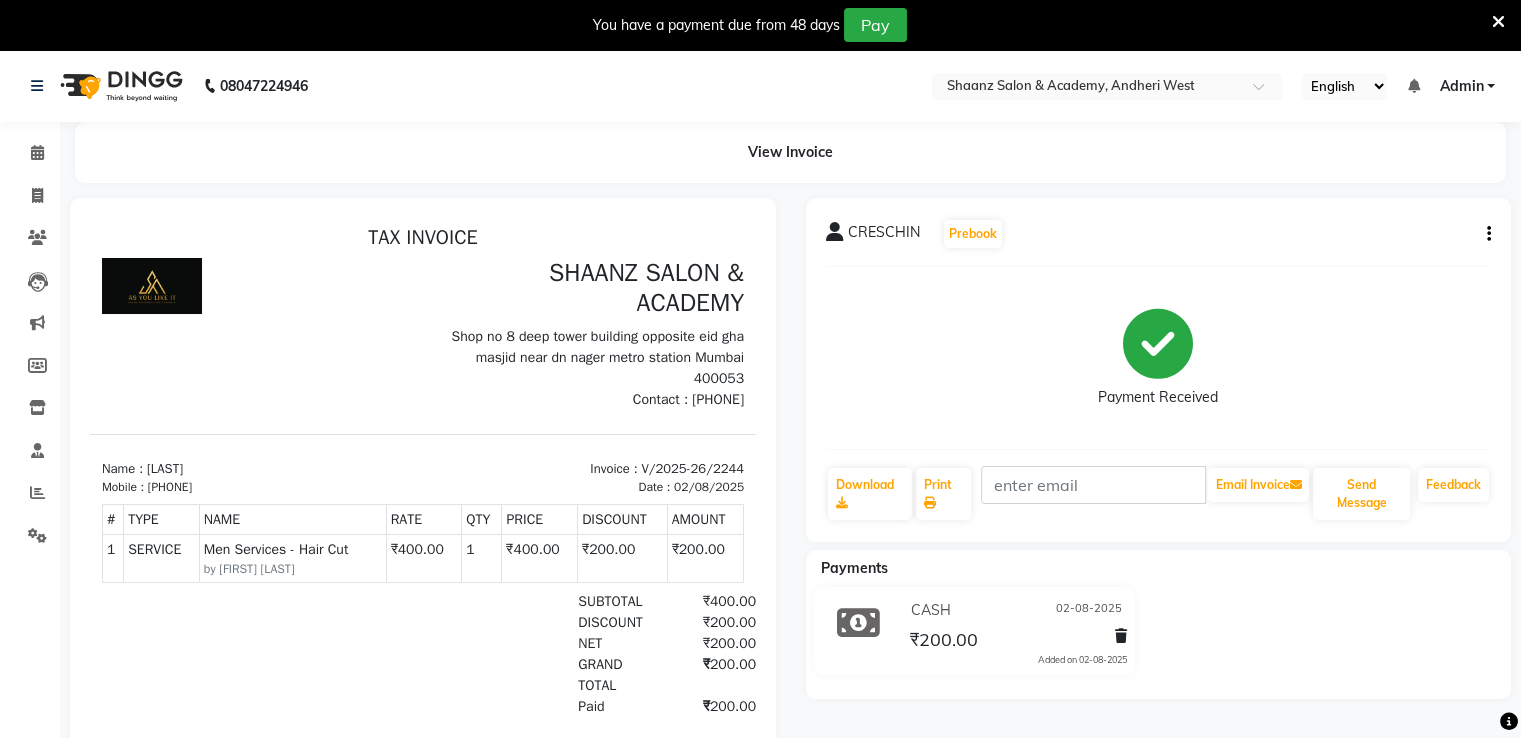 scroll, scrollTop: 0, scrollLeft: 0, axis: both 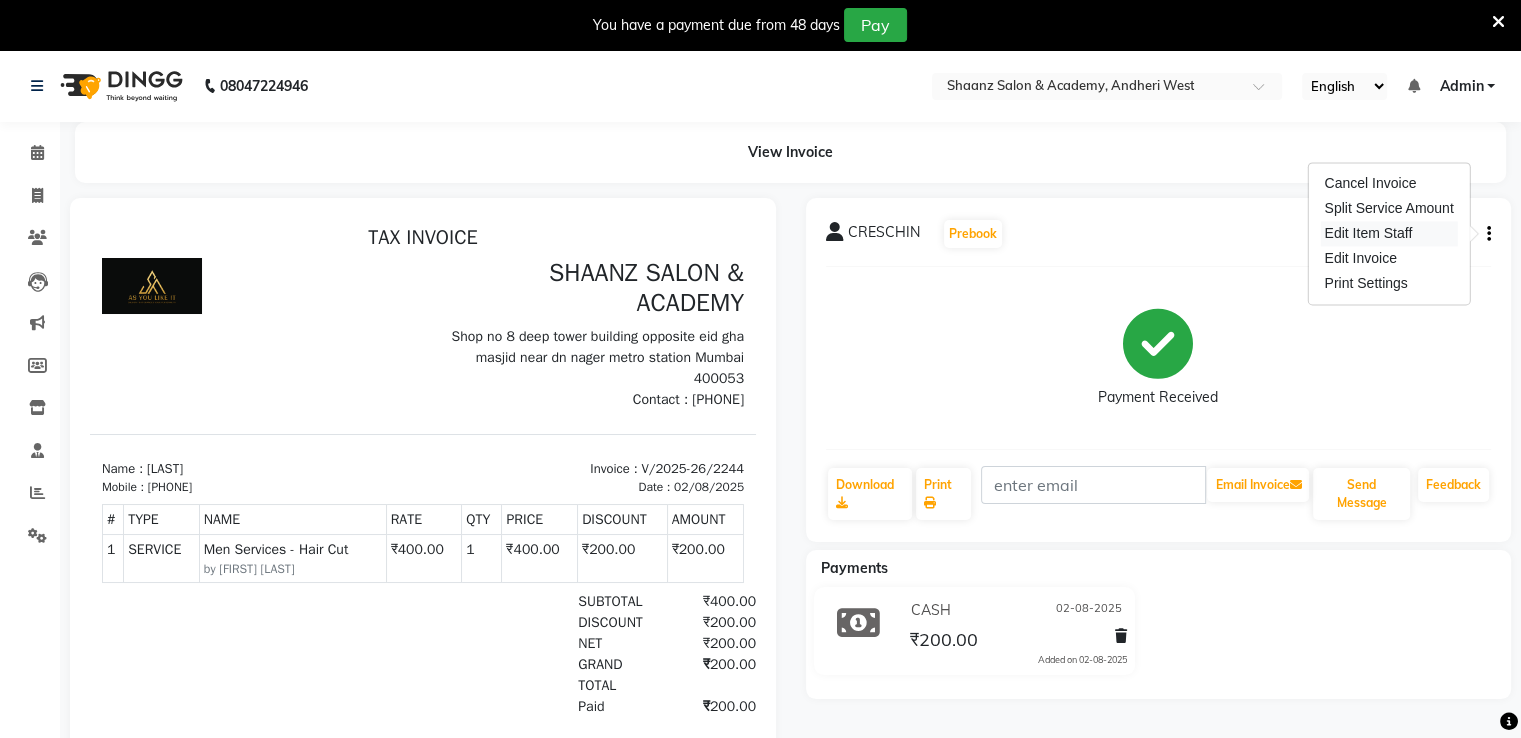 click on "Edit Item Staff" at bounding box center (1388, 233) 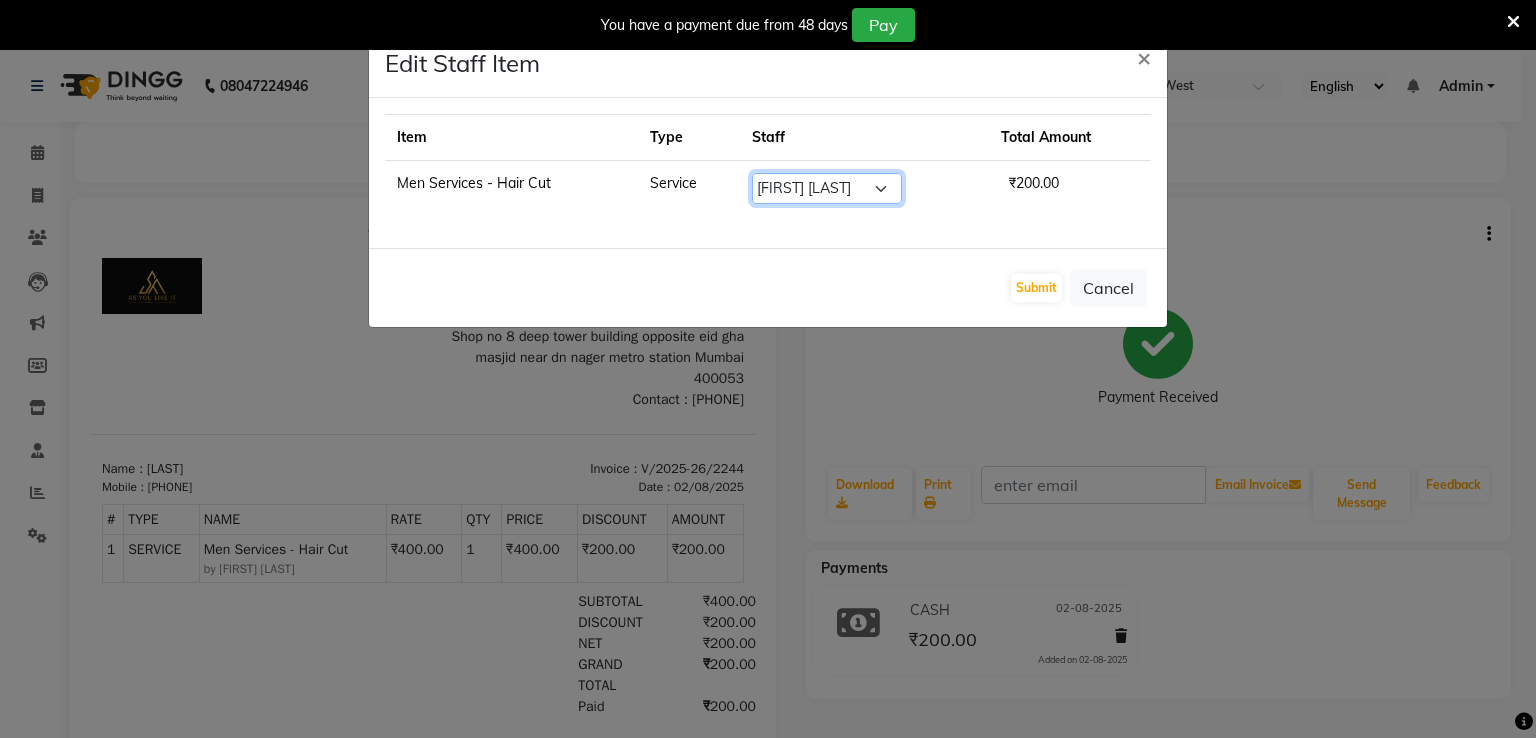 click on "Select  [FIRST] [LAST]   [FIRST] [LAST]   [FIRST] [LAST]    [FIRST]    [FIRST] [LAST]   [FIRST] [LAST]    [FIRST]    [FIRST]    [FIRST] [LAST]    [FIRST]    [FIRST] [LAST]   [FIRST] [LAST]    [FIRST] [LAST]" 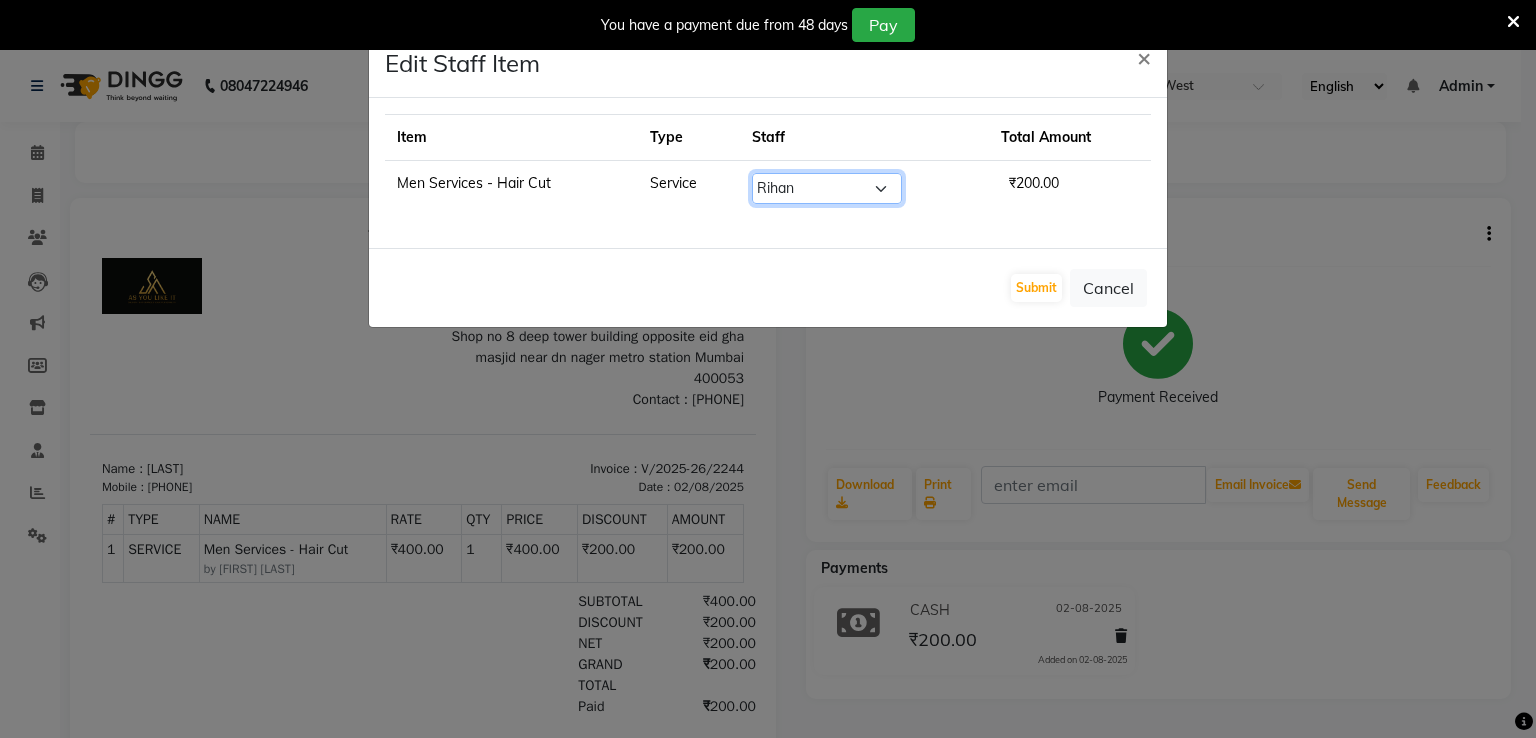 click on "Select  [FIRST] [LAST]   [FIRST] [LAST]   [FIRST] [LAST]    [FIRST]    [FIRST] [LAST]   [FIRST] [LAST]    [FIRST]    [FIRST]    [FIRST] [LAST]    [FIRST]    [FIRST] [LAST]   [FIRST] [LAST]    [FIRST] [LAST]" 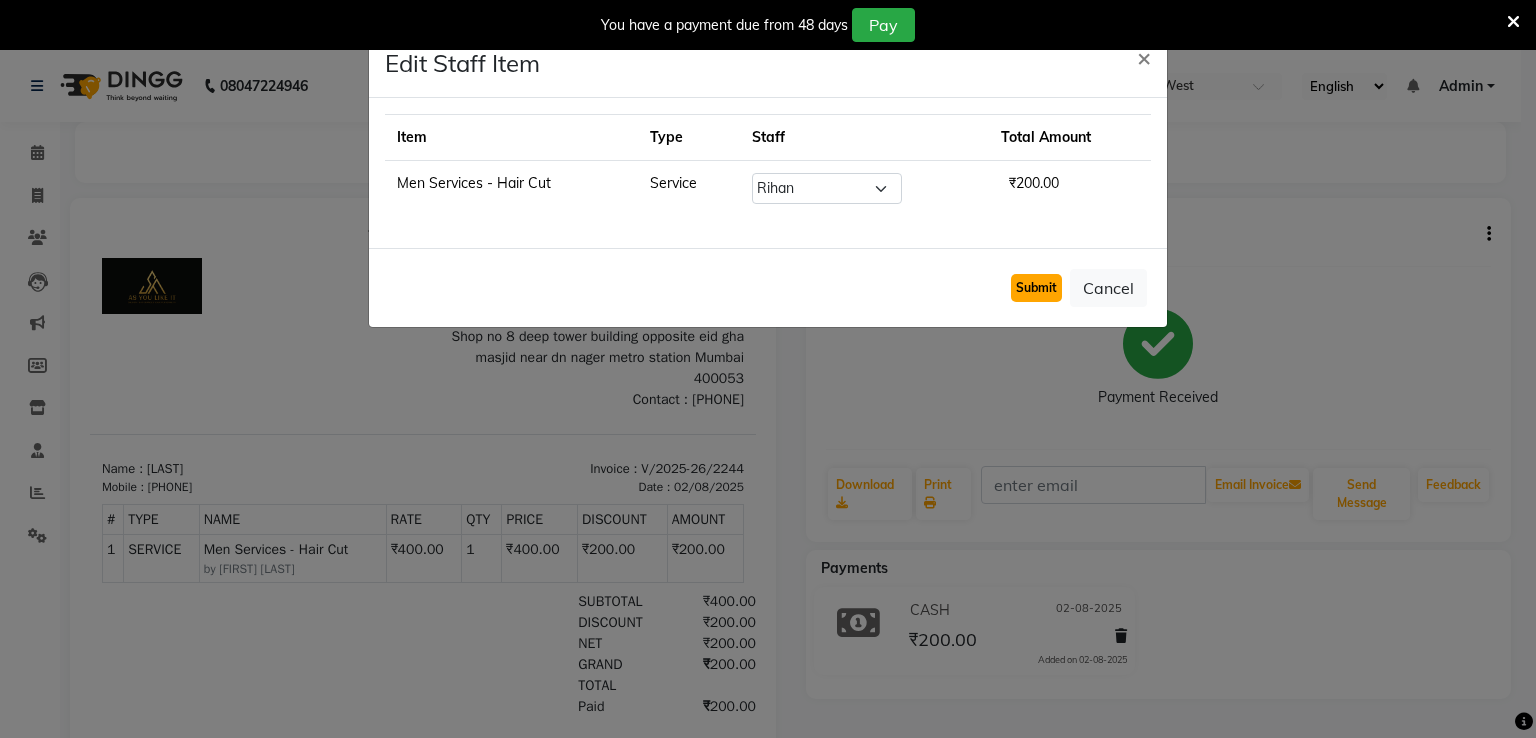 click on "Submit" 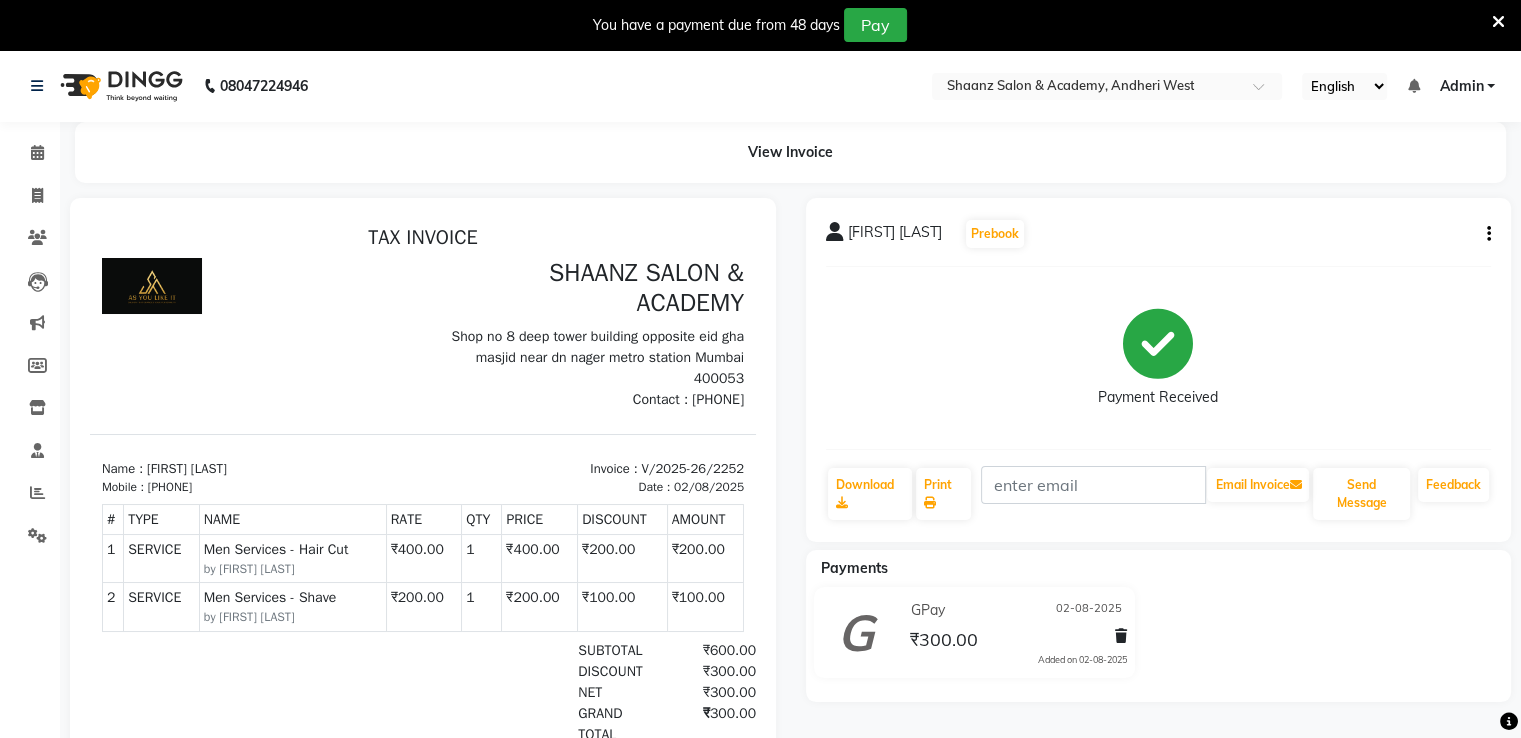 scroll, scrollTop: 0, scrollLeft: 0, axis: both 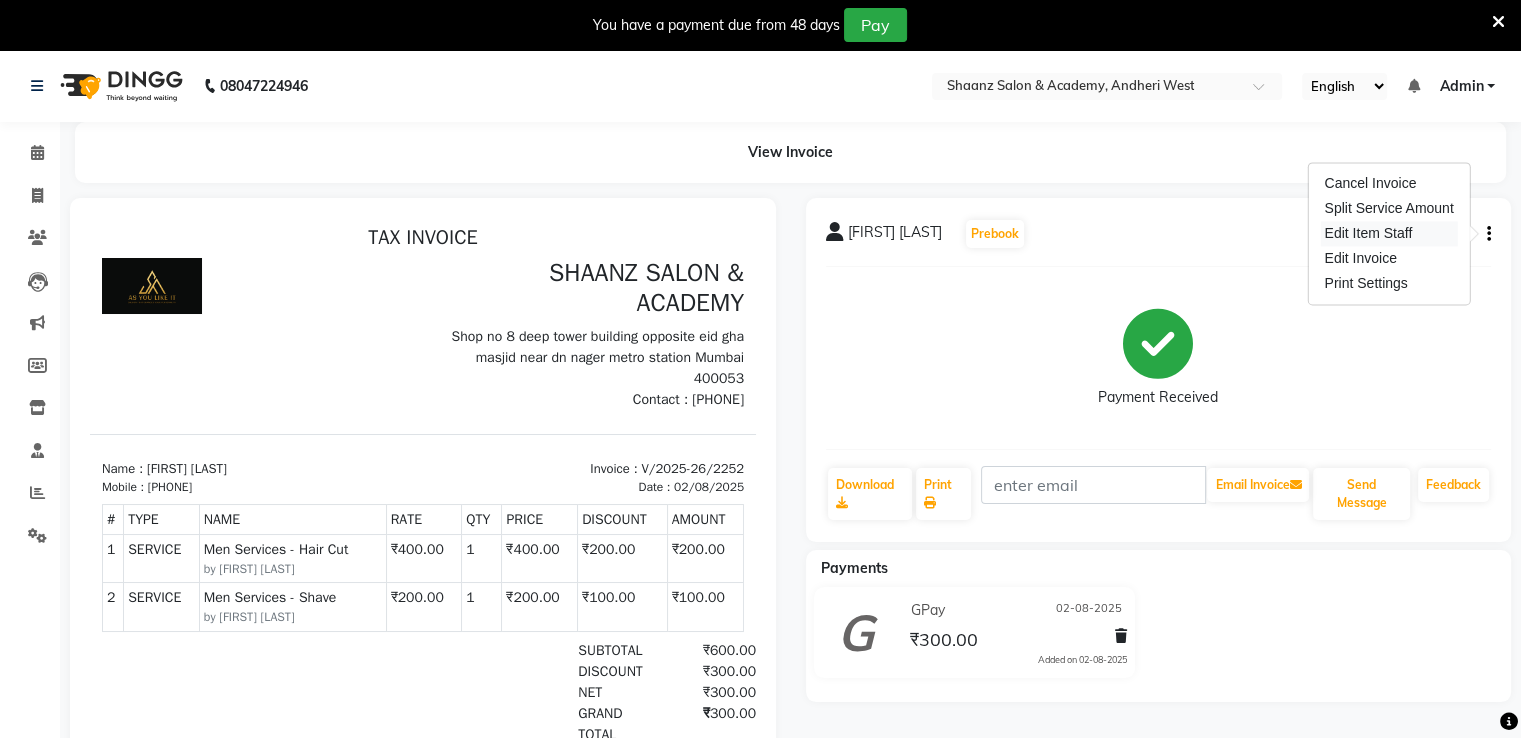 click on "Edit Item Staff" at bounding box center [1388, 233] 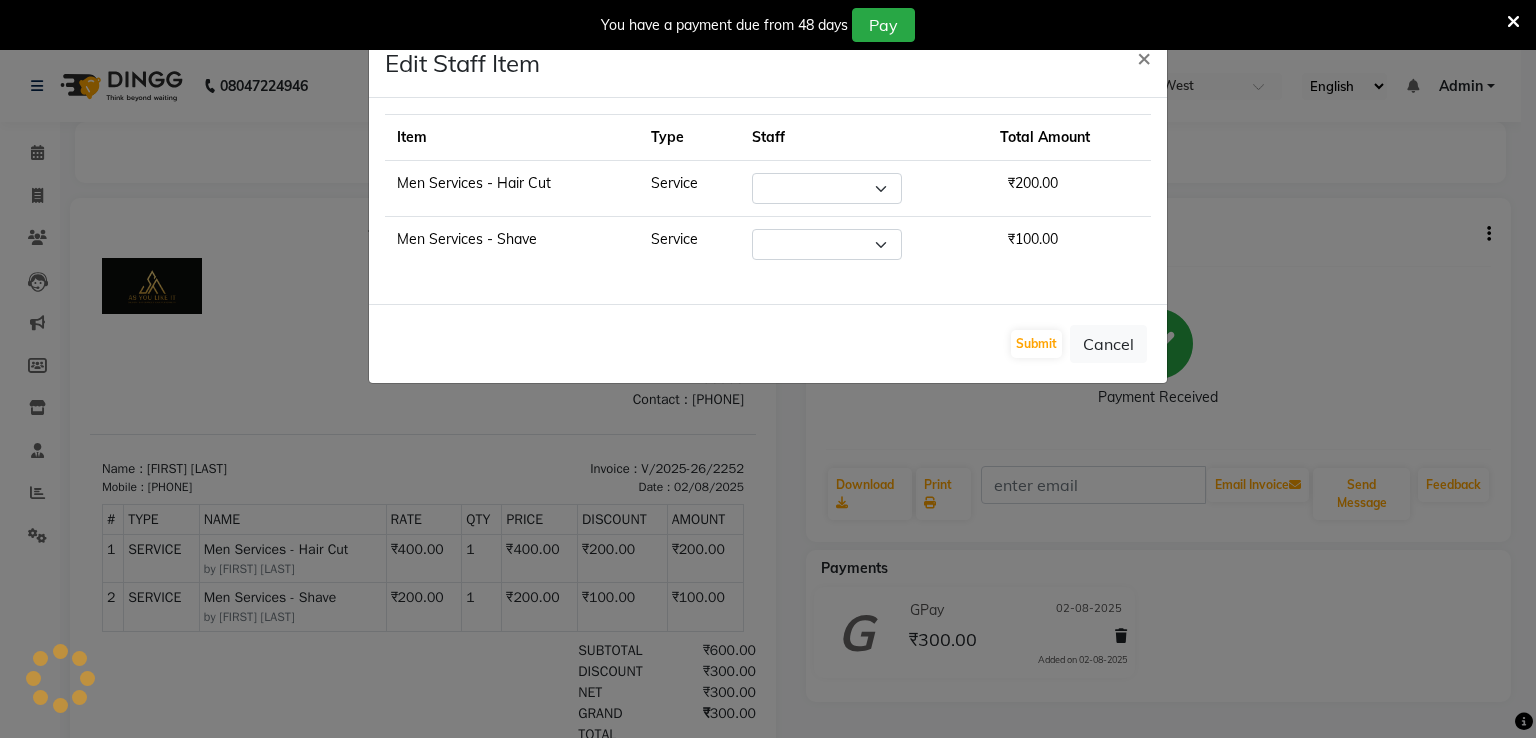 select on "47949" 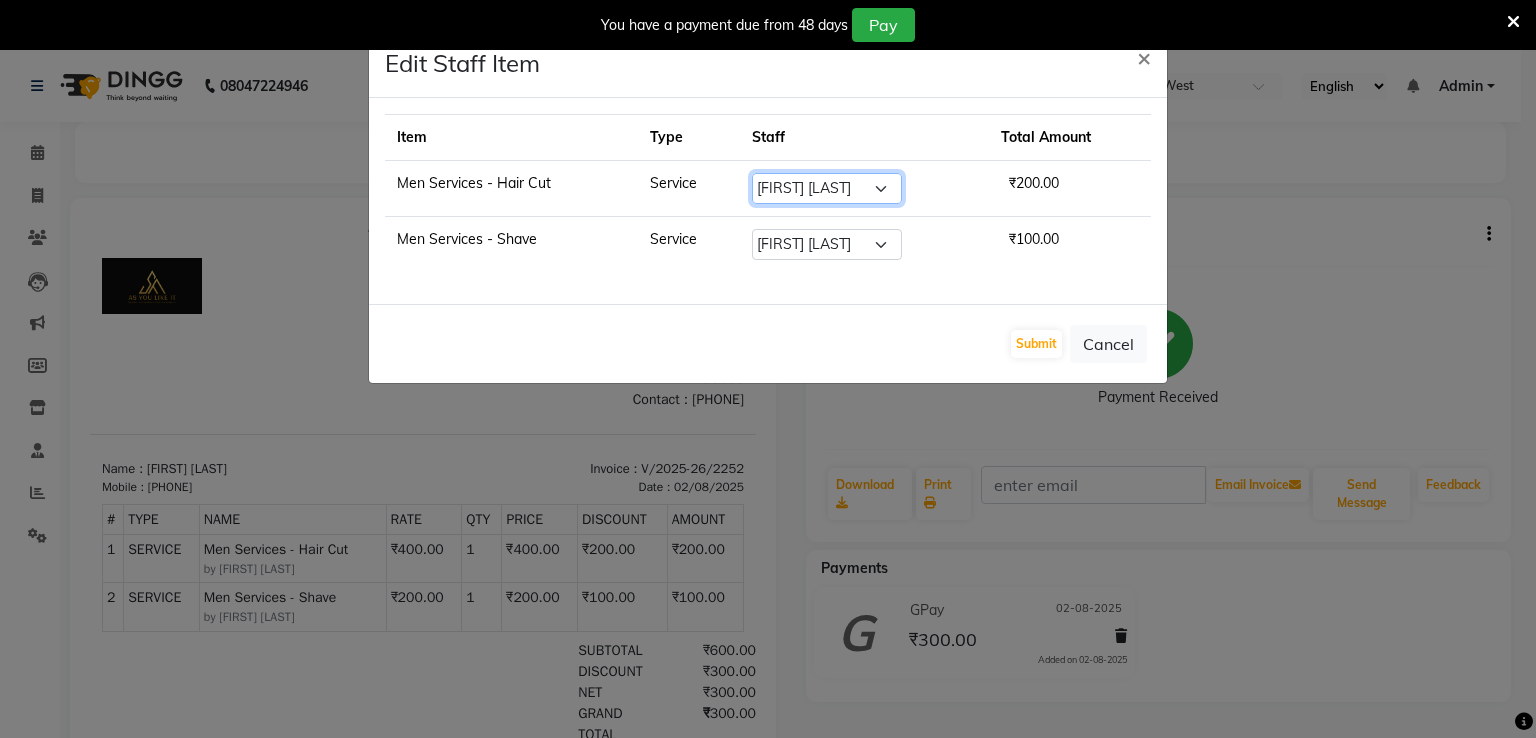click on "Select  [FIRST] [LAST]   [FIRST] [LAST]   [FIRST] [LAST]    [FIRST]    [FIRST] [LAST]   [FIRST]   [FIRST] [LAST]   [FIRST]    [FIRST] [LAST]   [FIRST] [LAST]   [FIRST] [LAST]" 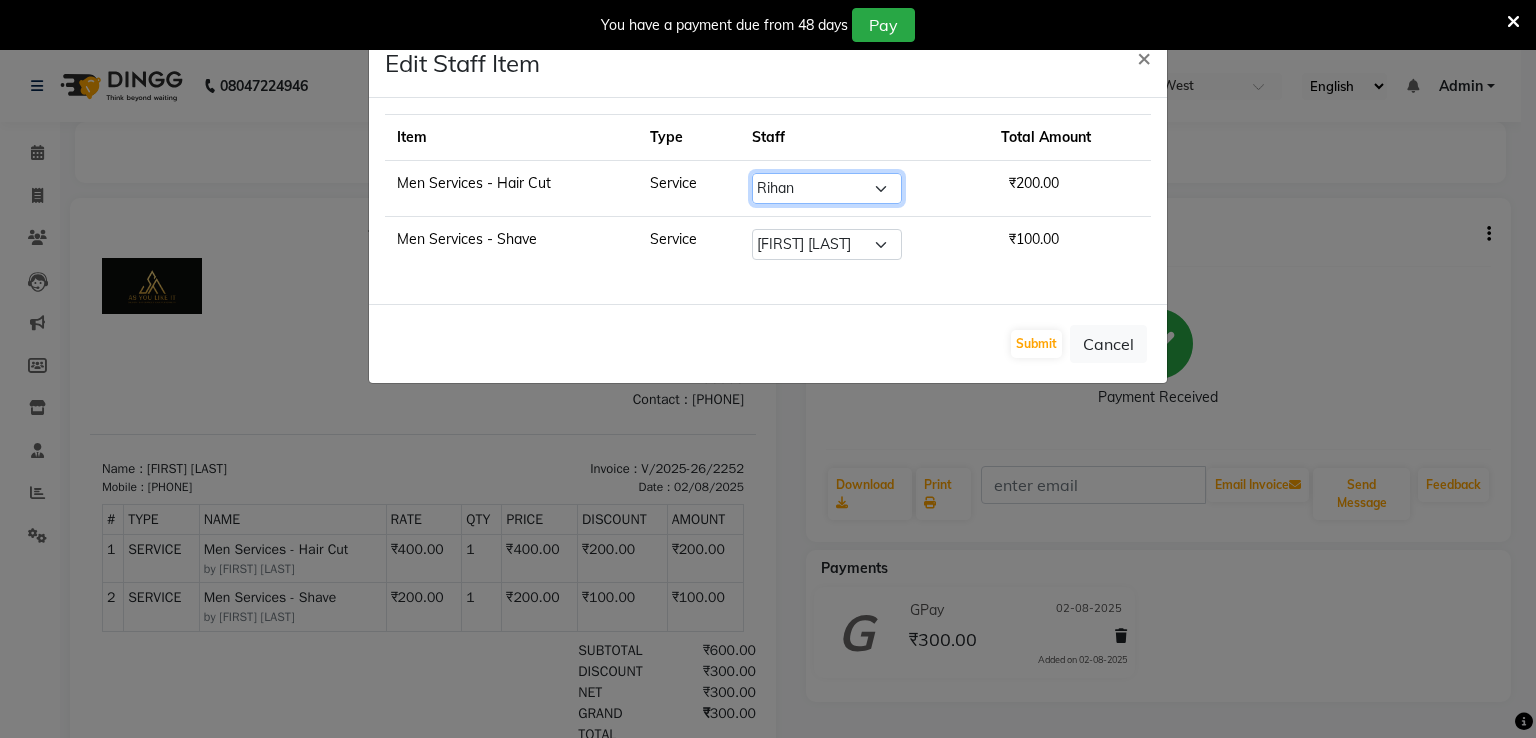 click on "Select  [FIRST] [LAST]   [FIRST] [LAST]   [FIRST] [LAST]    [FIRST]    [FIRST] [LAST]   [FIRST]   [FIRST] [LAST]   [FIRST]    [FIRST] [LAST]   [FIRST] [LAST]   [FIRST] [LAST]" 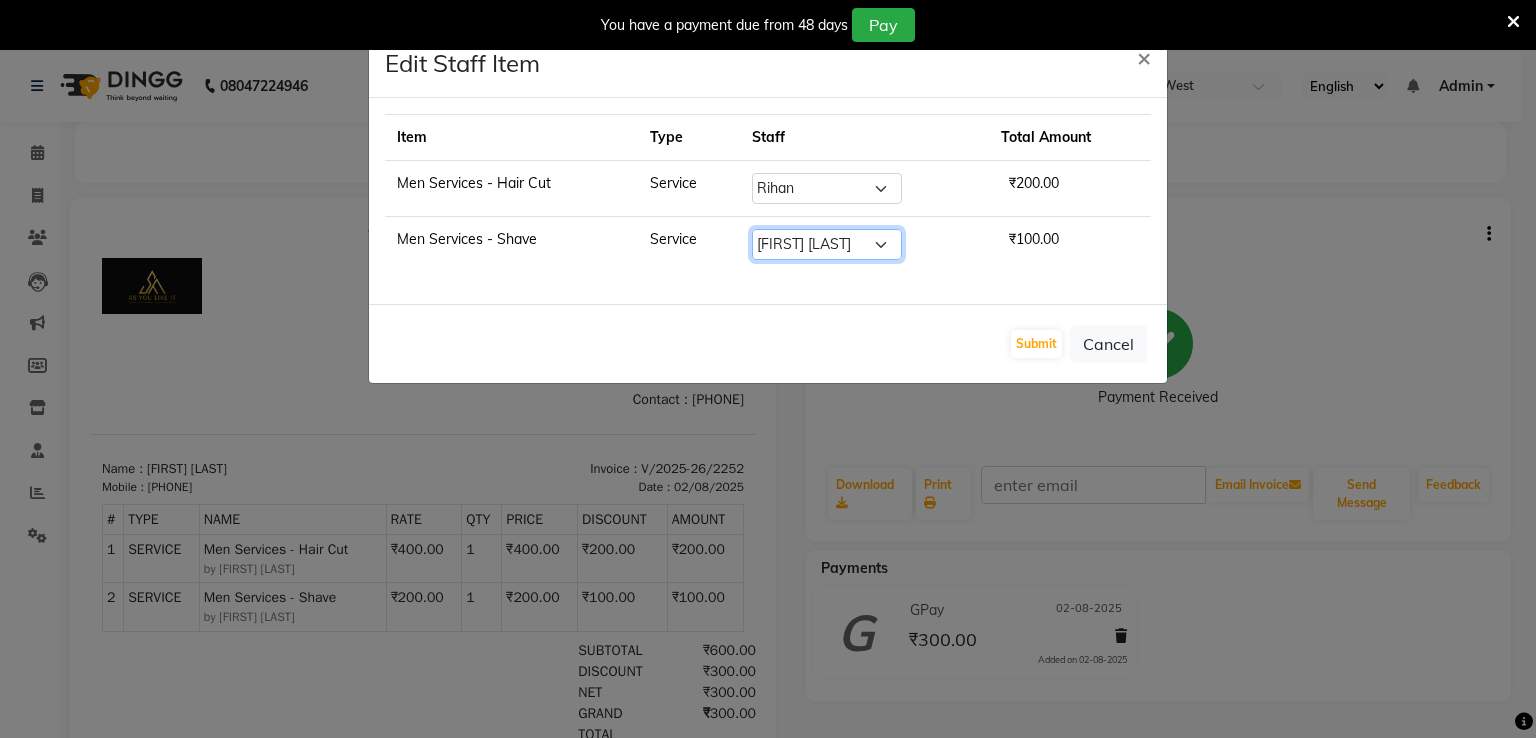 click on "Select  [FIRST] [LAST]   [FIRST] [LAST]   [FIRST] [LAST]    [FIRST]    [FIRST] [LAST]   [FIRST]   [FIRST] [LAST]   [FIRST]    [FIRST] [LAST]   [FIRST] [LAST]   [FIRST] [LAST]" 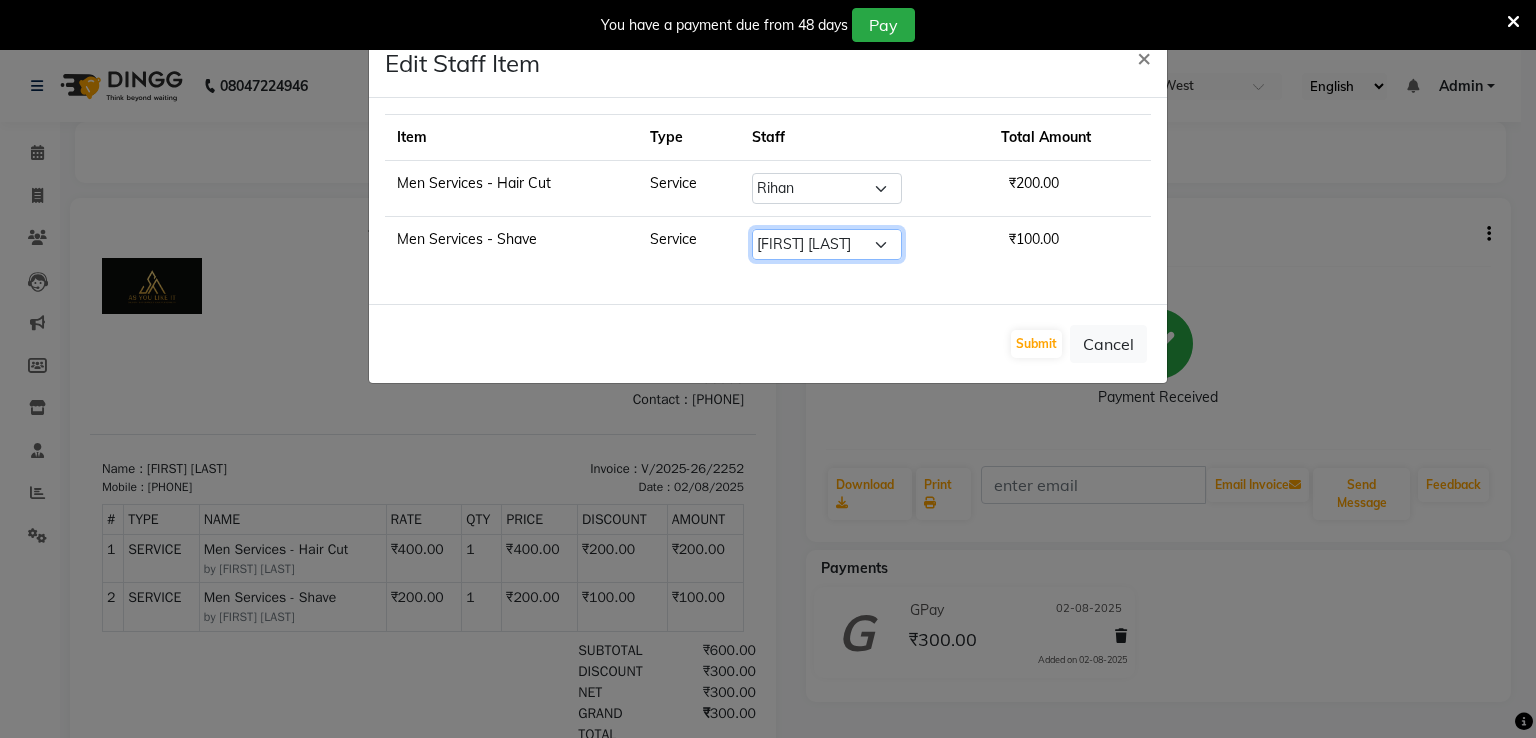 select on "88016" 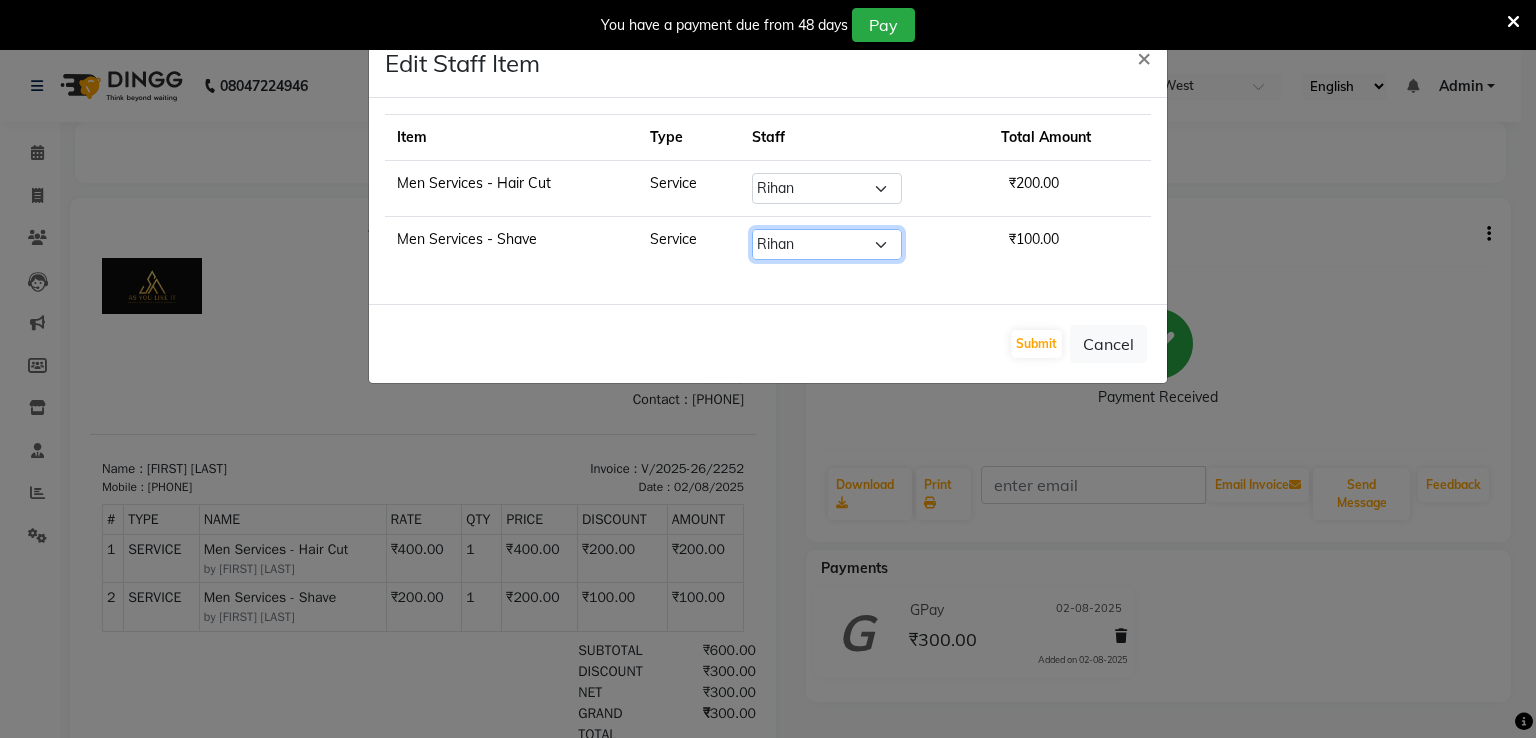 click on "Select  [FIRST] [LAST]   [FIRST] [LAST]   [FIRST] [LAST]    [FIRST]    [FIRST] [LAST]   [FIRST]   [FIRST] [LAST]   [FIRST]    [FIRST] [LAST]   [FIRST] [LAST]   [FIRST] [LAST]" 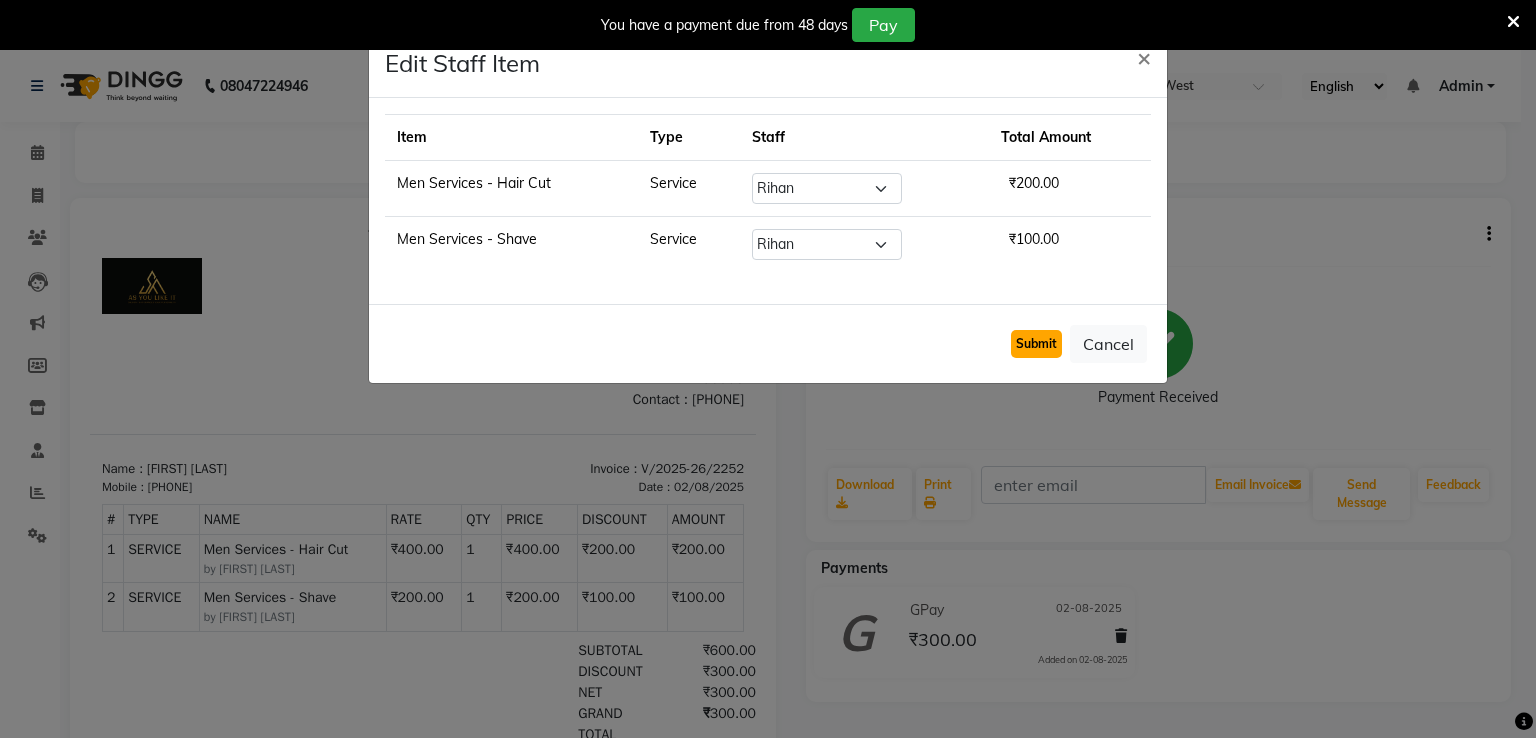 click on "Submit" 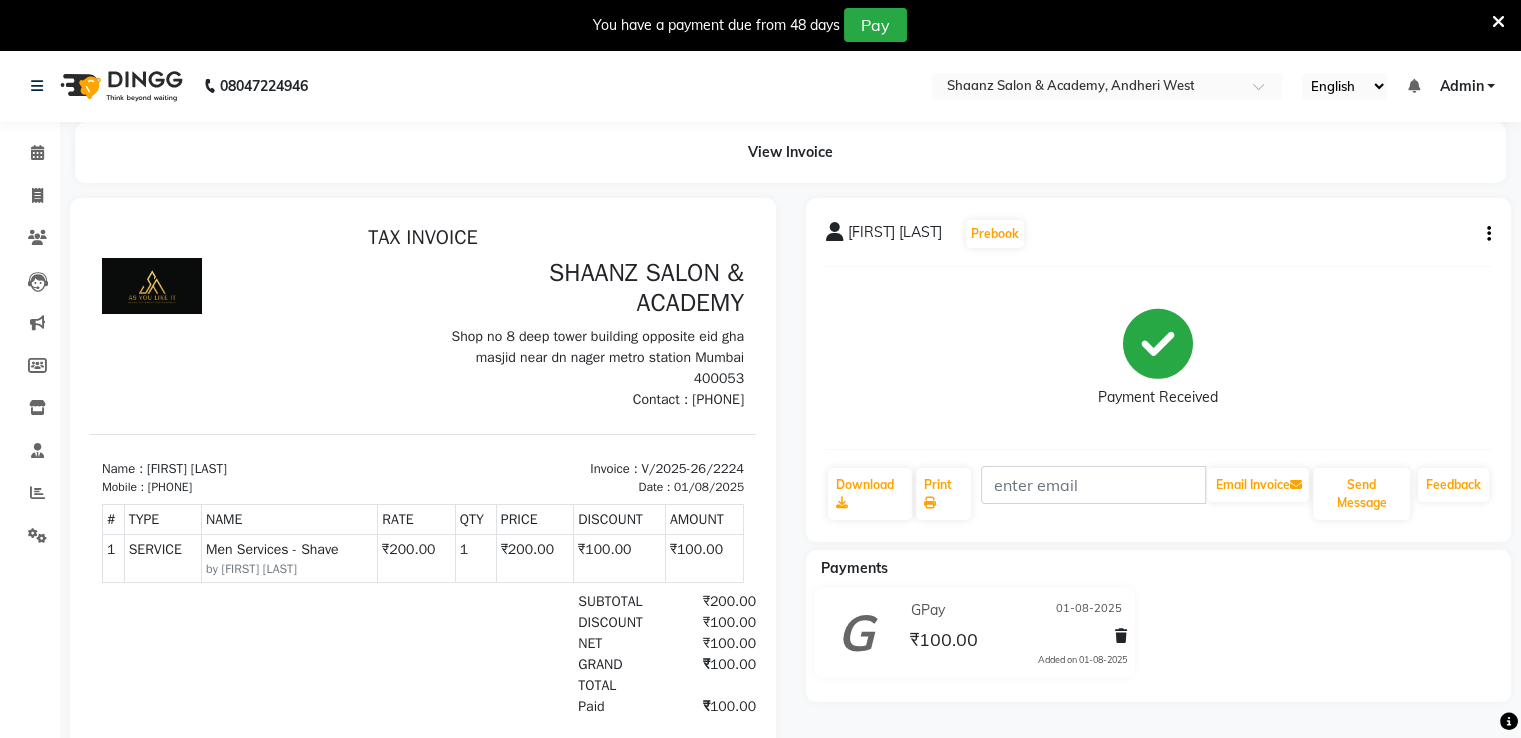 scroll, scrollTop: 0, scrollLeft: 0, axis: both 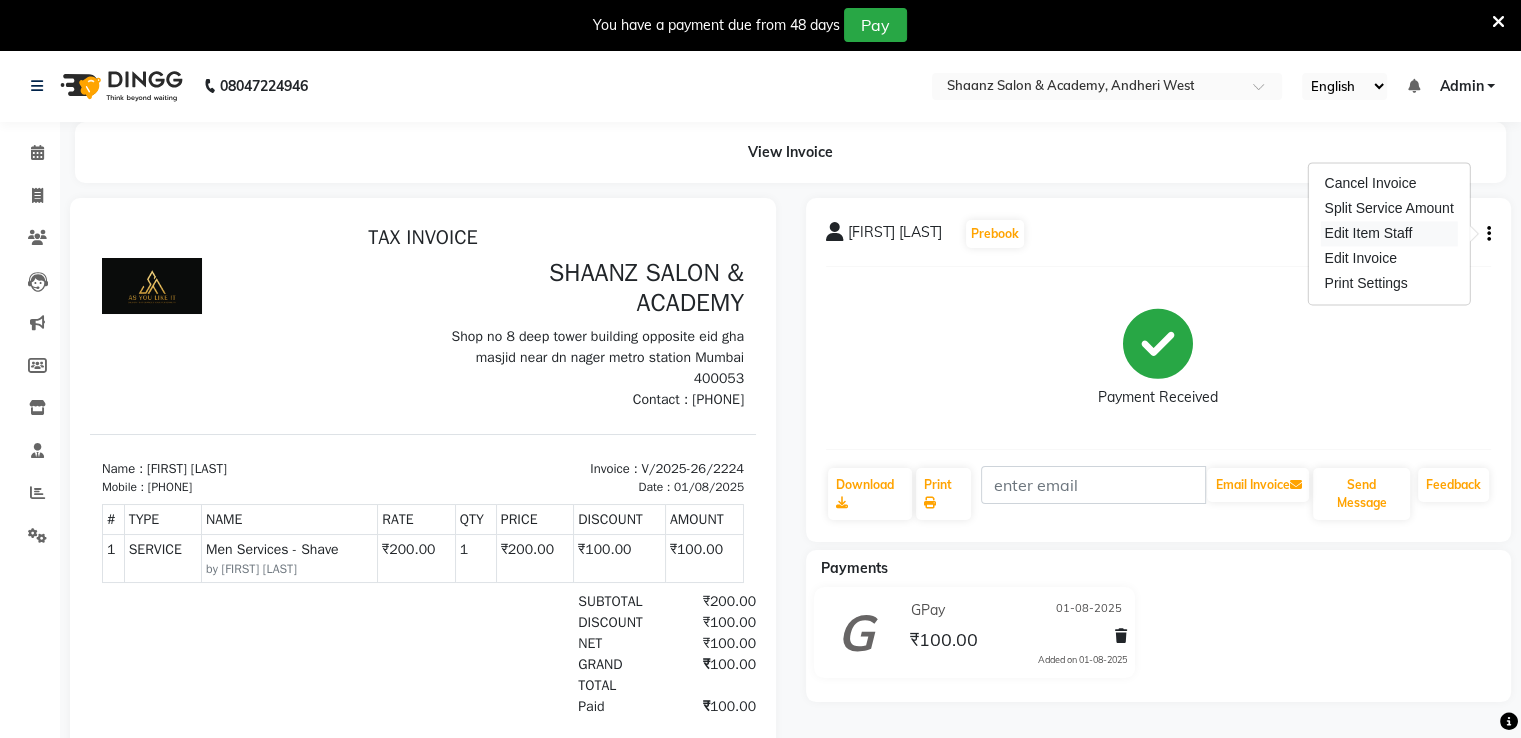 click on "Edit Item Staff" at bounding box center [1388, 233] 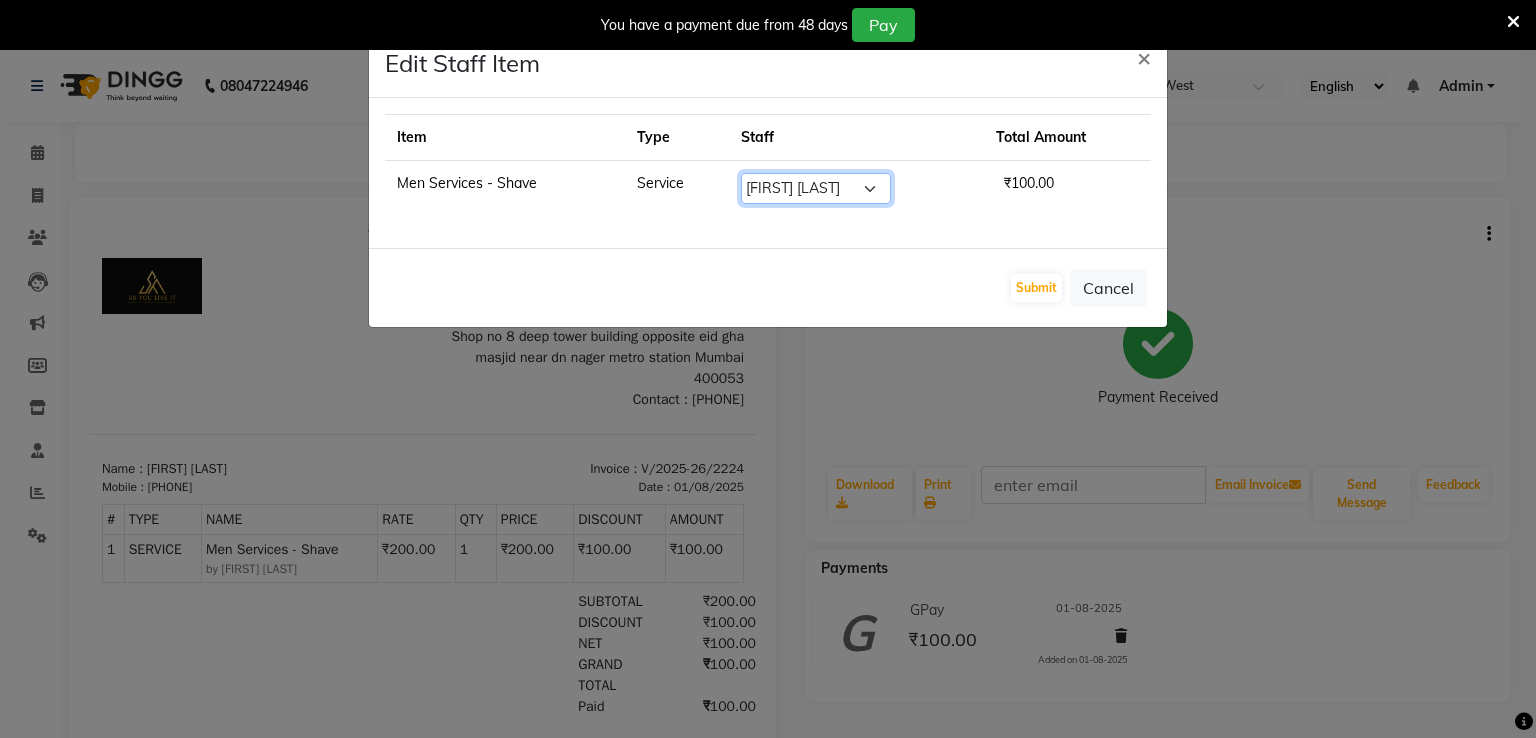 click on "Select  [FIRST] [LAST]   [FIRST] [LAST]   [FIRST] [LAST]   [FIRST]    [FIRST] [LAST]   [FIRST]    [FIRST]    [FIRST] [LAST]   [FIRST]    [FIRST]   [FIRST] [LAST]   [FIRST] [LAST]" 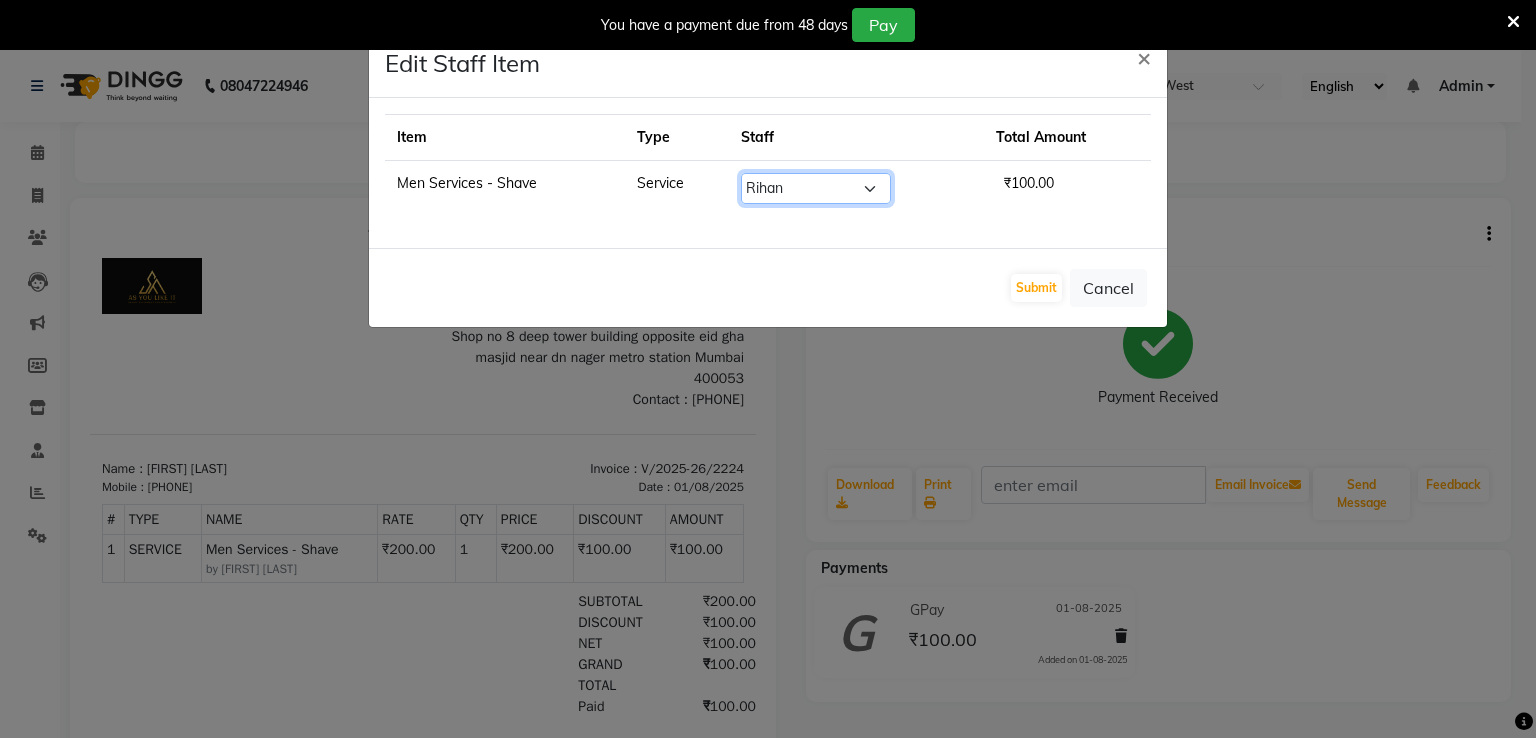 click on "Select  [FIRST] [LAST]   [FIRST] [LAST]   [FIRST] [LAST]   [FIRST]    [FIRST] [LAST]   [FIRST]    [FIRST]    [FIRST] [LAST]   [FIRST]    [FIRST]   [FIRST] [LAST]   [FIRST] [LAST]" 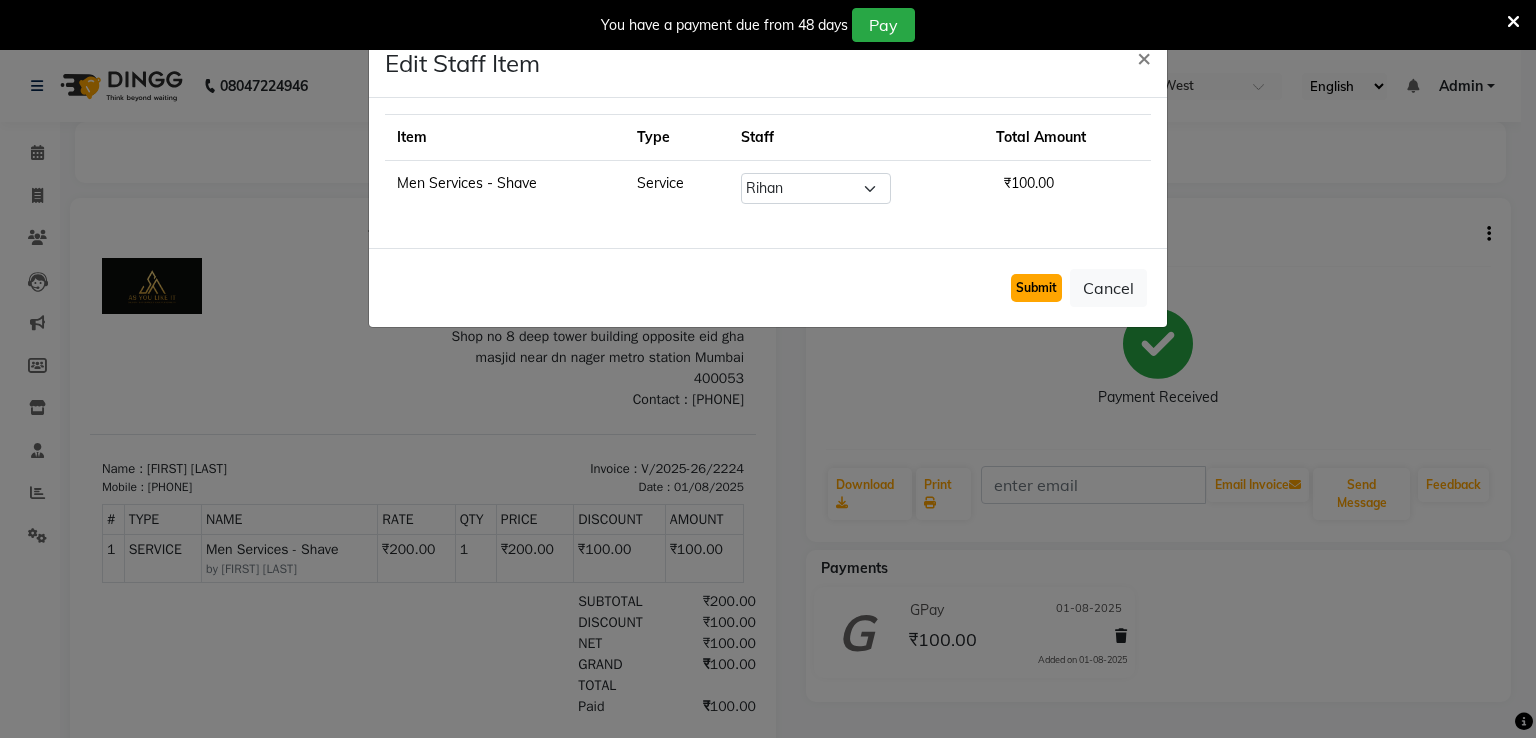 click on "Submit" 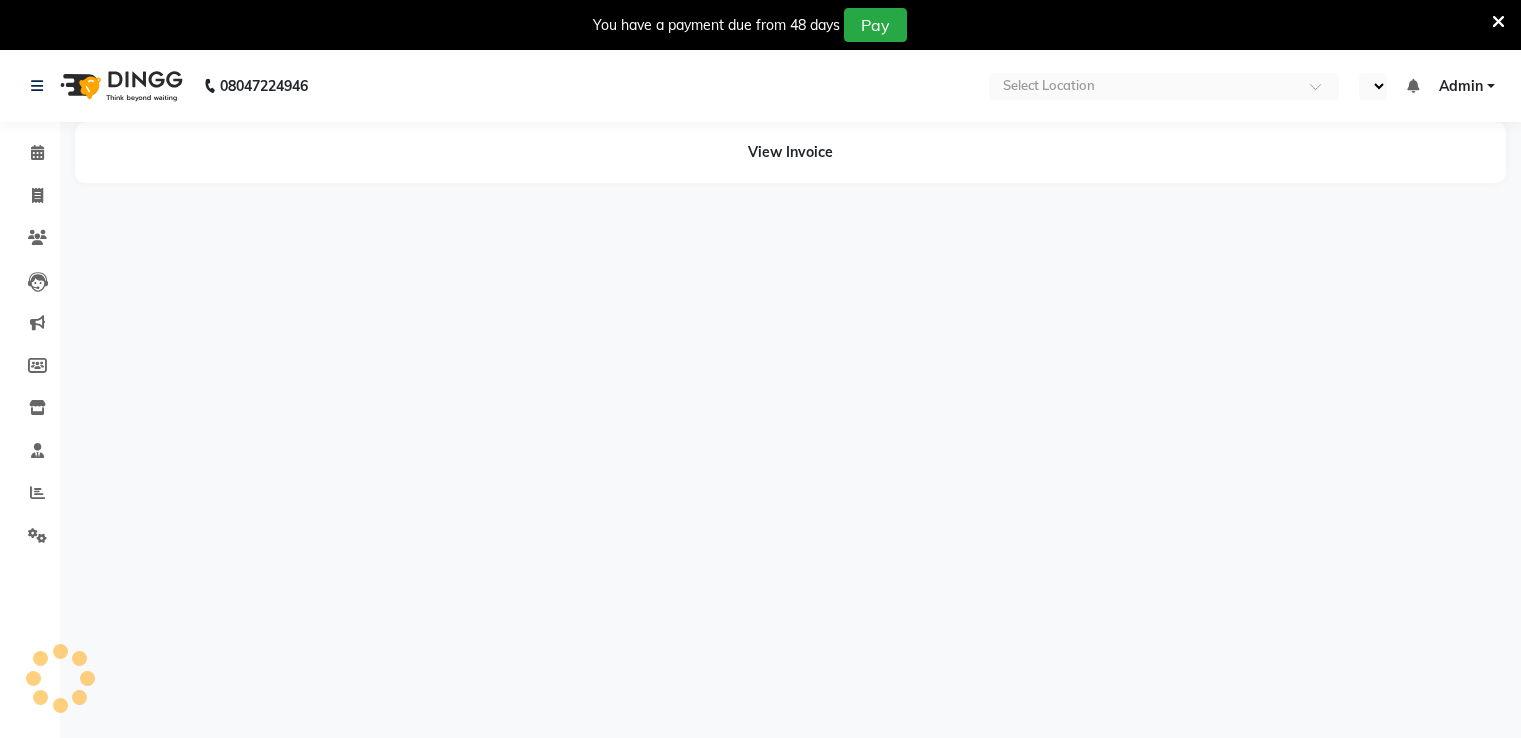 scroll, scrollTop: 0, scrollLeft: 0, axis: both 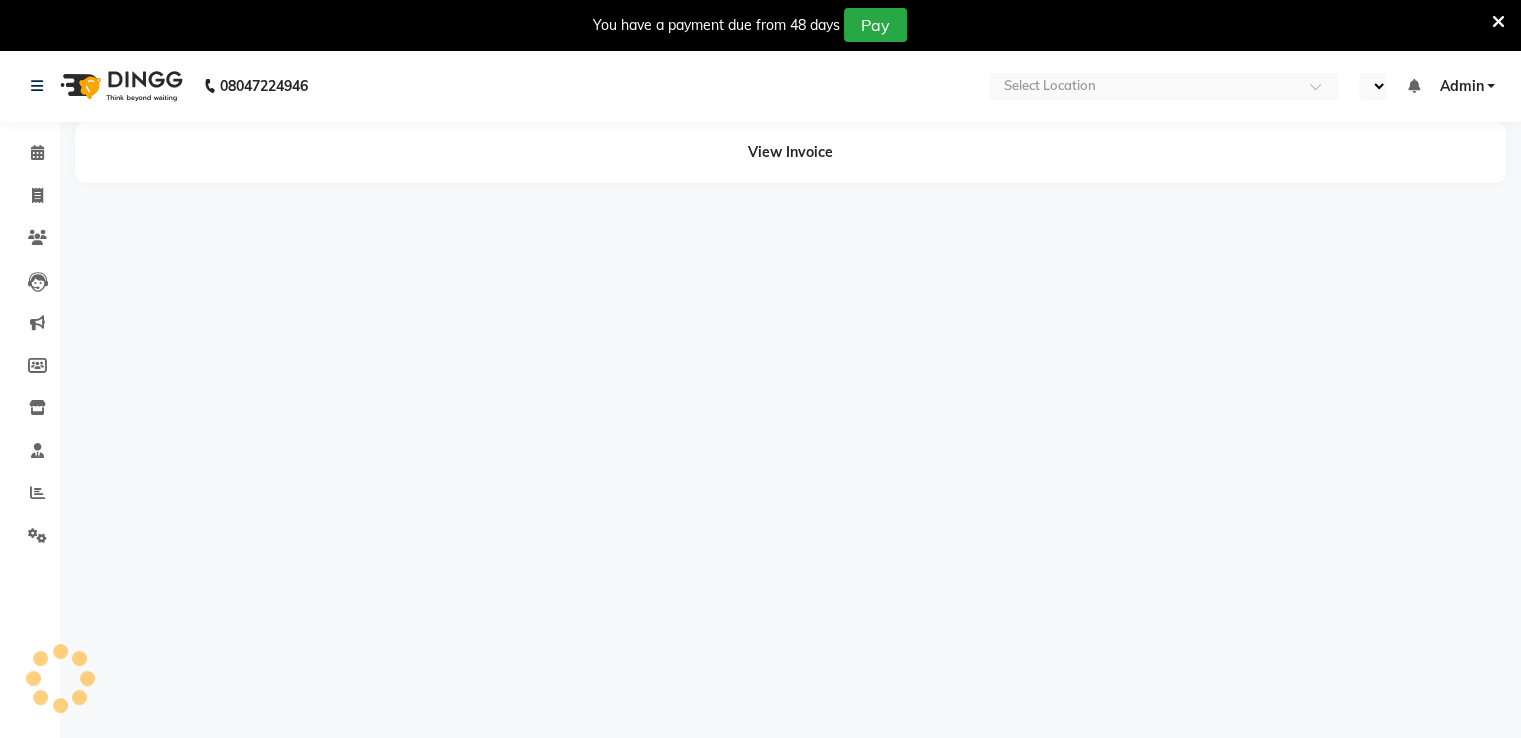 select on "en" 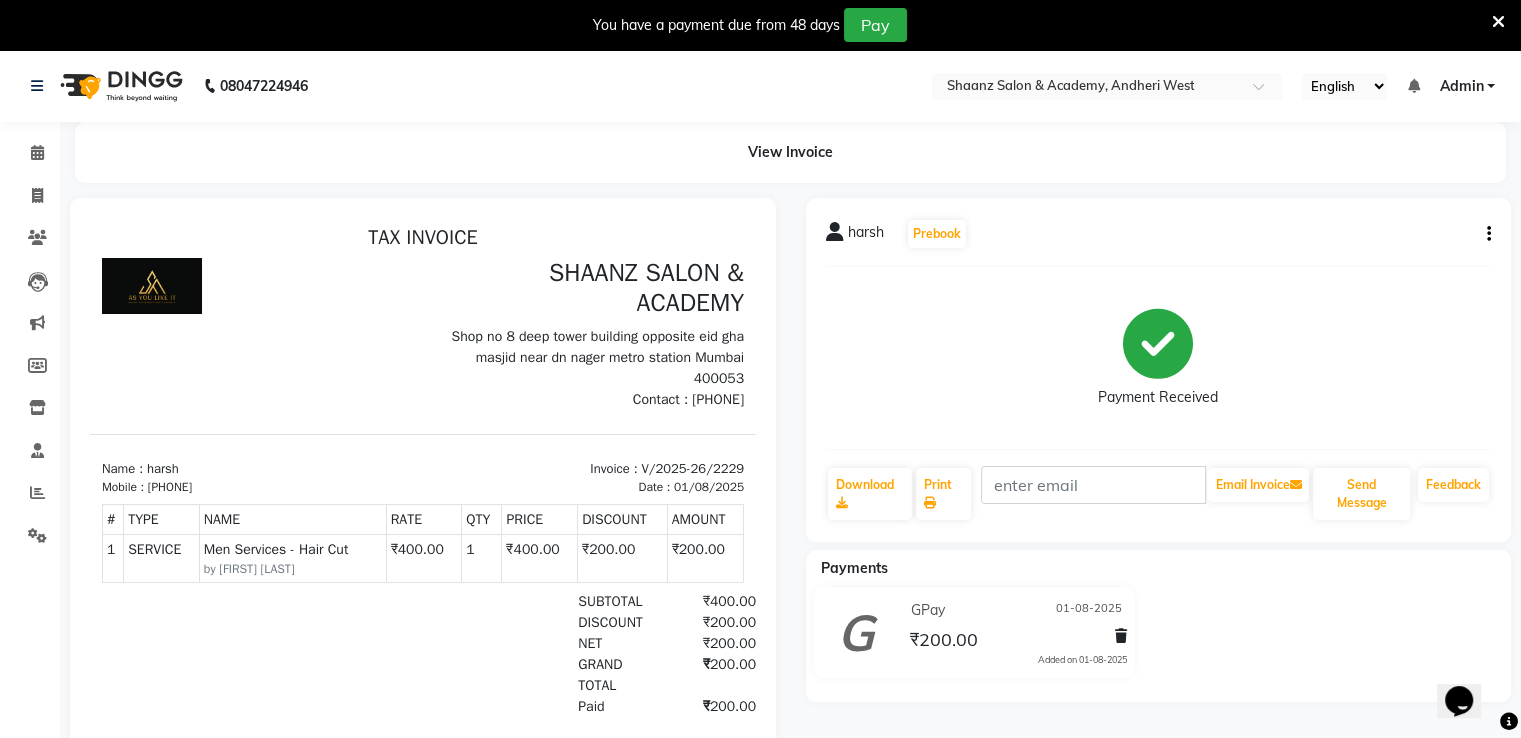 scroll, scrollTop: 0, scrollLeft: 0, axis: both 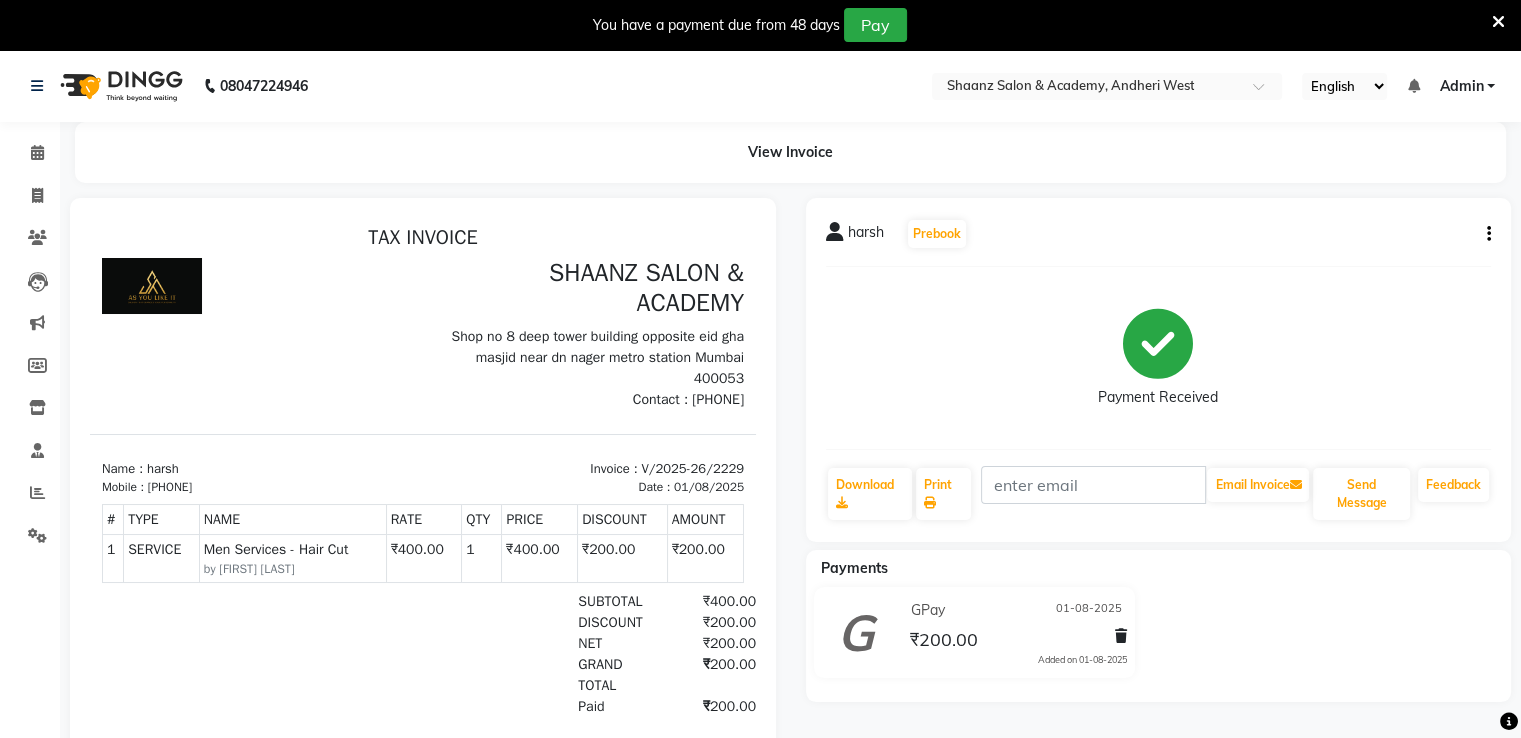 click 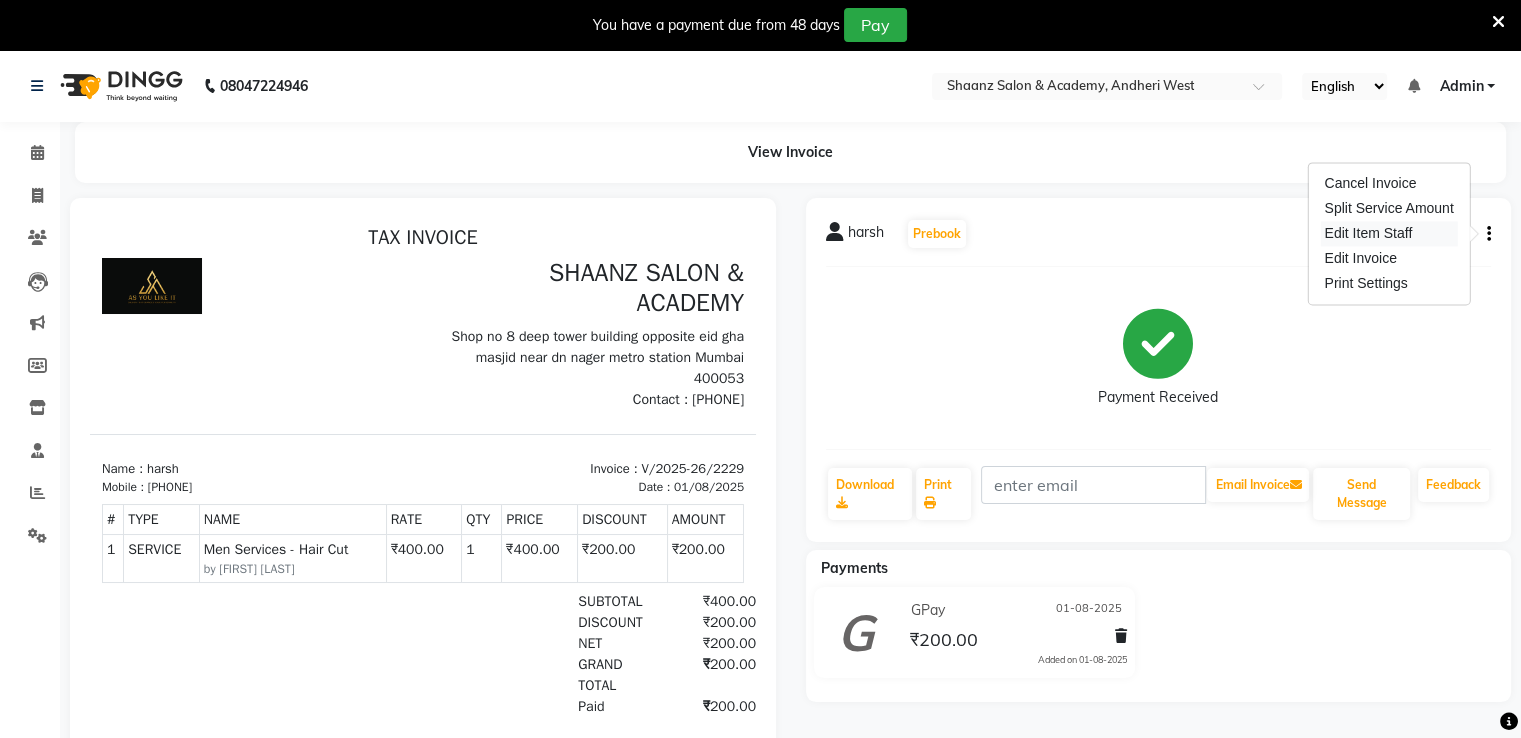 click on "Edit Item Staff" at bounding box center [1388, 233] 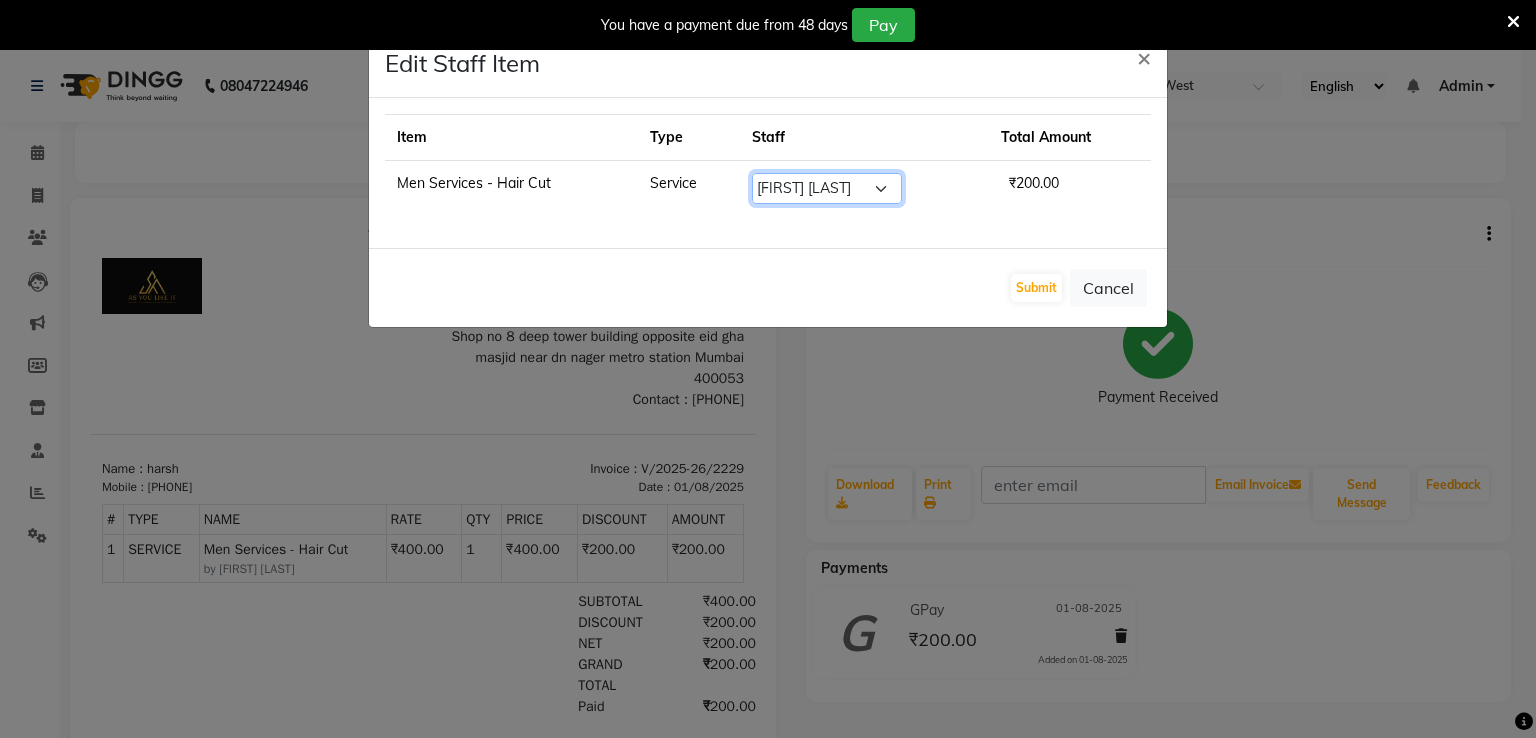 click on "Select  [FIRST] [LAST]   [FIRST] [LAST]   [FIRST] [LAST]   [FIRST]    [FIRST] [LAST]   [FIRST]   [FIRST]    [FIRST] [LAST]   [FIRST]    [FIRST]   [FIRST] [LAST]   [FIRST] [LAST]   [FIRST] [LAST]" 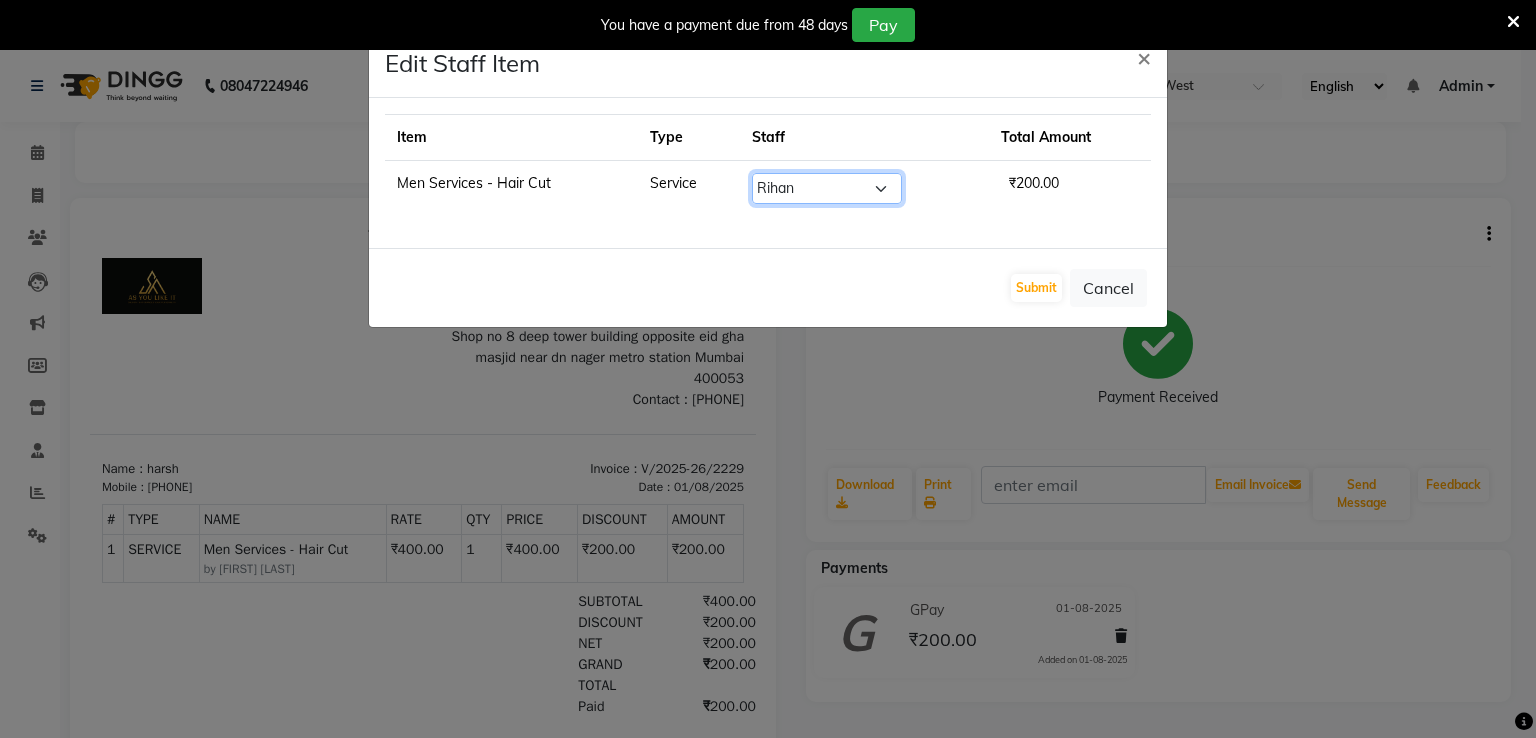click on "Select  [FIRST] [LAST]   [FIRST] [LAST]   [FIRST] [LAST]   [FIRST]    [FIRST] [LAST]   [FIRST]   [FIRST]    [FIRST] [LAST]   [FIRST]    [FIRST]   [FIRST] [LAST]   [FIRST] [LAST]   [FIRST] [LAST]" 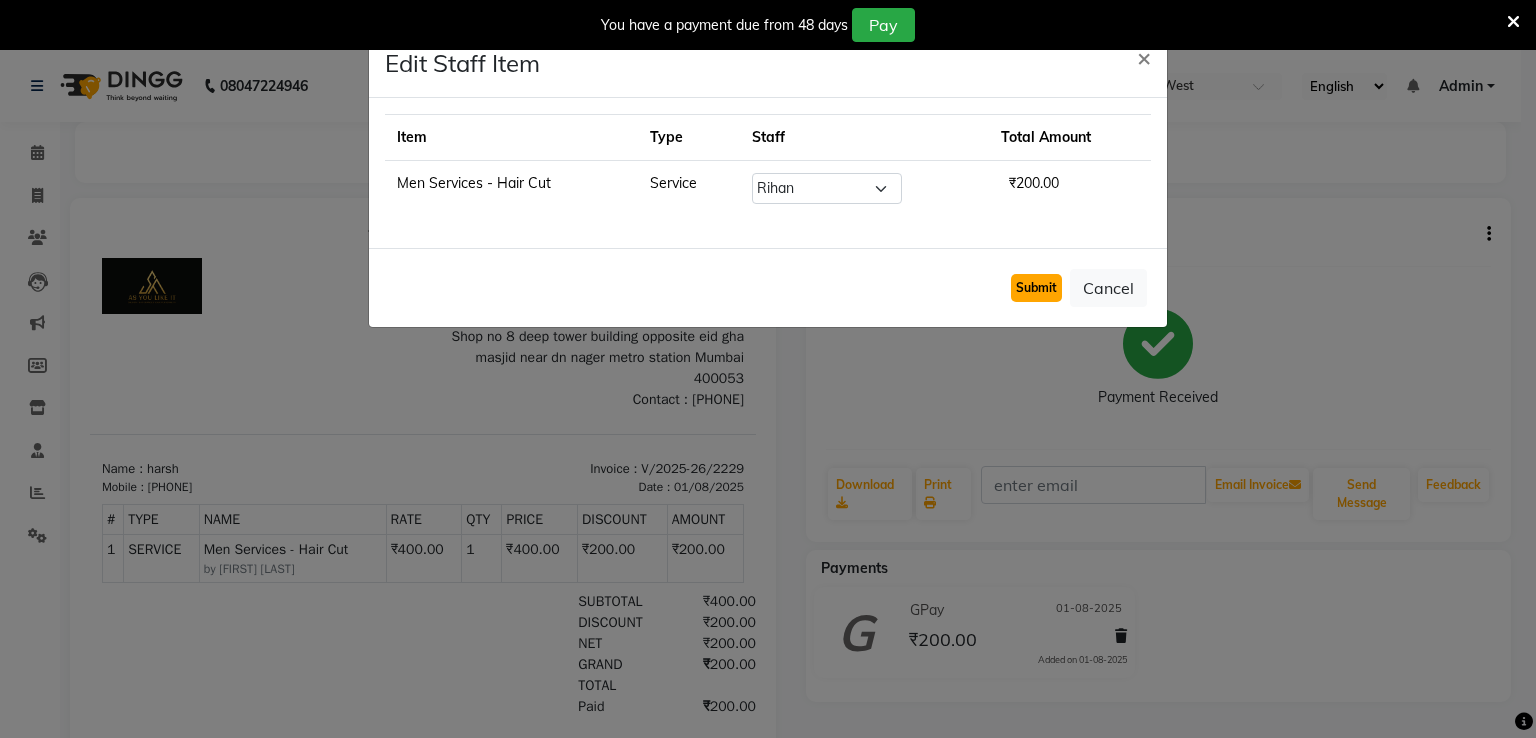 click on "Submit" 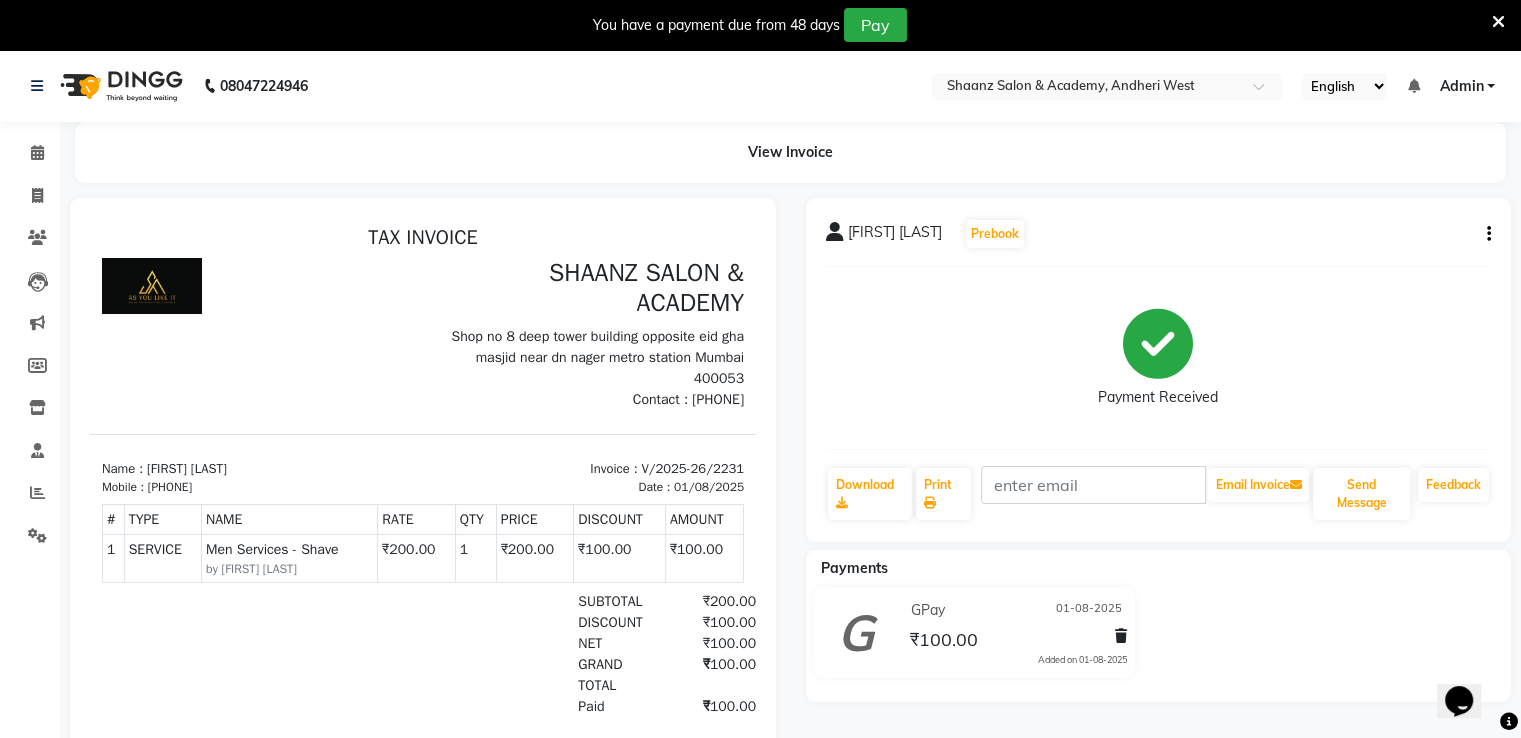 scroll, scrollTop: 0, scrollLeft: 0, axis: both 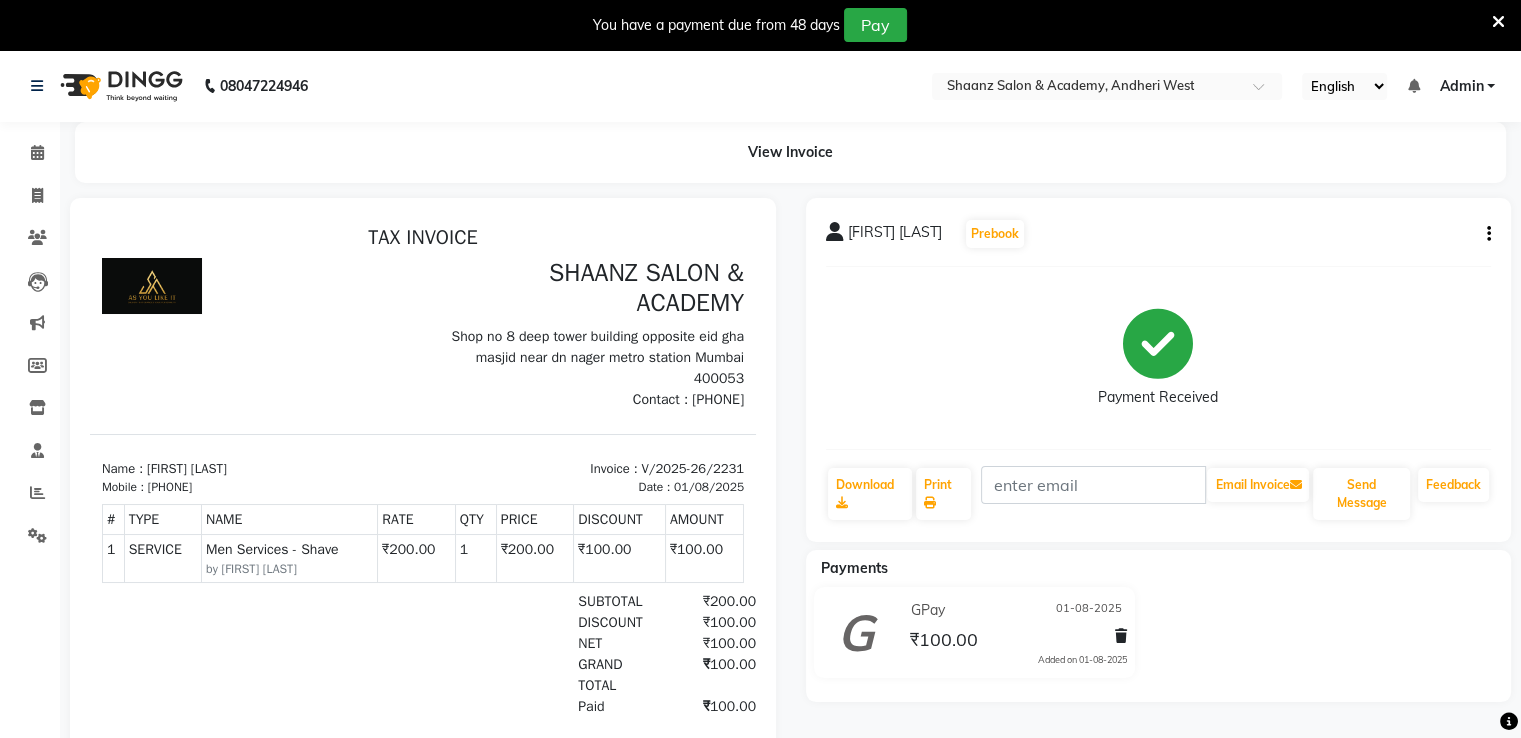 click 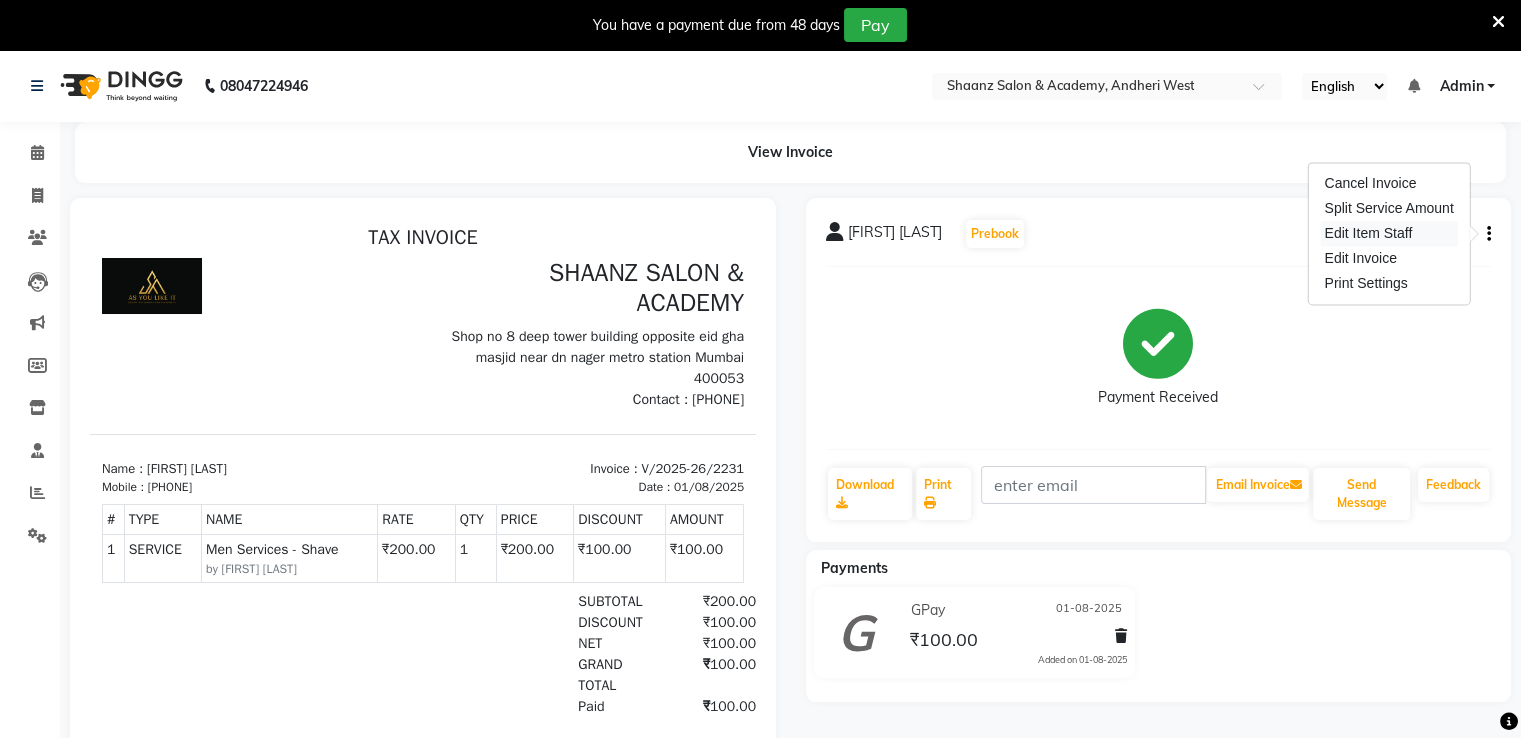 click on "Edit Item Staff" at bounding box center (1388, 233) 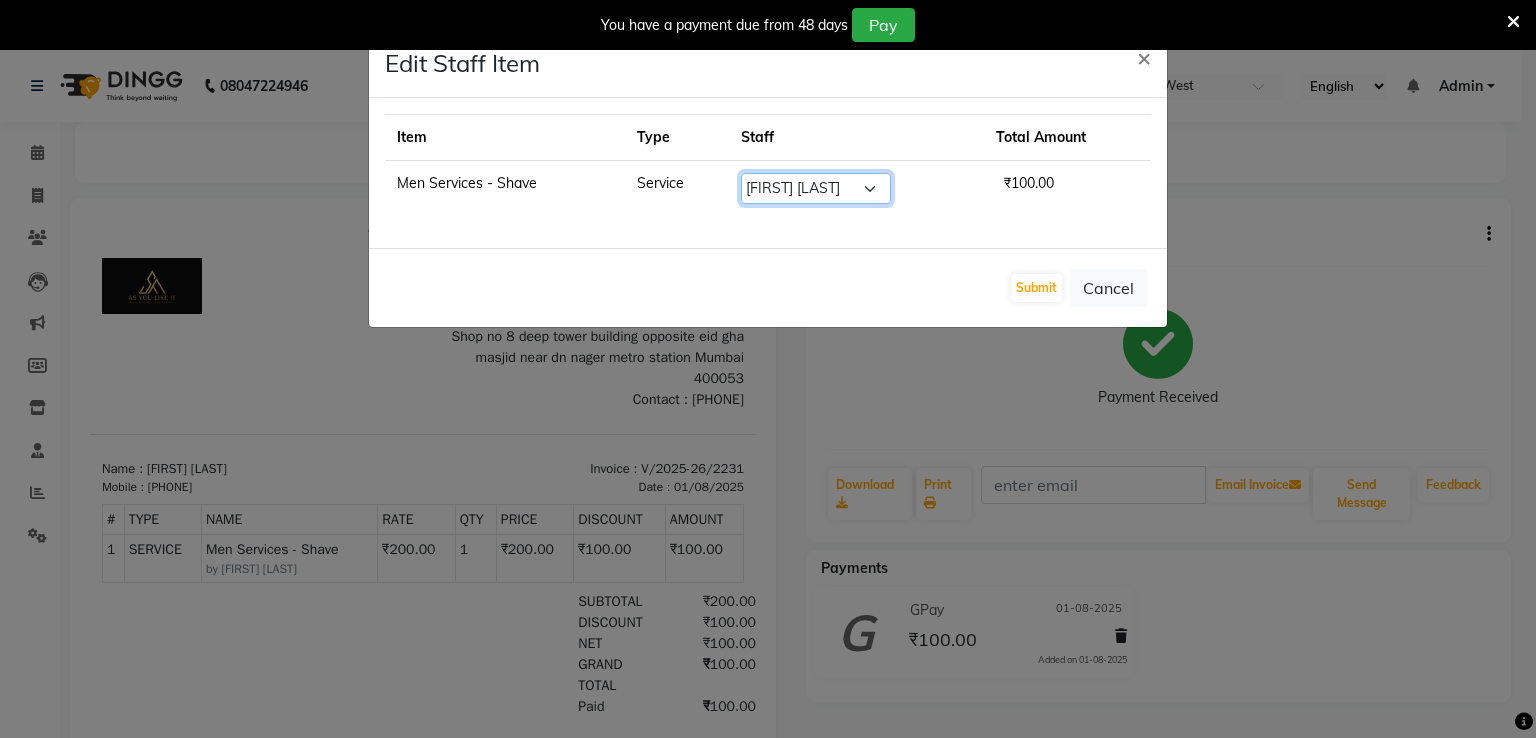 click on "Select  [FIRST] [LAST]   [FIRST] [LAST]   [FIRST] [LAST]   [FIRST]    [FIRST] [LAST]   [FIRST]   [FIRST]    [FIRST] [LAST]   [FIRST]    [FIRST]   [FIRST] [LAST]   [FIRST] [LAST]   [FIRST] [LAST]" 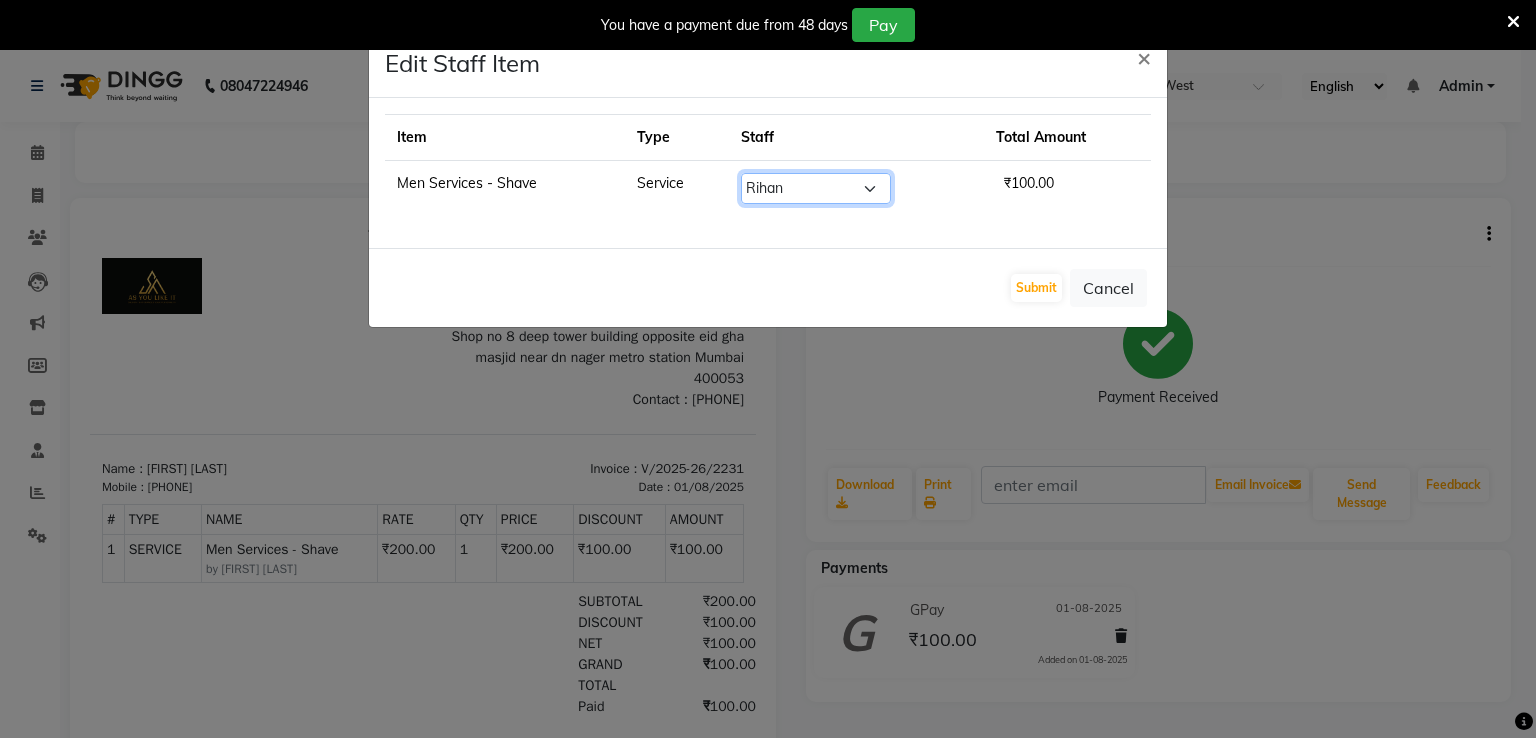 click on "Select  [FIRST] [LAST]   [FIRST] [LAST]   [FIRST] [LAST]   [FIRST]    [FIRST] [LAST]   [FIRST]   [FIRST]    [FIRST] [LAST]   [FIRST]    [FIRST]   [FIRST] [LAST]   [FIRST] [LAST]   [FIRST] [LAST]" 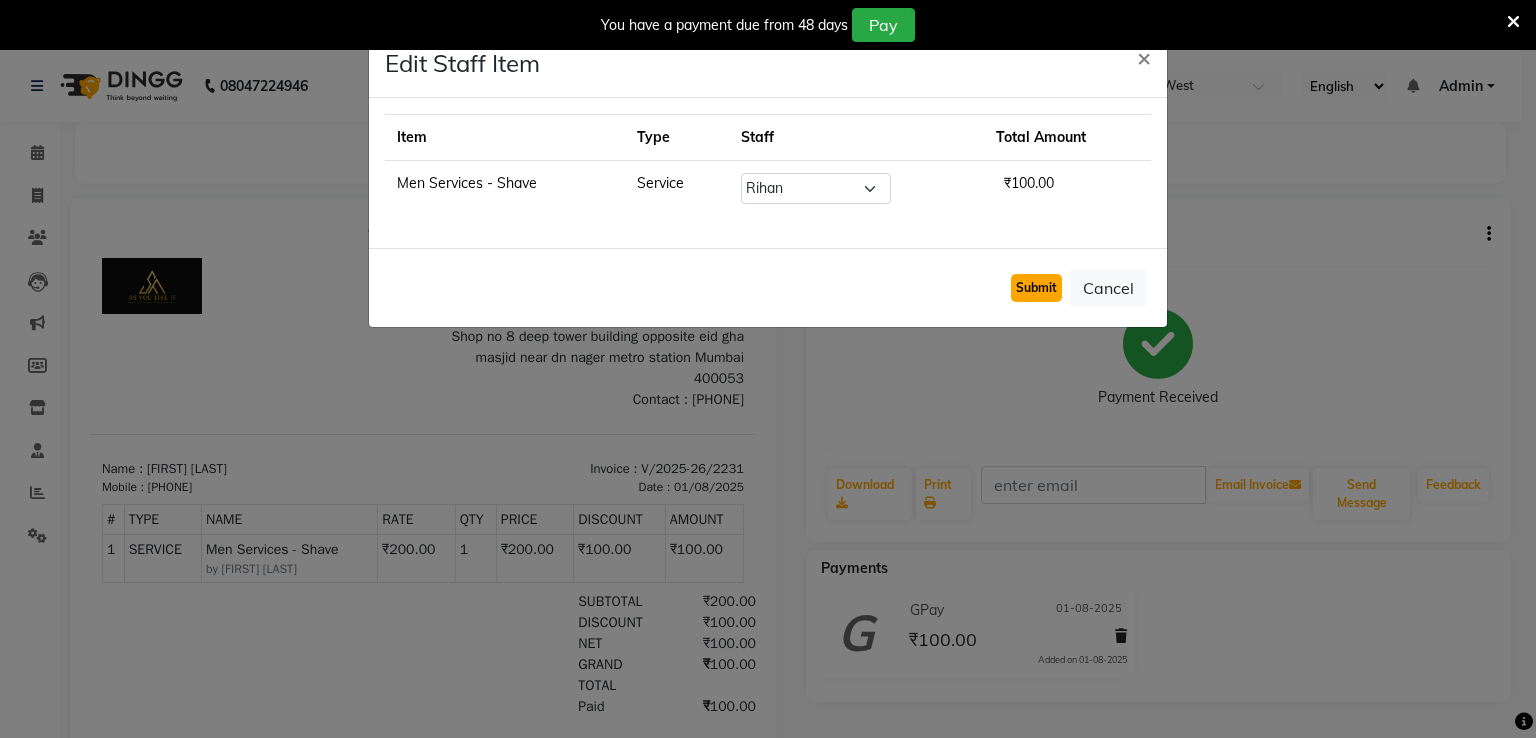 click on "Submit" 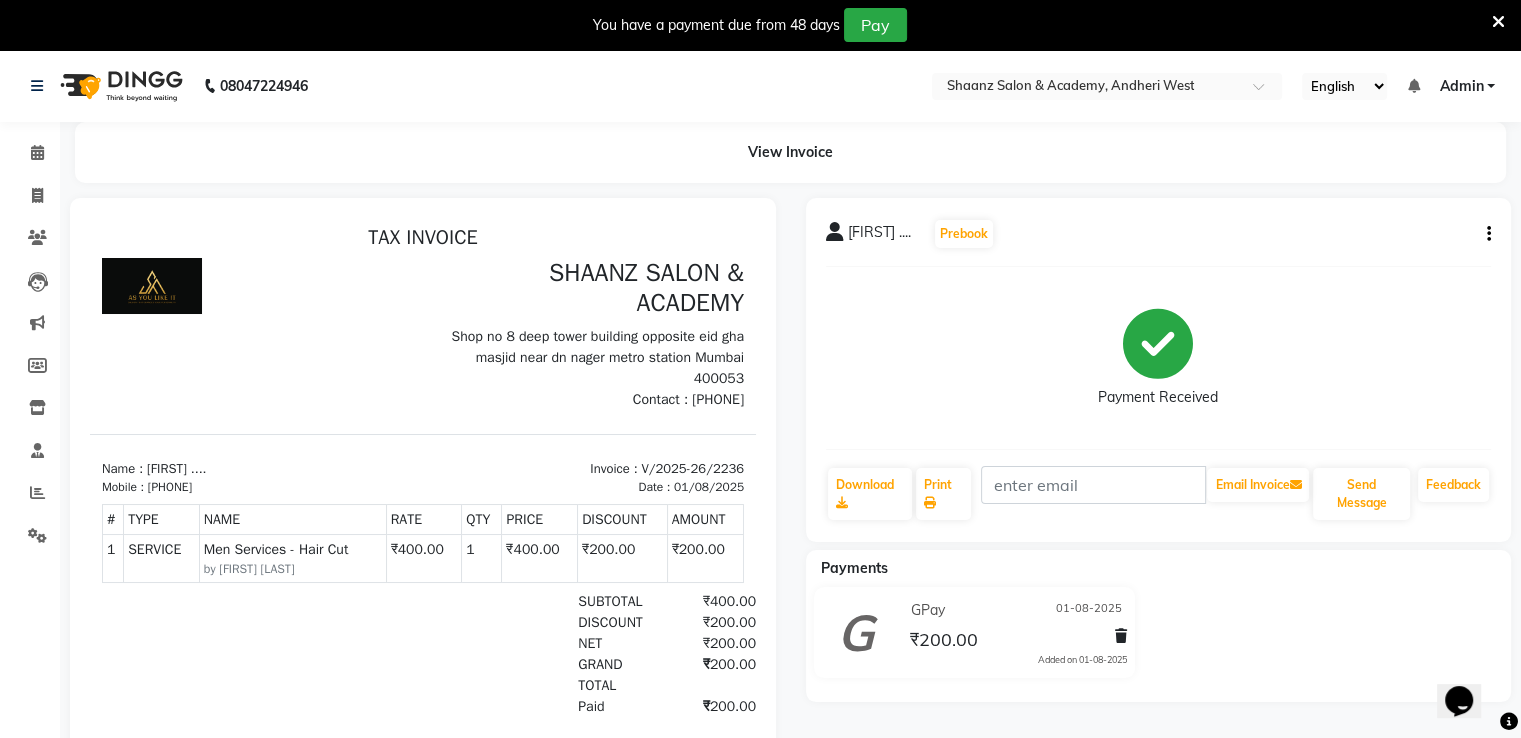 scroll, scrollTop: 0, scrollLeft: 0, axis: both 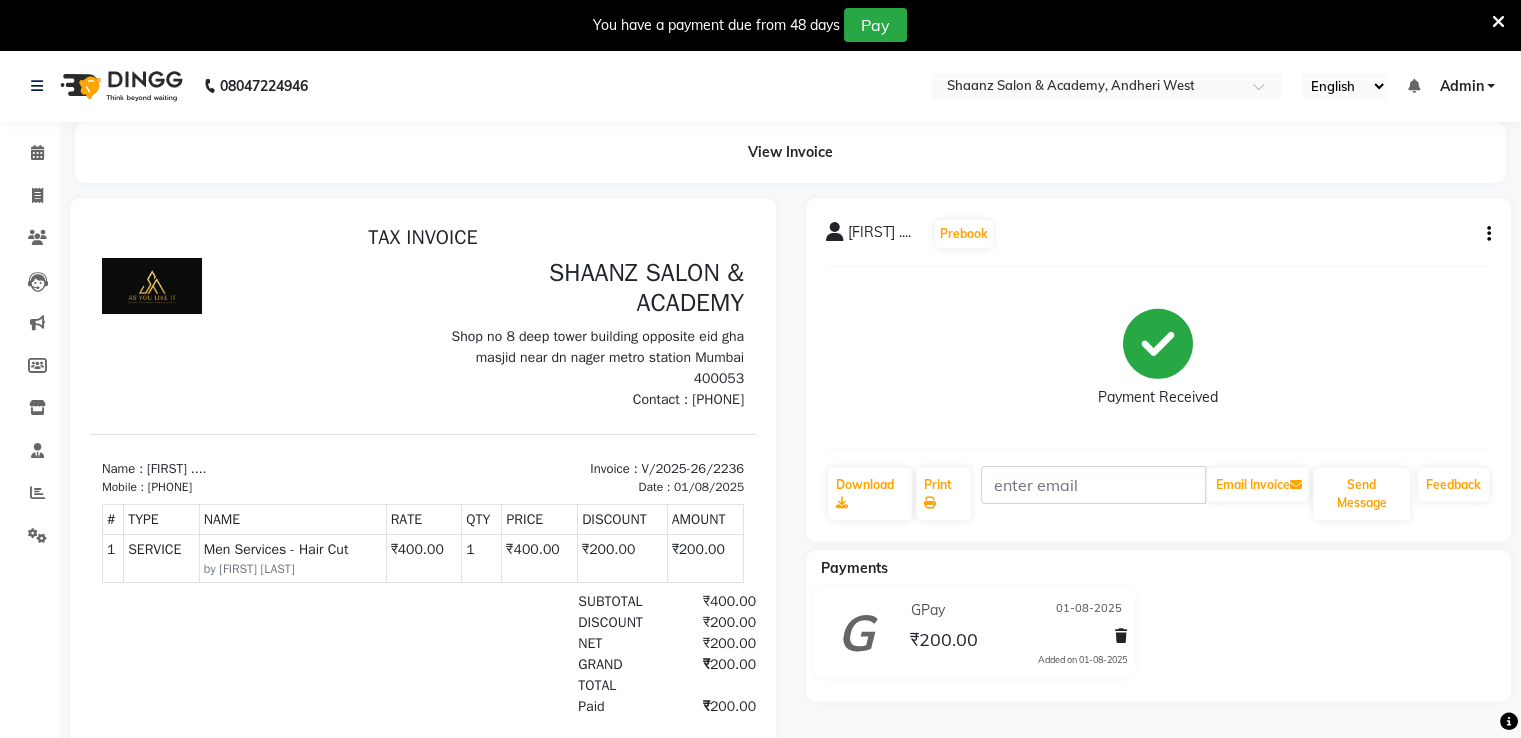 click 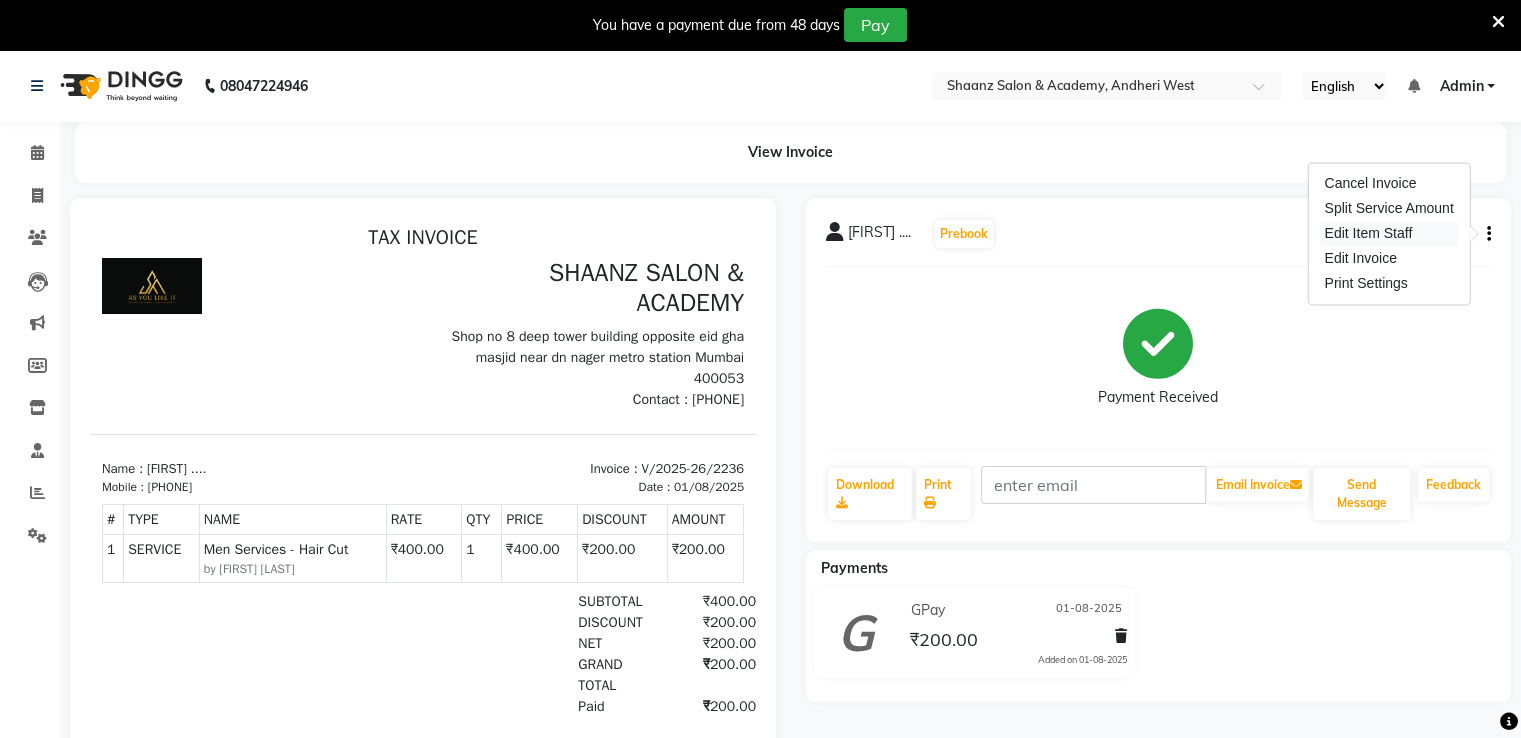 click on "Edit Item Staff" at bounding box center (1388, 233) 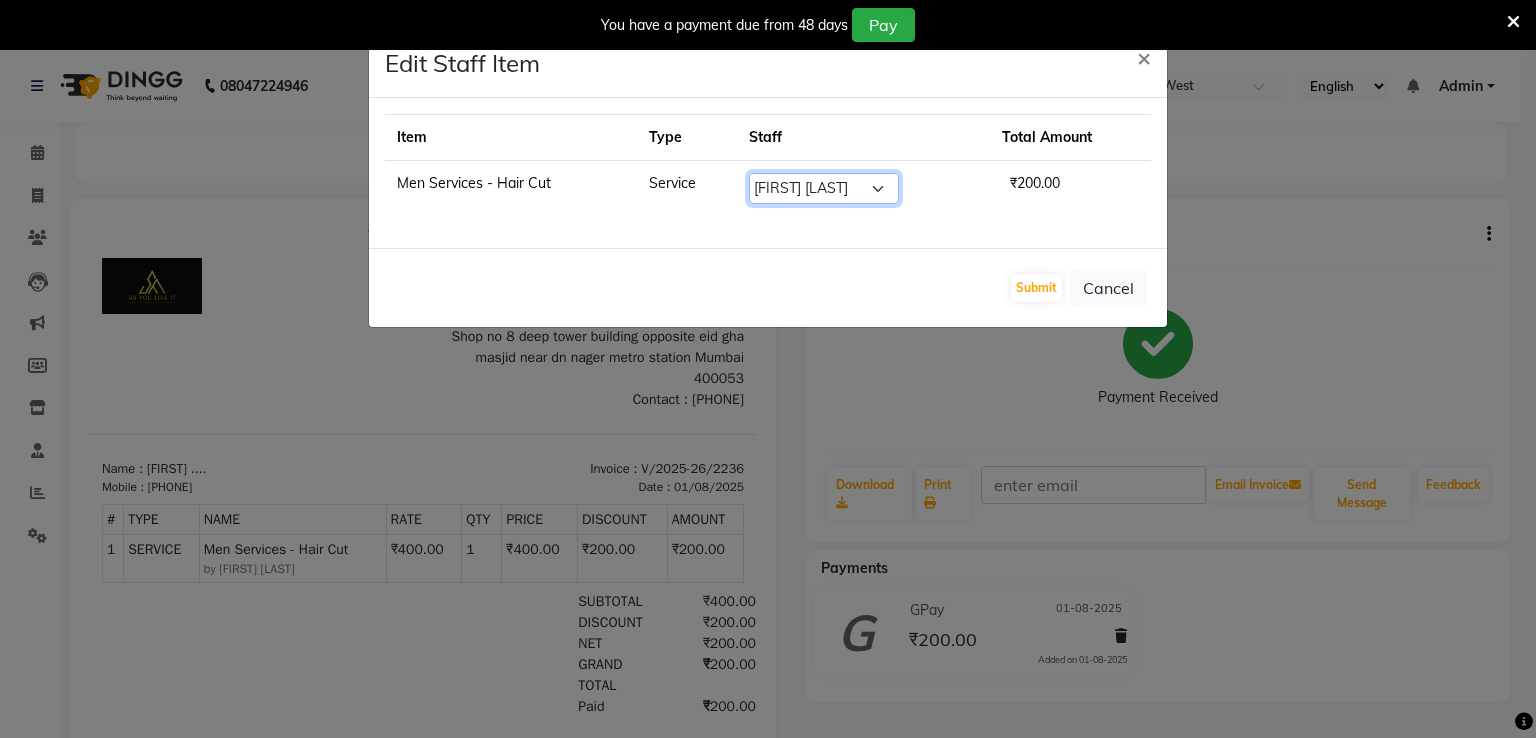 click on "Select  [FIRST] [LAST]   [FIRST] [LAST]   [FIRST] [LAST]    [FIRST]    [FIRST] [LAST]   [FIRST]    [FIRST] [LAST]    [FIRST]    [FIRST]   [FIRST] [LAST]   [FIRST] [LAST]   [FIRST] [LAST]" 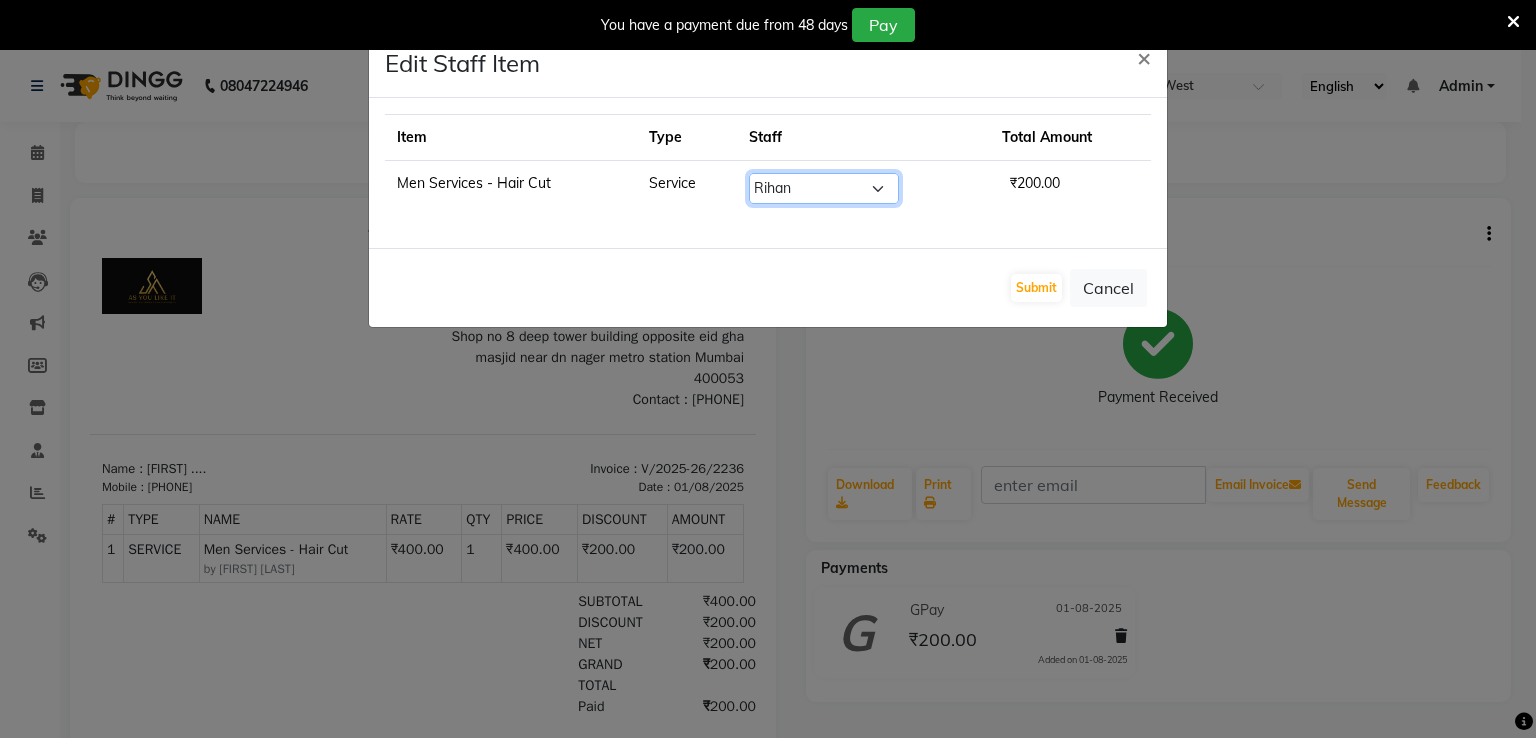click on "Select  [FIRST] [LAST]   [FIRST] [LAST]   [FIRST] [LAST]    [FIRST]    [FIRST] [LAST]   [FIRST]    [FIRST] [LAST]    [FIRST]    [FIRST]   [FIRST] [LAST]   [FIRST] [LAST]   [FIRST] [LAST]" 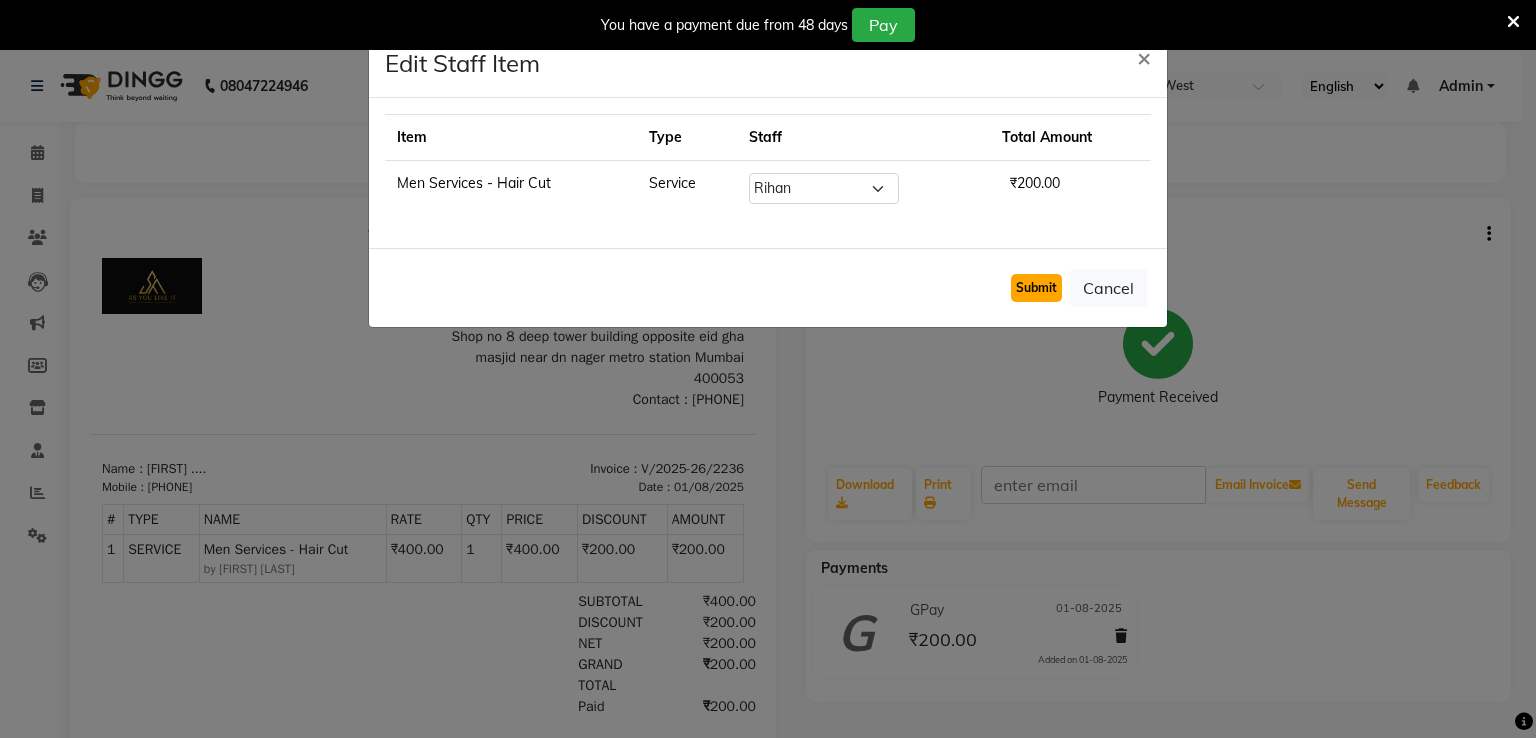 click on "Submit" 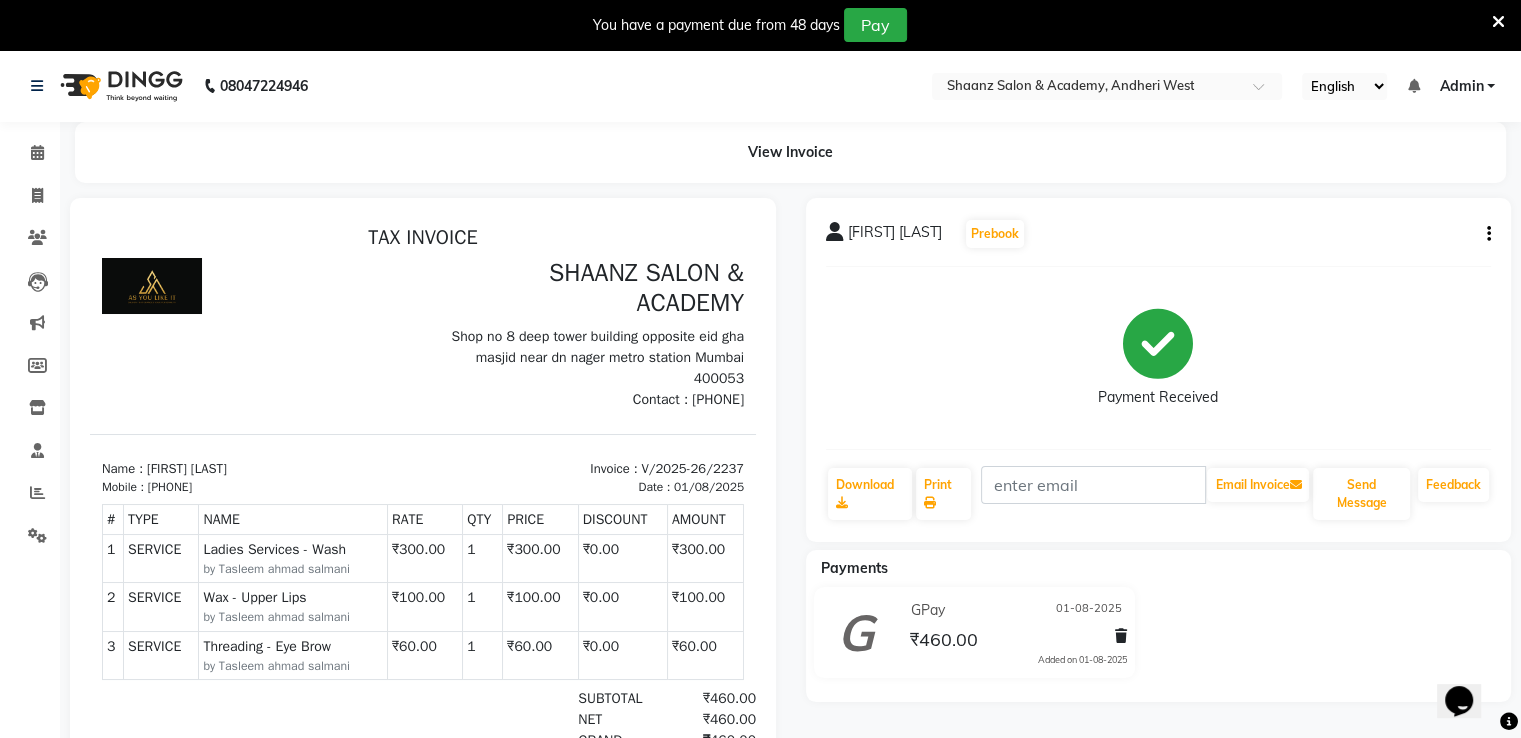 scroll, scrollTop: 0, scrollLeft: 0, axis: both 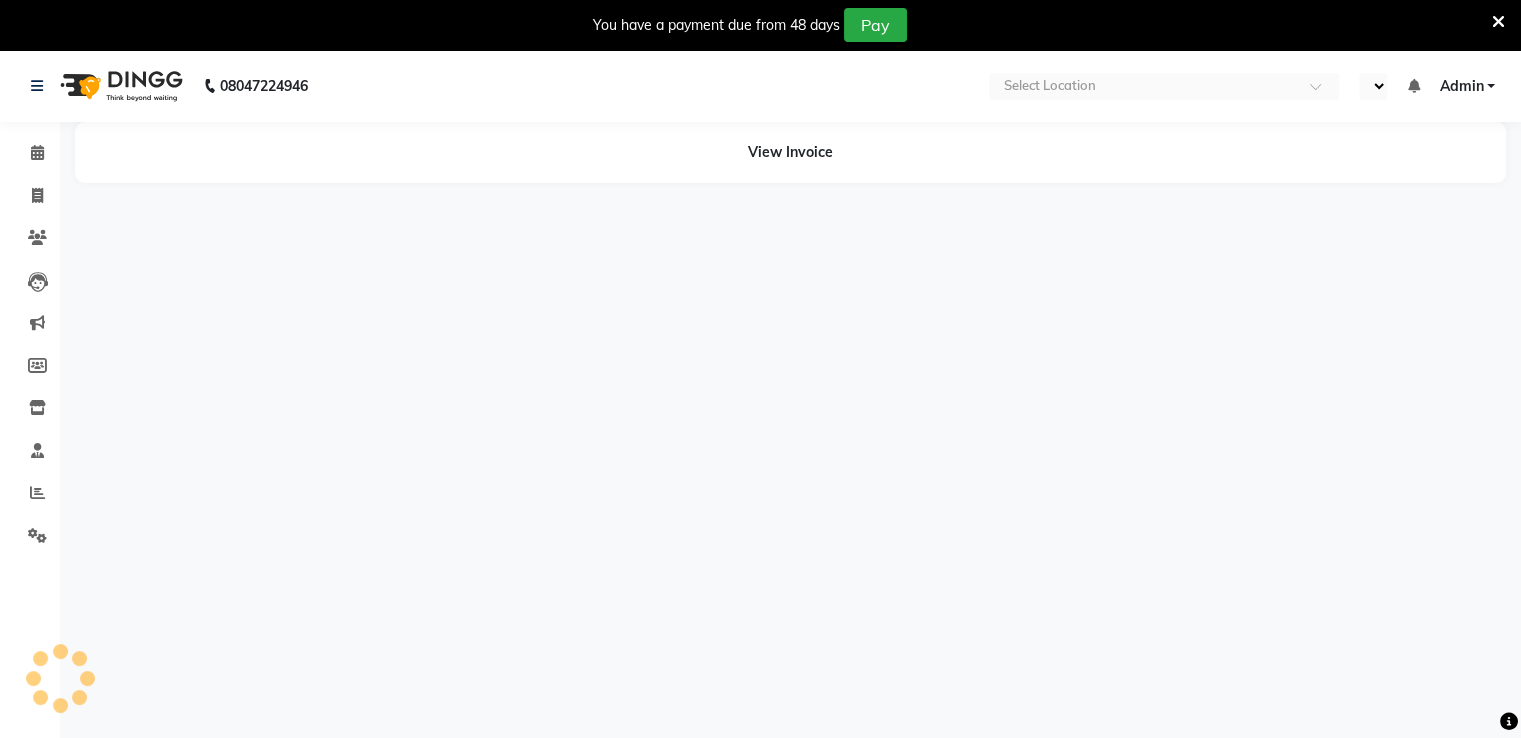 select on "en" 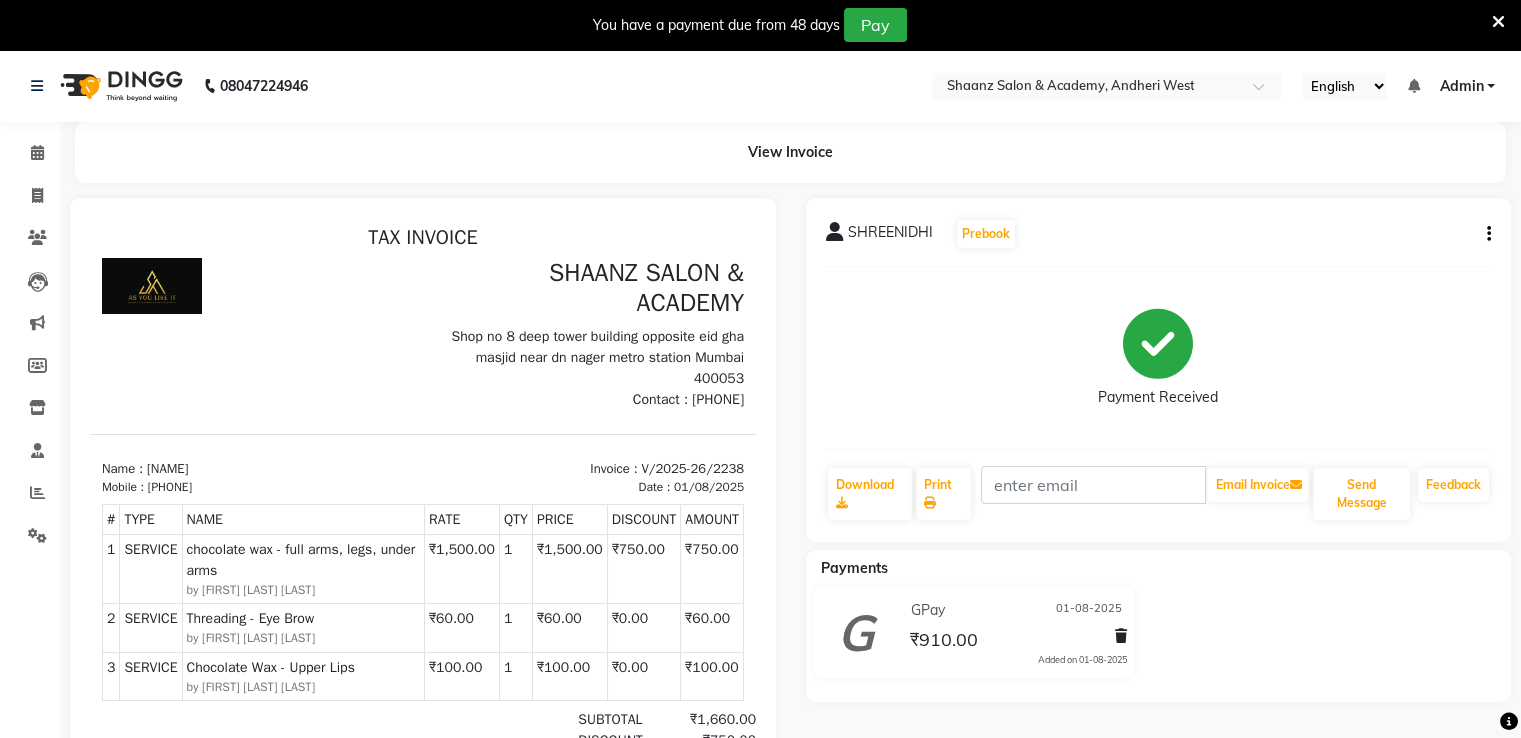scroll, scrollTop: 0, scrollLeft: 0, axis: both 